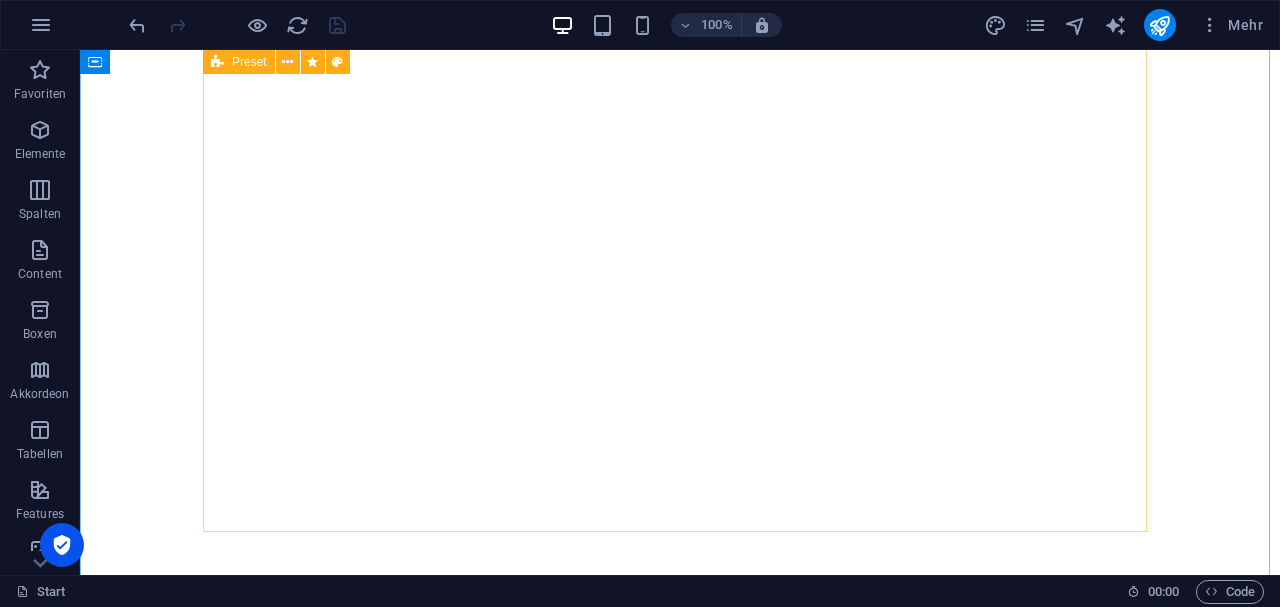 scroll, scrollTop: 0, scrollLeft: 0, axis: both 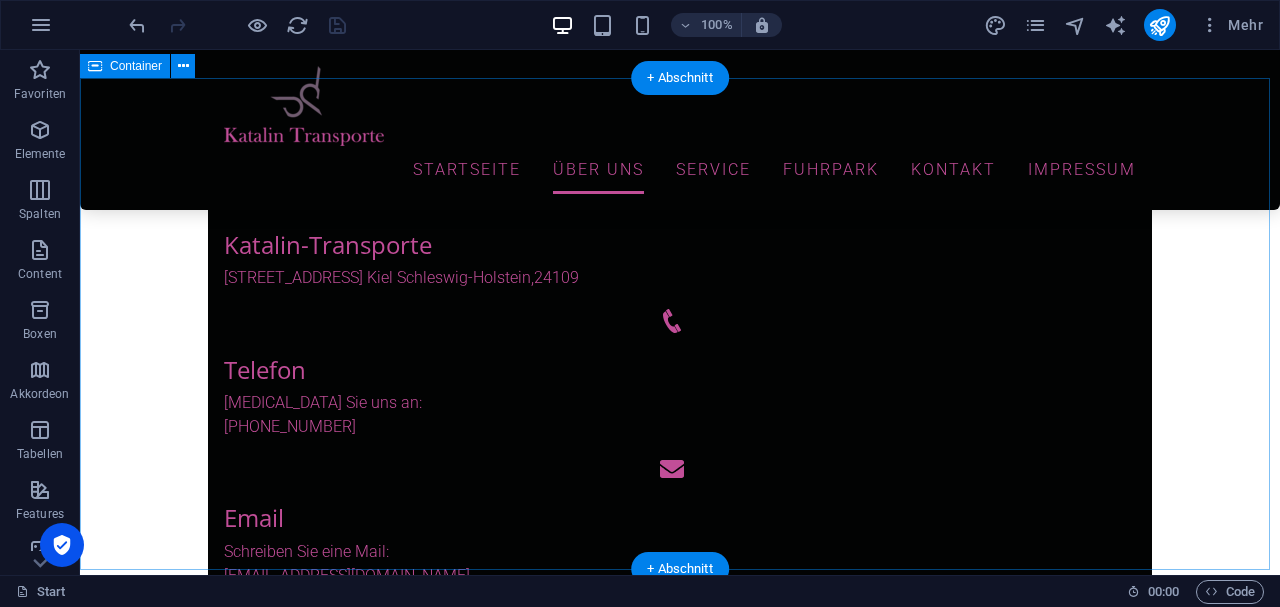 click on "Unser Team [PERSON_NAME] "Büro Fee" Angestellt als:  Büro Im Betrieb tätig seit: [DATE] Über mich: Text "" Kein Mitarbeiter  1 2 3 4 5 6 7 8 9 10 11 1 2 3 4 5 6 7 8 9 10 1 2 3 4 5 6 7 8 9 1 2 3 4 5 6 7 8 1 2 3 4 5 6 7 1 2 3 4 5 6 1 2 3 4 5 1 2 3 4 1 2 3 4 5 6 7 8 9 10 11 12 1 2 3 4 5 6 7 8 9 10 11 1 2 3 4 5 6 7 8 9 10 1 2 3 4 5 6 7 8 9 1 2 3 4 5 6 7 8 1 2 3 4 5 6 7 1 2 3 4 5 6 1 2 3 4 5 1 2 3 4 1 2 3 [PERSON_NAME] "Geschäftsführerin" Angestellt als:  Inhaberin von [PERSON_NAME] Transporte Im Betrieb tätig seit:  [DATE] Über mich: Text [PERSON_NAME] "Vorarbeiter" Angestellt als:  Vorarbeiter  Im Betrieb tätig seit:  [DATE] Über mich: Ich bin [DEMOGRAPHIC_DATA] geboren in [GEOGRAPHIC_DATA] / [PERSON_NAME]. [DEMOGRAPHIC_DATA] bin ich nach [GEOGRAPHIC_DATA] gezogen. Ich habe als Disponent bei der [PERSON_NAME] Nachrichten gearbeitet und DATUM bei [PERSON_NAME] Transporte angefangen.   [PERSON_NAME] "Berufskraftfahrer" Angestellt als:  Kurierfahrer  Im Betrieb tätig seit: [DATE] Über mich: Text [PERSON_NAME] "[PERSON_NAME]" Angestellt als: Über mich: """ at bounding box center (680, 2816) 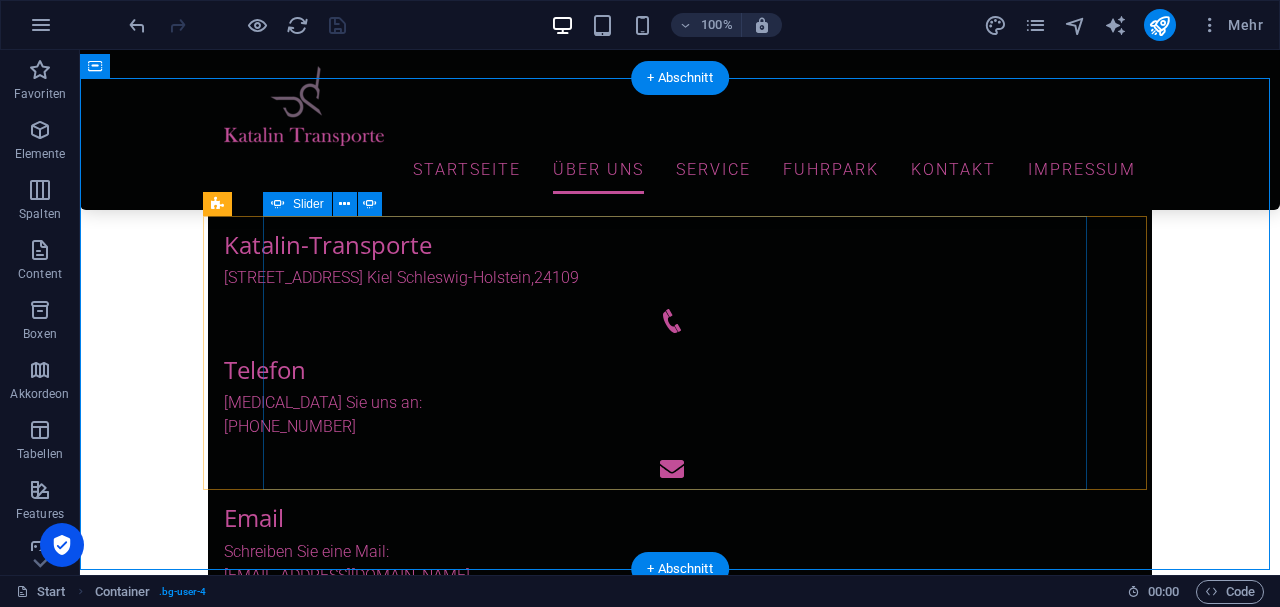 click on "1" at bounding box center (132, -684) 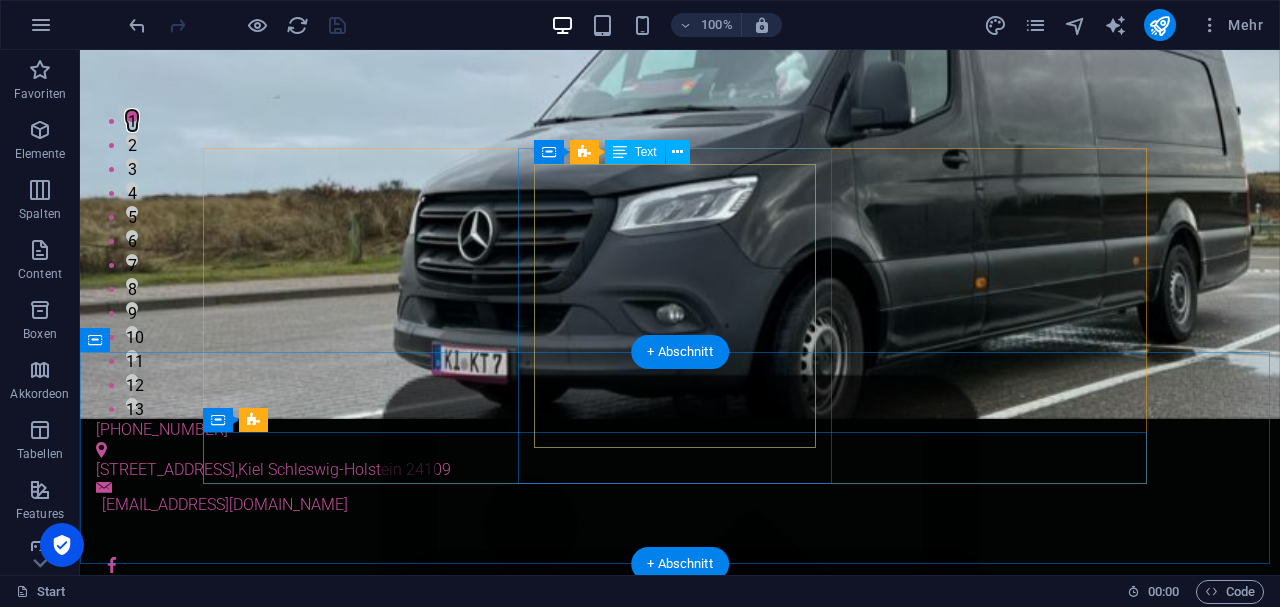 scroll, scrollTop: 0, scrollLeft: 0, axis: both 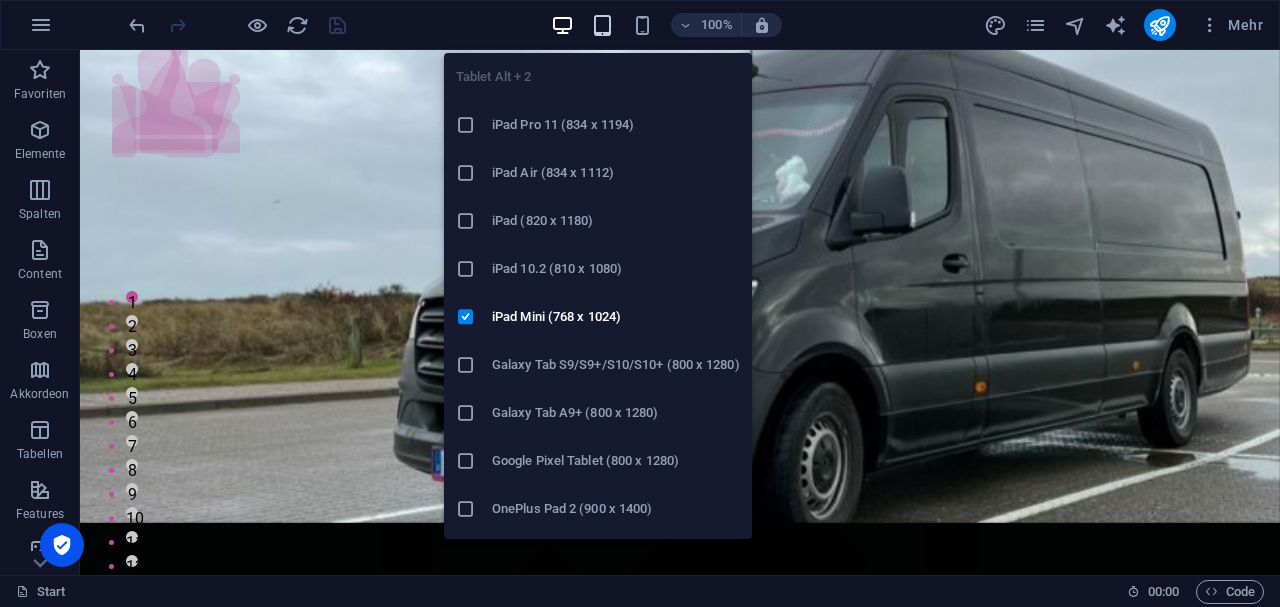 click at bounding box center (602, 25) 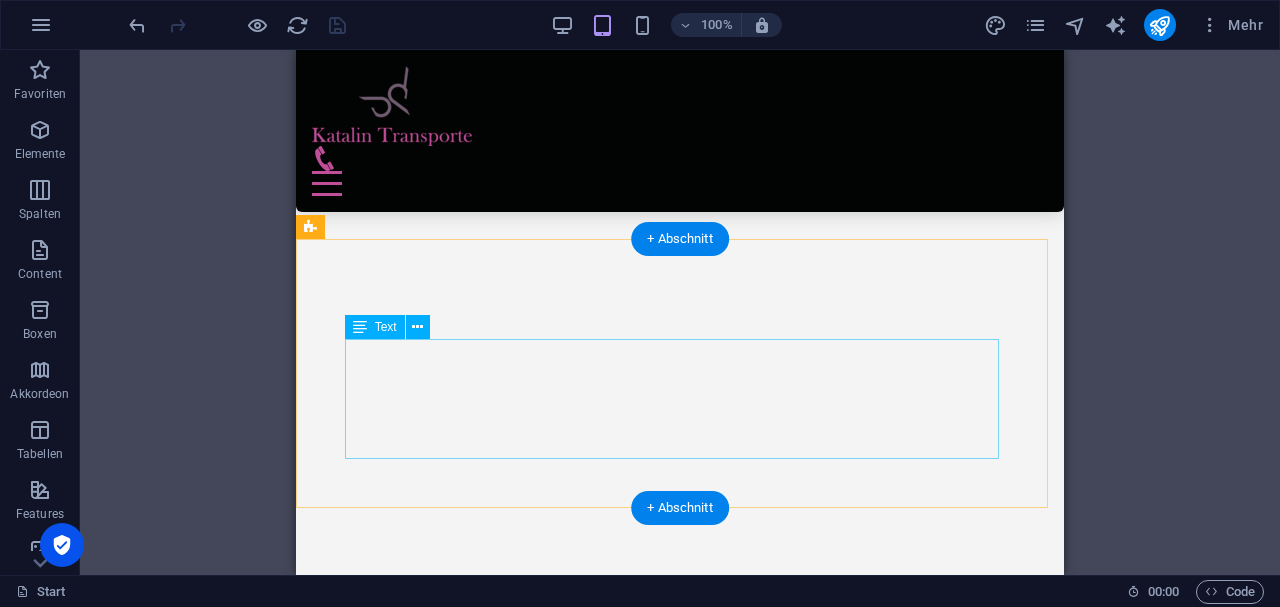 scroll, scrollTop: 3533, scrollLeft: 0, axis: vertical 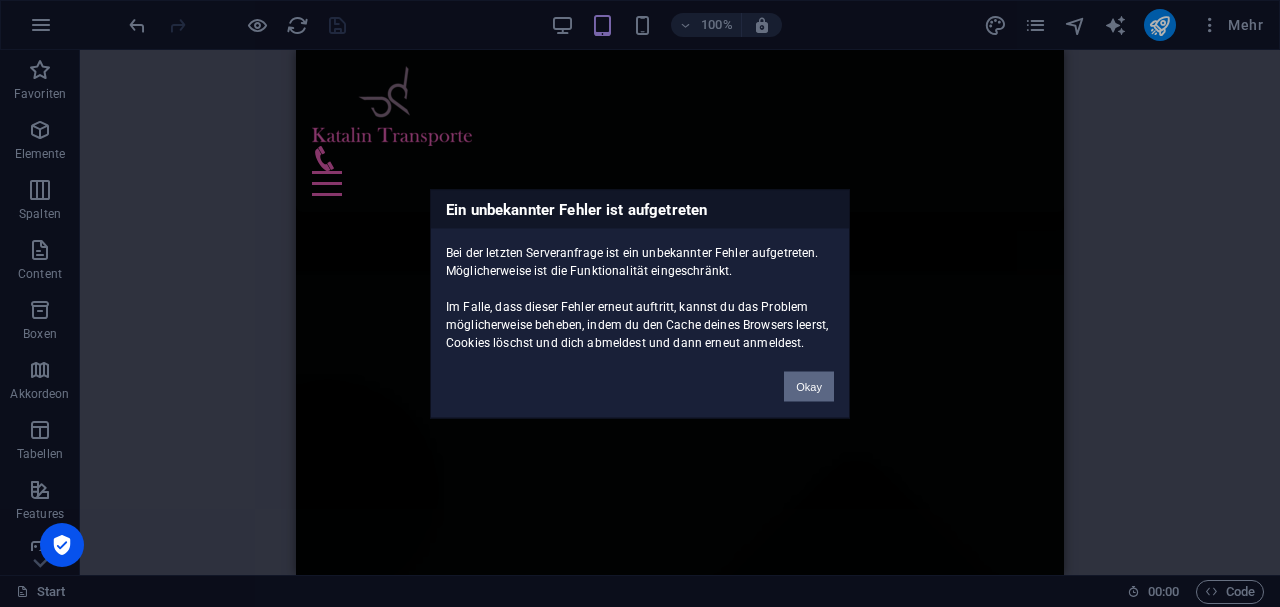 click on "Okay" at bounding box center [809, 386] 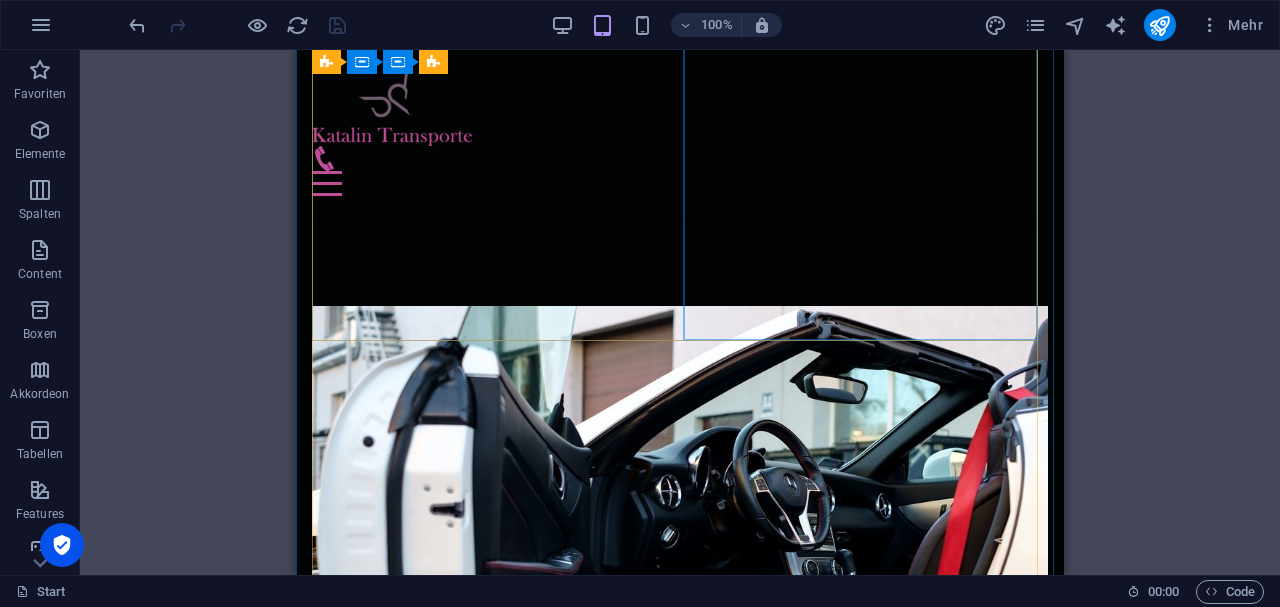 scroll, scrollTop: 8600, scrollLeft: 0, axis: vertical 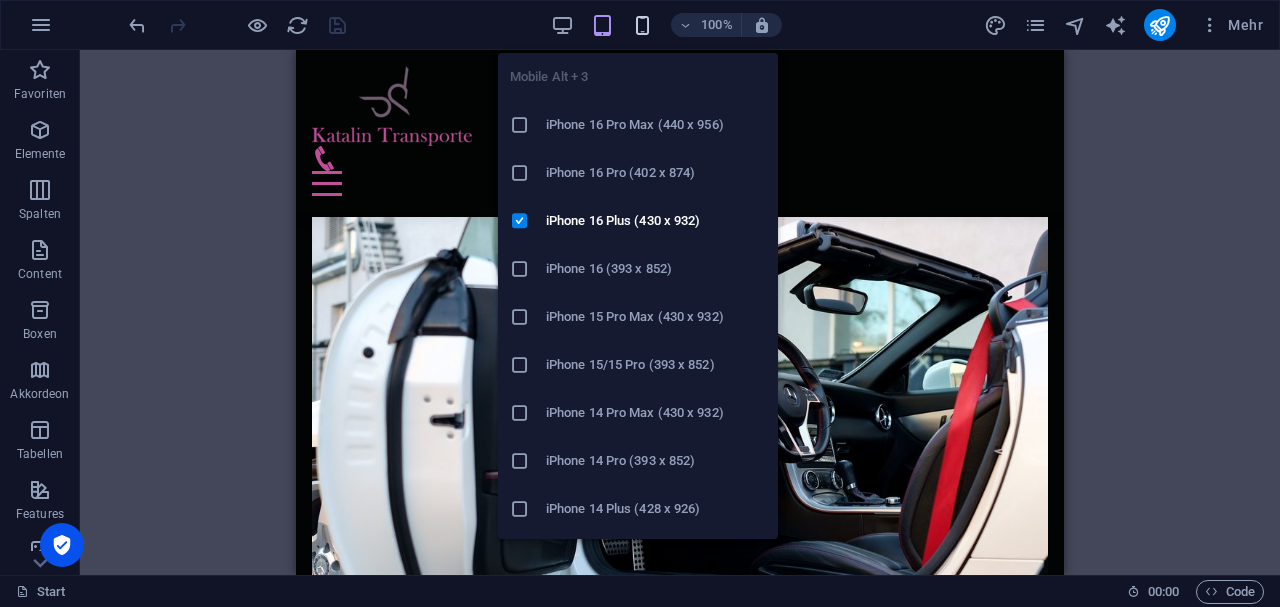 click at bounding box center (642, 25) 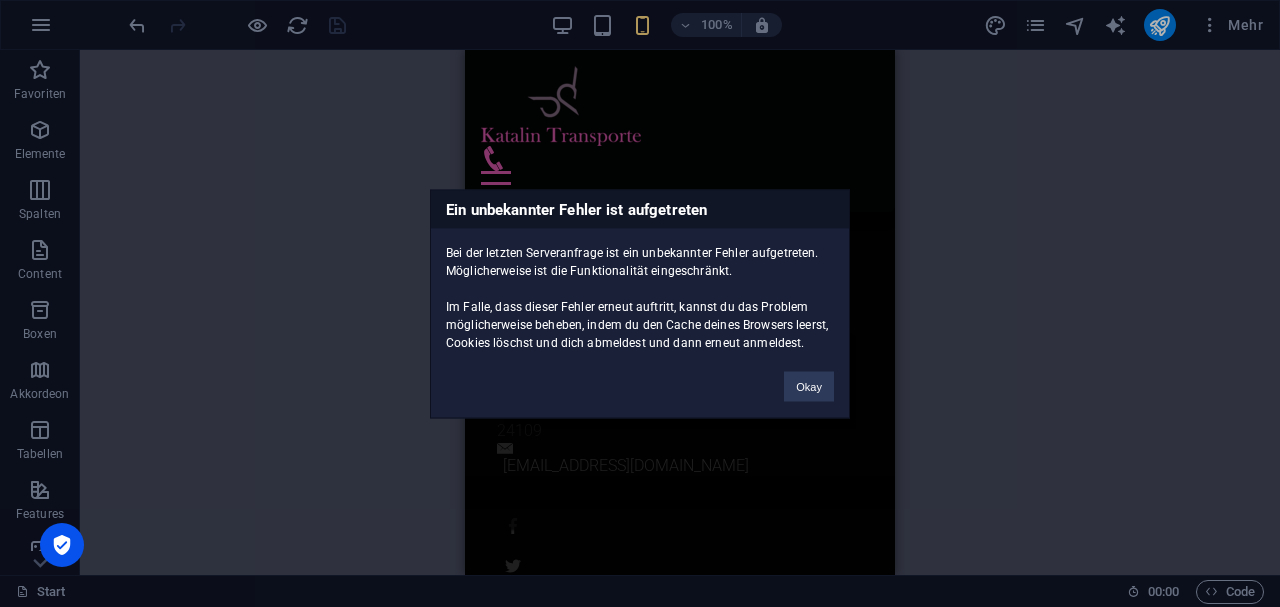 scroll, scrollTop: 451, scrollLeft: 0, axis: vertical 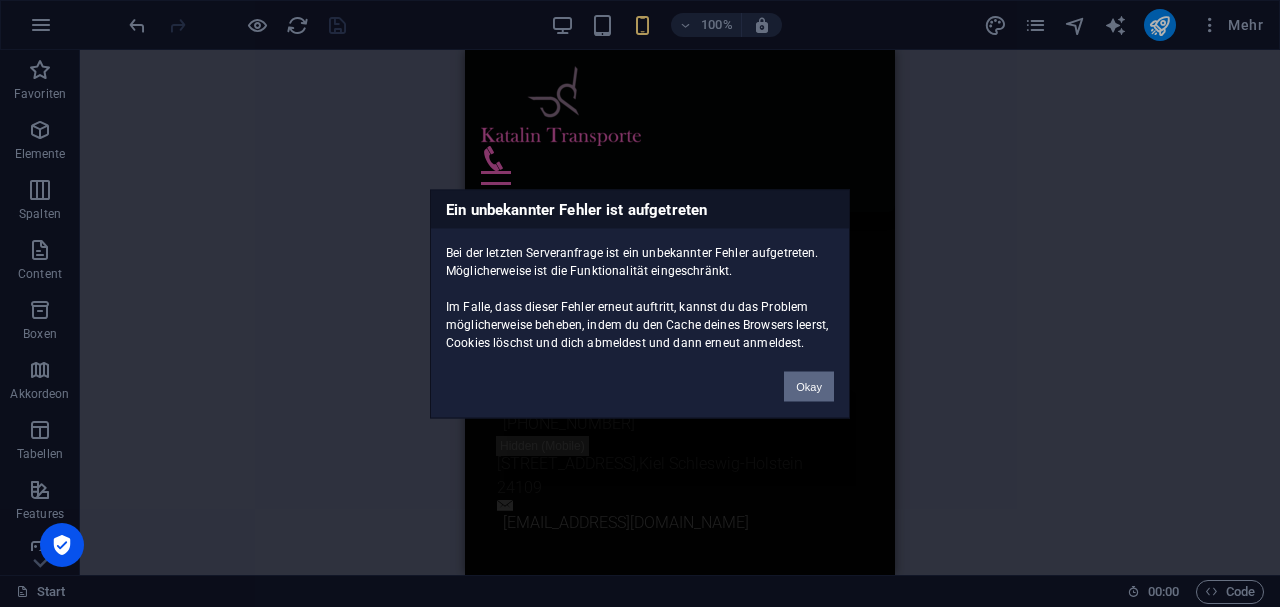 click on "Okay" at bounding box center [809, 386] 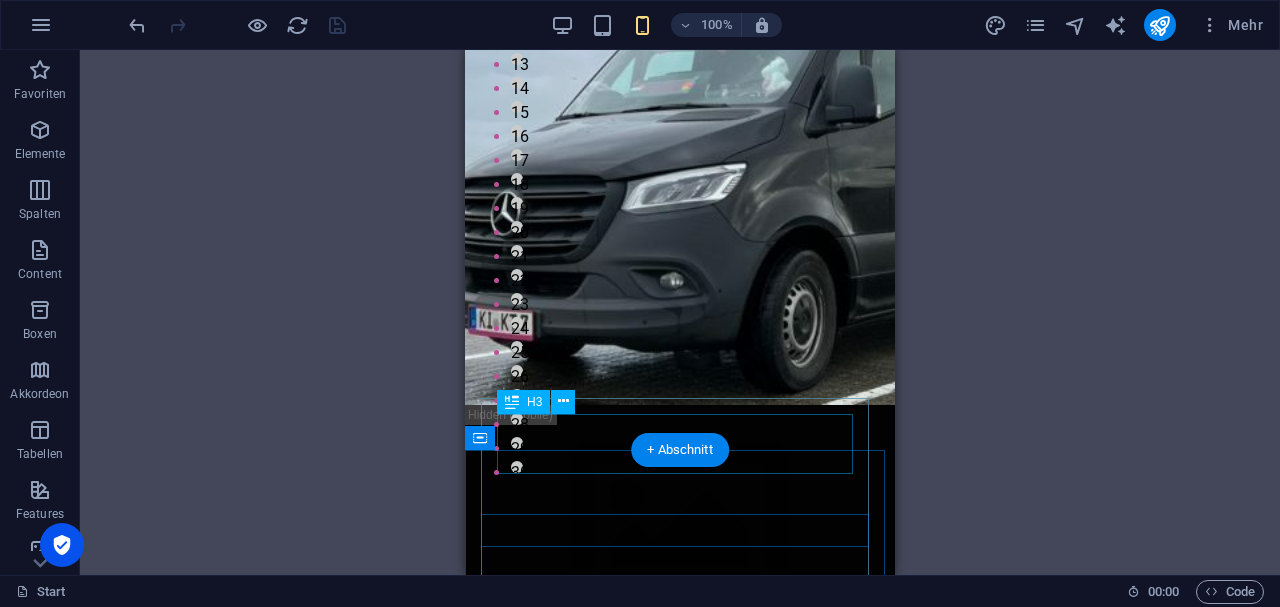 scroll, scrollTop: 0, scrollLeft: 0, axis: both 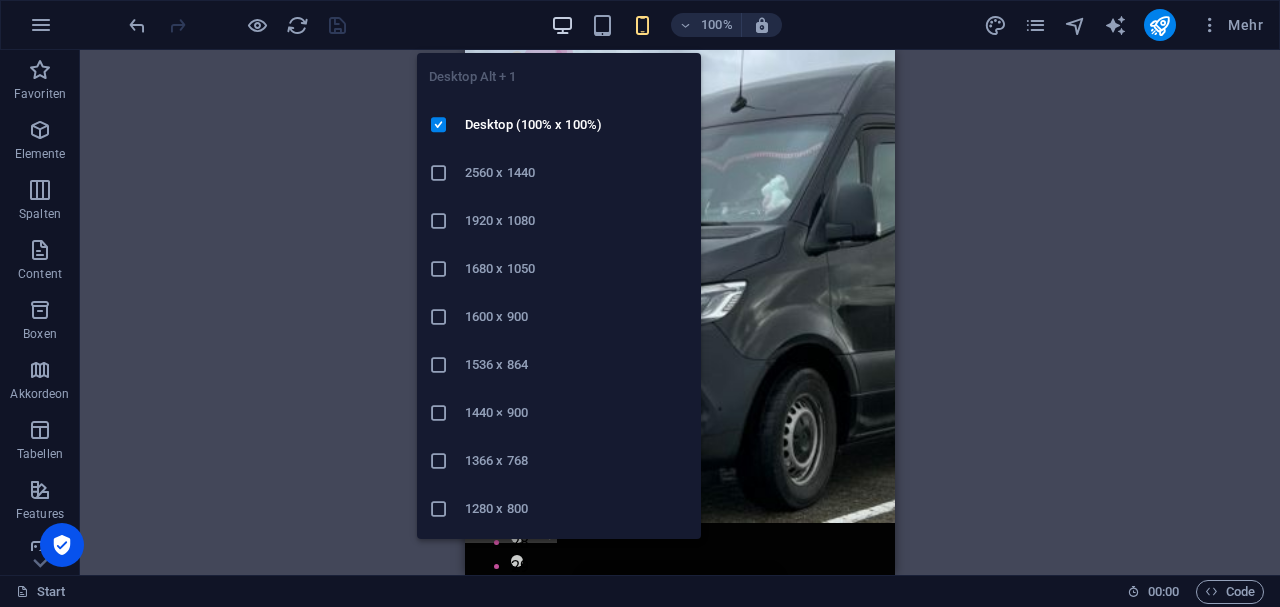 click at bounding box center [562, 25] 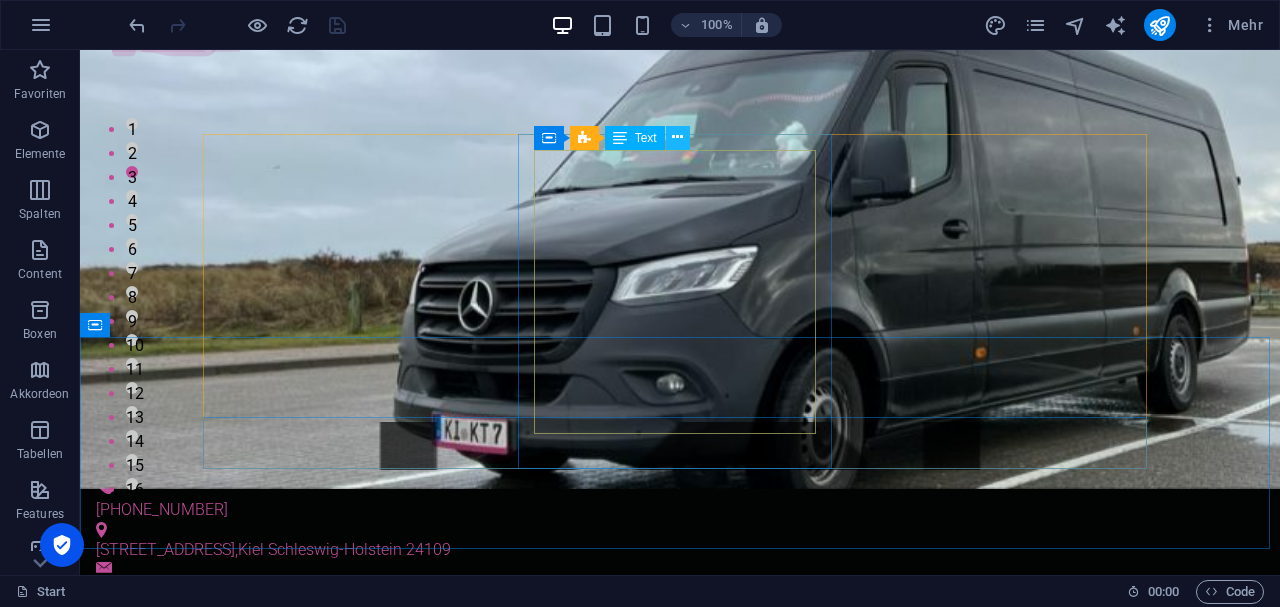 scroll, scrollTop: 133, scrollLeft: 0, axis: vertical 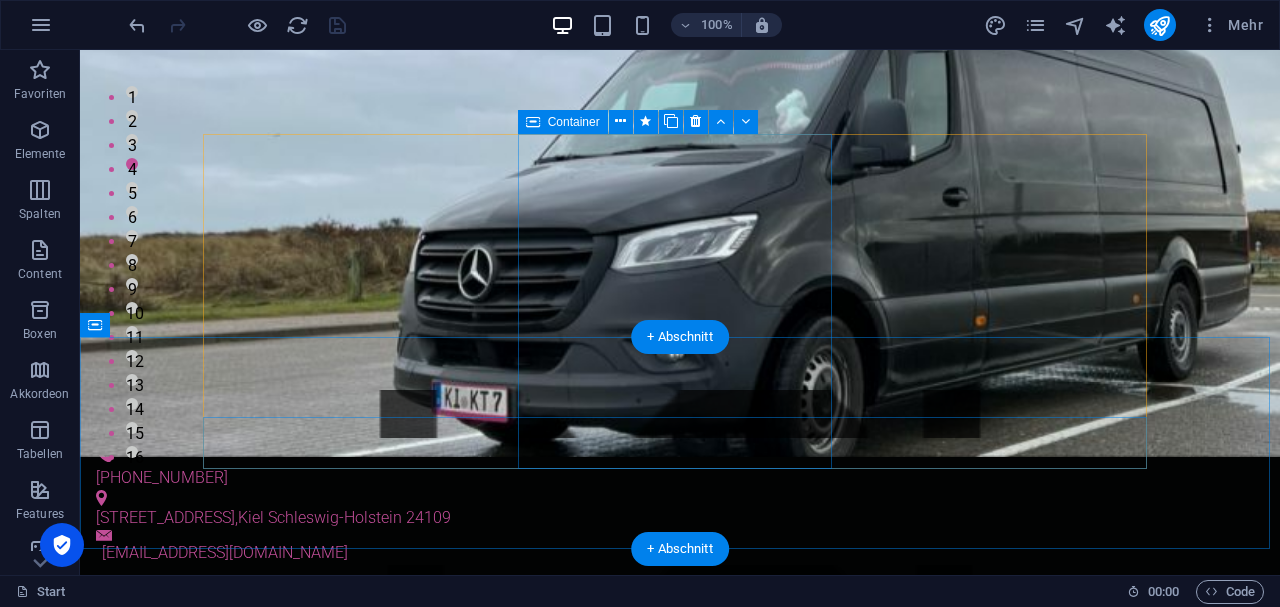 drag, startPoint x: 768, startPoint y: 184, endPoint x: 750, endPoint y: 144, distance: 43.863426 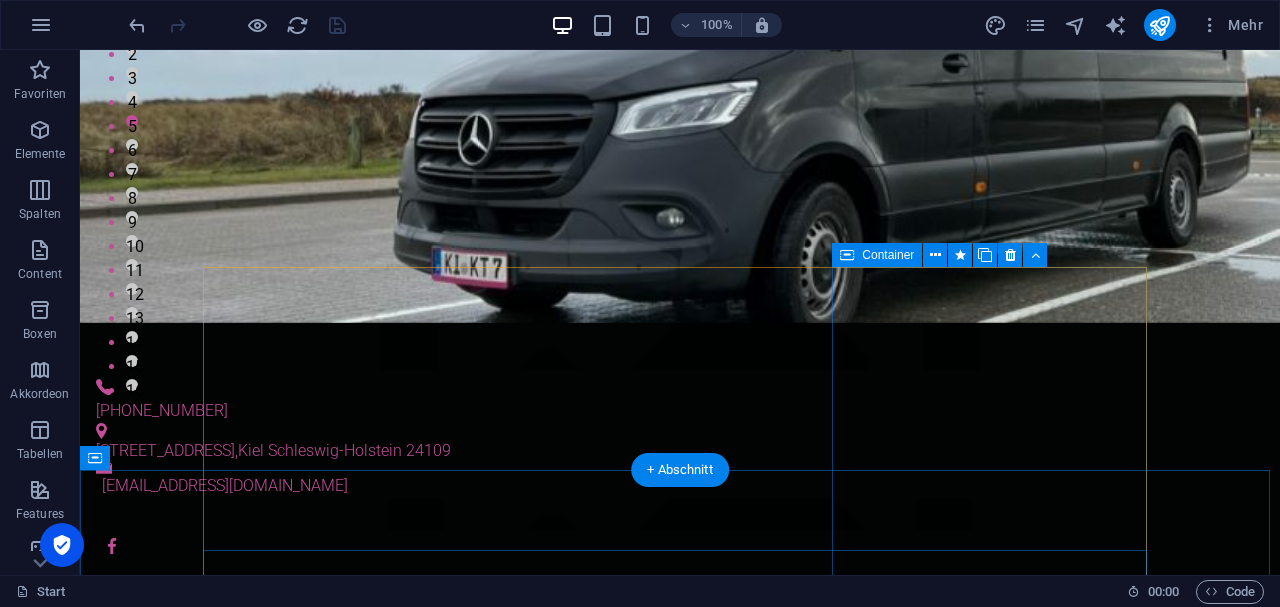 scroll, scrollTop: 0, scrollLeft: 0, axis: both 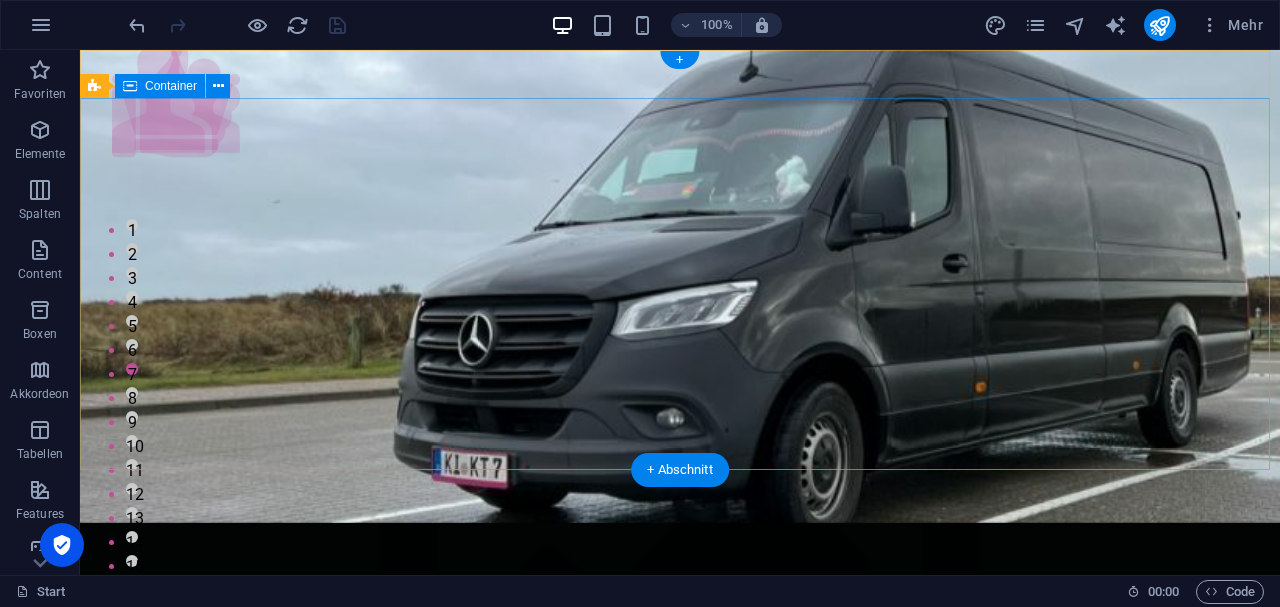 click on "Startseite Über uns Service Fuhrpark Kontakt Impressum" at bounding box center [680, 930] 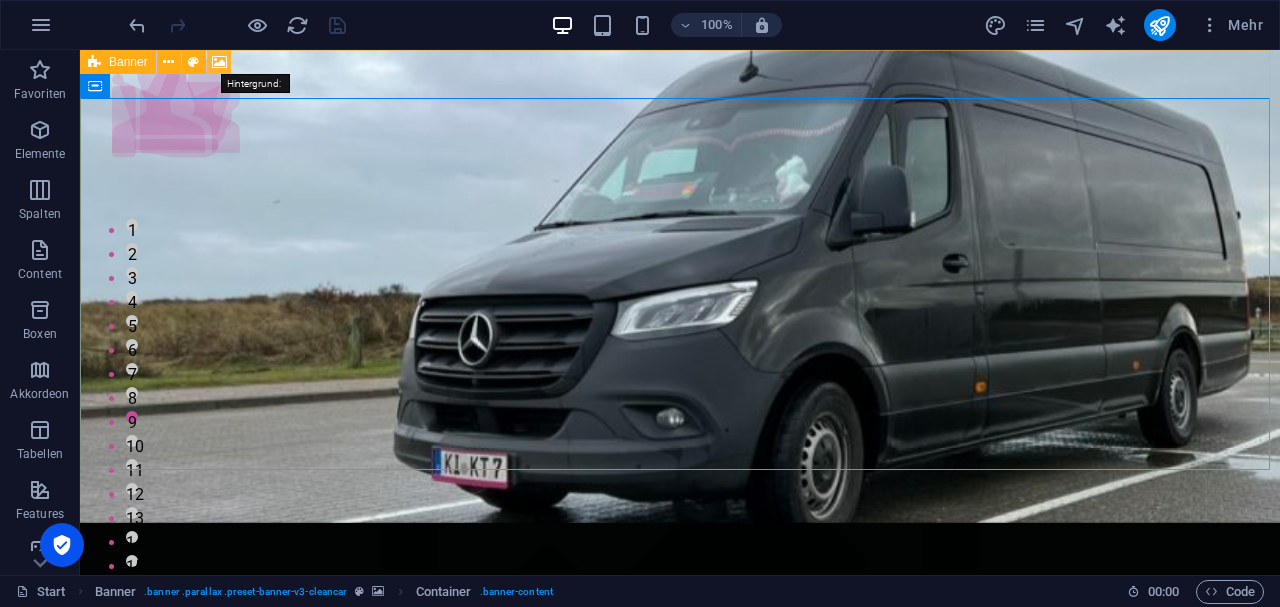 click at bounding box center [219, 62] 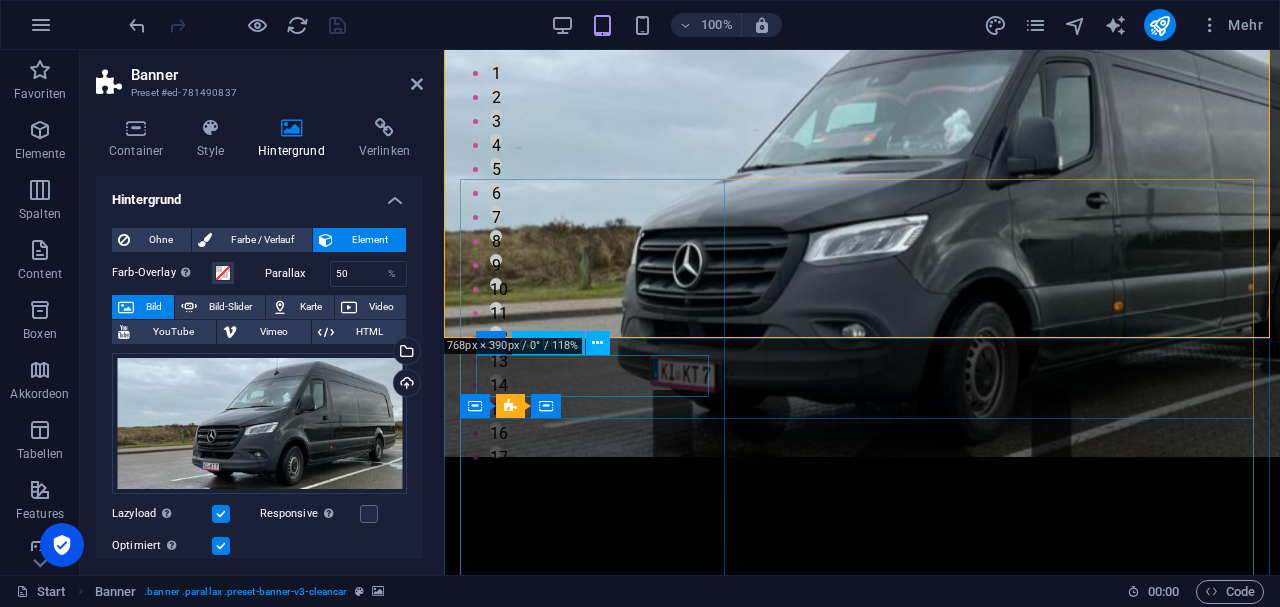 scroll, scrollTop: 0, scrollLeft: 0, axis: both 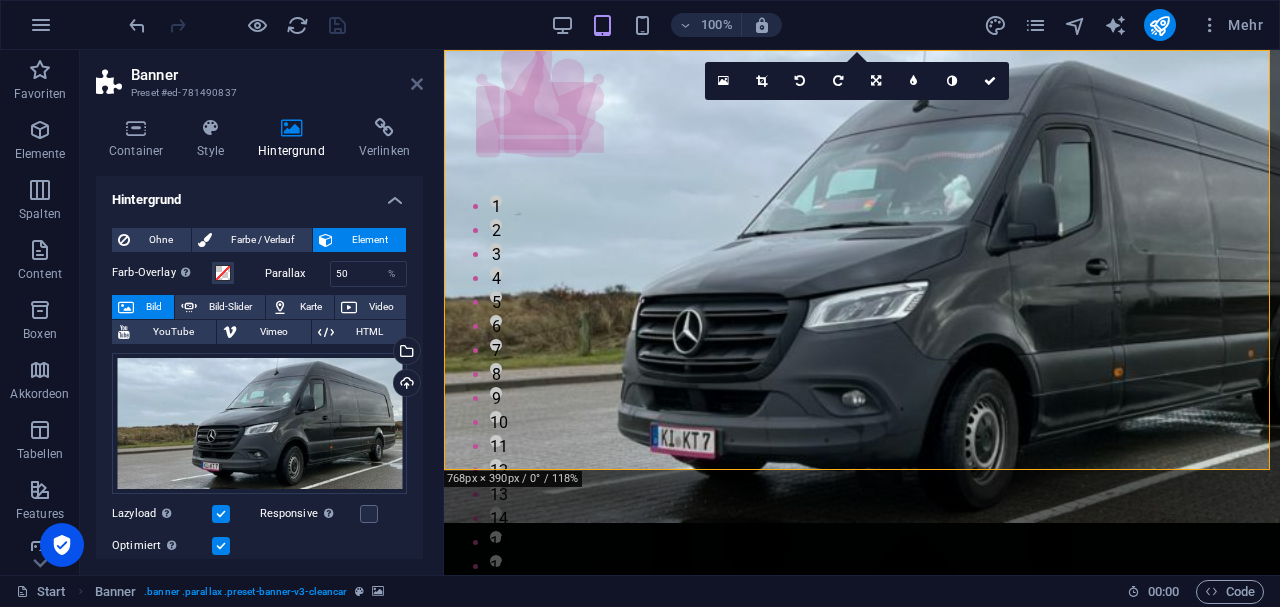 drag, startPoint x: 416, startPoint y: 88, endPoint x: 359, endPoint y: 61, distance: 63.07139 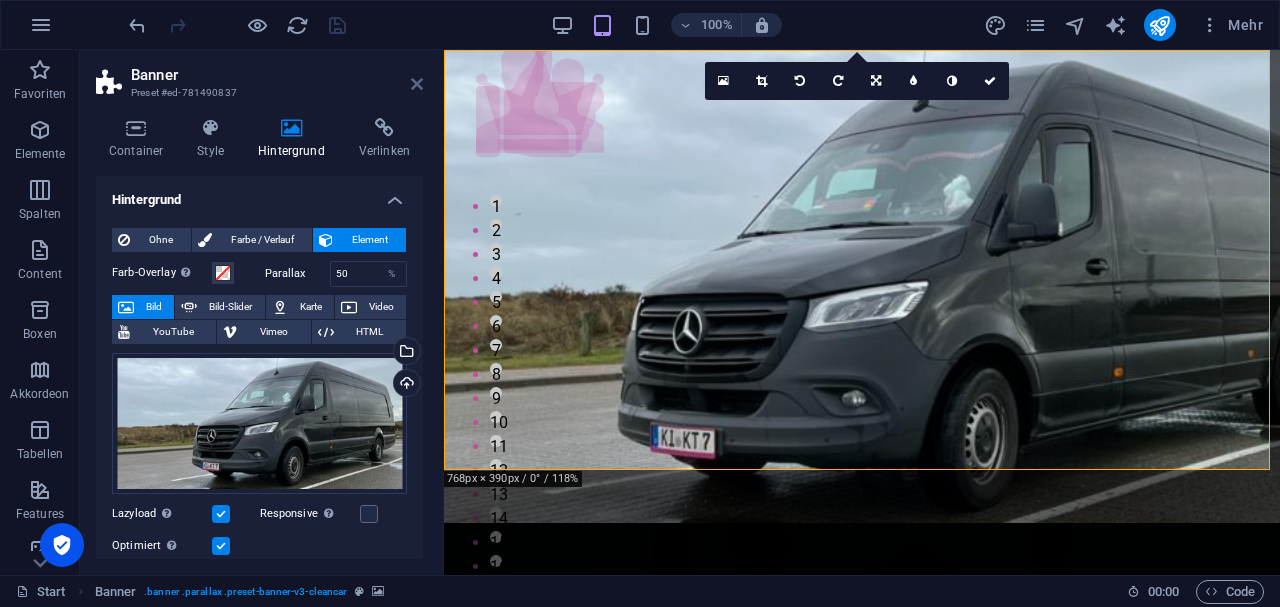 click at bounding box center (417, 84) 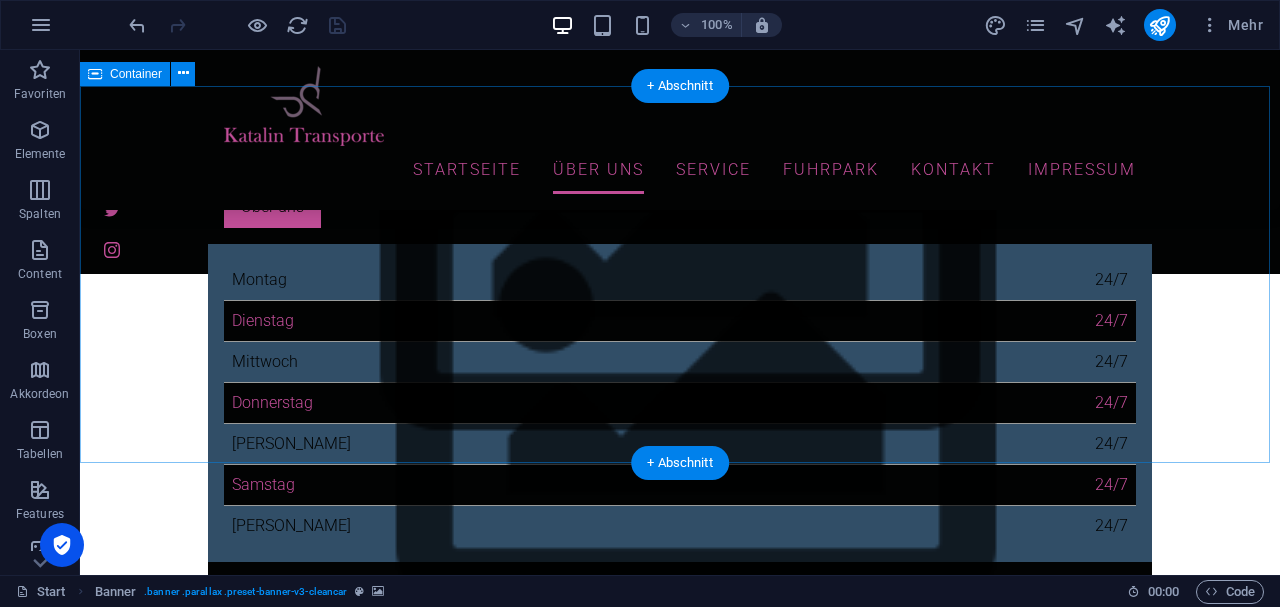 scroll, scrollTop: 600, scrollLeft: 0, axis: vertical 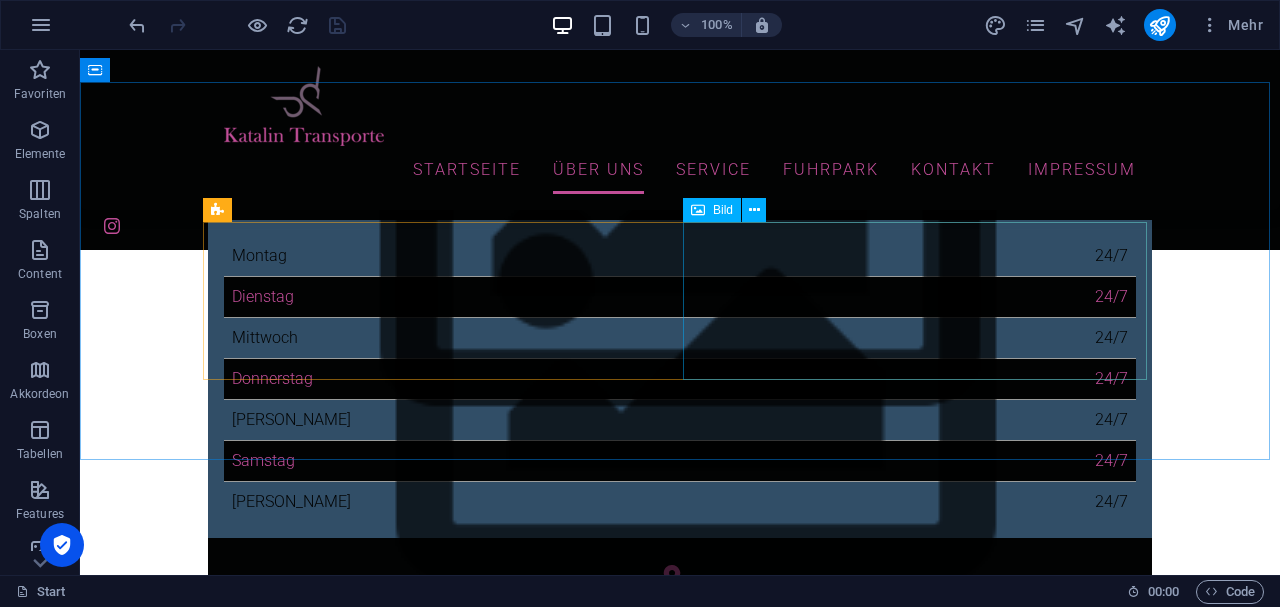 click on "Über uns" at bounding box center (680, 1175) 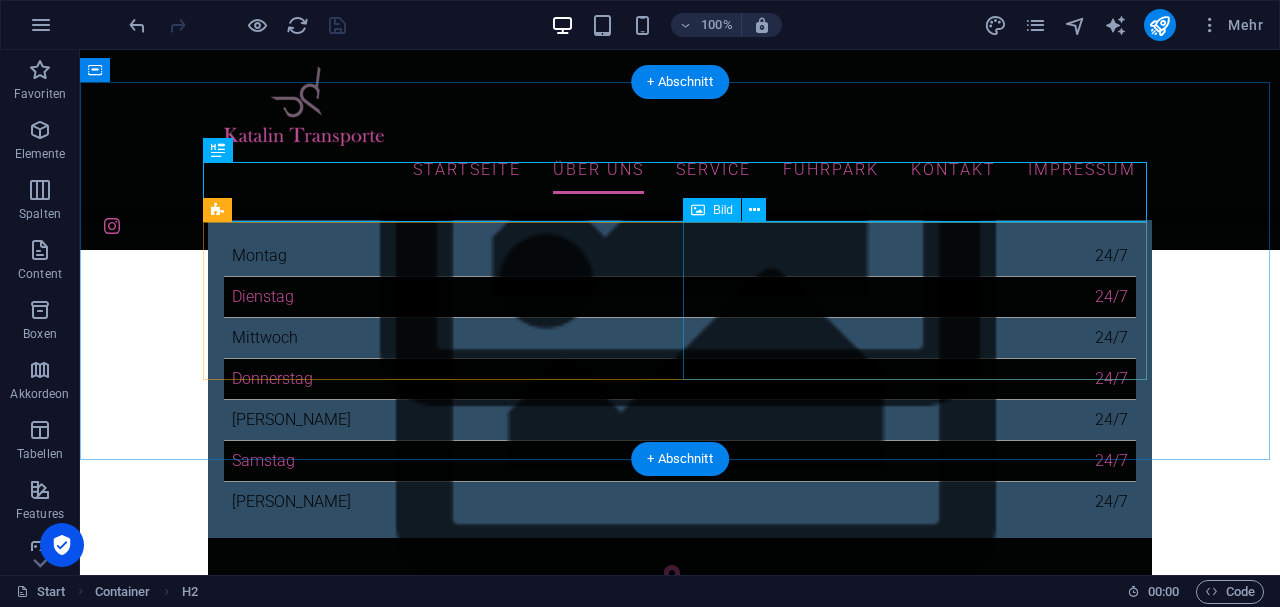 click at bounding box center [352, 1379] 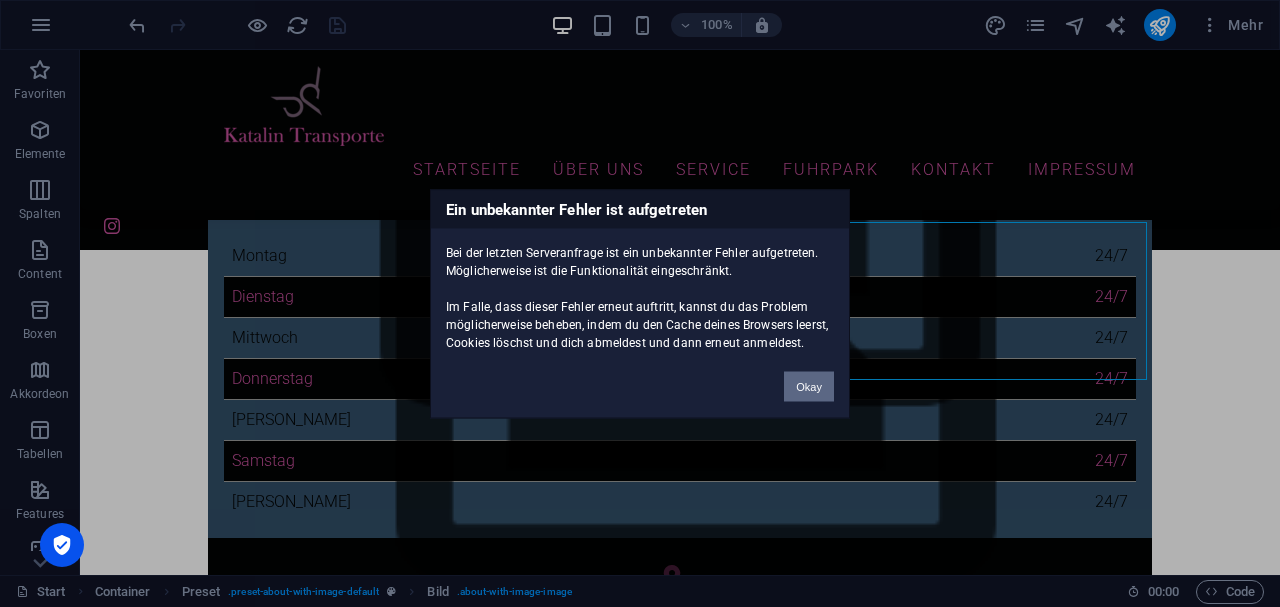 click on "Okay" at bounding box center (809, 386) 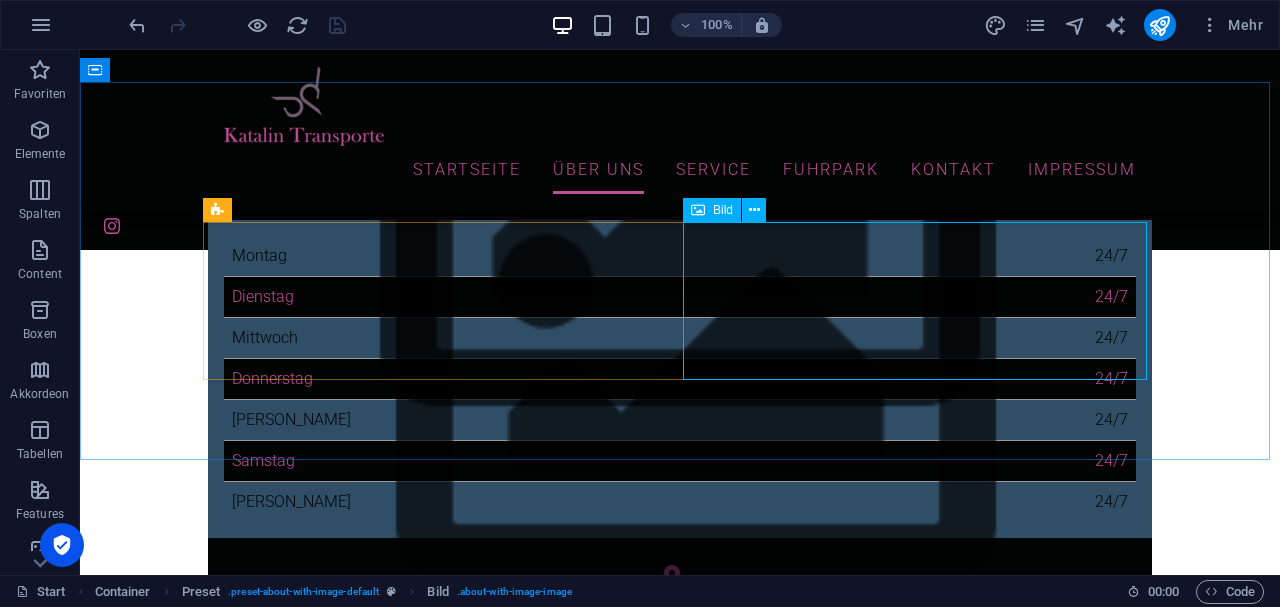 click on "Bild" at bounding box center (723, 210) 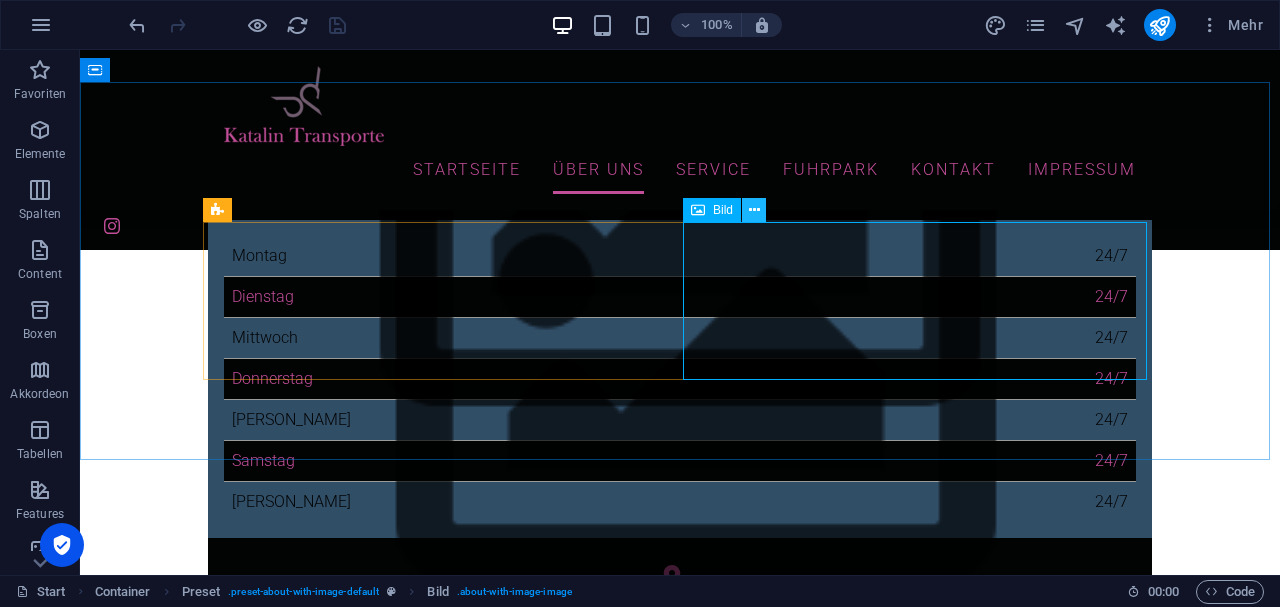 click at bounding box center (754, 210) 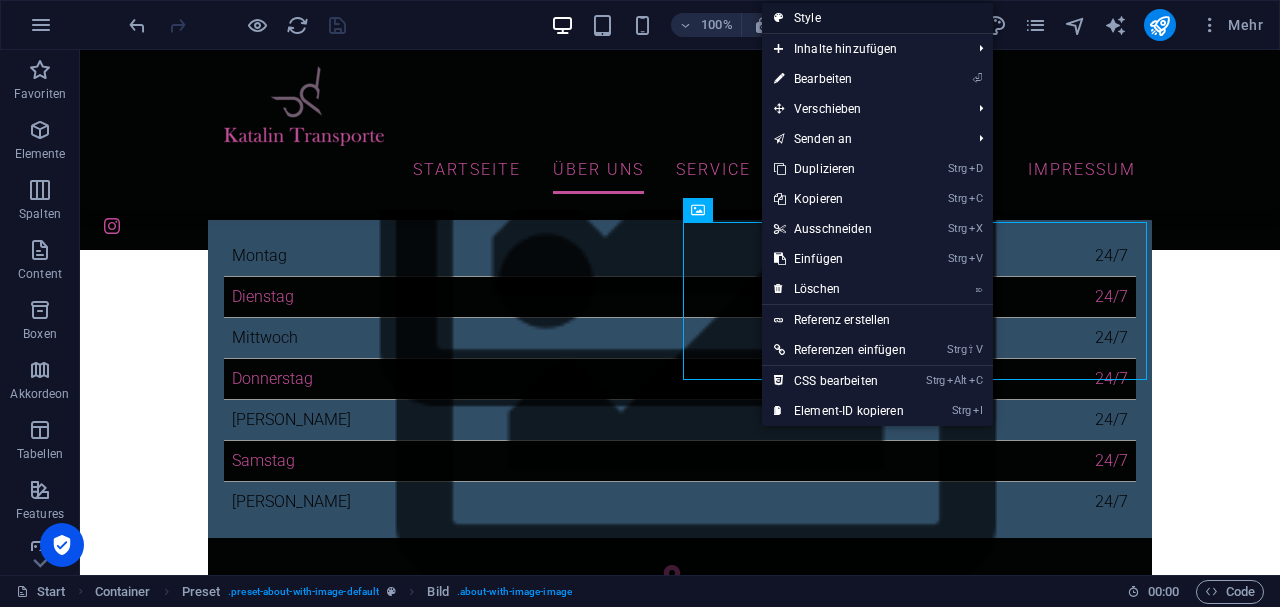 drag, startPoint x: 814, startPoint y: 16, endPoint x: 320, endPoint y: 286, distance: 562.9707 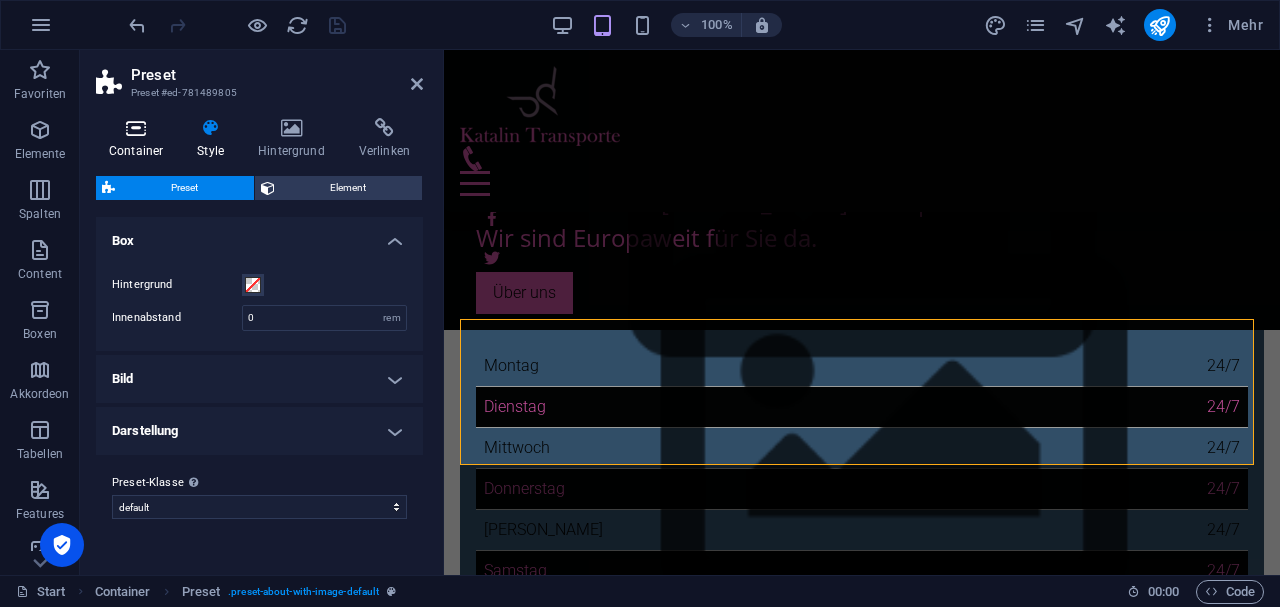 click on "Container" at bounding box center [140, 139] 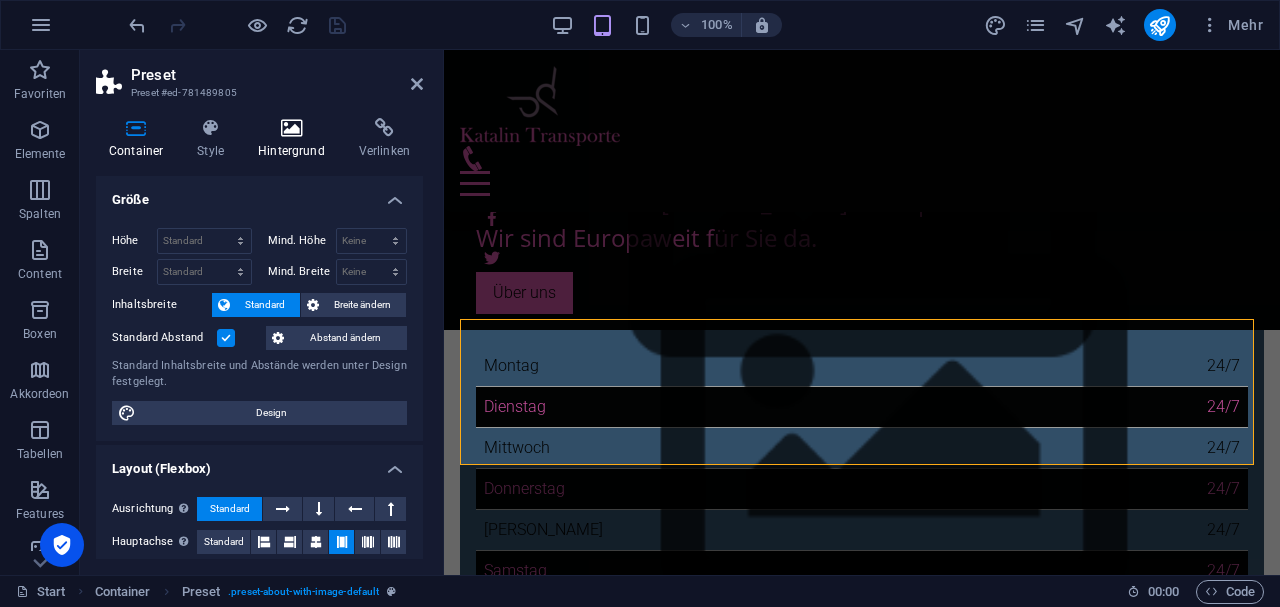 click at bounding box center (291, 128) 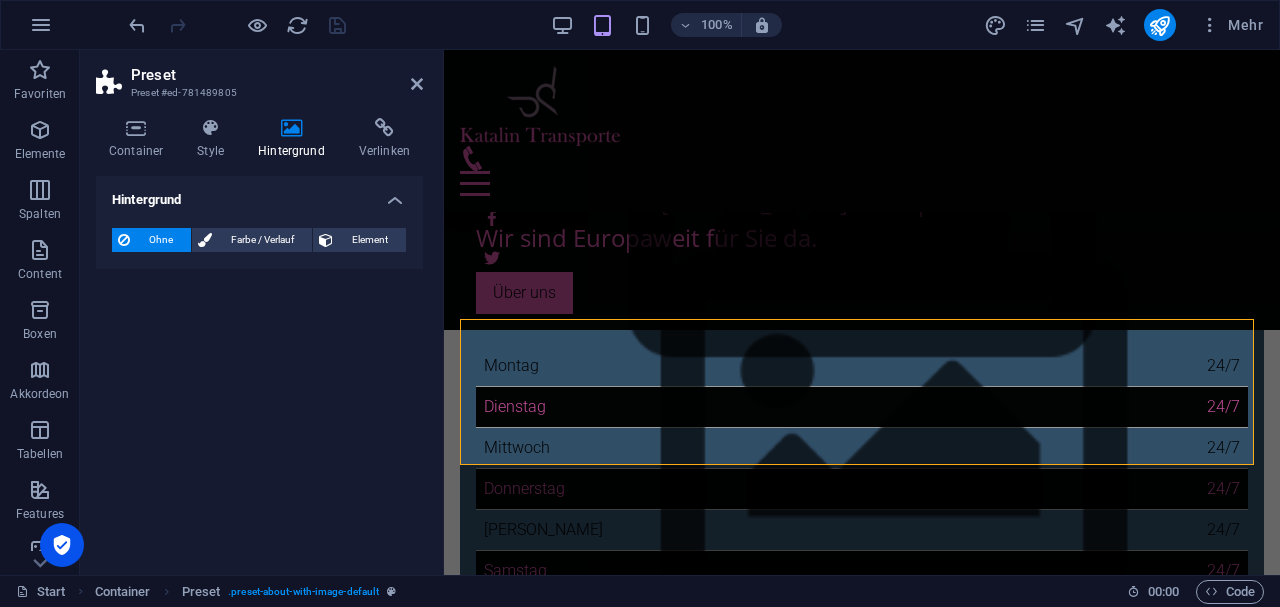 click at bounding box center (291, 128) 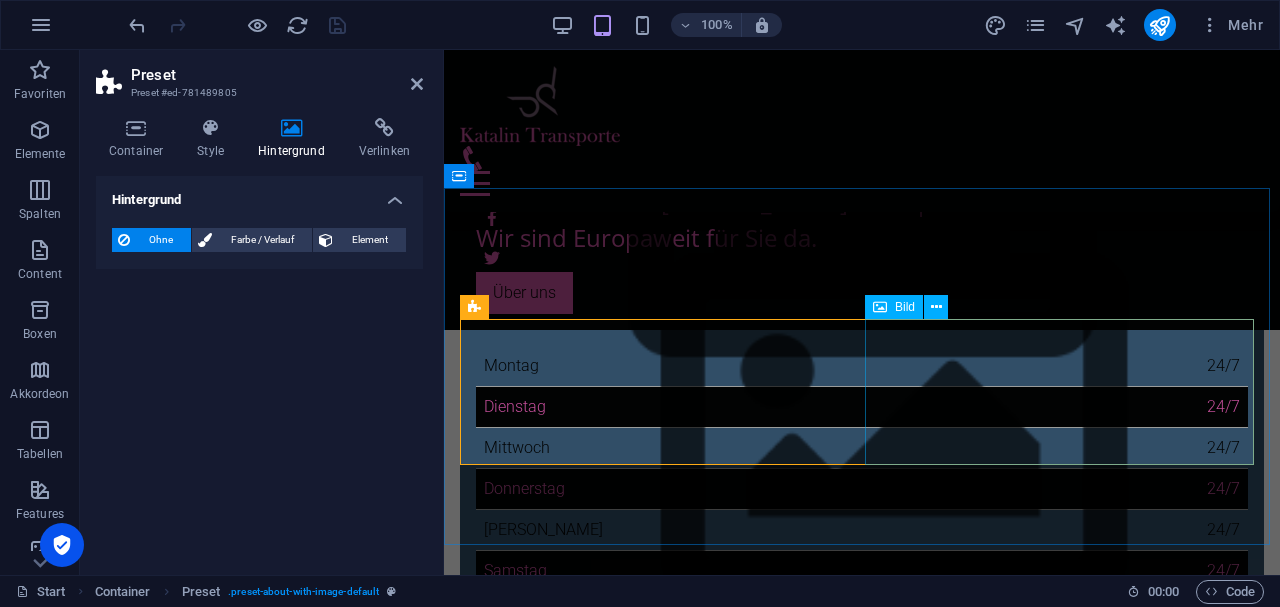 click on "Bild" at bounding box center (905, 307) 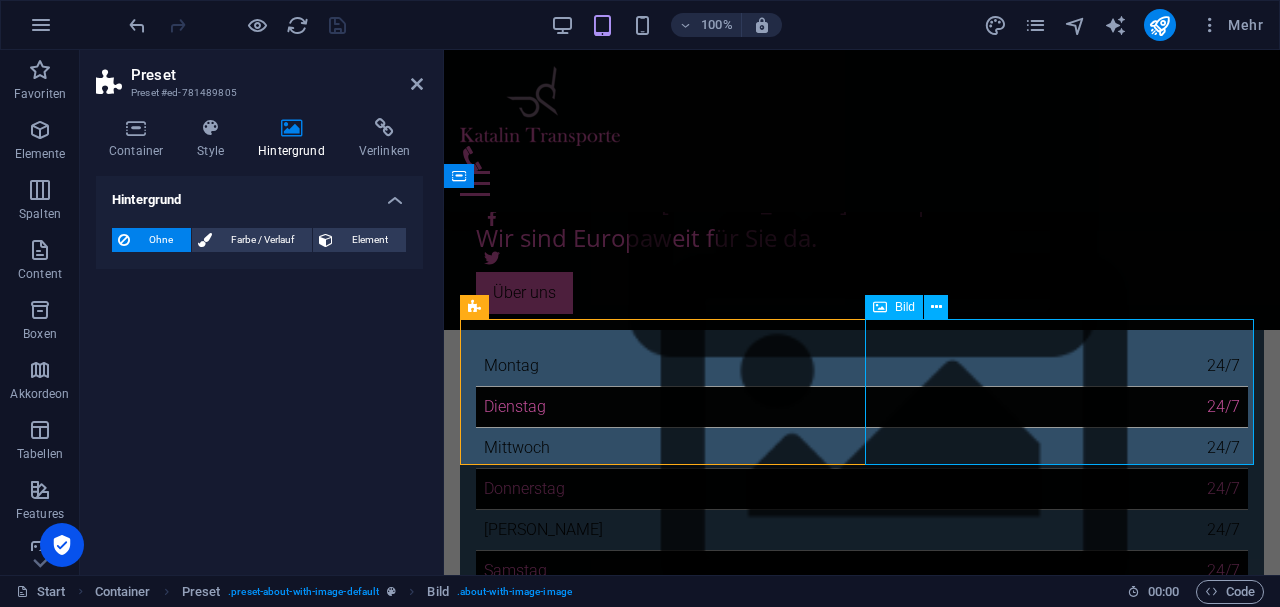click on "Bild" at bounding box center [905, 307] 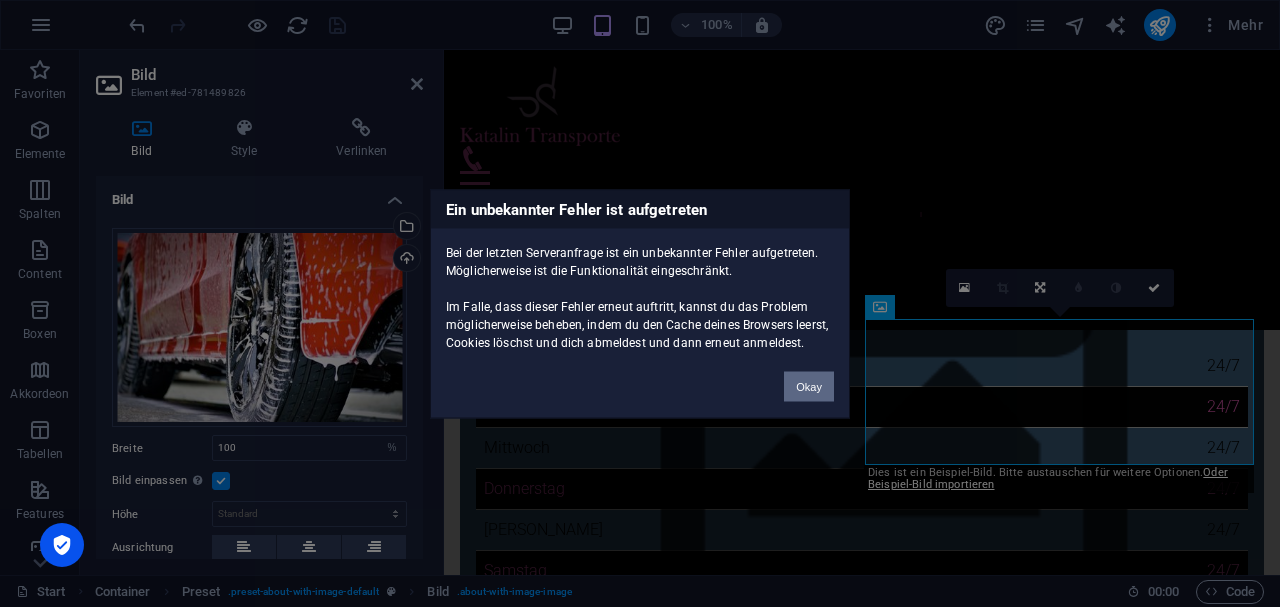 click on "Okay" at bounding box center (809, 386) 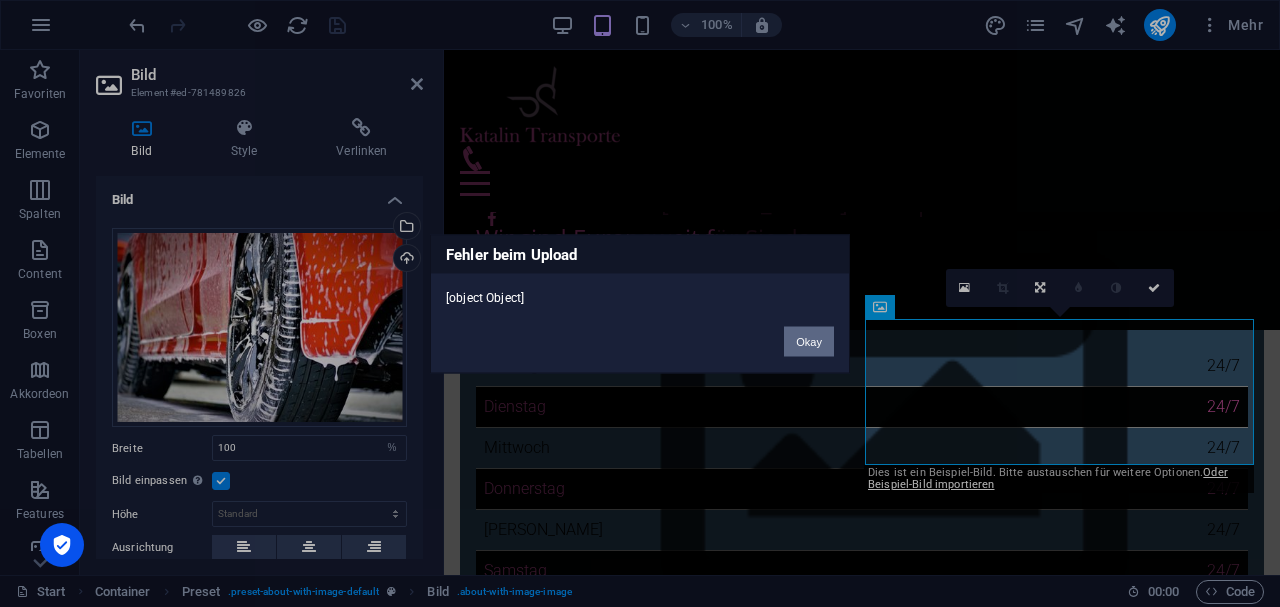 click on "Okay" at bounding box center [809, 341] 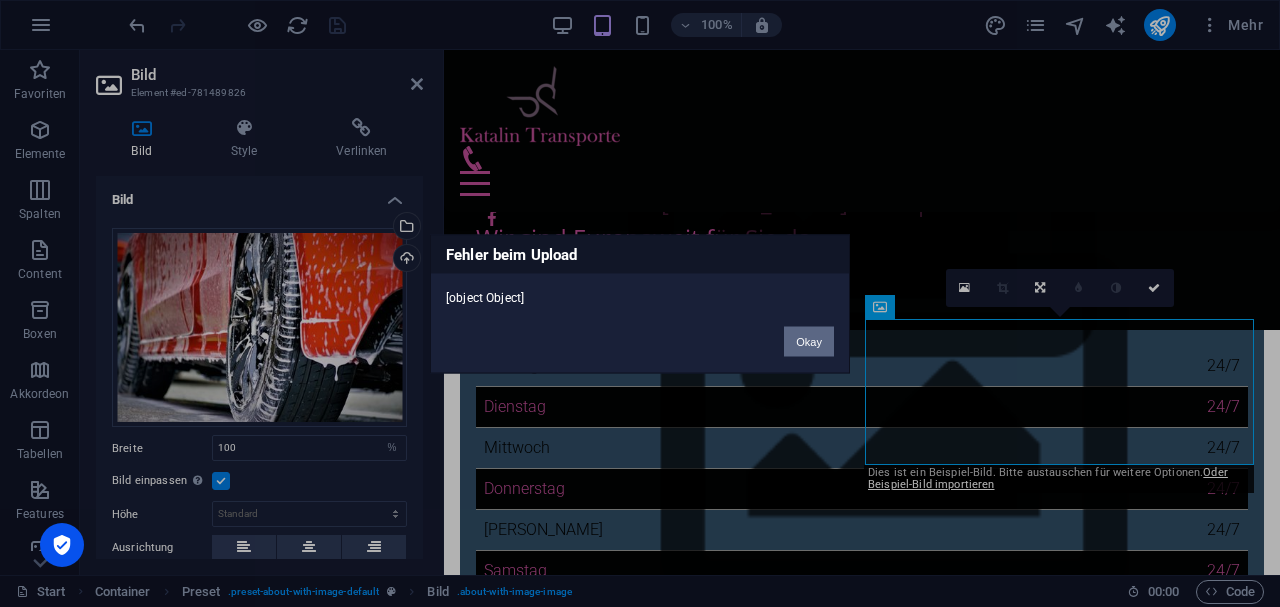 click on "Okay" at bounding box center (809, 341) 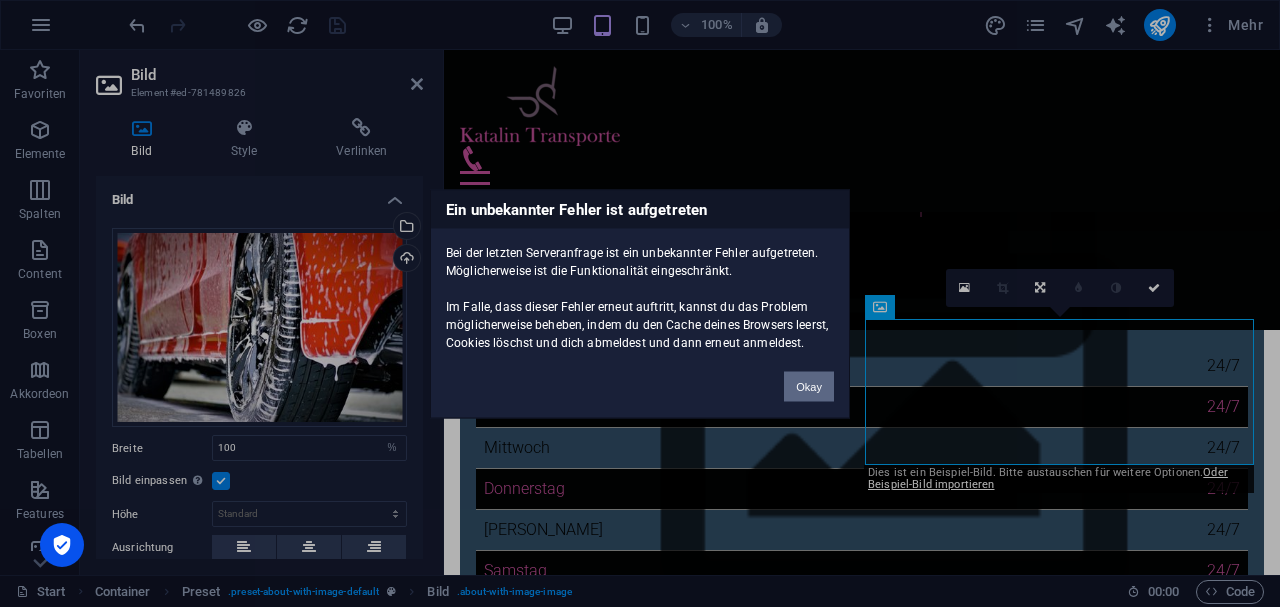 click on "Okay" at bounding box center [809, 386] 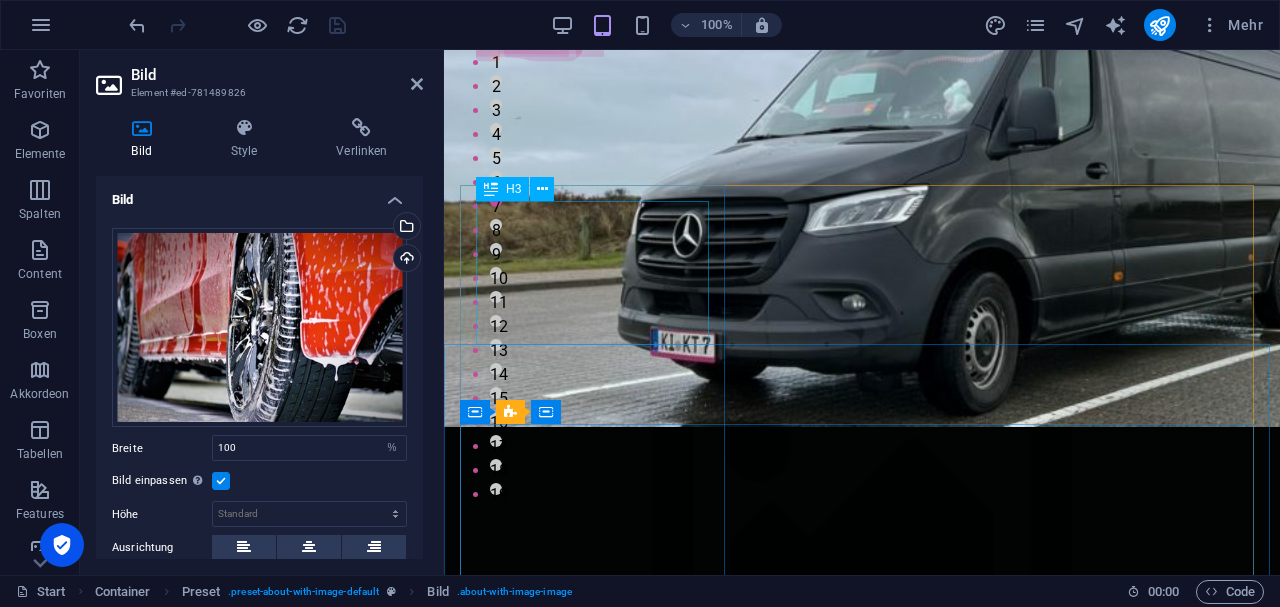 scroll, scrollTop: 0, scrollLeft: 0, axis: both 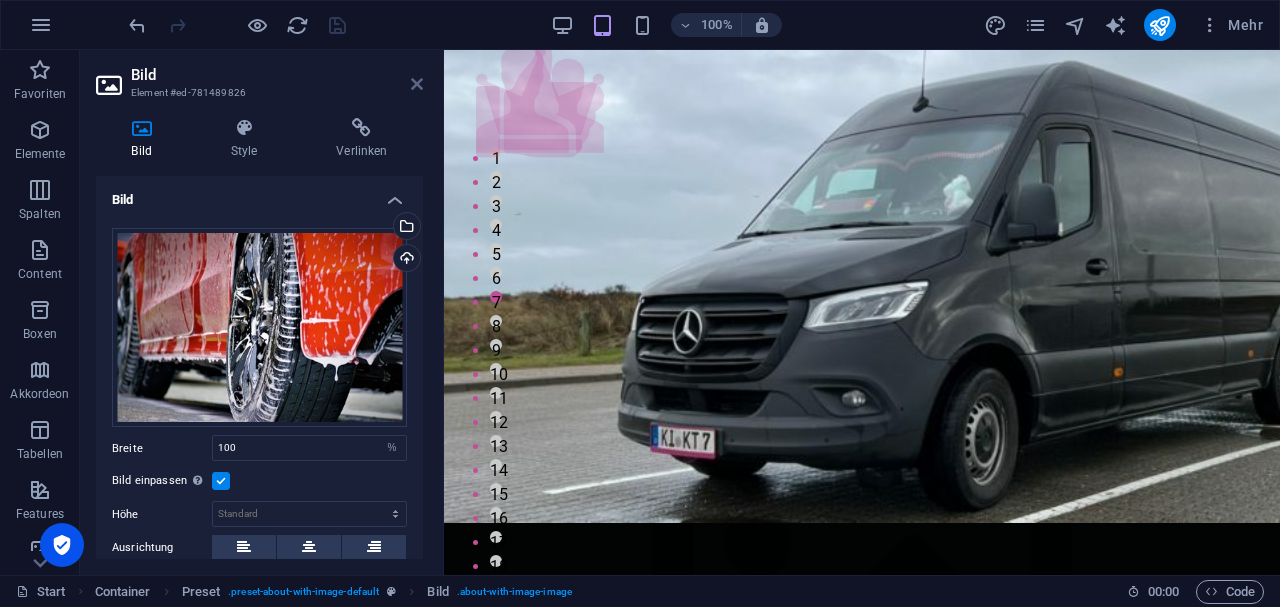 click at bounding box center [417, 84] 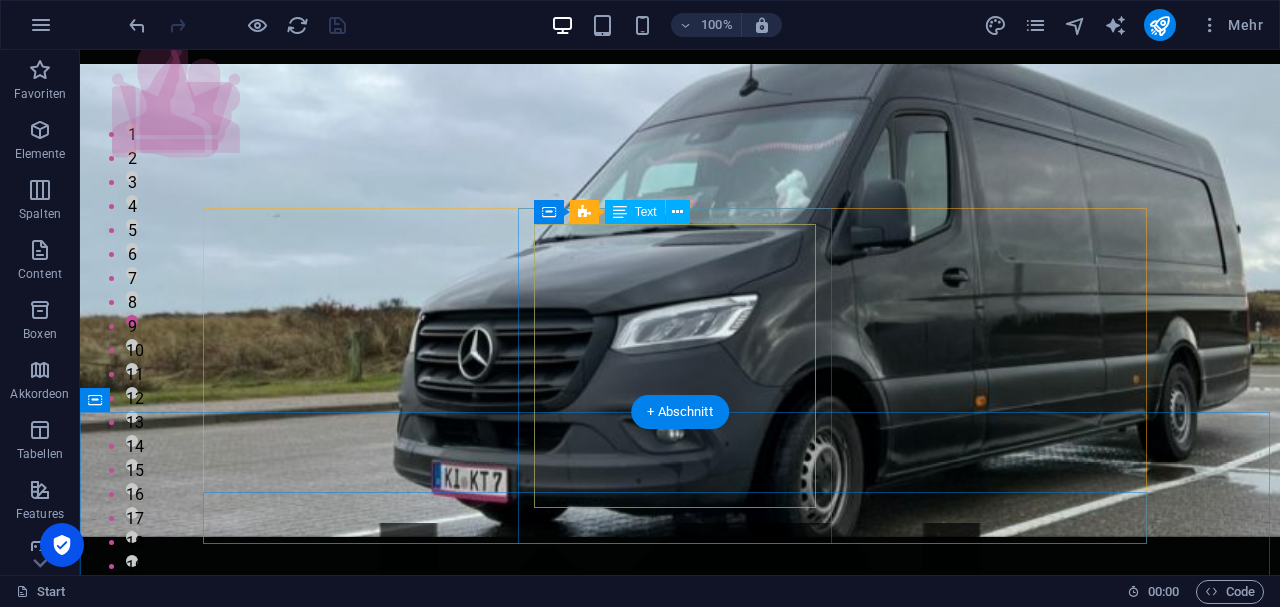 scroll, scrollTop: 66, scrollLeft: 0, axis: vertical 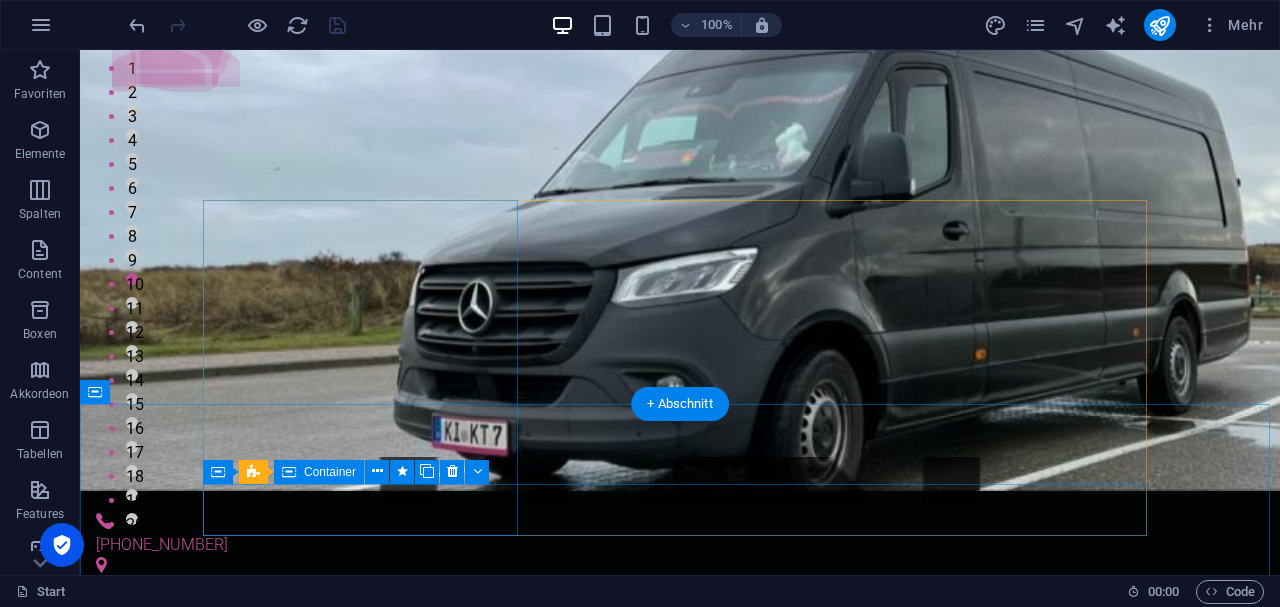 click on "Willkommen bei [PERSON_NAME]-Transporte Wir sind Europaweit für Sie da. Über uns" at bounding box center (680, 827) 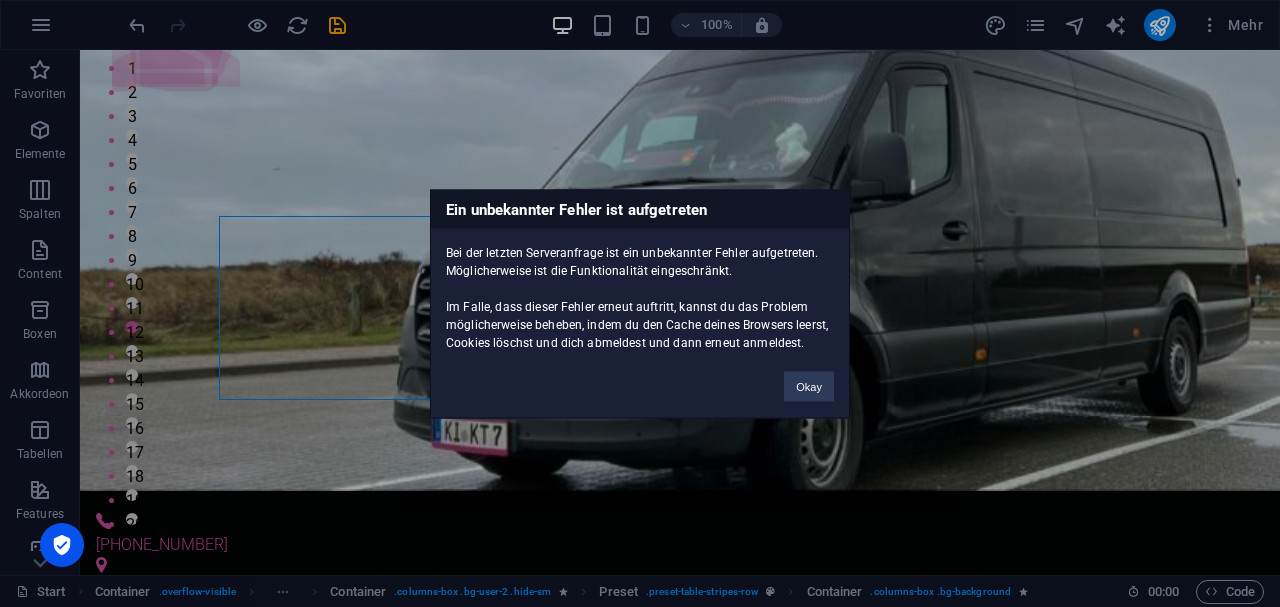 type 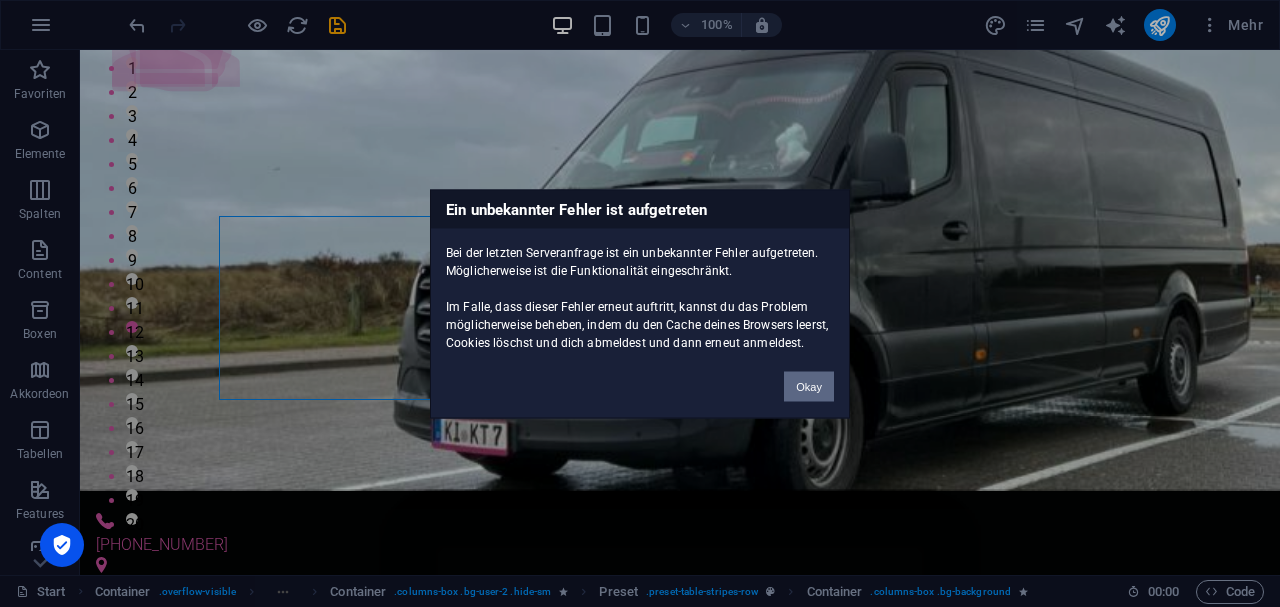 click on "Okay" at bounding box center (809, 386) 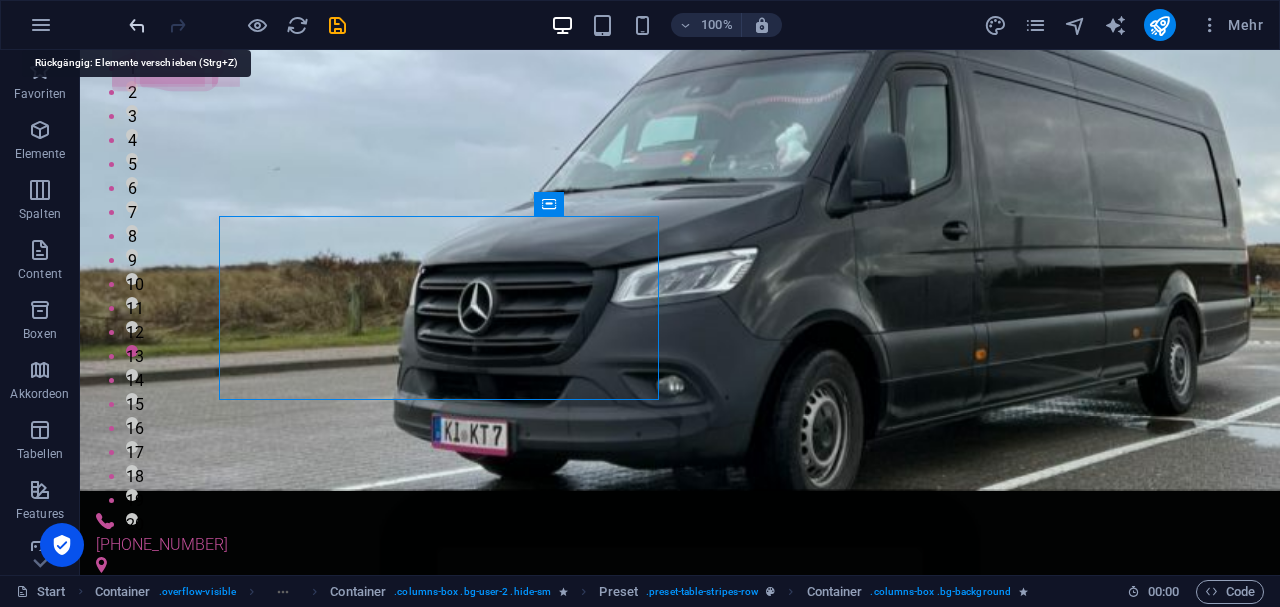 click at bounding box center [137, 25] 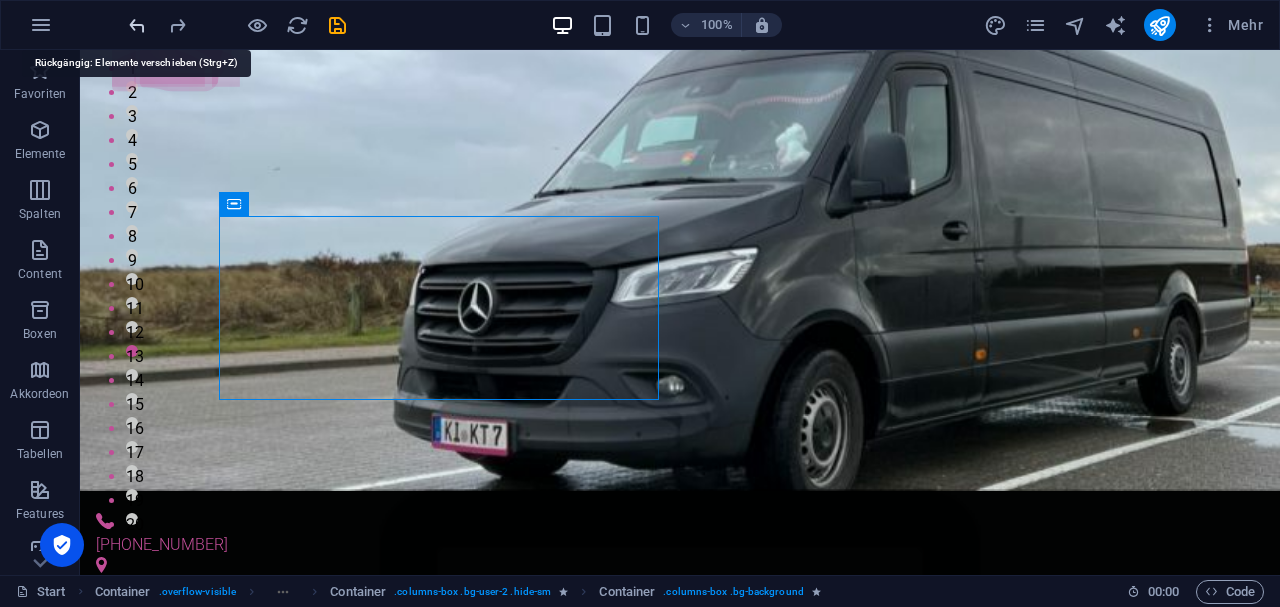 click at bounding box center [137, 25] 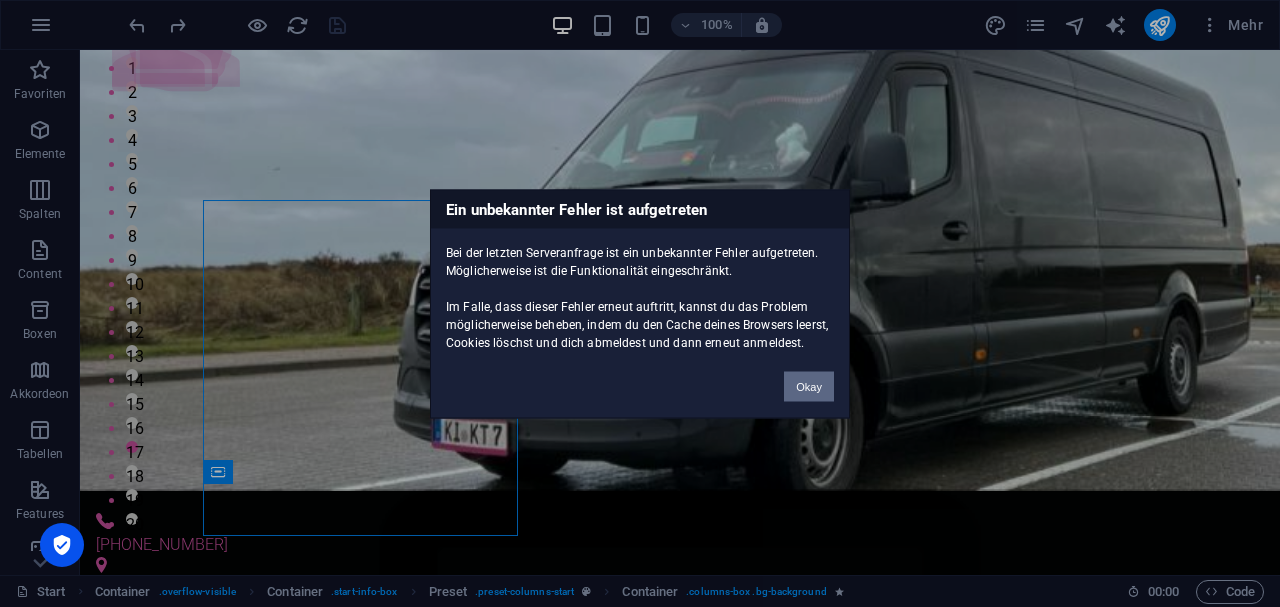click on "Okay" at bounding box center (809, 386) 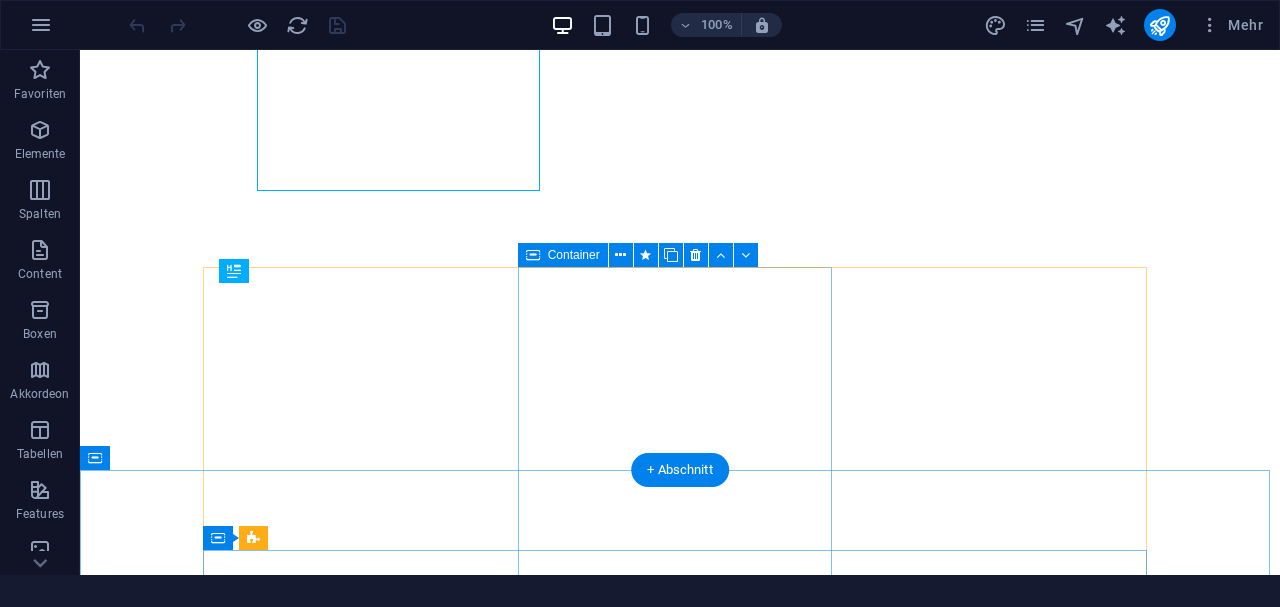 scroll, scrollTop: 0, scrollLeft: 0, axis: both 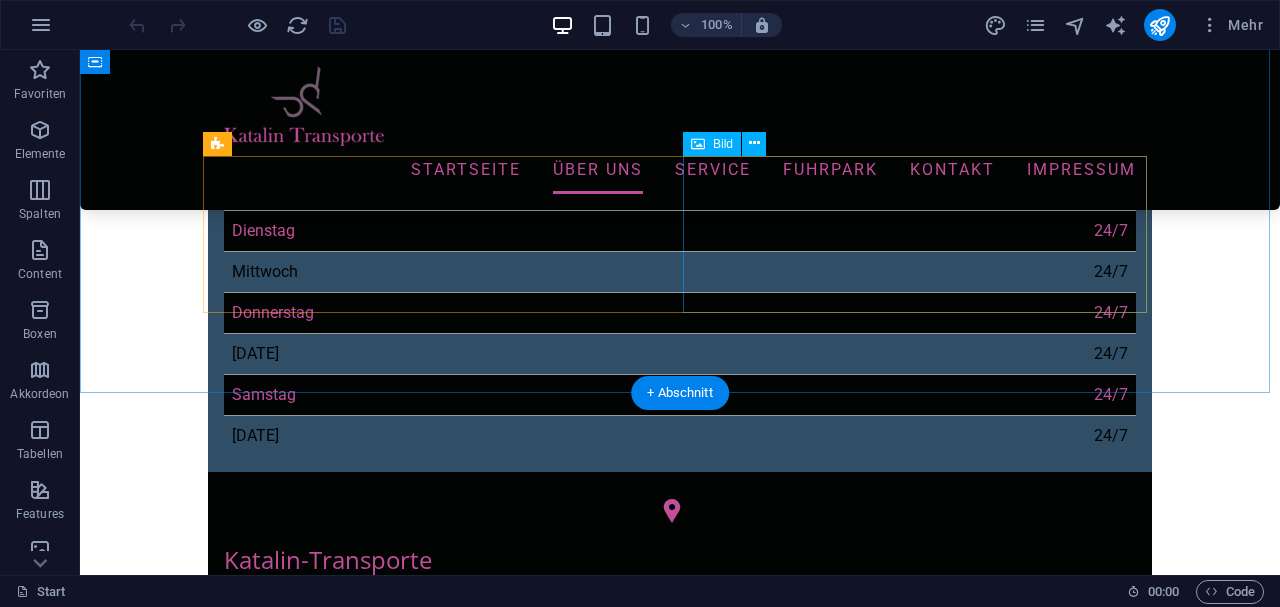 click at bounding box center (352, 1313) 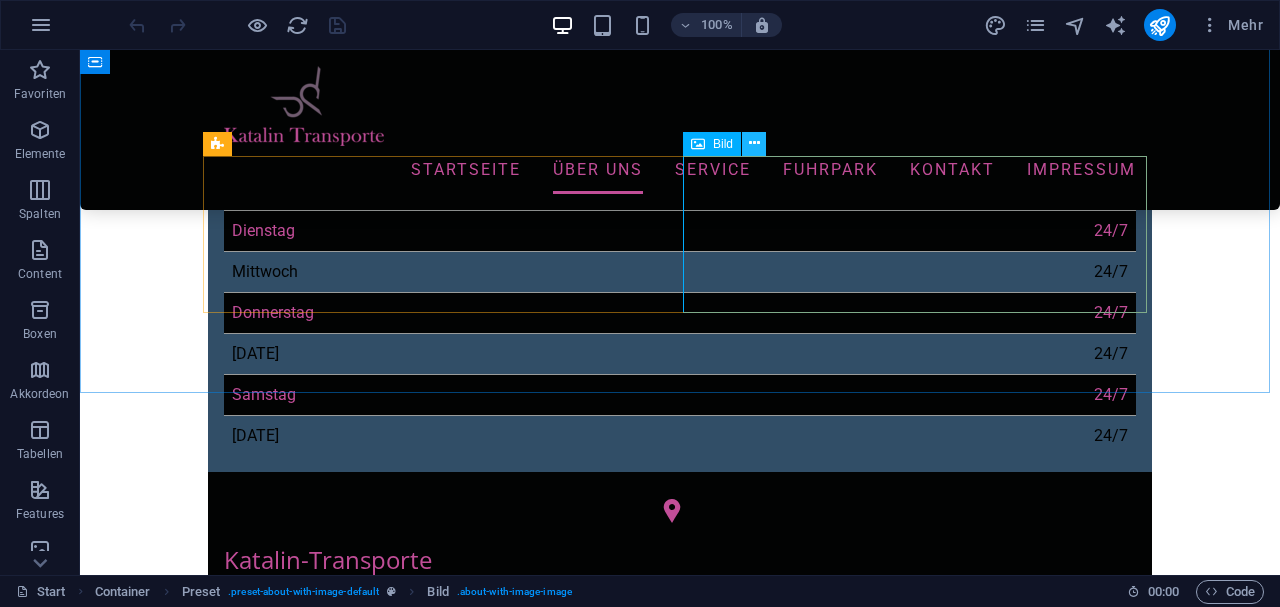 click at bounding box center (754, 144) 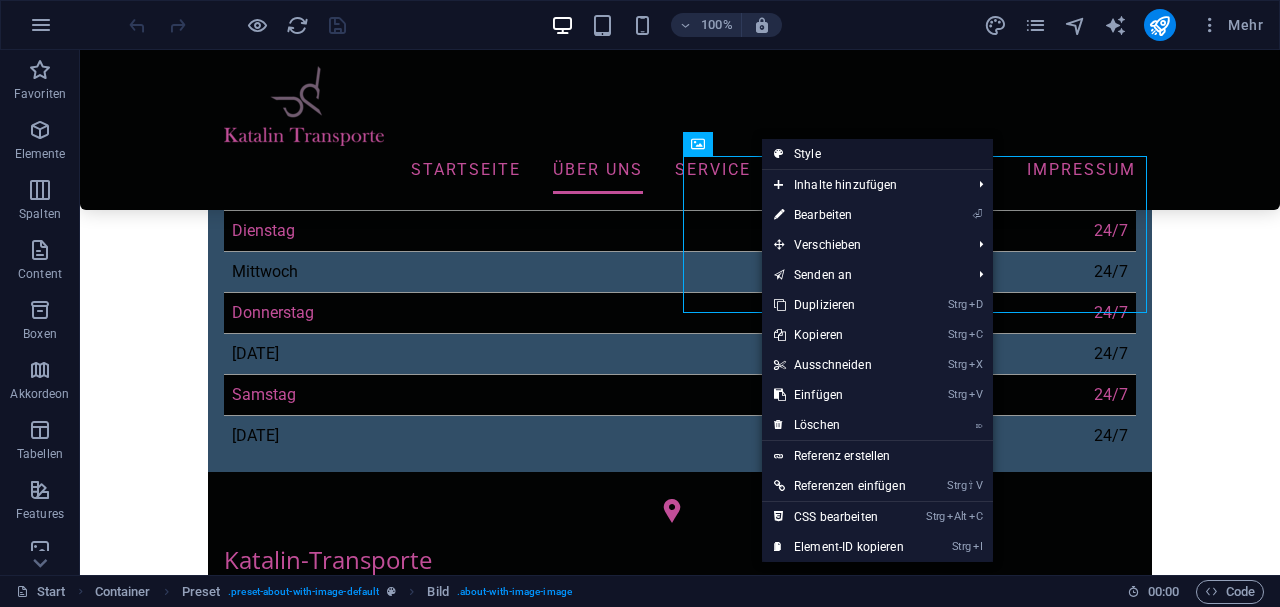 click on "Style" at bounding box center [877, 154] 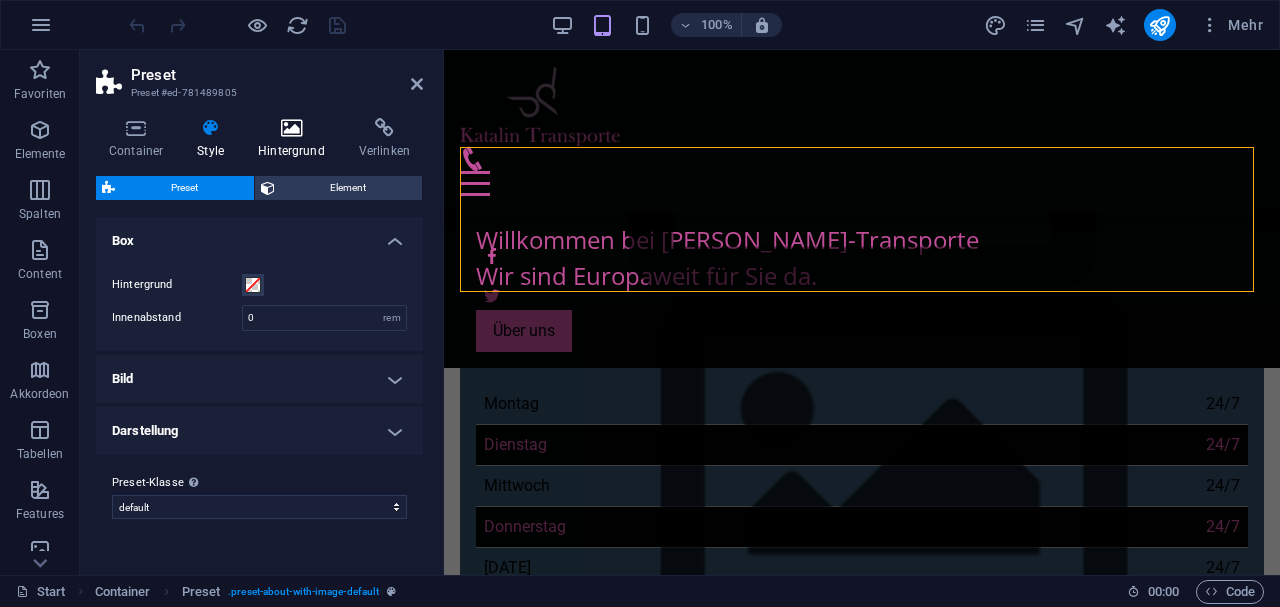 scroll, scrollTop: 772, scrollLeft: 0, axis: vertical 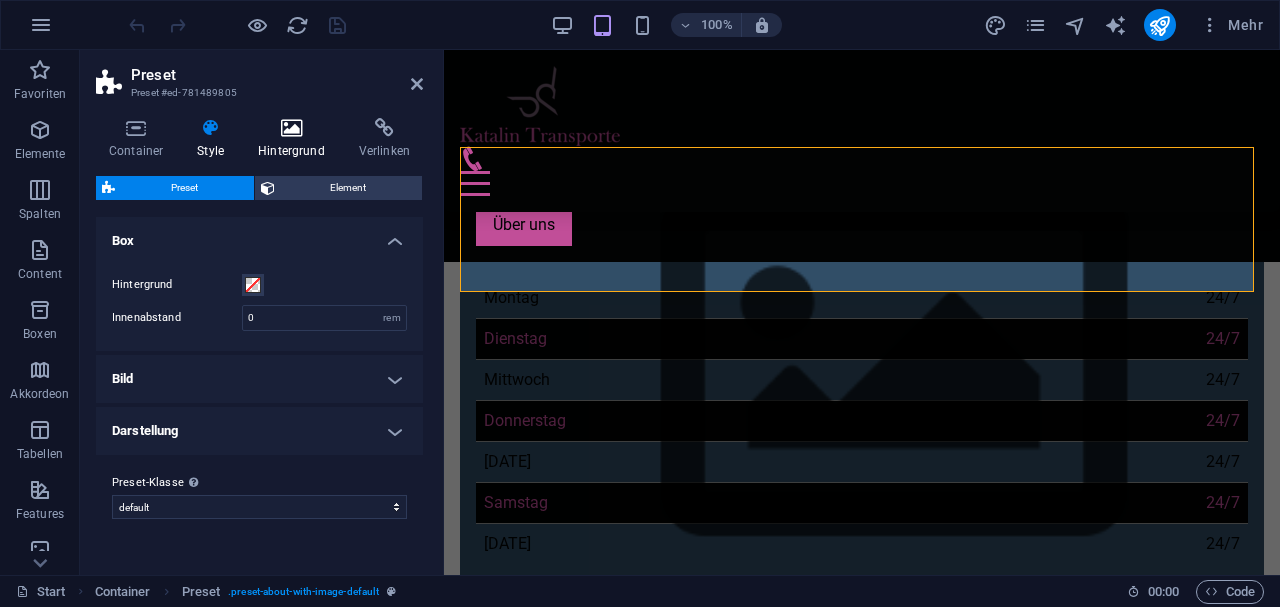 click at bounding box center [291, 128] 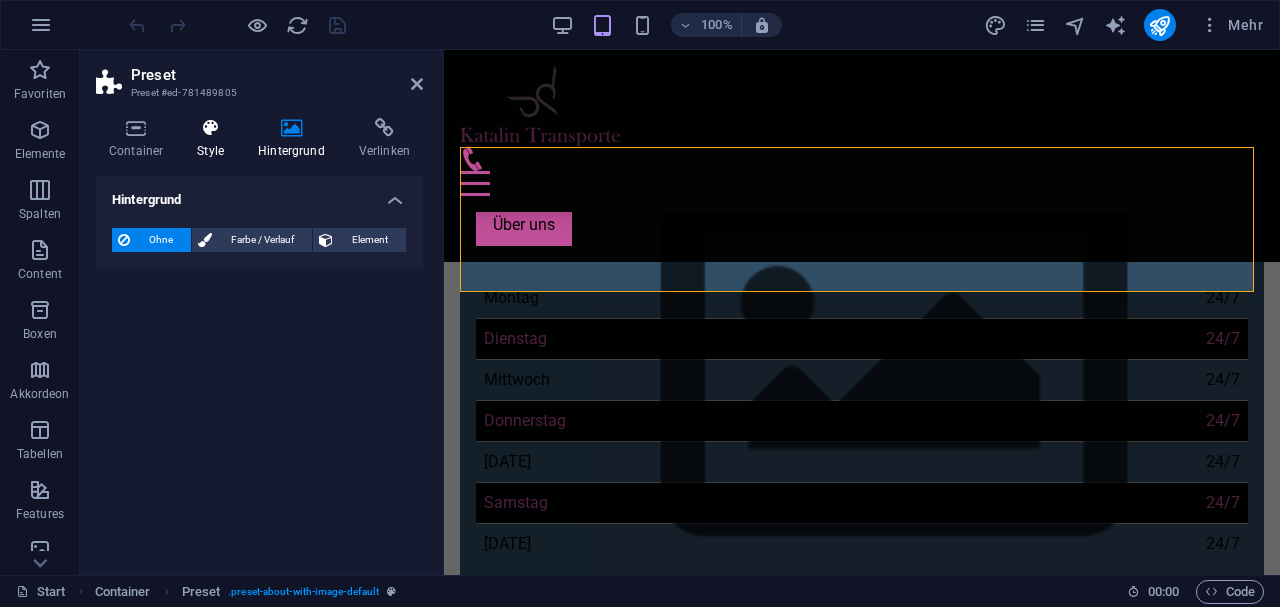 click at bounding box center [210, 128] 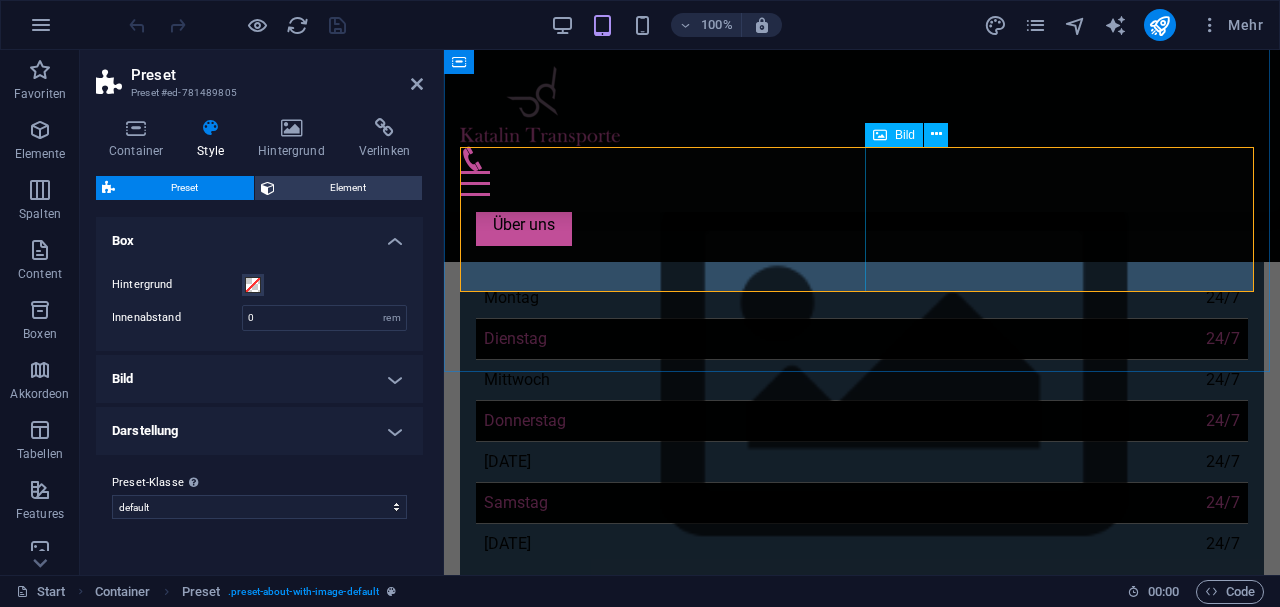 click at bounding box center [583, 1396] 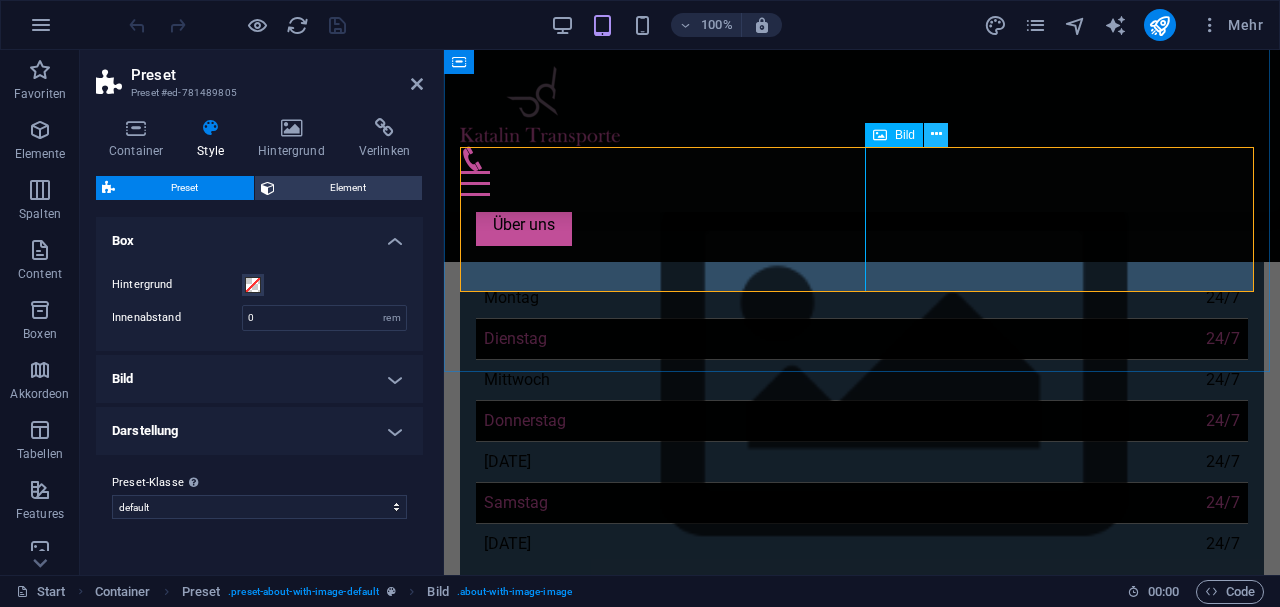 click at bounding box center [936, 134] 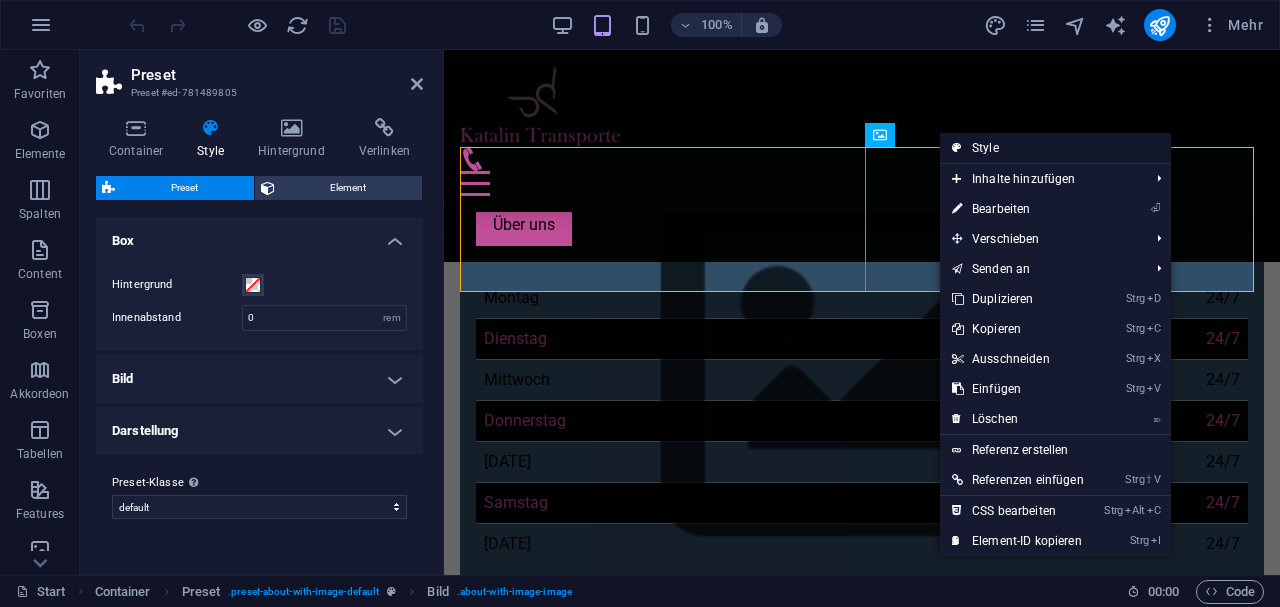 drag, startPoint x: 969, startPoint y: 144, endPoint x: 526, endPoint y: 94, distance: 445.81274 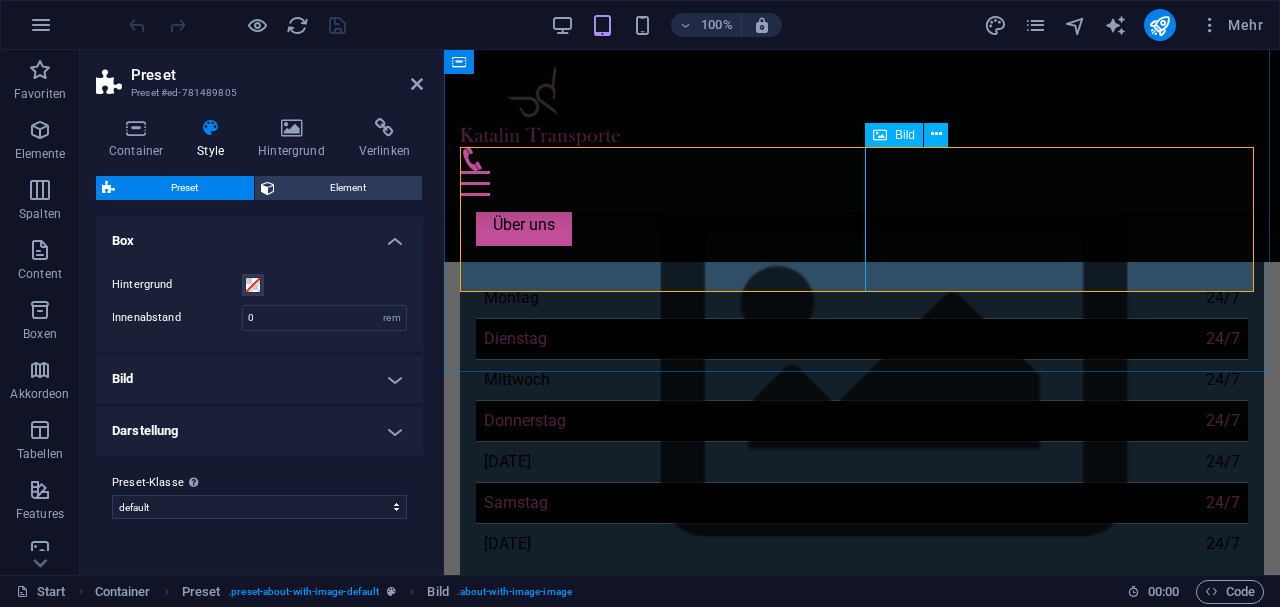 click at bounding box center [583, 1396] 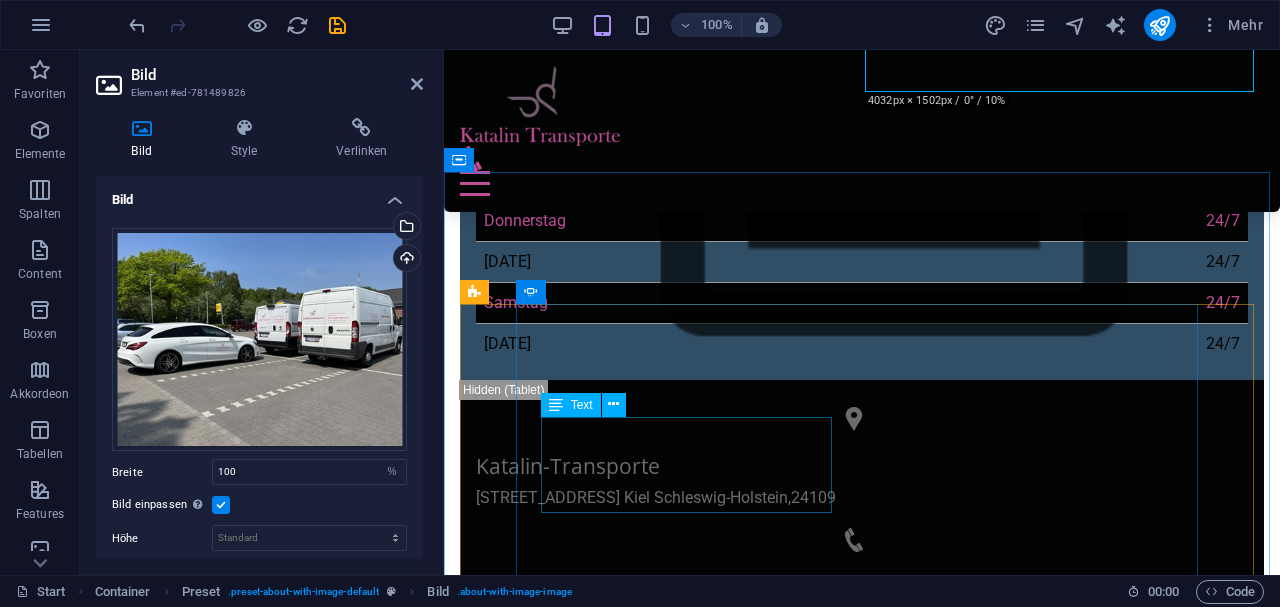 scroll, scrollTop: 1039, scrollLeft: 0, axis: vertical 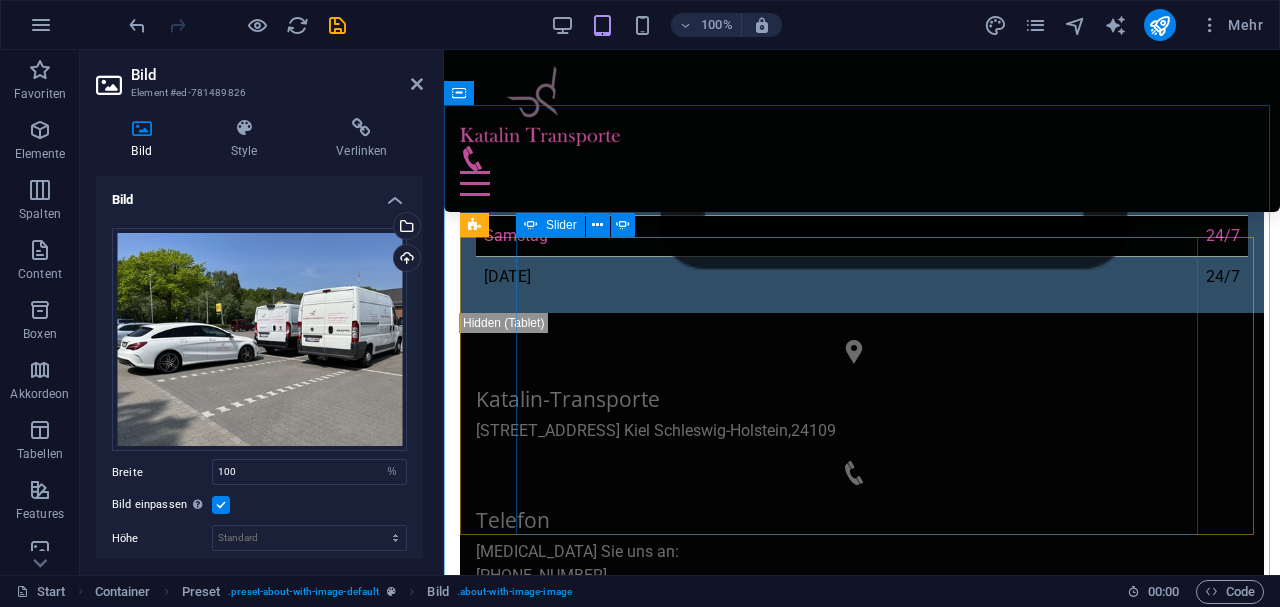 click on "2" at bounding box center (496, -478) 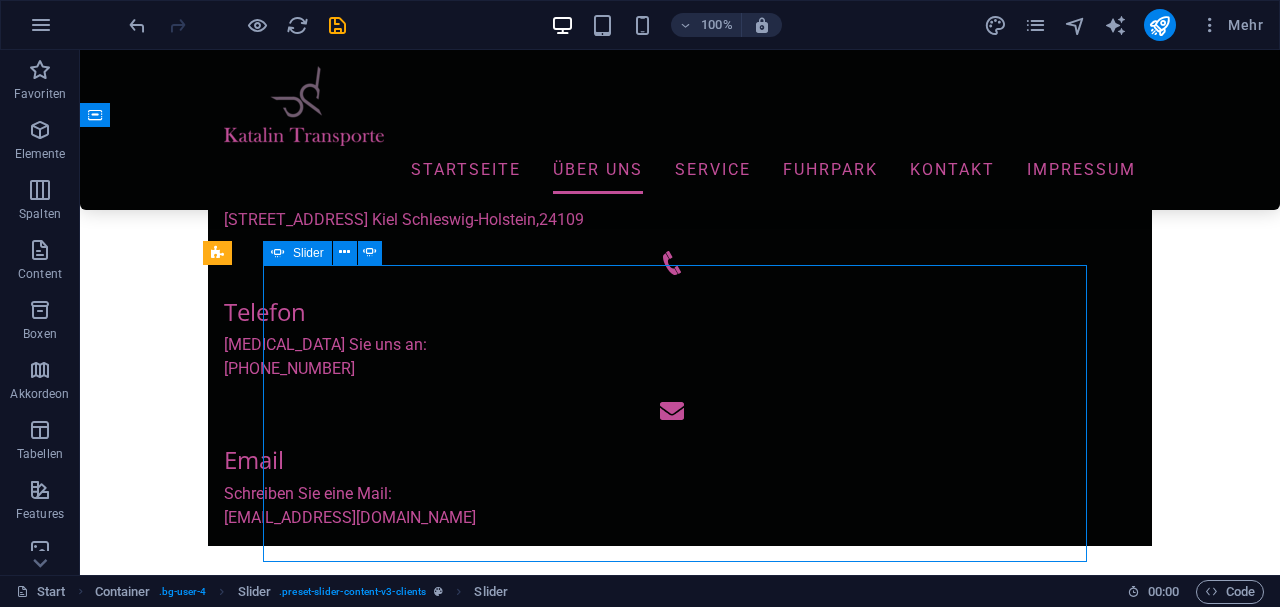 scroll, scrollTop: 932, scrollLeft: 0, axis: vertical 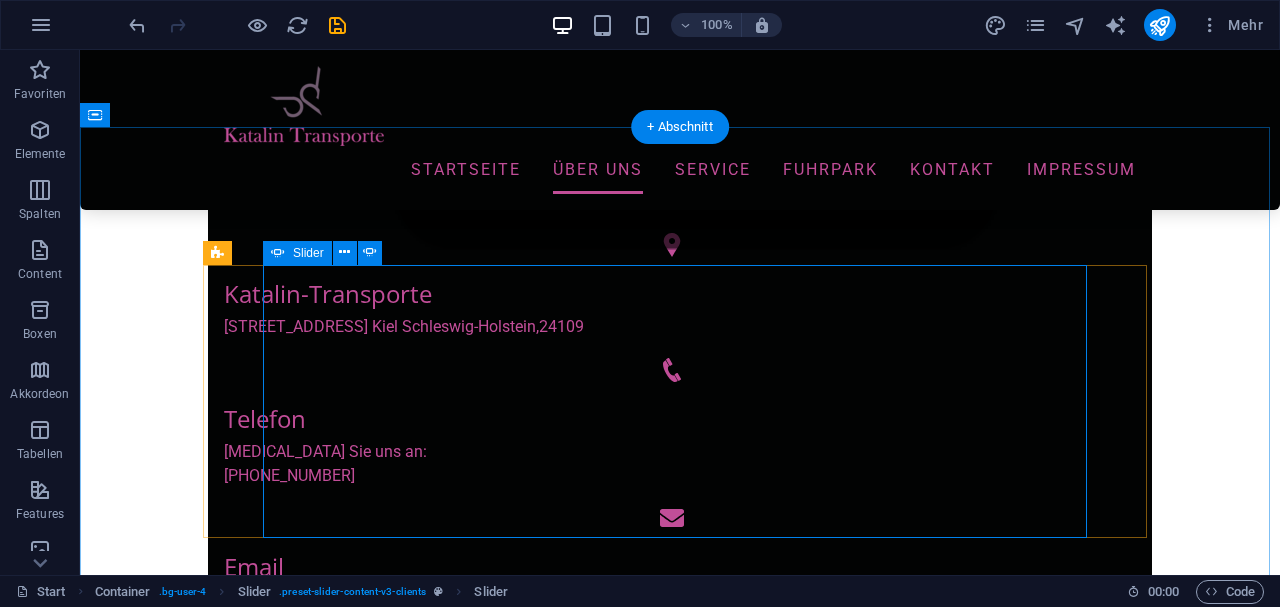 click on "3" at bounding box center [132, -347] 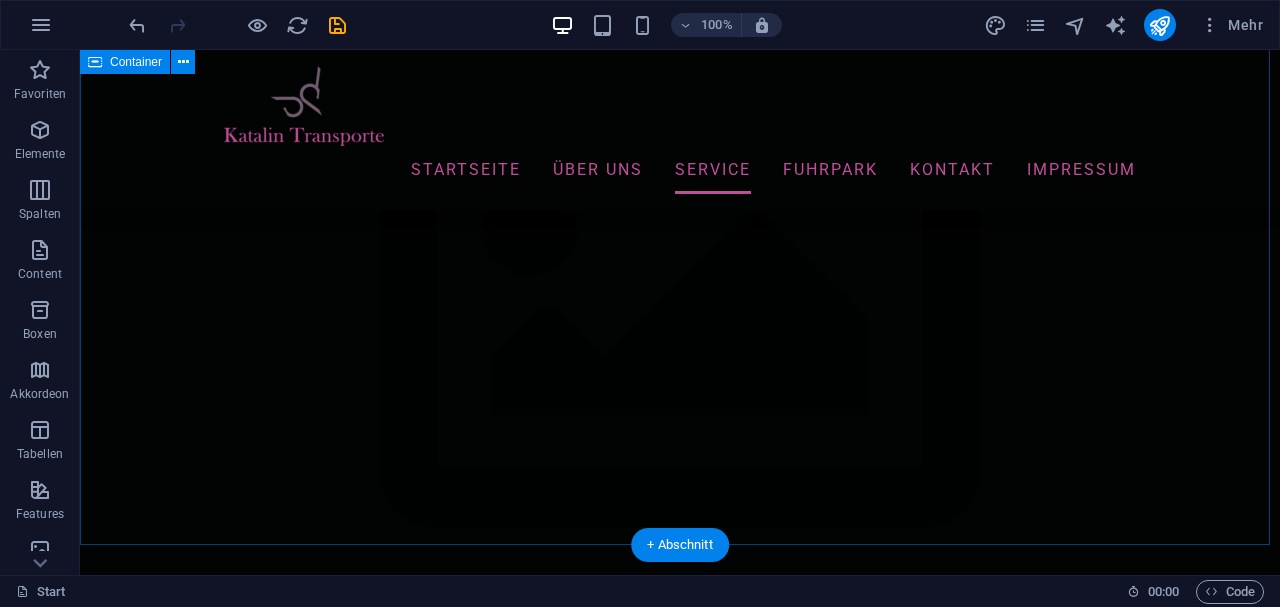 scroll, scrollTop: 5666, scrollLeft: 0, axis: vertical 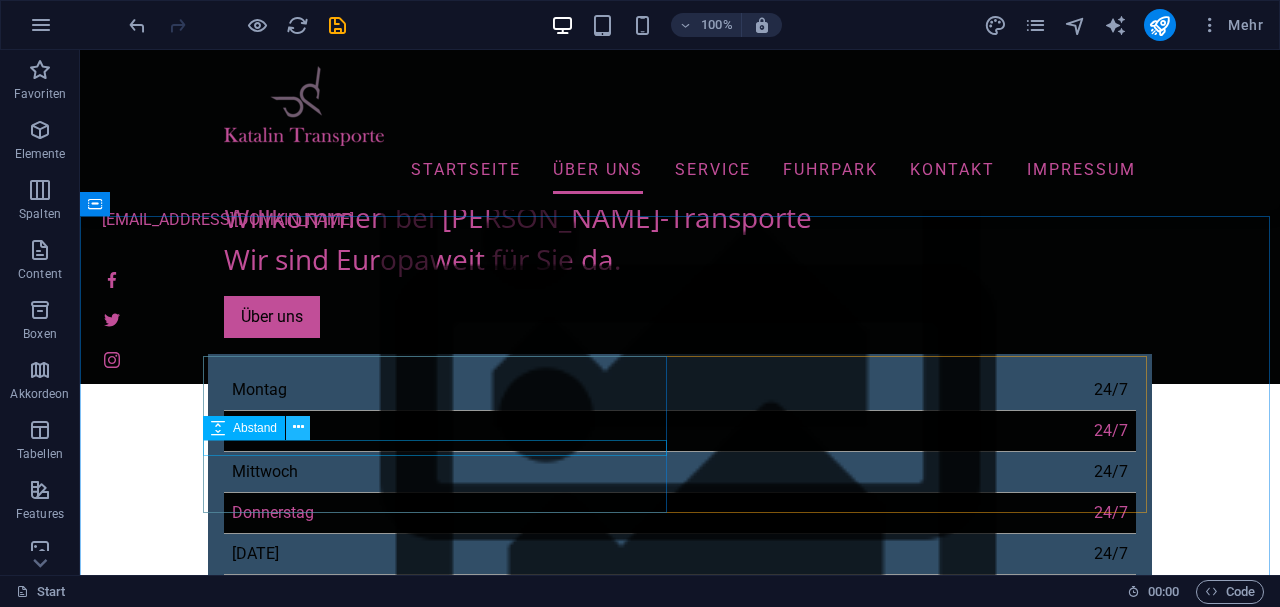 click at bounding box center (298, 427) 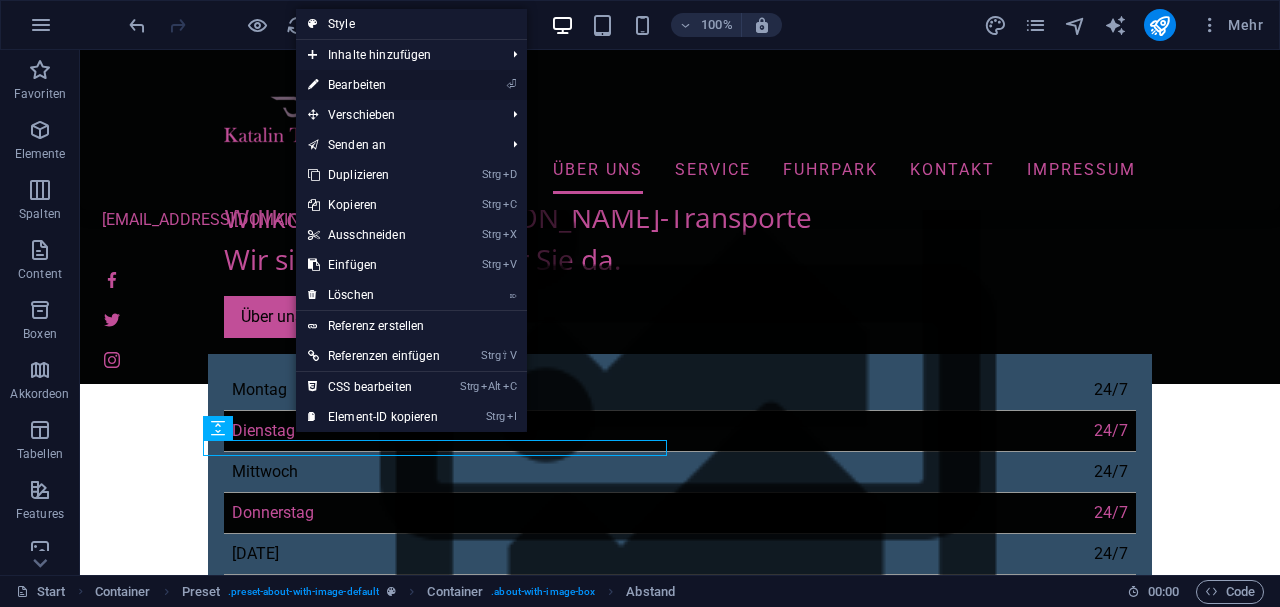 click on "⏎  Bearbeiten" at bounding box center (374, 85) 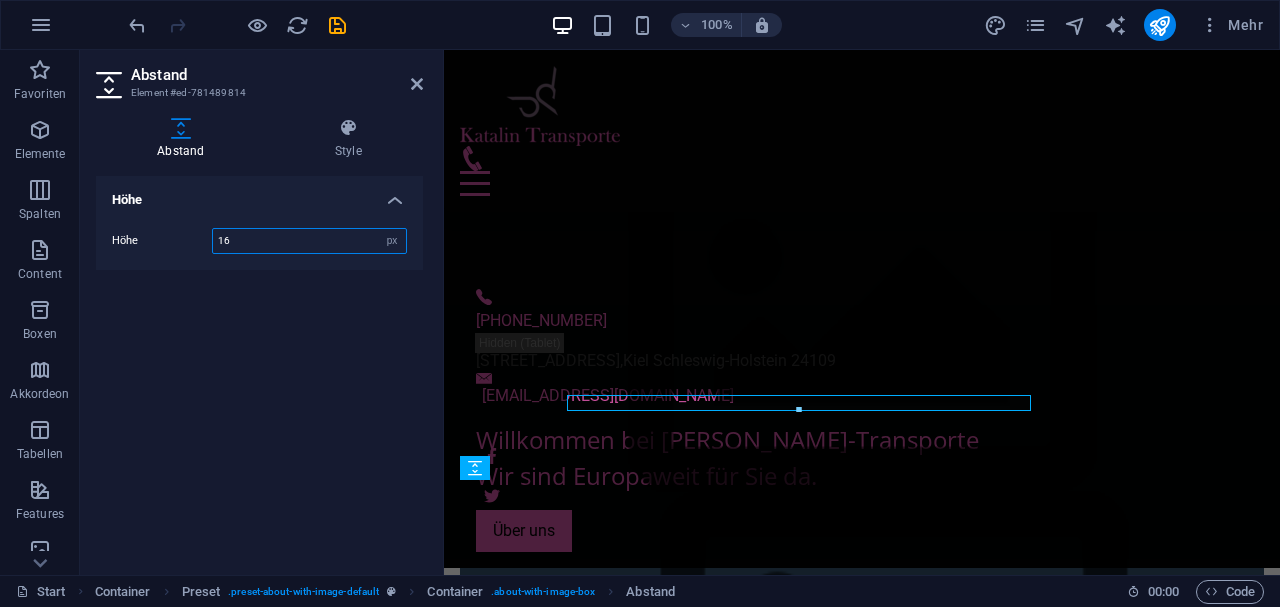 scroll, scrollTop: 511, scrollLeft: 0, axis: vertical 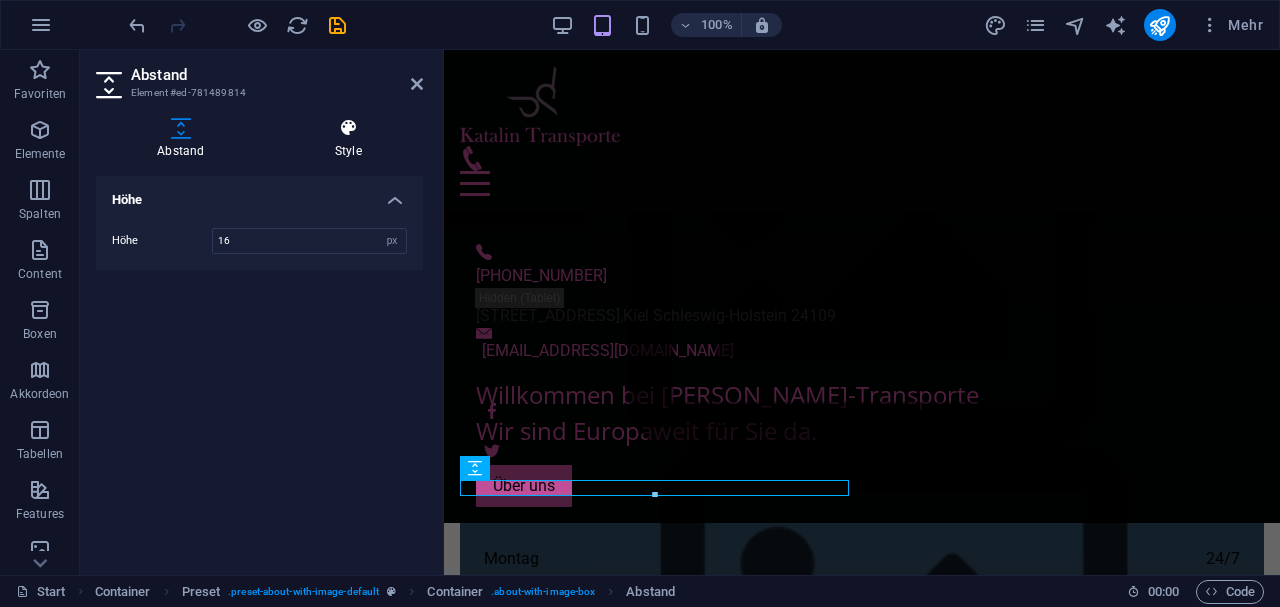 click on "Style" at bounding box center (348, 139) 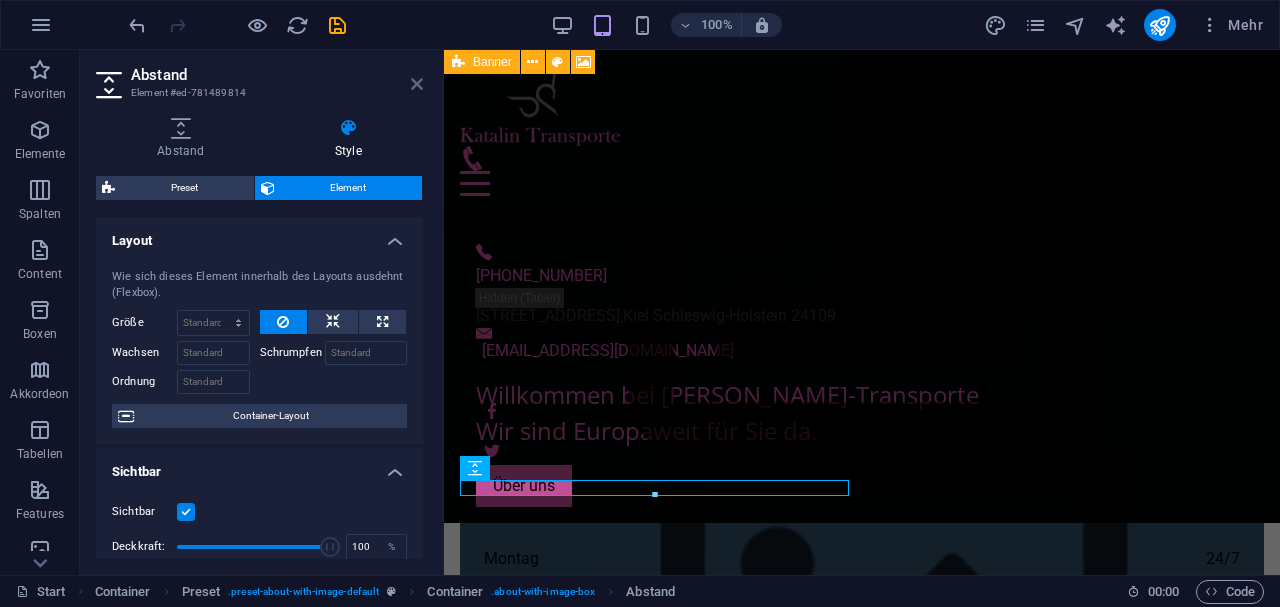 click at bounding box center (417, 84) 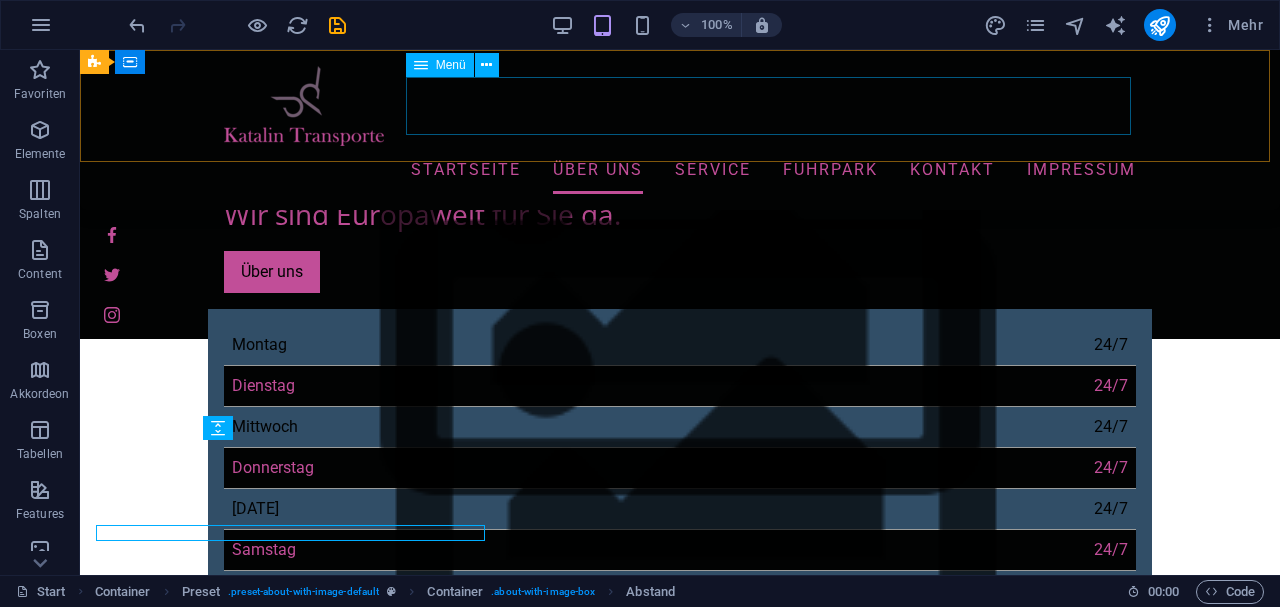 scroll, scrollTop: 466, scrollLeft: 0, axis: vertical 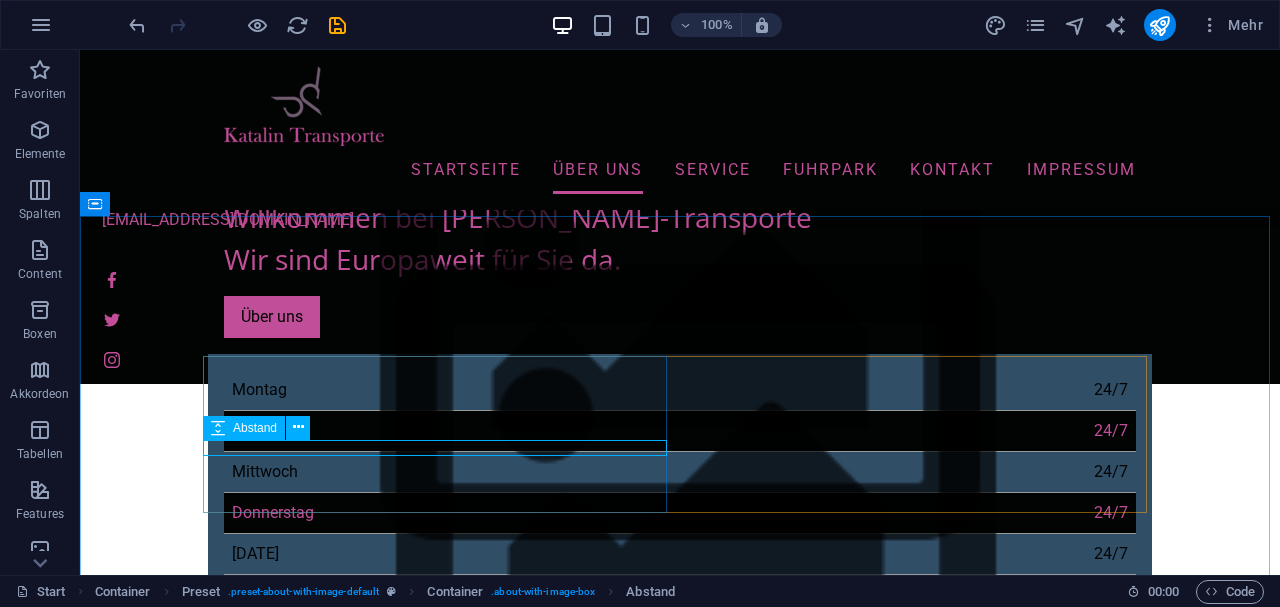 click on "Abstand" at bounding box center [255, 428] 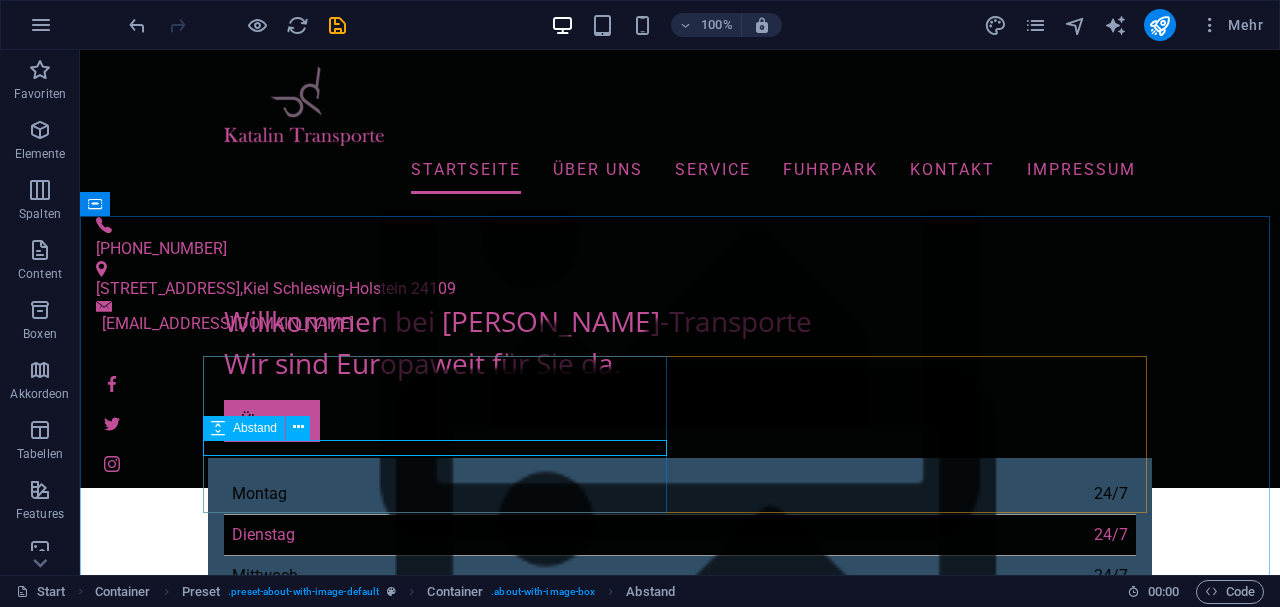 scroll, scrollTop: 511, scrollLeft: 0, axis: vertical 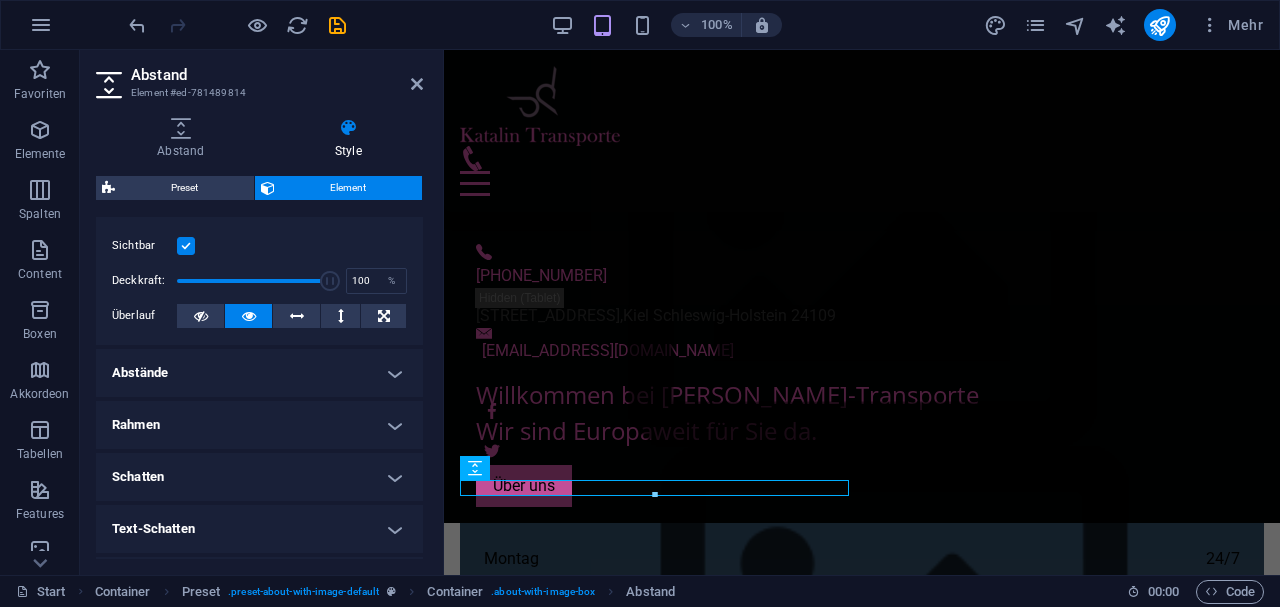 click on "Text-Schatten" at bounding box center [259, 529] 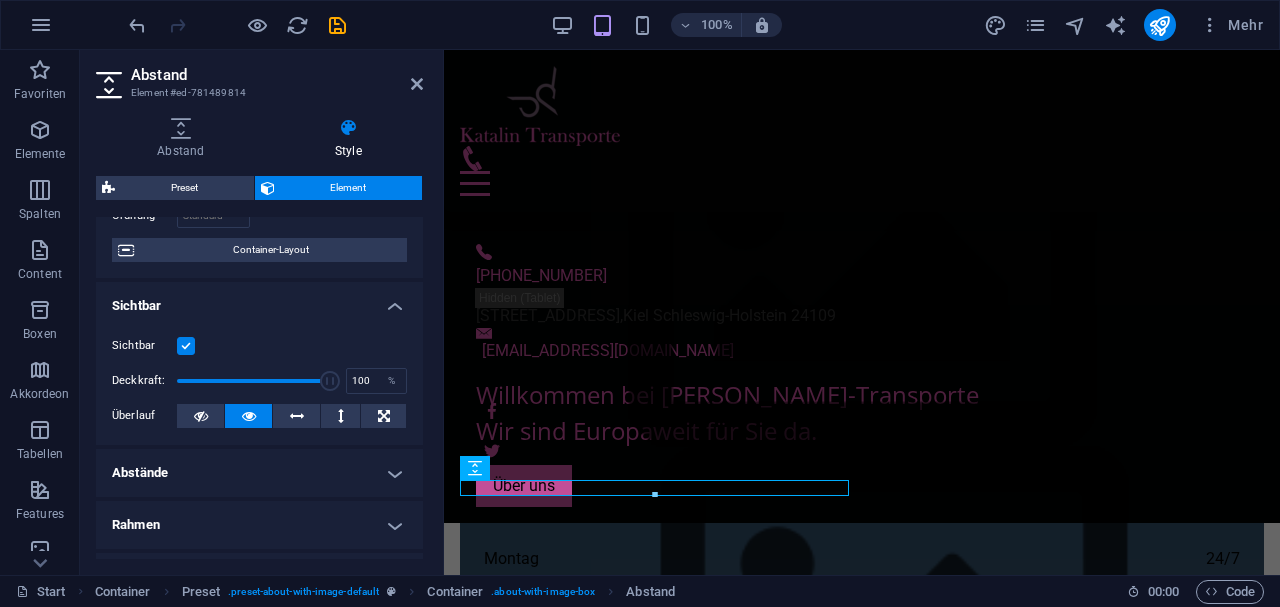scroll, scrollTop: 163, scrollLeft: 0, axis: vertical 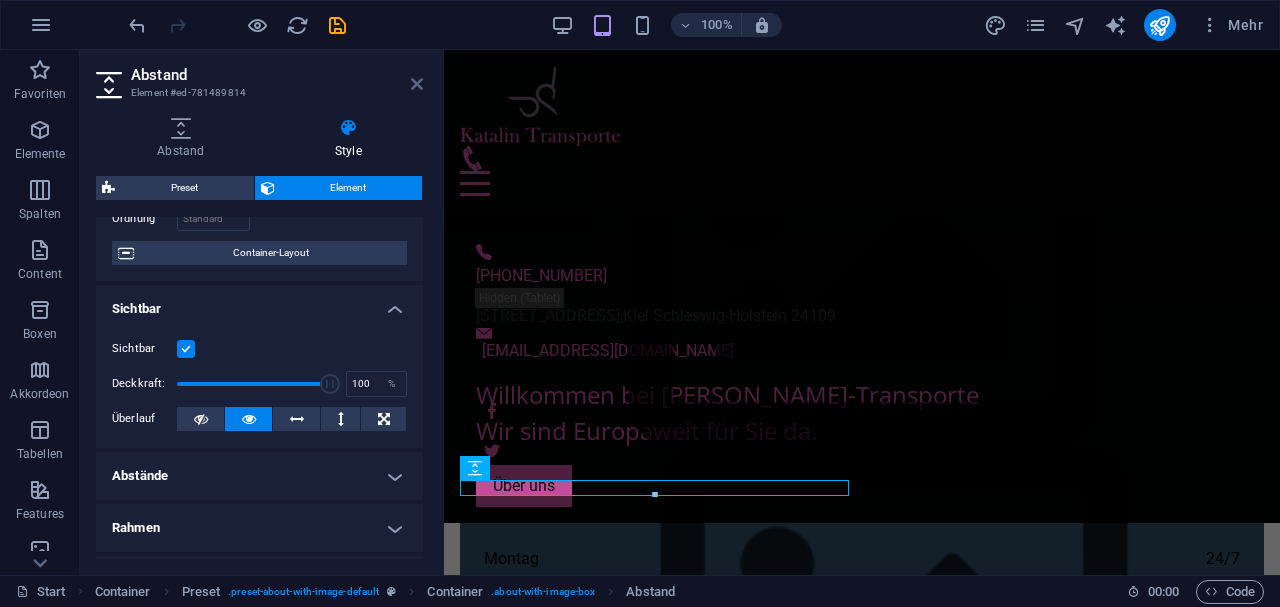 click at bounding box center (417, 84) 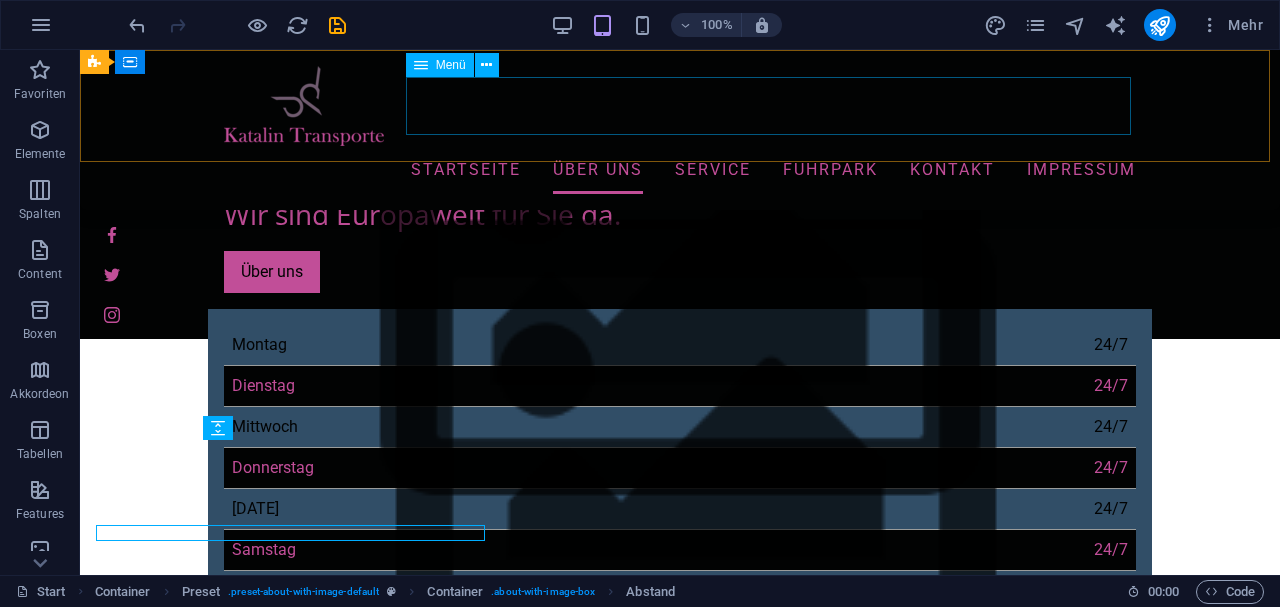 scroll, scrollTop: 466, scrollLeft: 0, axis: vertical 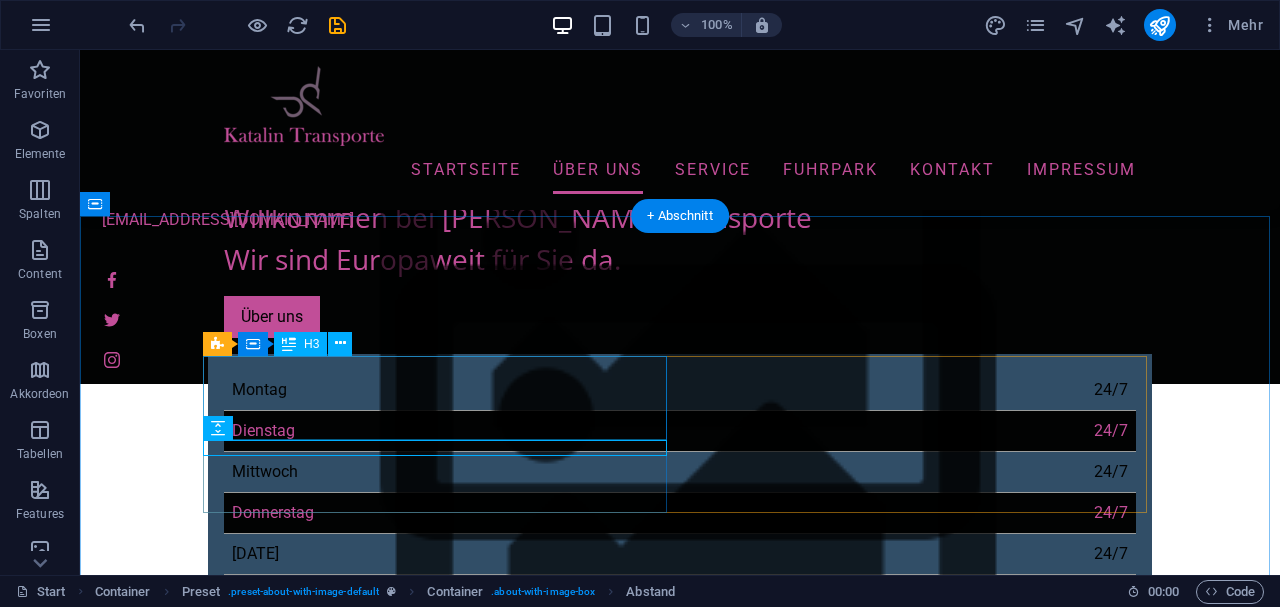 click on "Die Geschichte von [PERSON_NAME]-Transporte" at bounding box center [680, 1360] 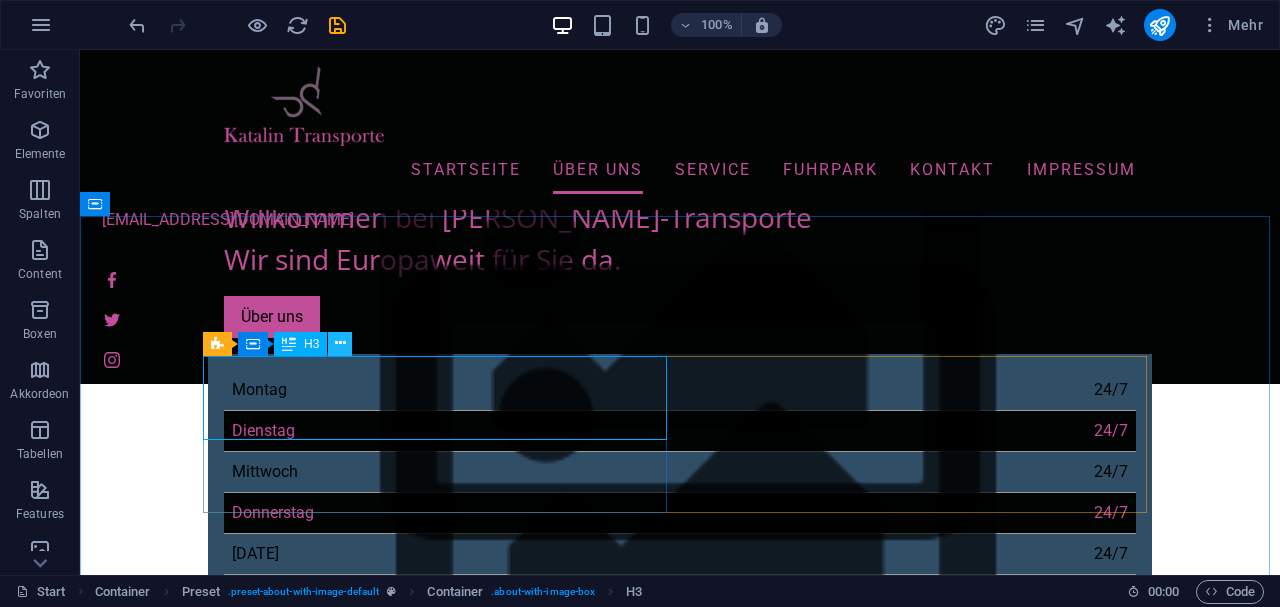 click at bounding box center [340, 343] 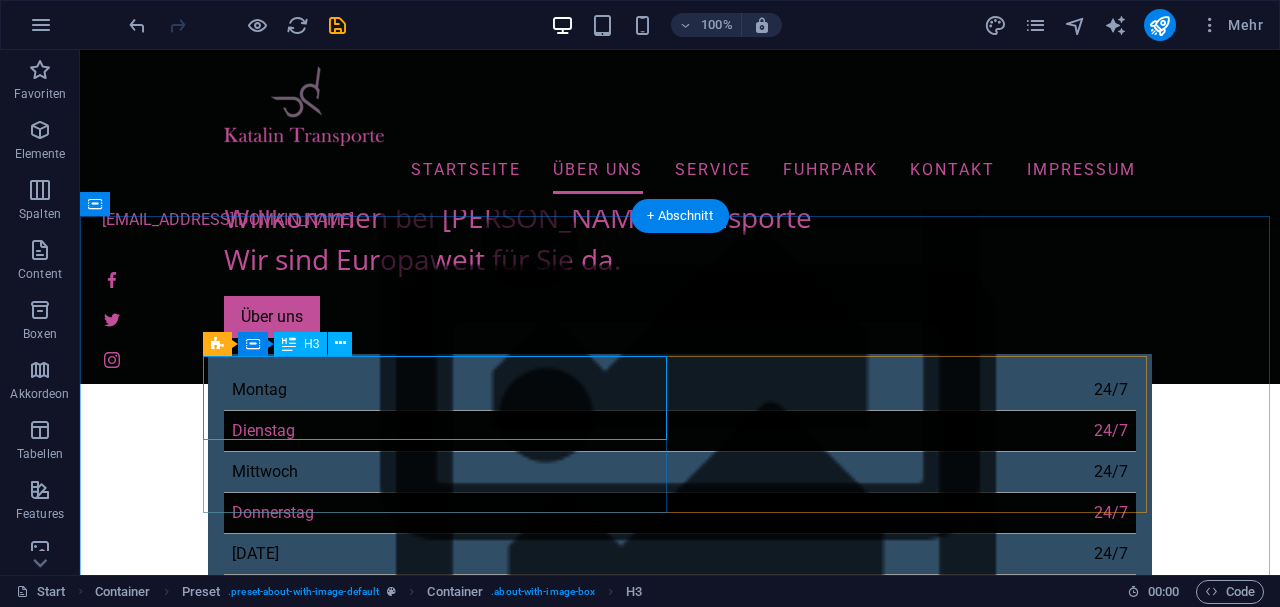 click on "Die Geschichte von [PERSON_NAME]-Transporte" at bounding box center [680, 1360] 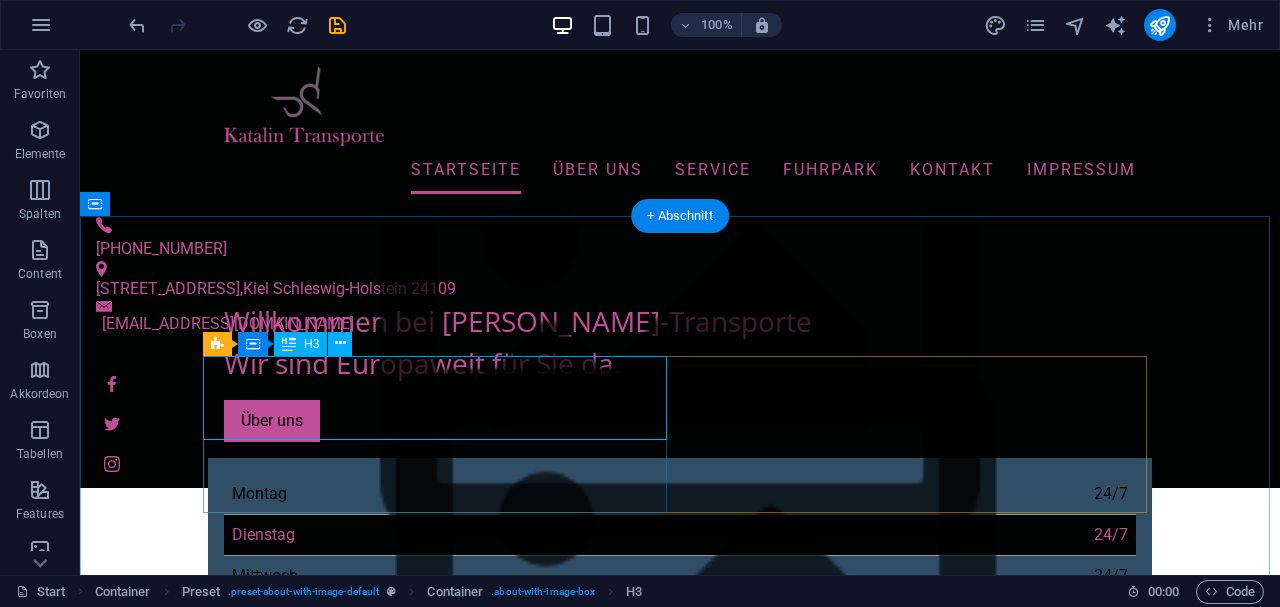 scroll, scrollTop: 511, scrollLeft: 0, axis: vertical 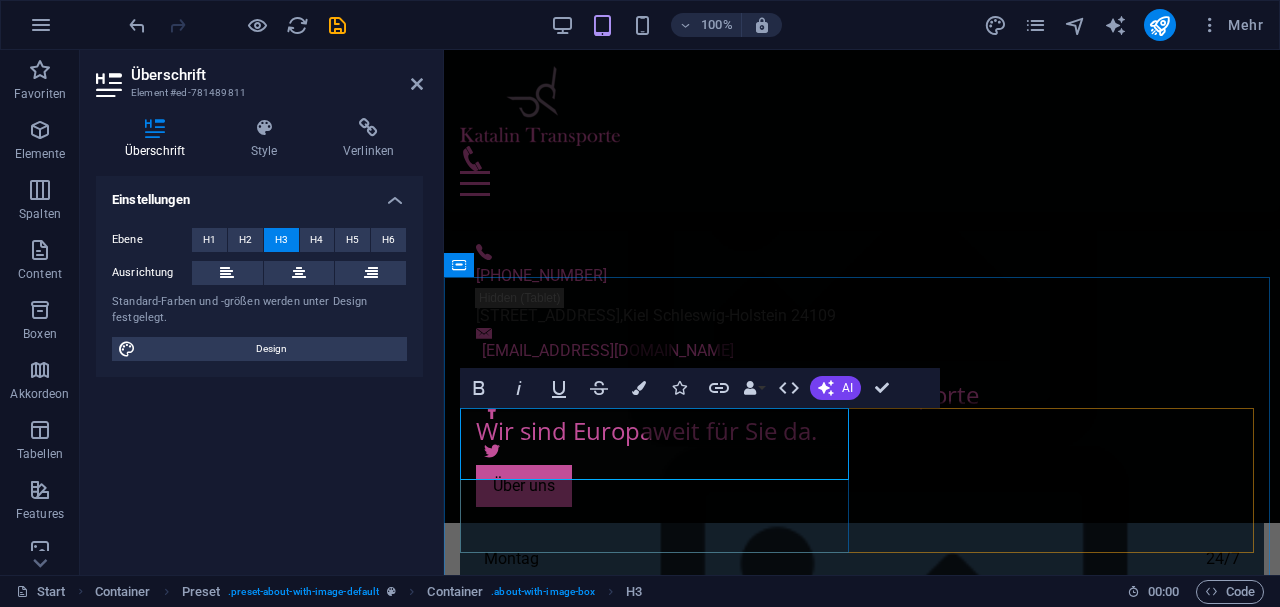 click on "Die Geschichte von [PERSON_NAME]-Transporte" at bounding box center (862, 1507) 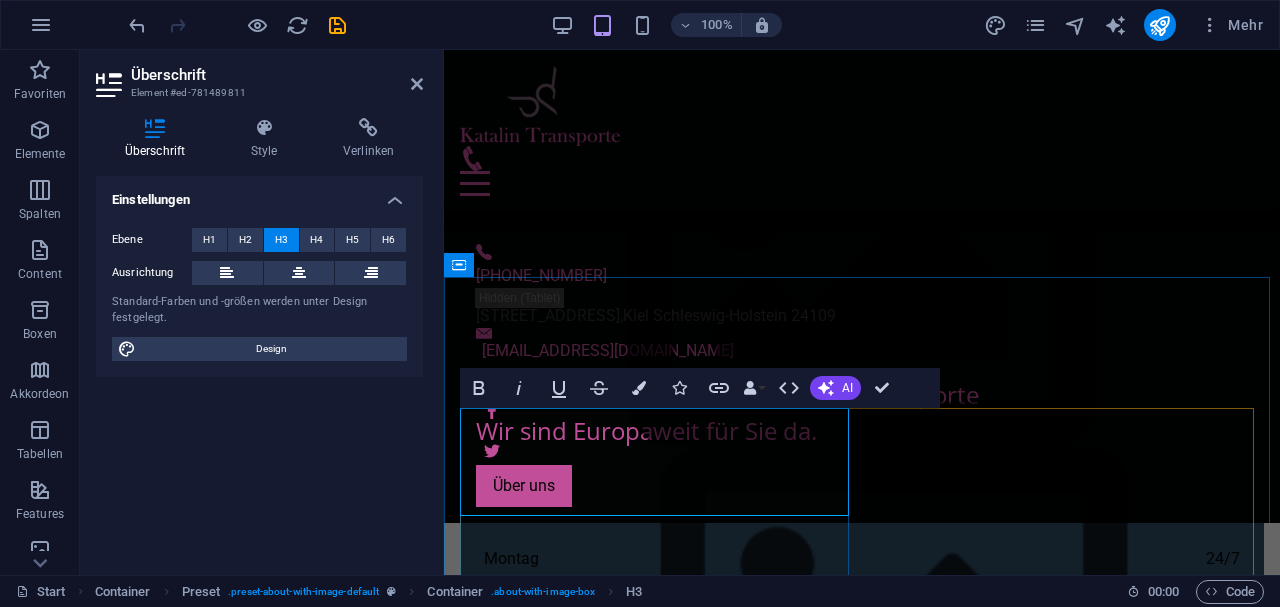 click on "Die Geschichte von Katalin-Transporte:  ‌" at bounding box center (862, 1525) 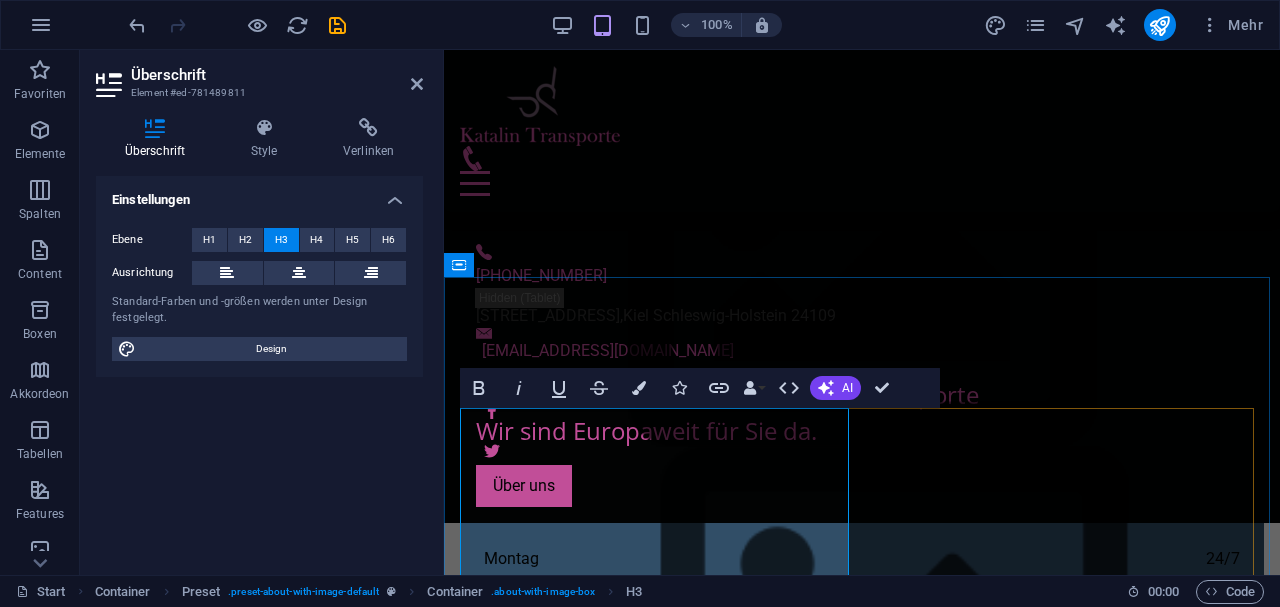scroll, scrollTop: 29394, scrollLeft: 3, axis: both 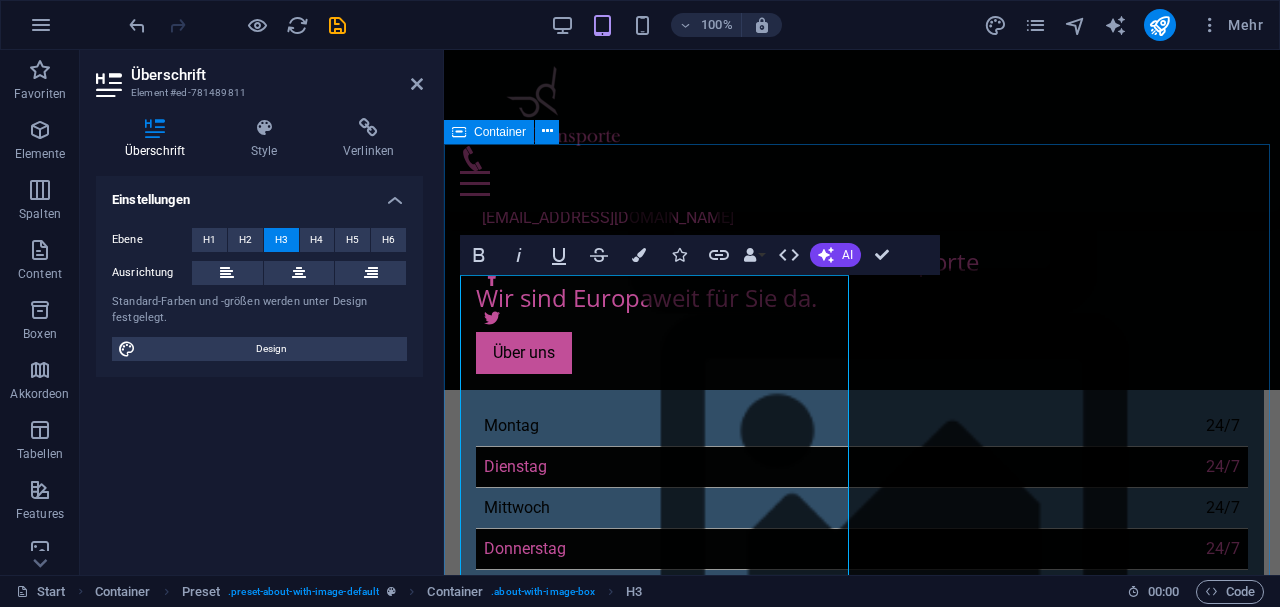 drag, startPoint x: 586, startPoint y: 478, endPoint x: 454, endPoint y: 359, distance: 177.7217 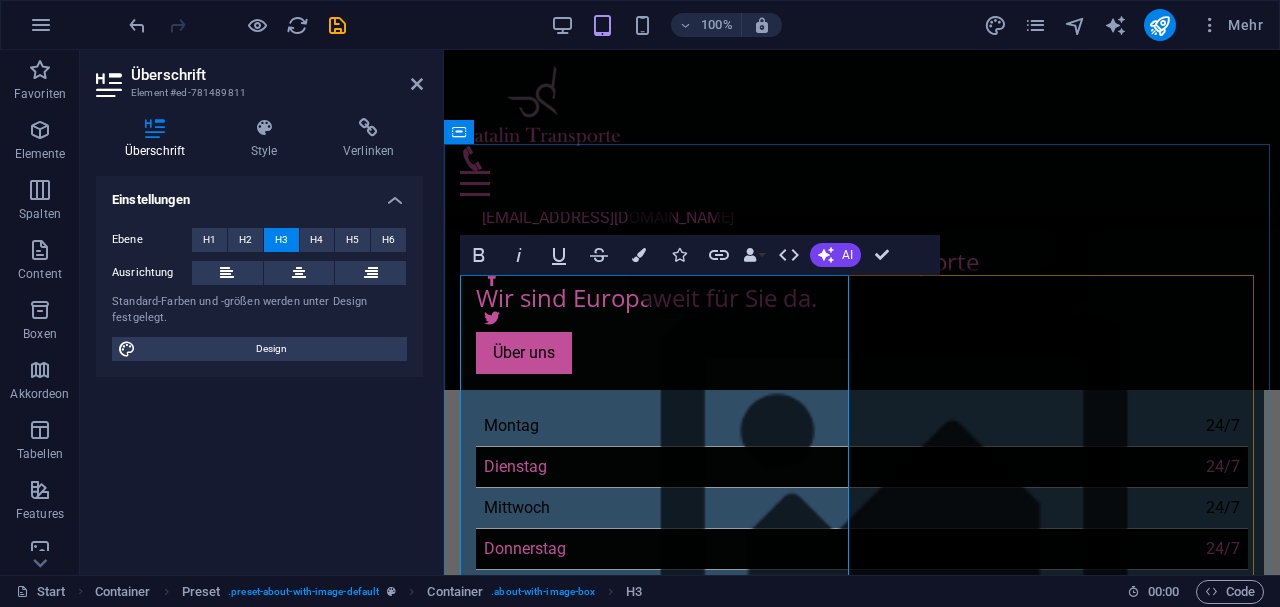 click on "Die Geschichte von Katalin-Transporte:  Alles begann mit einer Idee – und einem alten Sprinter. Als Gründerin und Geschäftsführerin von Katalin Transporte habe ich selbst auf dem Fahrersitz gesessen, als es 2021 losging. Ich wollte nicht nur liefern – ich wollte zuverlässig zur Stelle sein, wenn es für andere eng wird. Ohne große Worte, einfach machen. Und liefern. Schnell. Sicher. Persönlich. Heute besteht unser Unternehmen aus einem Team, sechs eigenen Sprintern und eine klaren Philosophie: Transporte auf Augenhöhe, mit Verlässlichkeit, Fairness und einem echten Interesse an Ihrem Erfolg. Wir betreuen Unternehmen aus Industrie, Handel, Medizin und Schifffahrt – manche davon bereits seit vier Jahren. Ob Expressfahrt nach Stuttgart, Ersatzteil-Notfall in Oslo oder Hafenanlieferung um 03:00 Uhr morgens – wir sind bereit. Ab Herbst 2025 transportieren wir auch die Gefahrenstoffklassen 1 und 7 sowie empfindliche Medizintechnik wie Röntgengeräte oder CT-Anlagen. Es ist Haltung." at bounding box center [862, 2148] 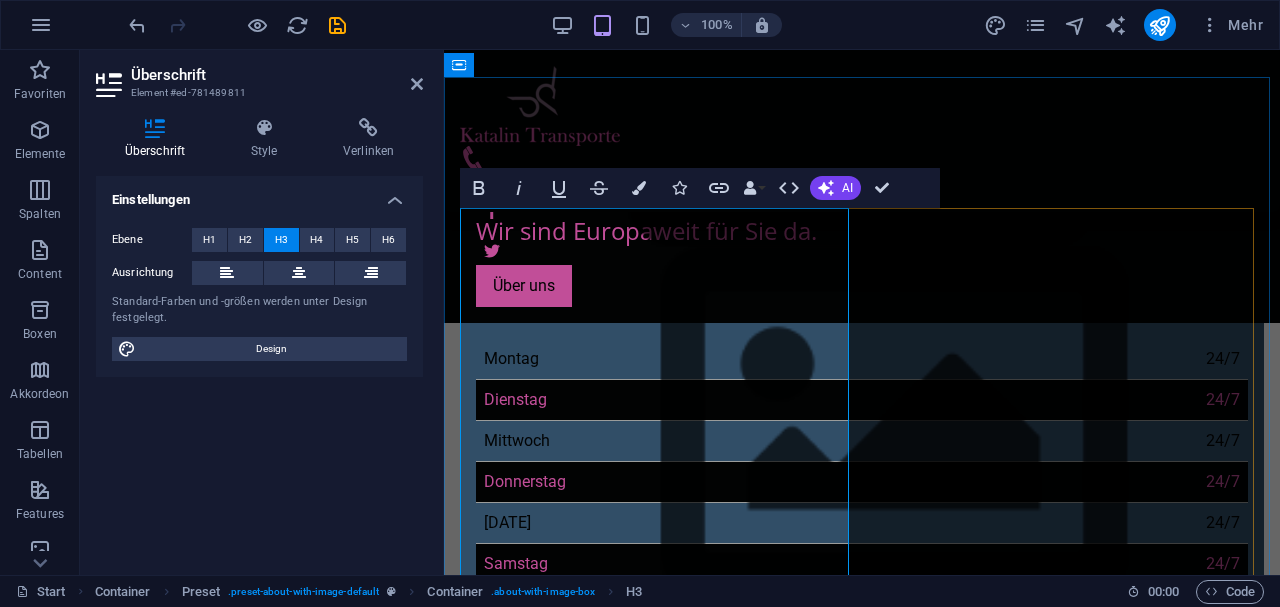click on "Die Geschichte von Katalin-Transporte:  ‌Alles begann mit einer Idee – und einem alten Sprinter. Als Gründerin und Geschäftsführerin von Katalin Transporte habe ich selbst auf dem Fahrersitz gesessen, als es 2021 losging. Ich wollte nicht nur liefern – ich wollte zuverlässig zur Stelle sein, wenn es für andere eng wird. Ohne große Worte, einfach machen. Und liefern. Schnell. Sicher. Persönlich. Heute besteht unser Unternehmen aus einem Team, sechs eigenen Sprintern und eine klaren Philosophie: Transporte auf Augenhöhe, mit Verlässlichkeit, Fairness und einem echten Interesse an Ihrem Erfolg. Wir betreuen Unternehmen aus Industrie, Handel, Medizin und Schifffahrt – manche davon bereits seit vier Jahren. Ob Expressfahrt nach Stuttgart, Ersatzteil-Notfall in Oslo oder Hafenanlieferung um 03:00 Uhr morgens – wir sind bereit. Ab Herbst 2025 transportieren wir auch die Gefahrenstoffklassen 1 und 7 sowie empfindliche Medizintechnik wie Röntgengeräte oder CT-Anlagen. Es ist Haltung." at bounding box center (862, 2099) 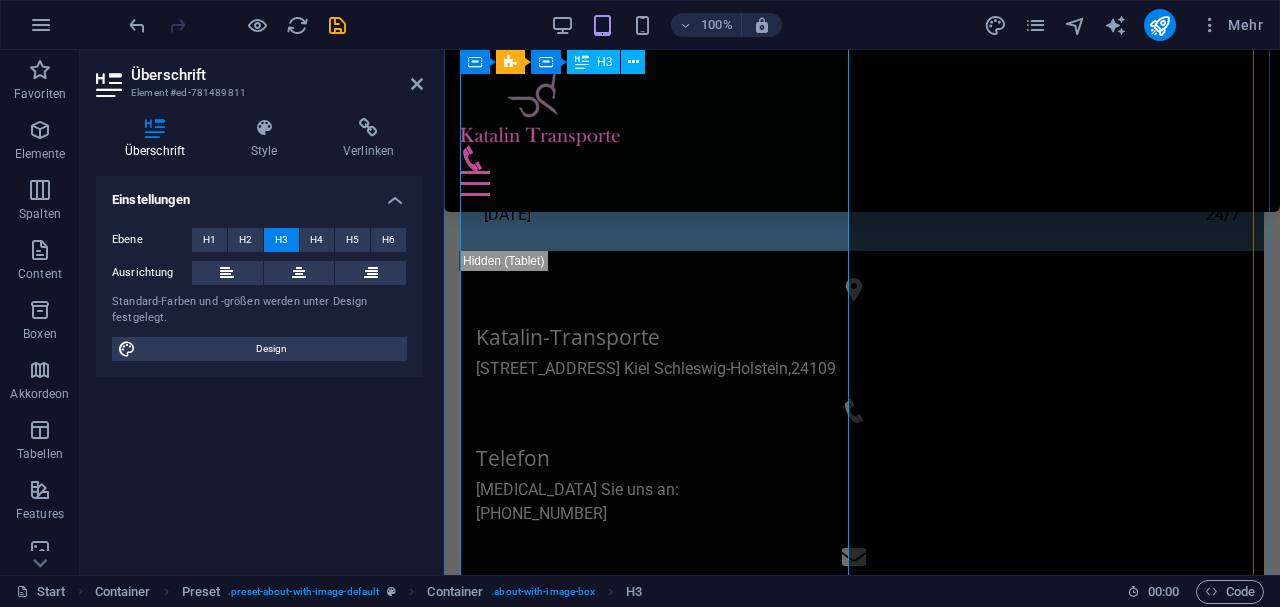scroll, scrollTop: 1111, scrollLeft: 0, axis: vertical 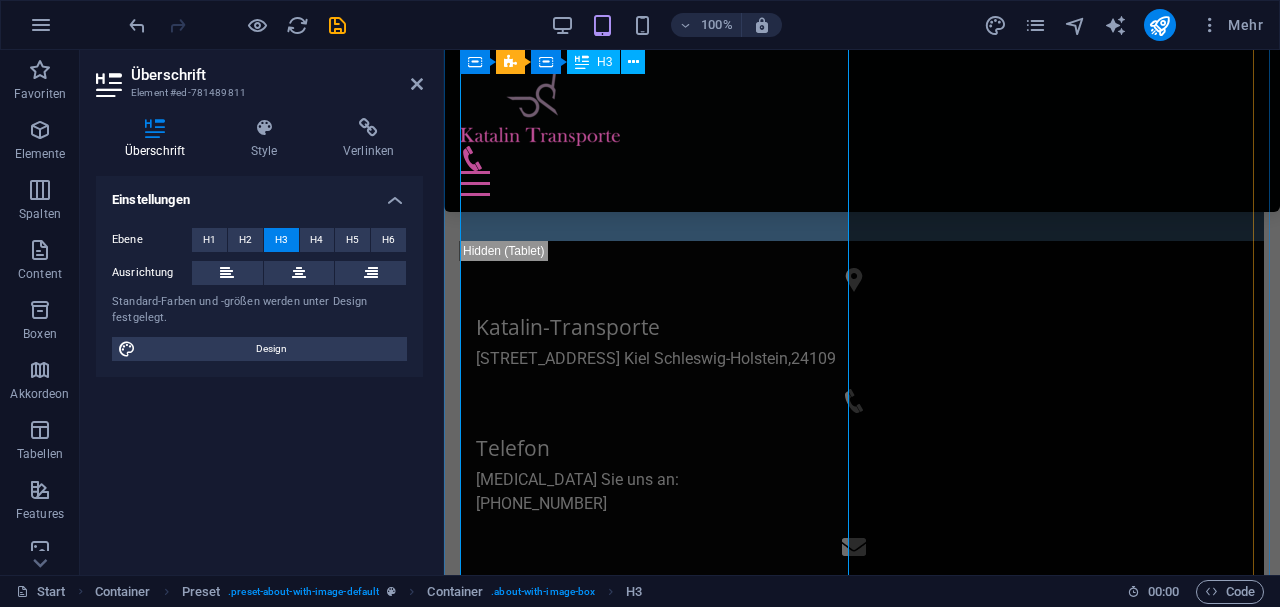 click on "Die Geschichte von Katalin-Transporte:  ‌Alles begann mit einer Idee – und einem alten Sprinter. Als Gründerin und Geschäftsführerin von Katalin Transporte habe ich selbst auf dem Fahrersitz gesessen, als es 2021 losging. Ich wollte nicht nur liefern – ich wollte zuverlässig zur Stelle sein, wenn es für andere eng wird. Ohne große Worte, einfach machen. Und liefern. Schnell. Sicher. Persönlich. Heute besteht unser Unternehmen aus einem Team, sechs eigenen Sprintern und eine klaren Philosophie: Transporte auf Augenhöhe, mit Verlässlichkeit, Fairness und einem echten Interesse an Ihrem Erfolg. Wir betreuen Unternehmen aus Industrie, Handel, Medizin und Schifffahrt – manche davon bereits seit vier Jahren. Ob Expressfahrt nach Stuttgart, Ersatzteil-Notfall in Oslo oder Hafenanlieferung um 03:00 Uhr morgens – wir sind bereit. Ab Herbst 2025 transportieren wir auch die Gefahrenstoffklassen 1 und 7 sowie empfindliche Medizintechnik wie Röntgengeräte oder CT-Anlagen. Es ist Haltung." at bounding box center [862, 1663] 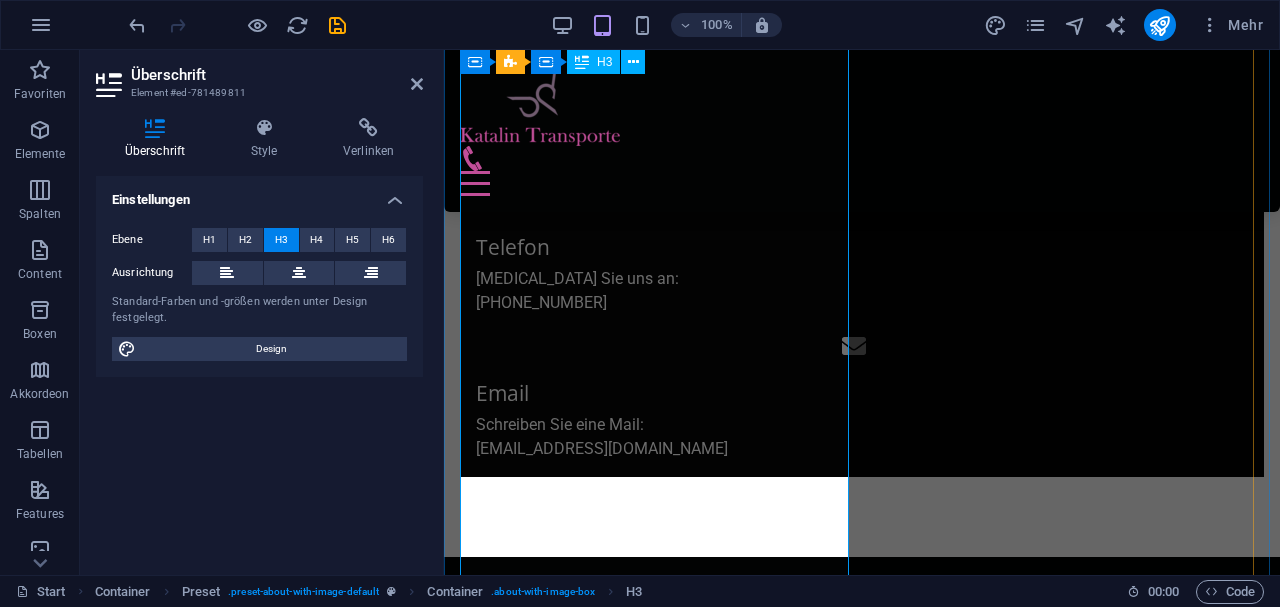 scroll, scrollTop: 1444, scrollLeft: 0, axis: vertical 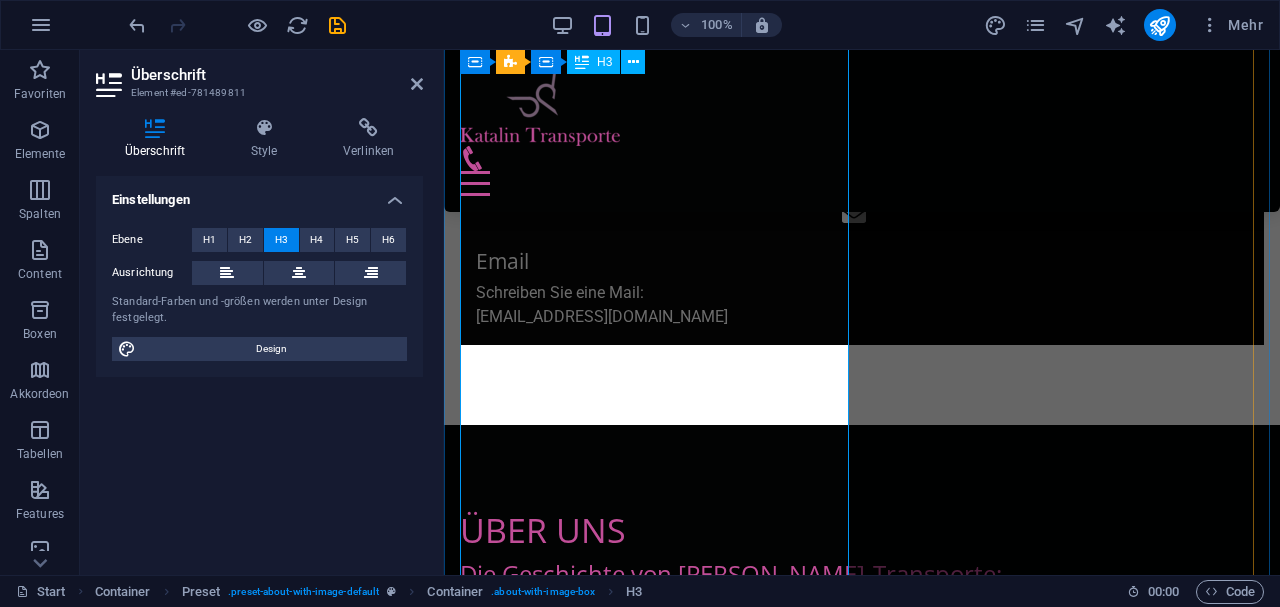 click on "Die Geschichte von Katalin-Transporte:  ‌Alles begann mit einer Idee – und einem alten Sprinter. Als Gründerin und Geschäftsführerin von Katalin Transporte habe ich selbst auf dem Fahrersitz gesessen, als es 2021 losging. Ich wollte nicht nur liefern – ich wollte zuverlässig zur Stelle sein, wenn es für andere eng wird. Ohne große Worte, einfach machen. Und liefern. Schnell. Sicher. Persönlich. Heute besteht unser Unternehmen aus einem Team, sechs eigenen Sprintern und eine klaren Philosophie: Transporte auf Augenhöhe, mit Verlässlichkeit, Fairness und einem echten Interesse an Ihrem Erfolg. Wir betreuen Unternehmen aus Industrie, Handel, Medizin und Schifffahrt – manche davon bereits seit vier Jahren. Ob Expressfahrt nach Stuttgart, Ersatzteil-Notfall in Oslo oder Hafenanlieferung um 03:00 Uhr morgens – wir sind bereit. Ab Herbst 2025 transportieren wir auch die Gefahrenstoffklassen 1 und 7 sowie empfindliche Medizintechnik wie Röntgengeräte oder CT-Anlagen. Es ist Haltung." at bounding box center [862, 1312] 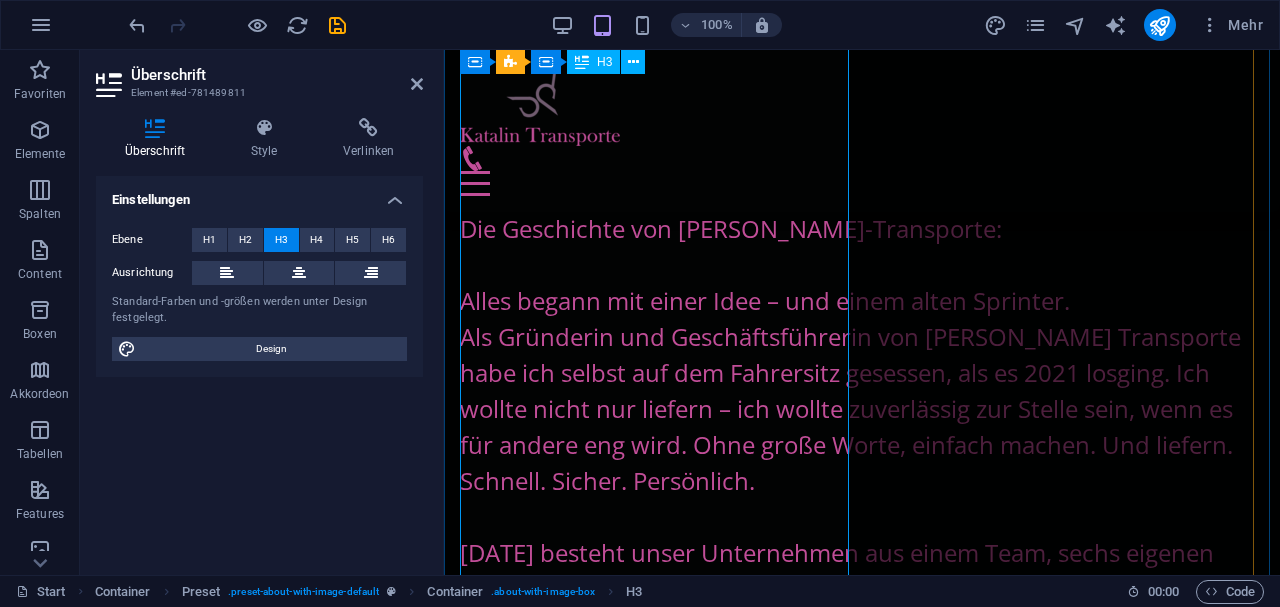 scroll, scrollTop: 1844, scrollLeft: 0, axis: vertical 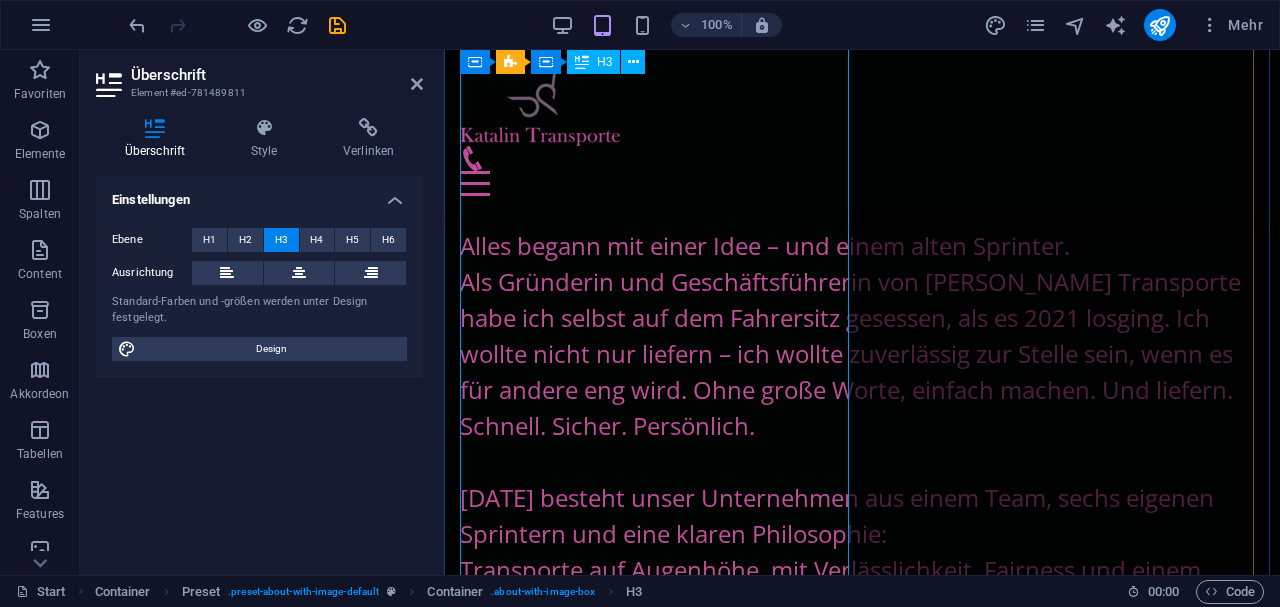 click on "Die Geschichte von Katalin-Transporte:  ‌Alles begann mit einer Idee – und einem alten Sprinter. Als Gründerin und Geschäftsführerin von Katalin Transporte habe ich selbst auf dem Fahrersitz gesessen, als es 2021 losging. Ich wollte nicht nur liefern – ich wollte zuverlässig zur Stelle sein, wenn es für andere eng wird. Ohne große Worte, einfach machen. Und liefern. Schnell. Sicher. Persönlich. Heute besteht unser Unternehmen aus einem Team, sechs eigenen Sprintern und eine klaren Philosophie: Transporte auf Augenhöhe, mit Verlässlichkeit, Fairness und einem echten Interesse an Ihrem Erfolg. Wir betreuen Unternehmen aus Industrie, Handel, Medizin und Schifffahrt – manche davon bereits seit vier Jahren. Ob Expressfahrt nach Stuttgart, Ersatzteil-Notfall in Oslo oder Hafenanlieferung um 03:00 Uhr morgens – wir sind bereit. Ab Herbst 2025 transportieren wir auch die Gefahrenstoffklassen 1 und 7 sowie empfindliche Medizintechnik wie Röntgengeräte oder CT-Anlagen. Es ist Haltung." at bounding box center [862, 894] 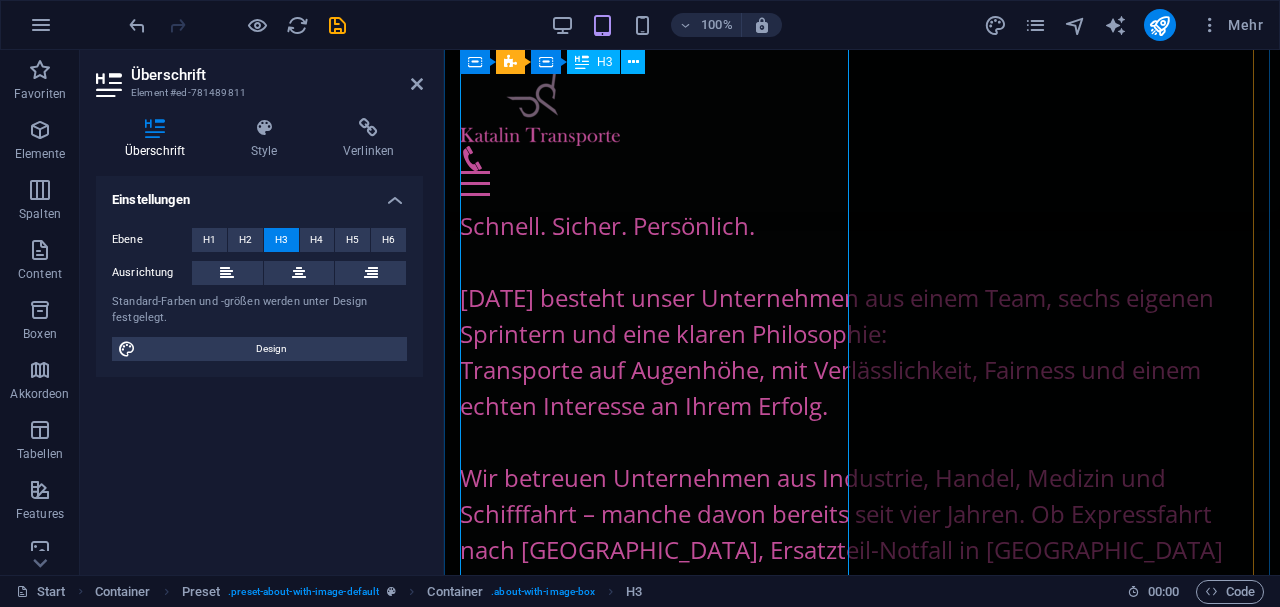 scroll, scrollTop: 2178, scrollLeft: 0, axis: vertical 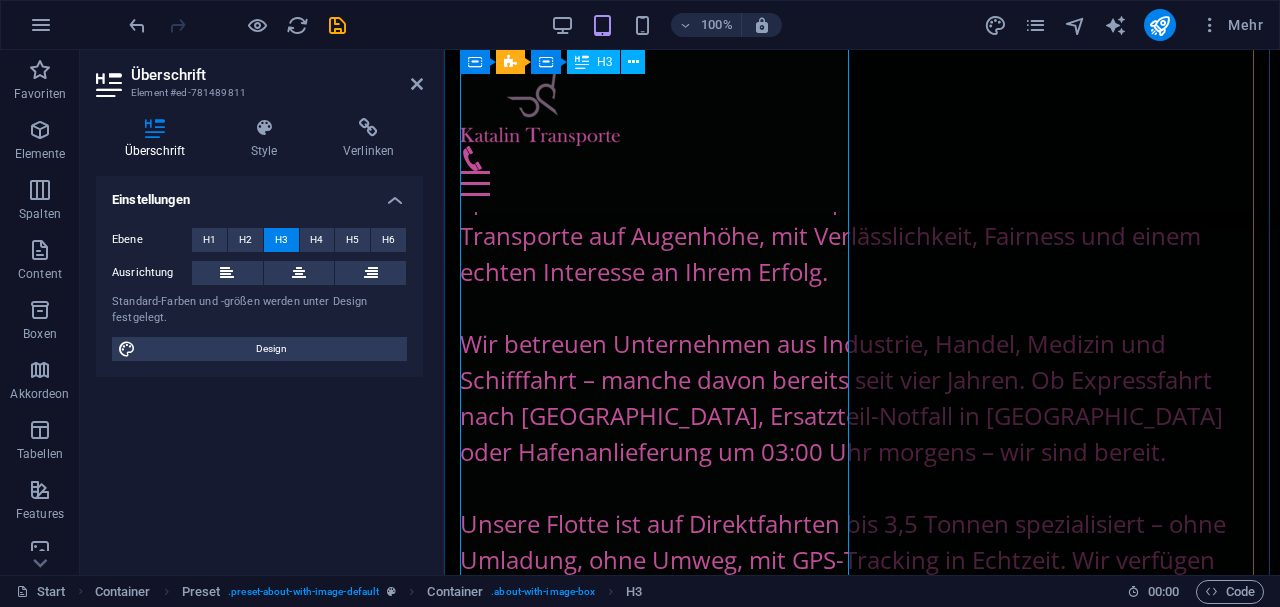 click on "Die Geschichte von Katalin-Transporte:  ‌Alles begann mit einer Idee – und einem alten Sprinter. Als Gründerin und Geschäftsführerin von Katalin Transporte habe ich selbst auf dem Fahrersitz gesessen, als es 2021 losging. Ich wollte nicht nur liefern – ich wollte zuverlässig zur Stelle sein, wenn es für andere eng wird. Ohne große Worte, einfach machen. Und liefern. Schnell. Sicher. Persönlich. Heute besteht unser Unternehmen aus einem Team, sechs eigenen Sprintern und eine klaren Philosophie: Transporte auf Augenhöhe, mit Verlässlichkeit, Fairness und einem echten Interesse an Ihrem Erfolg. Wir betreuen Unternehmen aus Industrie, Handel, Medizin und Schifffahrt – manche davon bereits seit vier Jahren. Ob Expressfahrt nach Stuttgart, Ersatzteil-Notfall in Oslo oder Hafenanlieferung um 03:00 Uhr morgens – wir sind bereit. Ab Herbst 2025 transportieren wir auch die Gefahrenstoffklassen 1 und 7 sowie empfindliche Medizintechnik wie Röntgengeräte oder CT-Anlagen. Es ist Haltung." at bounding box center [862, 542] 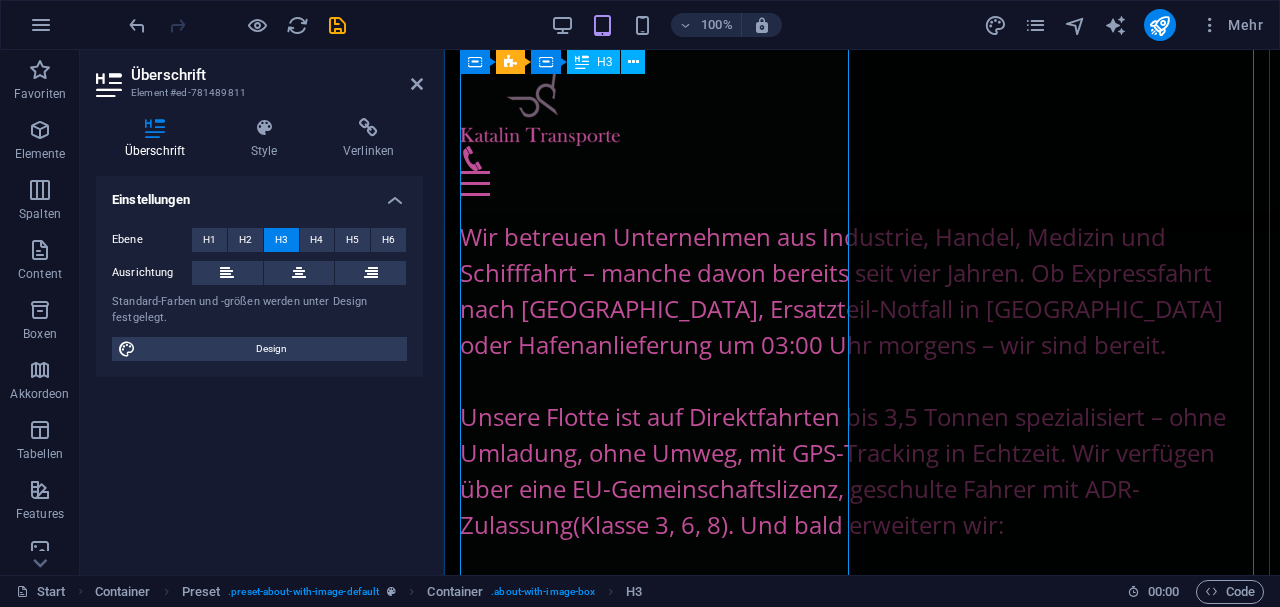 scroll, scrollTop: 2311, scrollLeft: 0, axis: vertical 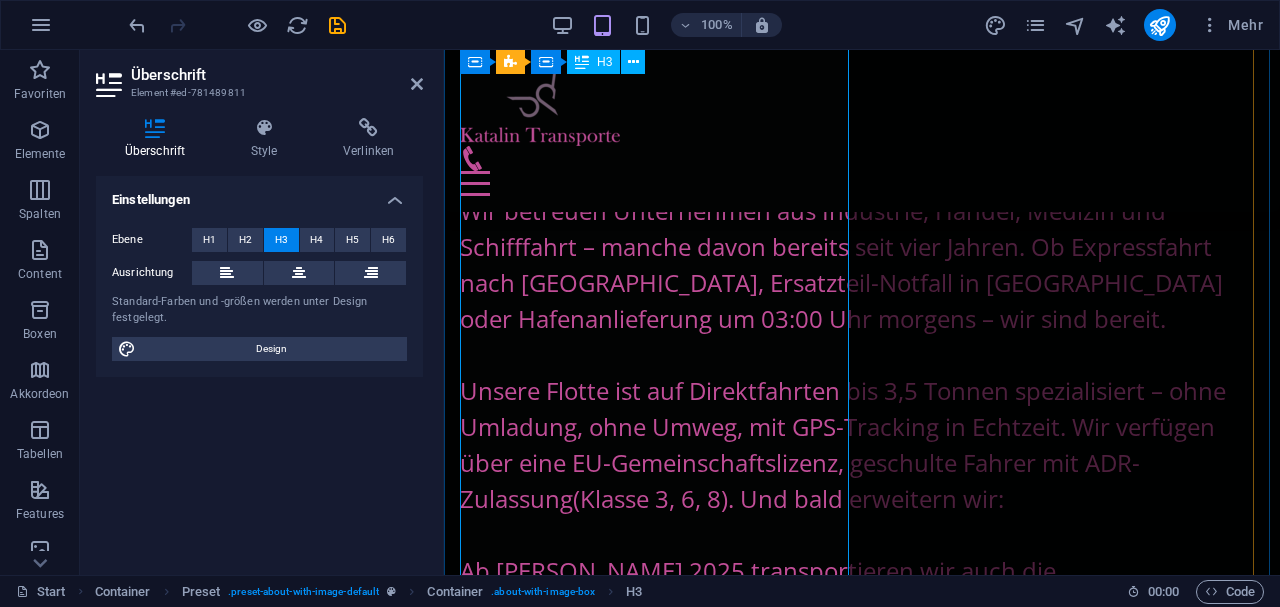 click on "Die Geschichte von Katalin-Transporte:  ‌Alles begann mit einer Idee – und einem alten Sprinter. Als Gründerin und Geschäftsführerin von Katalin Transporte habe ich selbst auf dem Fahrersitz gesessen, als es 2021 losging. Ich wollte nicht nur liefern – ich wollte zuverlässig zur Stelle sein, wenn es für andere eng wird. Ohne große Worte, einfach machen. Und liefern. Schnell. Sicher. Persönlich. Heute besteht unser Unternehmen aus einem Team, sechs eigenen Sprintern und eine klaren Philosophie: Transporte auf Augenhöhe, mit Verlässlichkeit, Fairness und einem echten Interesse an Ihrem Erfolg. Wir betreuen Unternehmen aus Industrie, Handel, Medizin und Schifffahrt – manche davon bereits seit vier Jahren. Ob Expressfahrt nach Stuttgart, Ersatzteil-Notfall in Oslo oder Hafenanlieferung um 03:00 Uhr morgens – wir sind bereit. Ab Herbst 2025 transportieren wir auch die Gefahrenstoffklassen 1 und 7 sowie empfindliche Medizintechnik wie Röntgengeräte oder CT-Anlagen. Es ist Haltung." at bounding box center [862, 391] 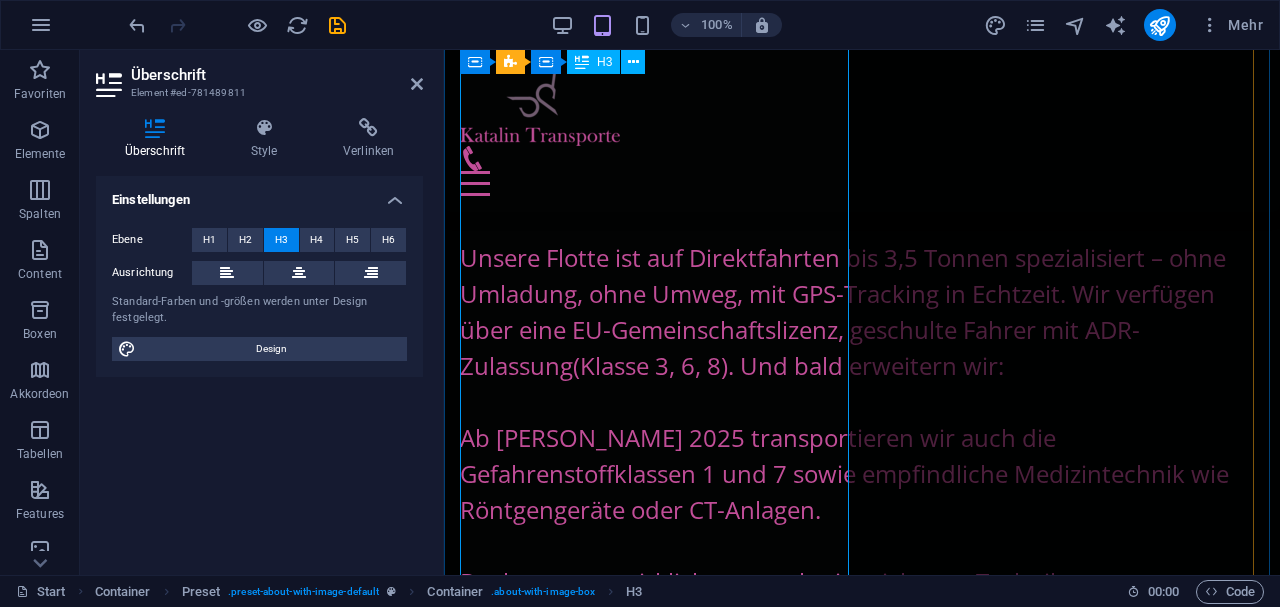 click on "Die Geschichte von Katalin-Transporte:  ‌Alles begann mit einer Idee – und einem alten Sprinter. Als Gründerin und Geschäftsführerin von Katalin Transporte habe ich selbst auf dem Fahrersitz gesessen, als es 2021 losging. Ich wollte nicht nur liefern – ich wollte zuverlässig zur Stelle sein, wenn es für andere eng wird. Ohne große Worte, einfach machen. Und liefern. Schnell. Sicher. Persönlich. Heute besteht unser Unternehmen aus einem Team, sechs eigenen Sprintern und eine klaren Philosophie: Transporte auf Augenhöhe, mit Verlässlichkeit, Fairness und einem echten Interesse an Ihrem Erfolg. Wir betreuen Unternehmen aus Industrie, Handel, Medizin und Schifffahrt – manche davon bereits seit vier Jahren. Ob Expressfahrt nach Stuttgart, Ersatzteil-Notfall in Oslo oder Hafenanlieferung um 03:00 Uhr morgens – wir sind bereit. Ab Herbst 2025 transportieren wir auch die Gefahrenstoffklassen 1 und 7 sowie empfindliche Medizintechnik wie Röntgengeräte oder CT-Anlagen. Es ist Haltung." at bounding box center [862, 258] 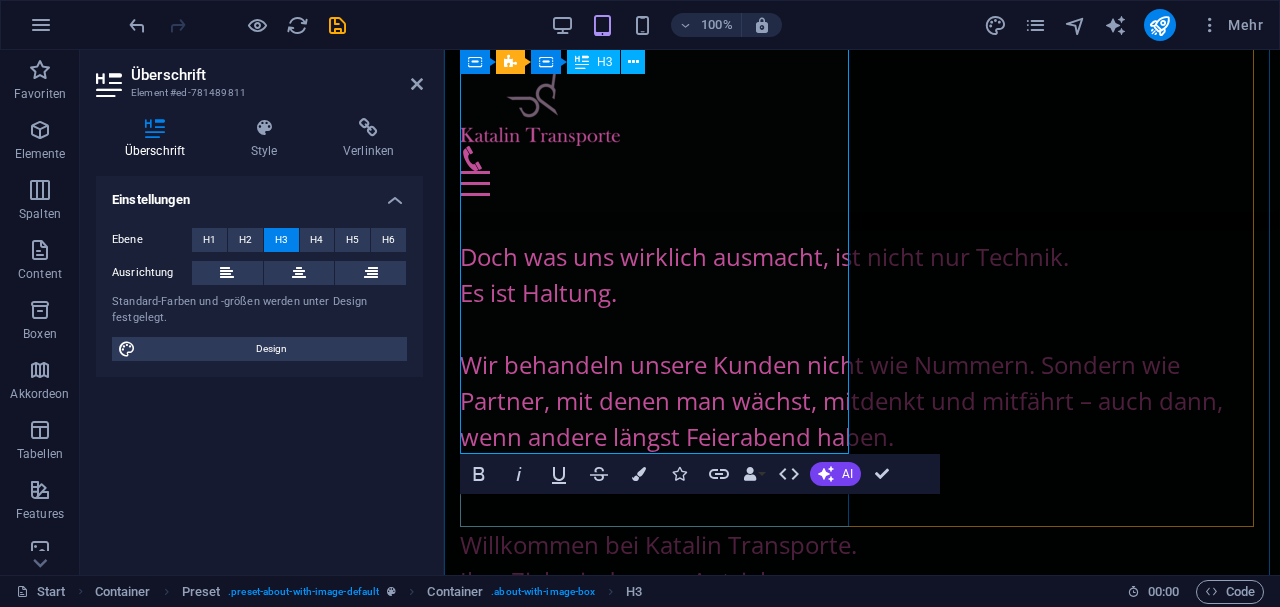 scroll, scrollTop: 2778, scrollLeft: 0, axis: vertical 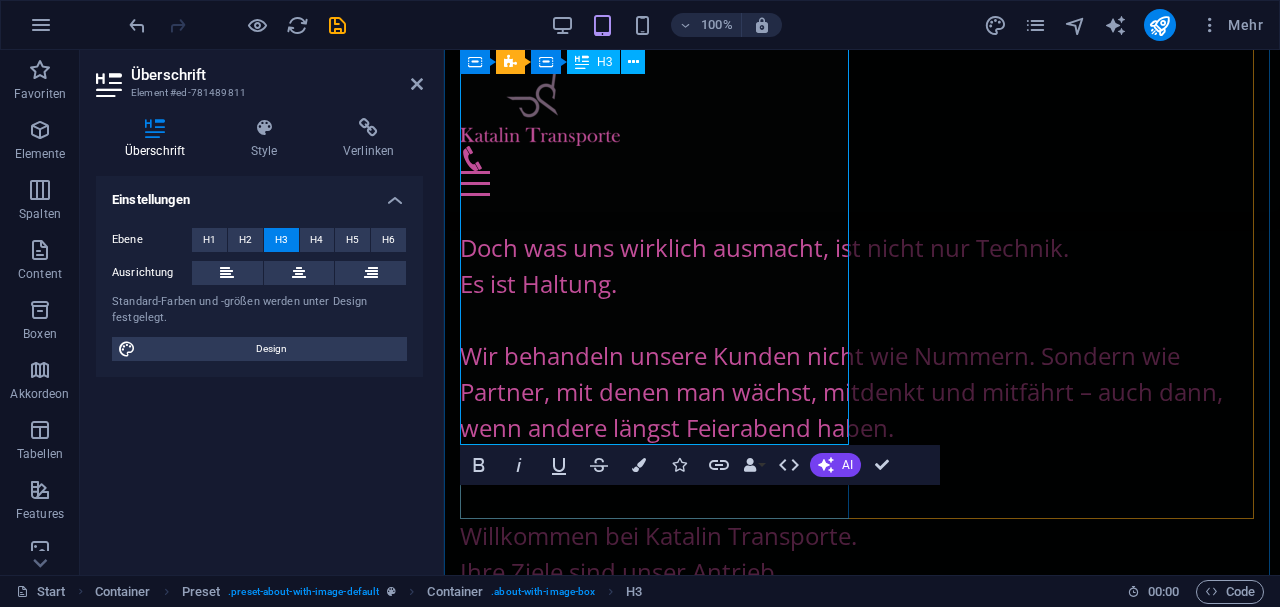 click on "Die Geschichte von Katalin-Transporte:  ‌Alles begann mit einer Idee – und einem alten Sprinter. Als Gründerin und Geschäftsführerin von Katalin Transporte habe ich selbst auf dem Fahrersitz gesessen, als es 2021 losging. Ich wollte nicht nur liefern – ich wollte zuverlässig zur Stelle sein, wenn es für andere eng wird. Ohne große Worte, einfach machen. Und liefern. Schnell. Sicher. Persönlich. Heute besteht unser Unternehmen aus einem Team, sechs eigenen Sprintern und eine klaren Philosophie: Transporte auf Augenhöhe, mit Verlässlichkeit, Fairness und einem echten Interesse an Ihrem Erfolg. Wir betreuen Unternehmen aus Industrie, Handel, Medizin und Schifffahrt – manche davon bereits seit vier Jahren. Ob Expressfahrt nach Stuttgart, Ersatzteil-Notfall in Oslo oder Hafenanlieferung um 03:00 Uhr morgens – wir sind bereit. Ab Herbst 2025 transportieren wir auch die Gefahrenstoffklassen 1 und 7 sowie empfindliche Medizintechnik wie Röntgengeräte oder CT-Anlagen. Es ist Haltung." at bounding box center [862, -94] 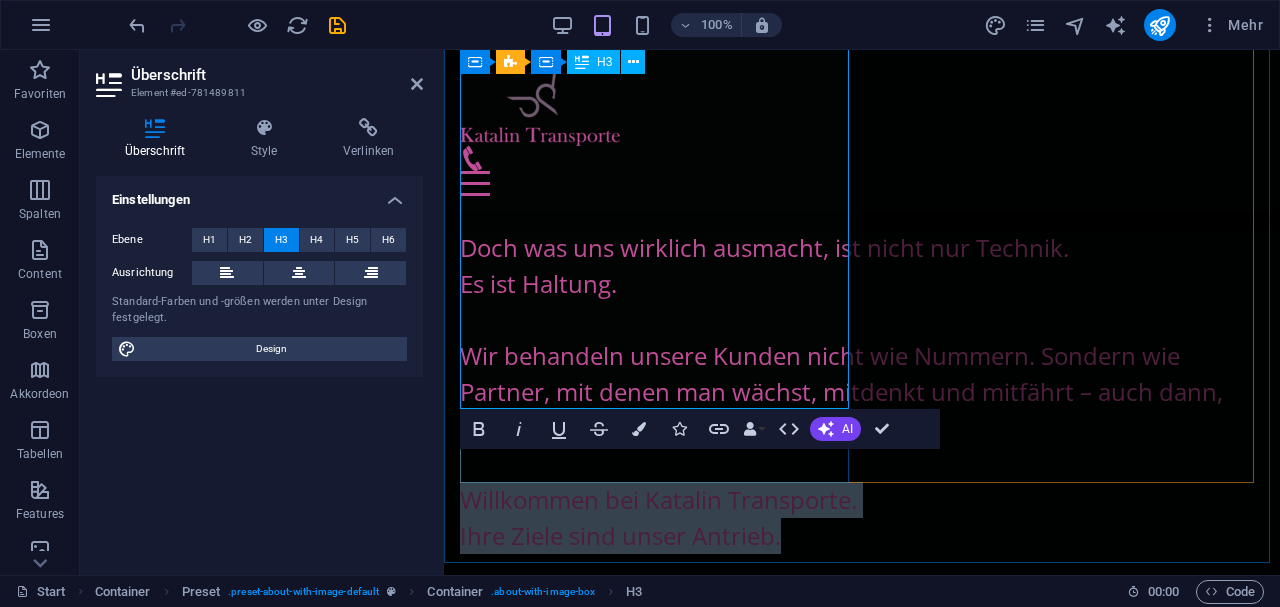 drag, startPoint x: 462, startPoint y: 322, endPoint x: 782, endPoint y: 398, distance: 328.9012 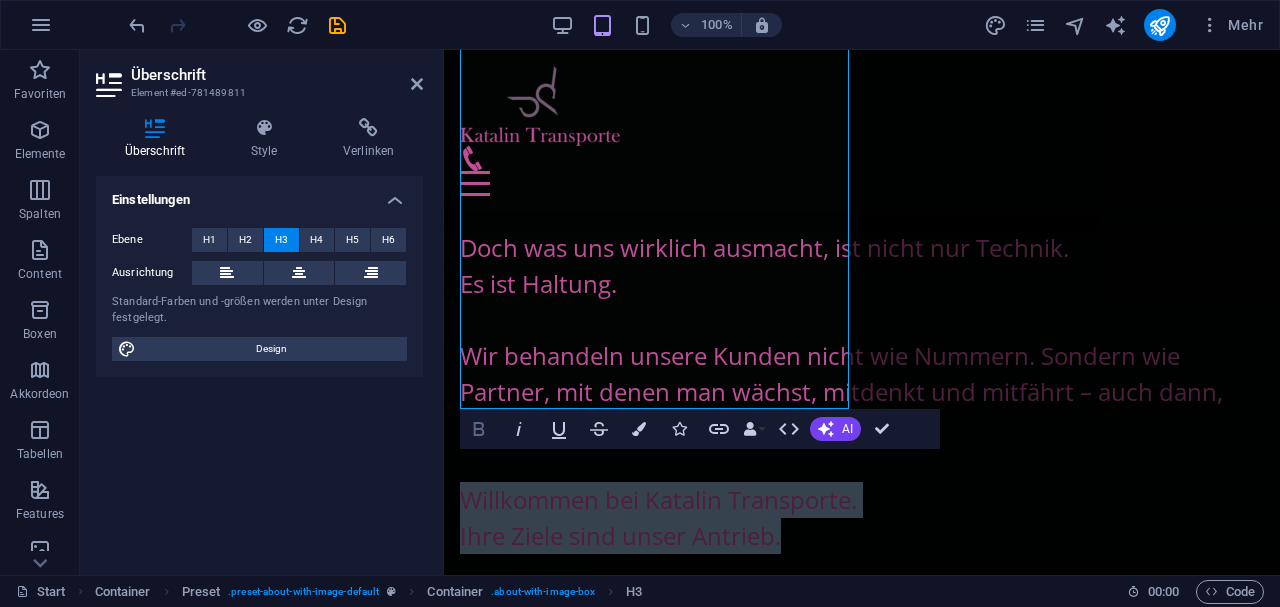 click 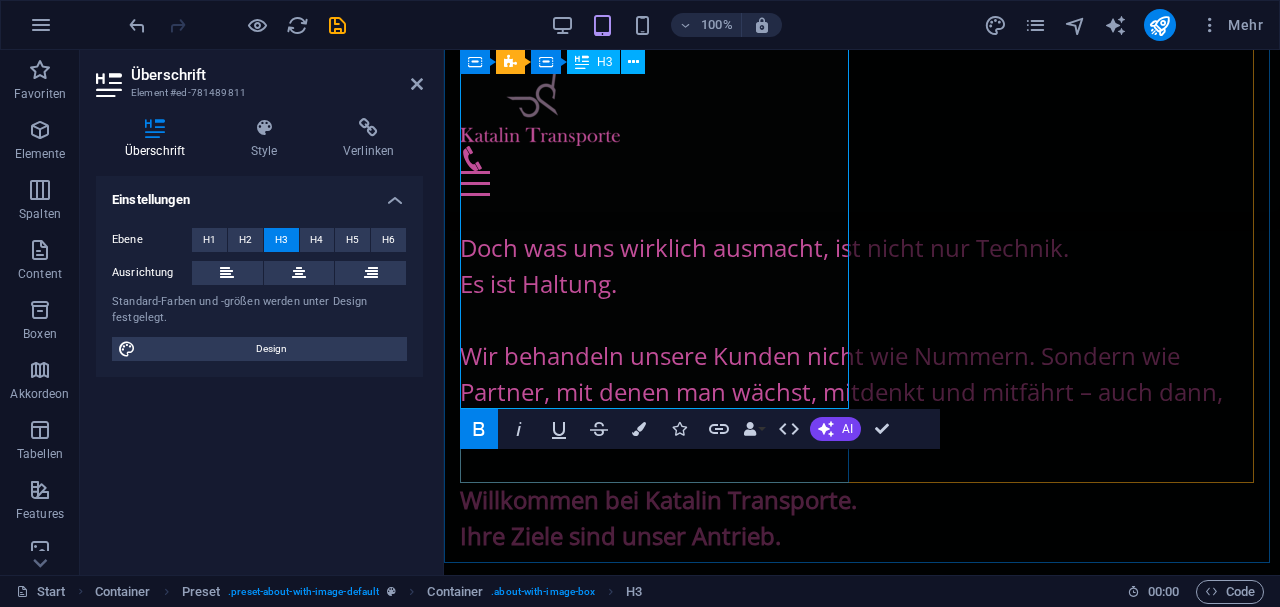click on "Die Geschichte von Katalin-Transporte:  ‌Alles begann mit einer Idee – und einem alten Sprinter. Als Gründerin und Geschäftsführerin von Katalin Transporte habe ich selbst auf dem Fahrersitz gesessen, als es 2021 losging. Ich wollte nicht nur liefern – ich wollte zuverlässig zur Stelle sein, wenn es für andere eng wird. Ohne große Worte, einfach machen. Und liefern. Schnell. Sicher. Persönlich. Heute besteht unser Unternehmen aus einem Team, sechs eigenen Sprintern und eine klaren Philosophie: Transporte auf Augenhöhe, mit Verlässlichkeit, Fairness und einem echten Interesse an Ihrem Erfolg. Wir betreuen Unternehmen aus Industrie, Handel, Medizin und Schifffahrt – manche davon bereits seit vier Jahren. Ob Expressfahrt nach Stuttgart, Ersatzteil-Notfall in Oslo oder Hafenanlieferung um 03:00 Uhr morgens – wir sind bereit. Ab Herbst 2025 transportieren wir auch die Gefahrenstoffklassen 1 und 7 sowie empfindliche Medizintechnik wie Röntgengeräte oder CT-Anlagen. Es ist Haltung." at bounding box center (862, -112) 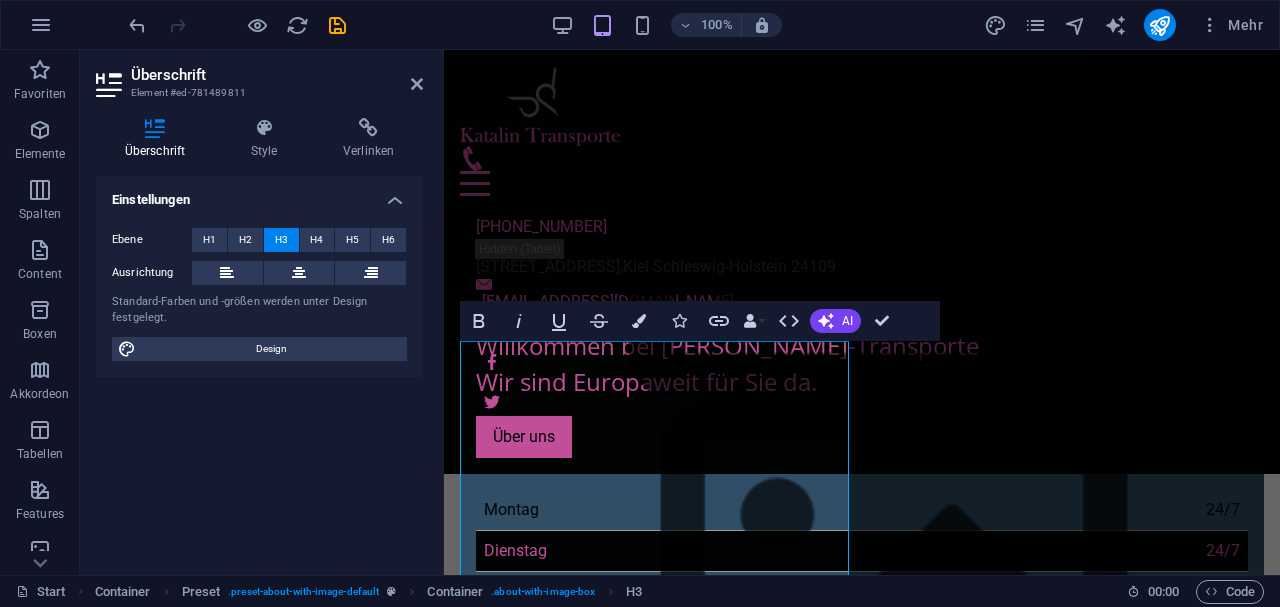 scroll, scrollTop: 644, scrollLeft: 0, axis: vertical 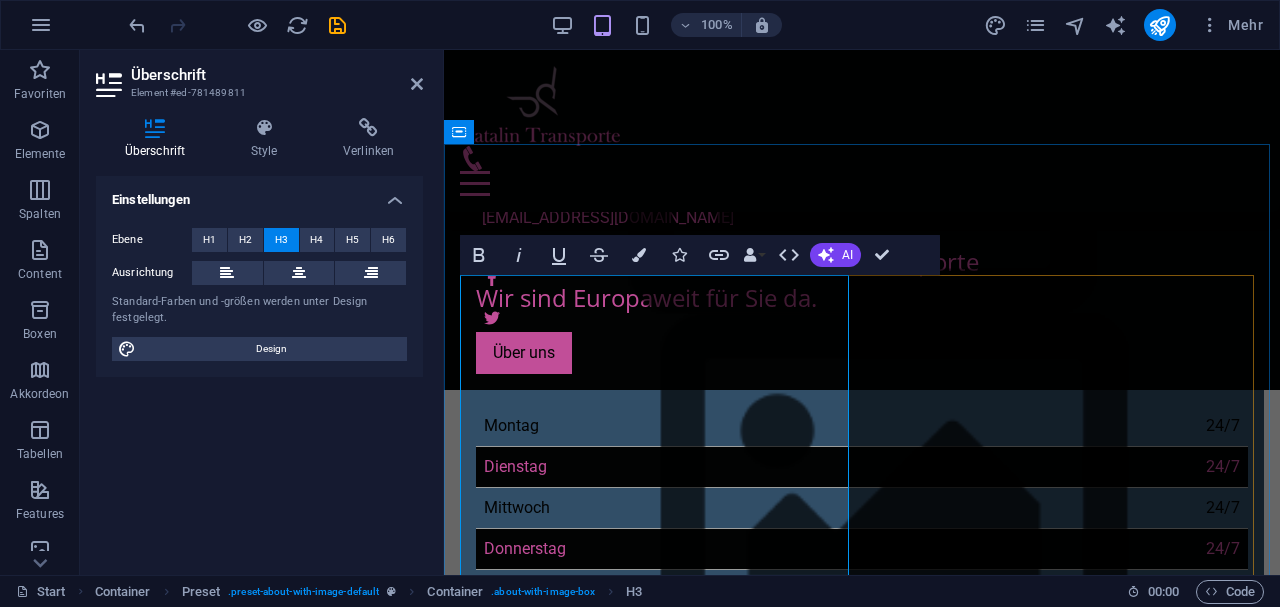 drag, startPoint x: 598, startPoint y: 336, endPoint x: 462, endPoint y: 307, distance: 139.05754 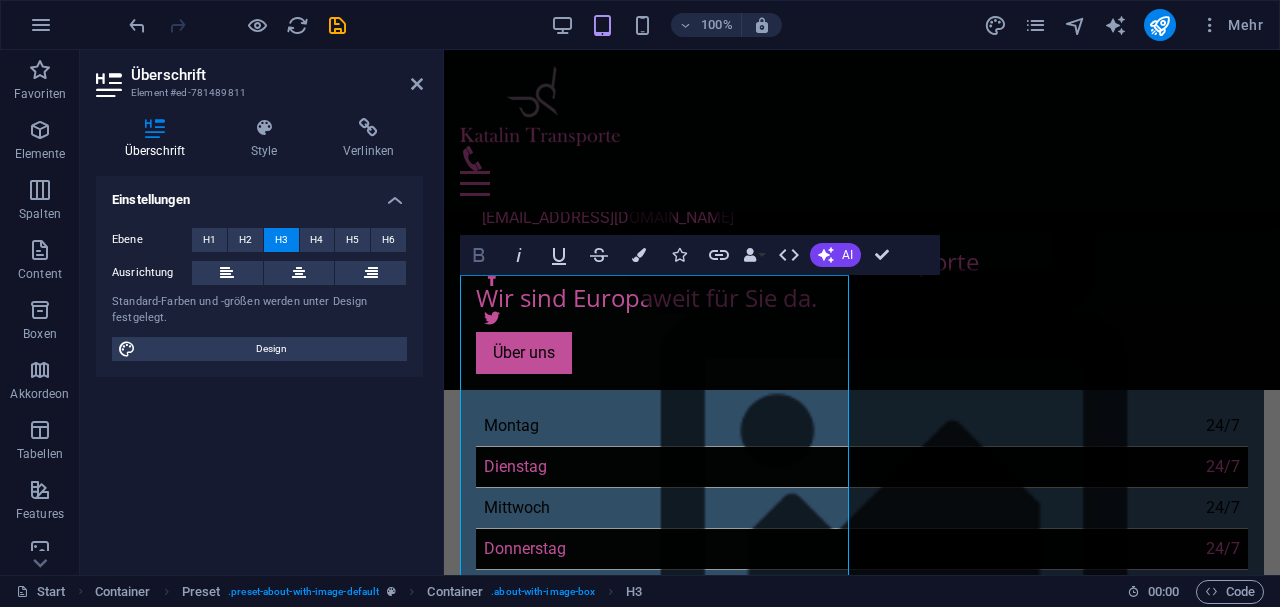 click 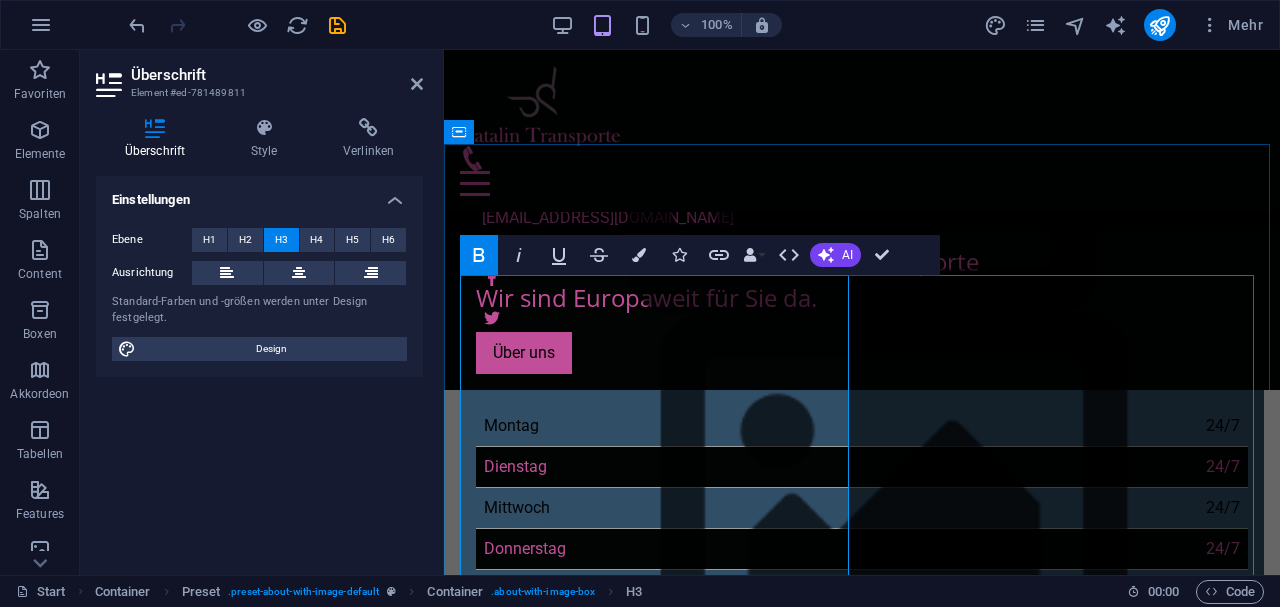 scroll, scrollTop: 711, scrollLeft: 0, axis: vertical 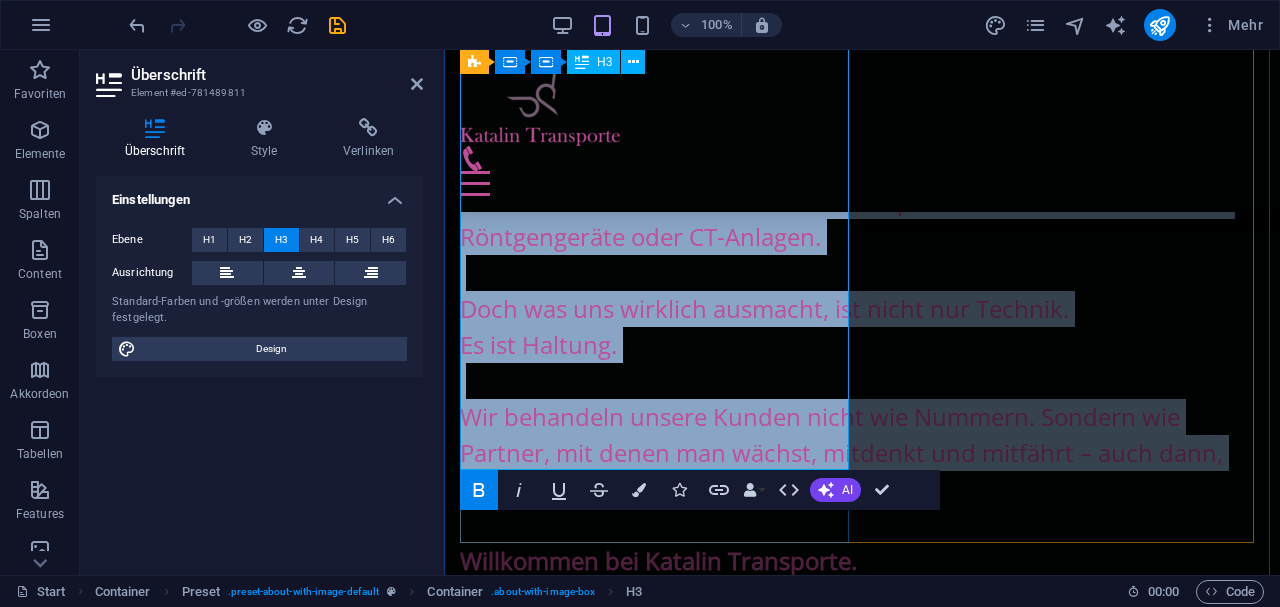 drag, startPoint x: 463, startPoint y: 334, endPoint x: 664, endPoint y: 312, distance: 202.2004 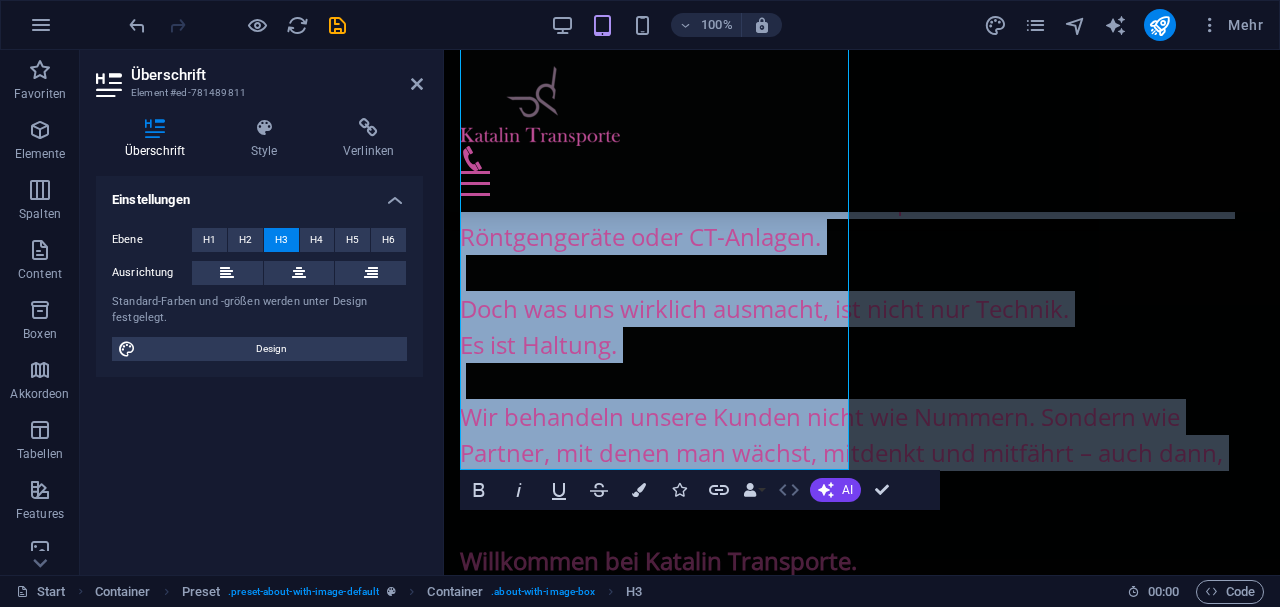 click 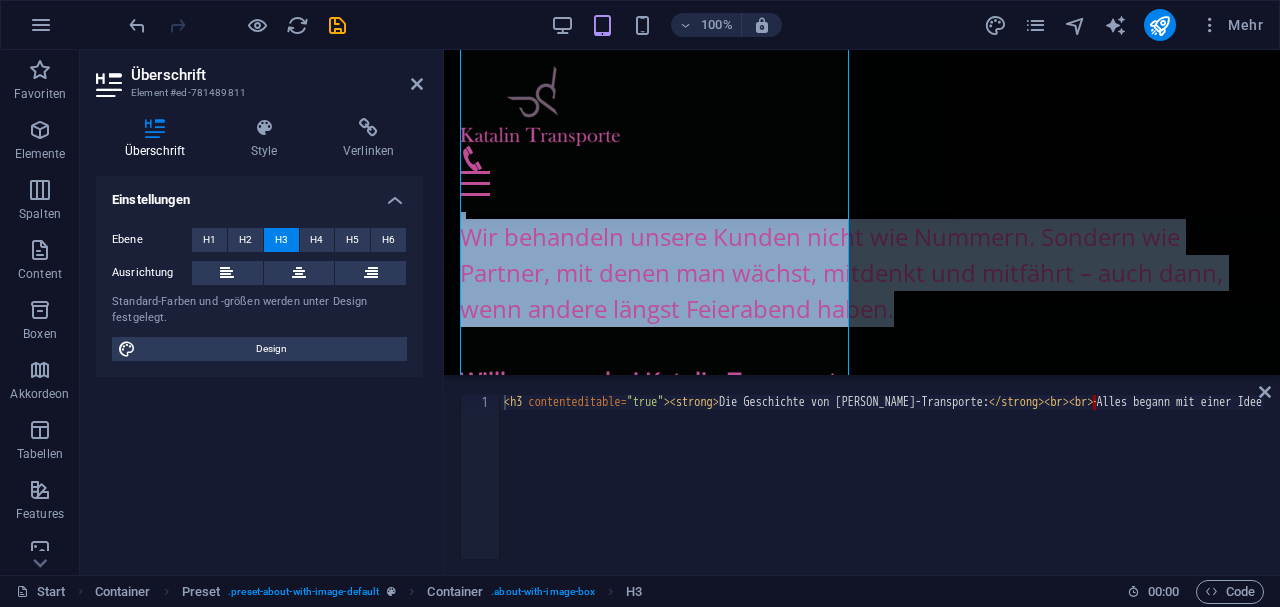 scroll, scrollTop: 2557, scrollLeft: 0, axis: vertical 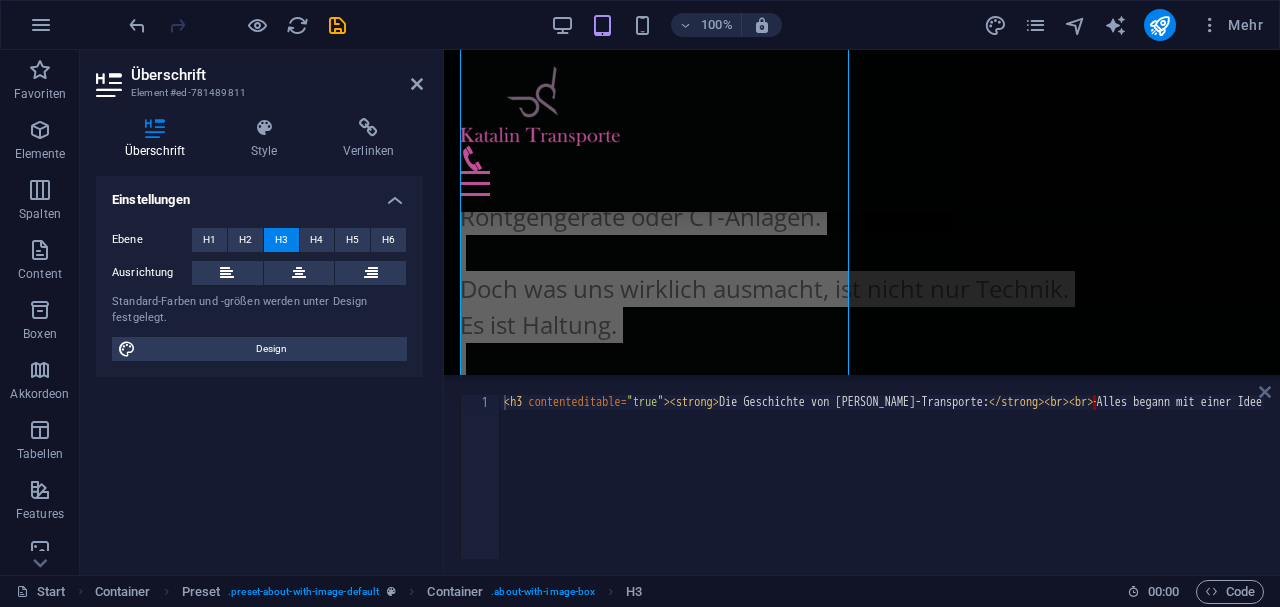 click at bounding box center [1265, 392] 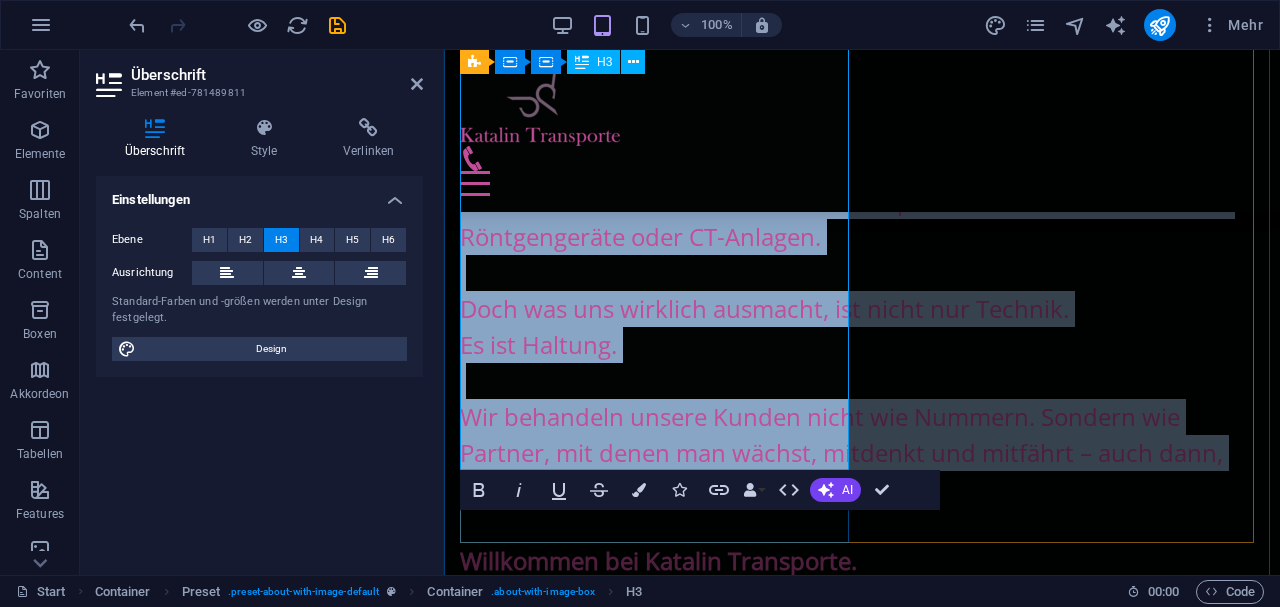 click on "Die Geschichte von Katalin-Transporte:  ‌Alles begann mit einer Idee – und einem alten Sprinter. Als Gründerin und Geschäftsführerin von Katalin Transporte habe ich selbst auf dem Fahrersitz gesessen, als es 2021 losging. Ich wollte nicht nur liefern – ich wollte zuverlässig zur Stelle sein, wenn es für andere eng wird. Ohne große Worte, einfach machen. Und liefern. Schnell. Sicher. Persönlich. Heute besteht unser Unternehmen aus einem Team, sechs eigenen Sprintern und eine klaren Philosophie: Transporte auf Augenhöhe, mit Verlässlichkeit, Fairness und einem echten Interesse an Ihrem Erfolg. Wir betreuen Unternehmen aus Industrie, Handel, Medizin und Schifffahrt – manche davon bereits seit vier Jahren. Ob Expressfahrt nach Stuttgart, Ersatzteil-Notfall in Oslo oder Hafenanlieferung um 03:00 Uhr morgens – wir sind bereit. Ab Herbst 2025 transportieren wir auch die Gefahrenstoffklassen 1 und 7 sowie empfindliche Medizintechnik wie Röntgengeräte oder CT-Anlagen. Es ist Haltung." at bounding box center [862, -51] 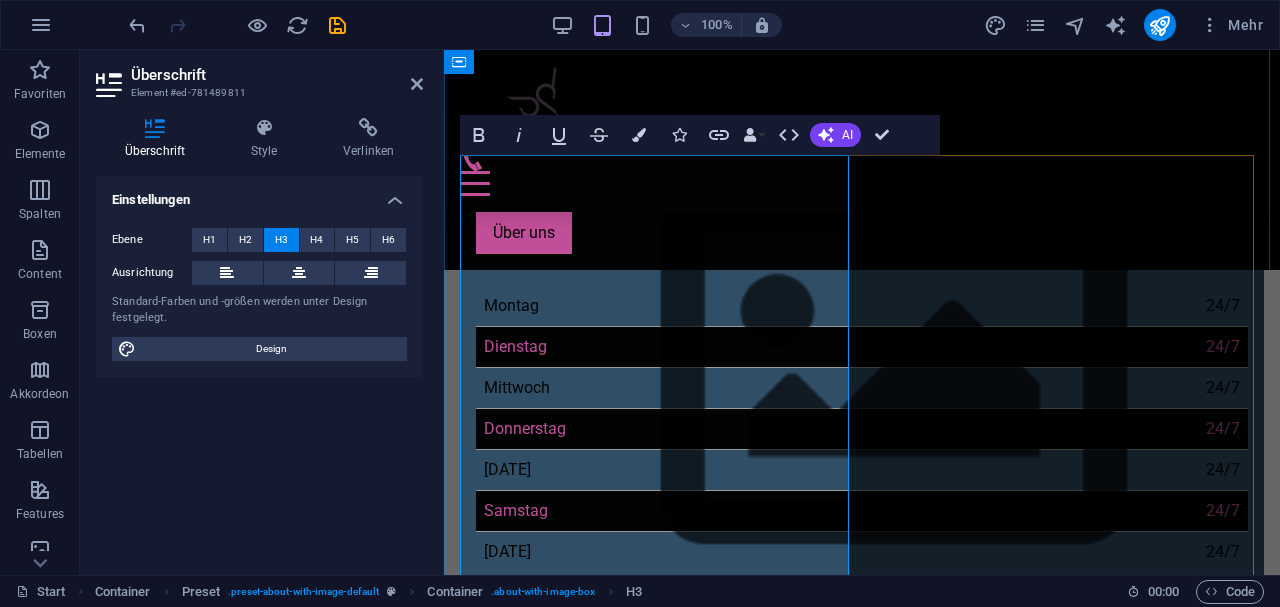 scroll, scrollTop: 631, scrollLeft: 0, axis: vertical 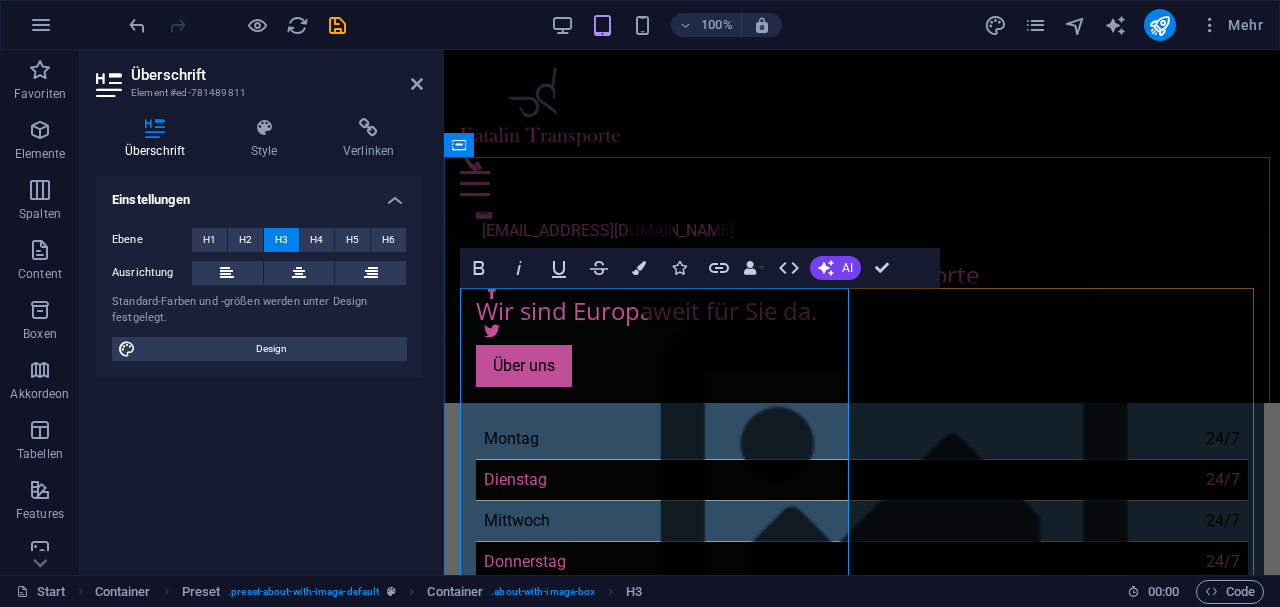 drag, startPoint x: 667, startPoint y: 314, endPoint x: 460, endPoint y: 427, distance: 235.83469 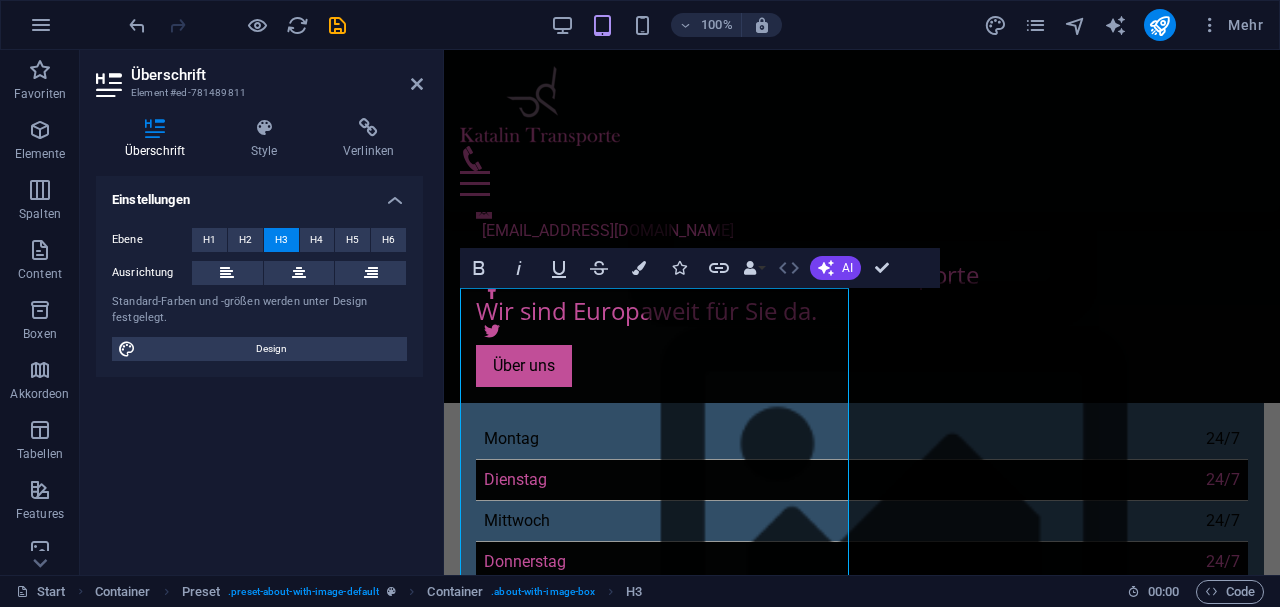 click 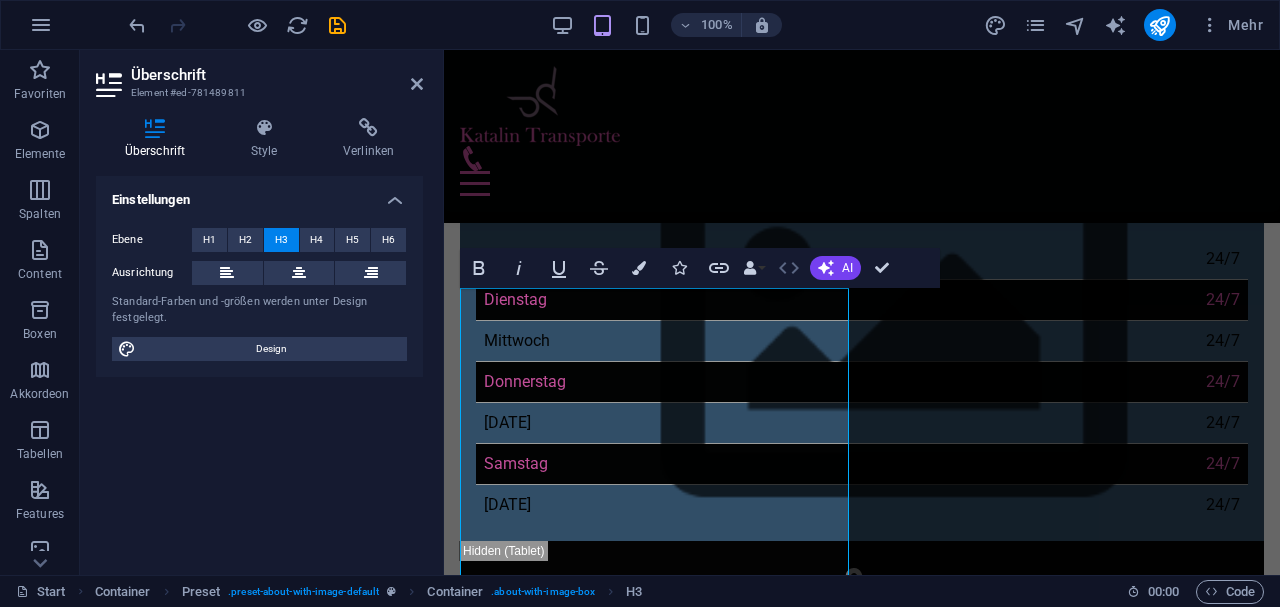 scroll, scrollTop: 471, scrollLeft: 0, axis: vertical 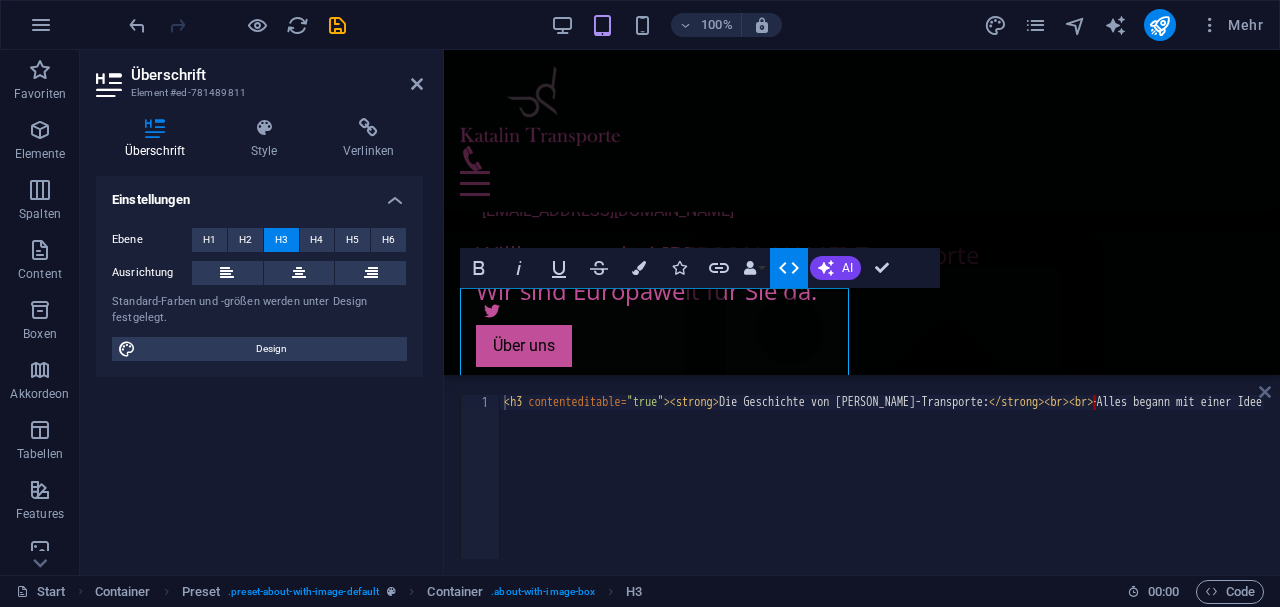 click at bounding box center [1265, 392] 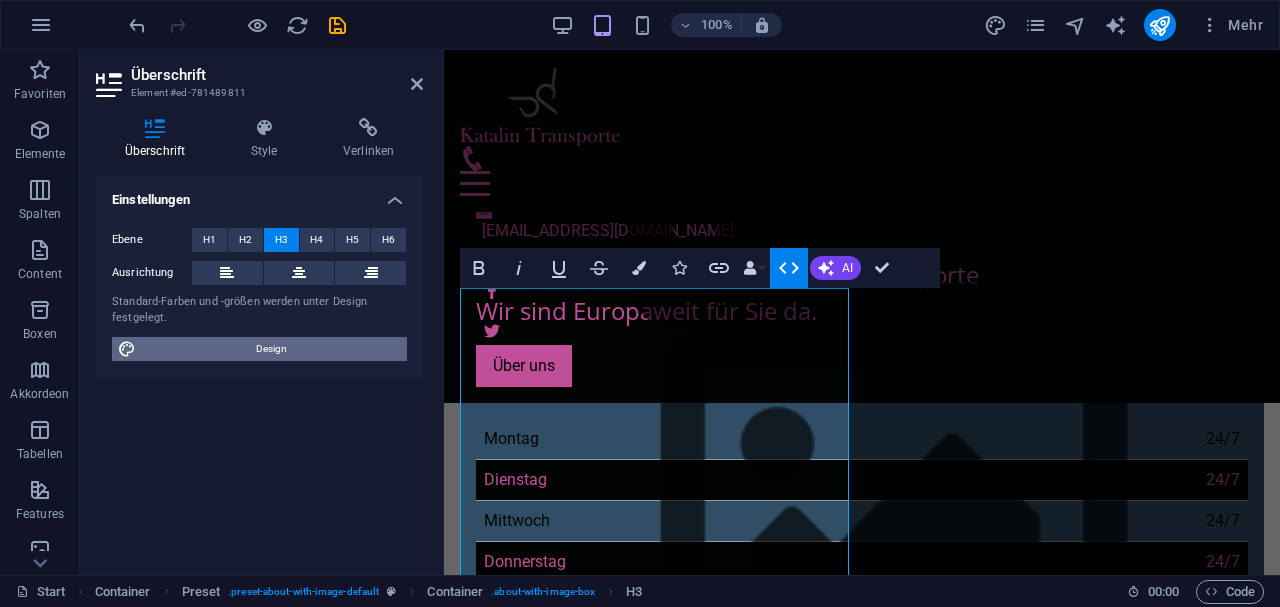 click on "Design" at bounding box center (271, 349) 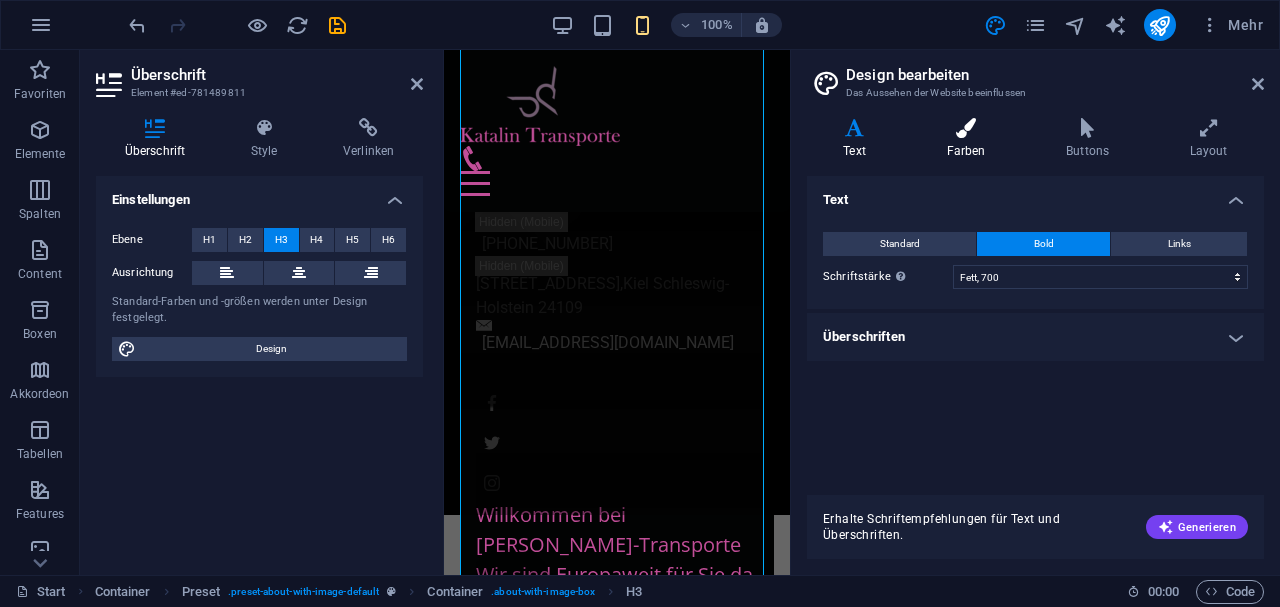 scroll, scrollTop: 2292, scrollLeft: 0, axis: vertical 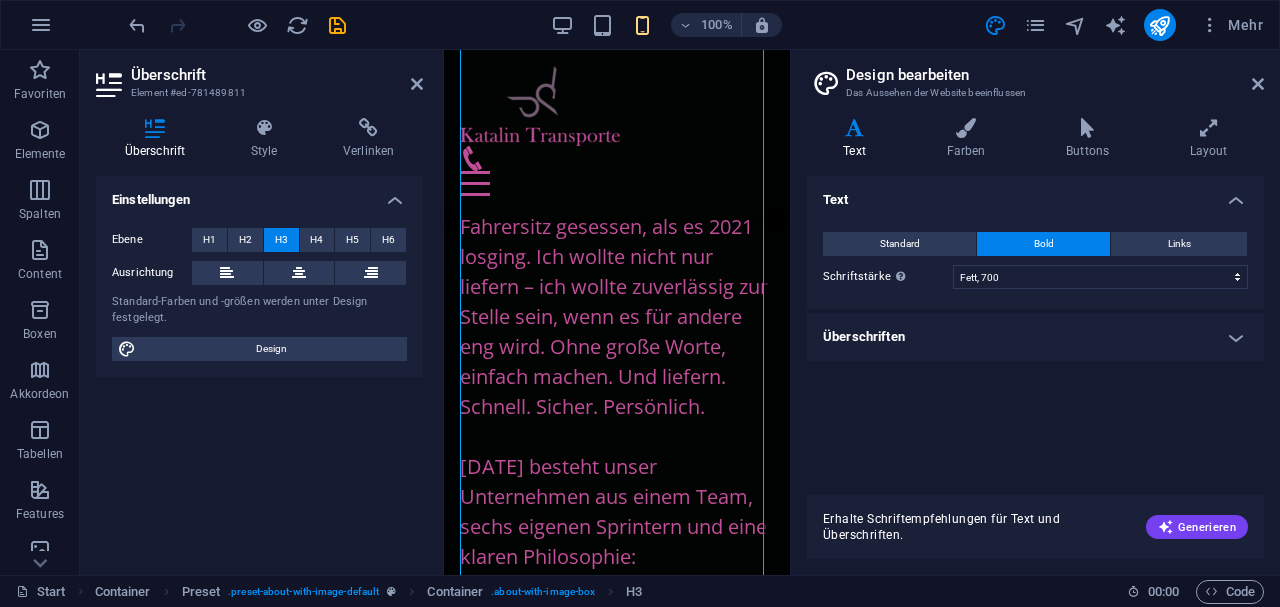 click on "Überschriften" at bounding box center (1035, 337) 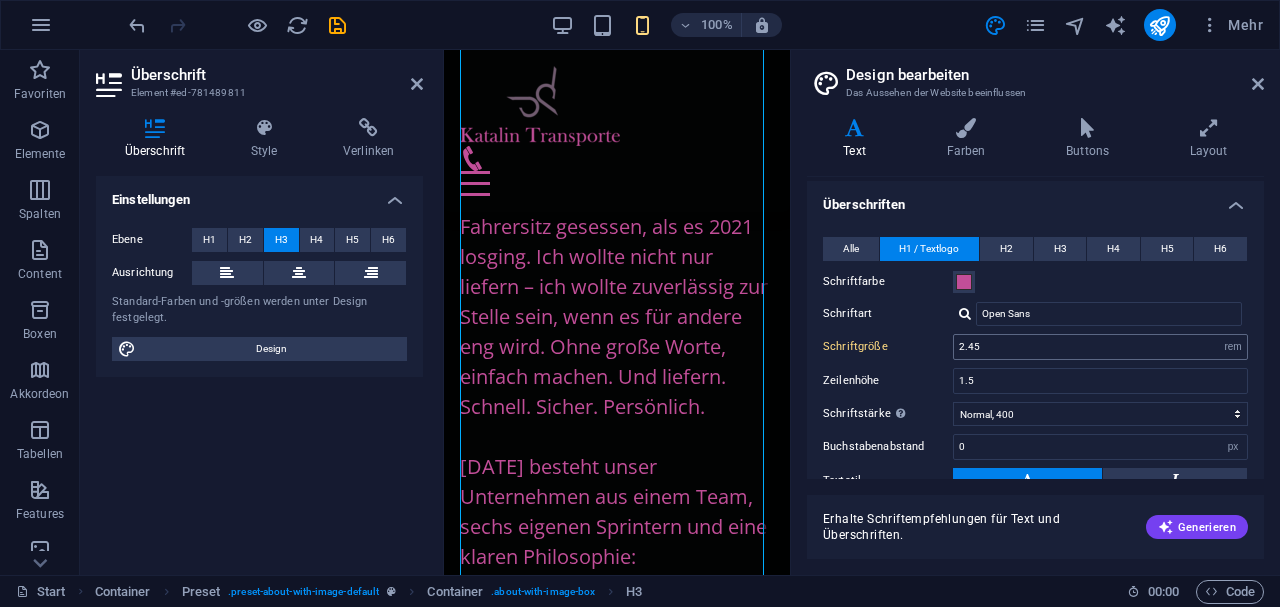 scroll, scrollTop: 133, scrollLeft: 0, axis: vertical 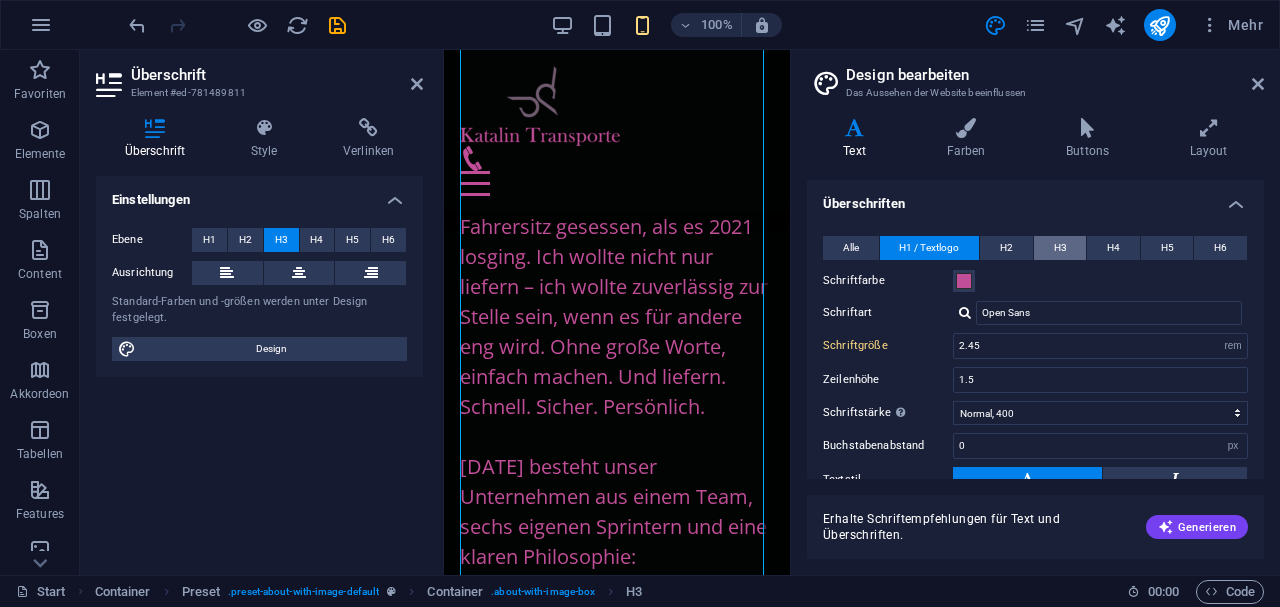 click on "H3" at bounding box center (1060, 248) 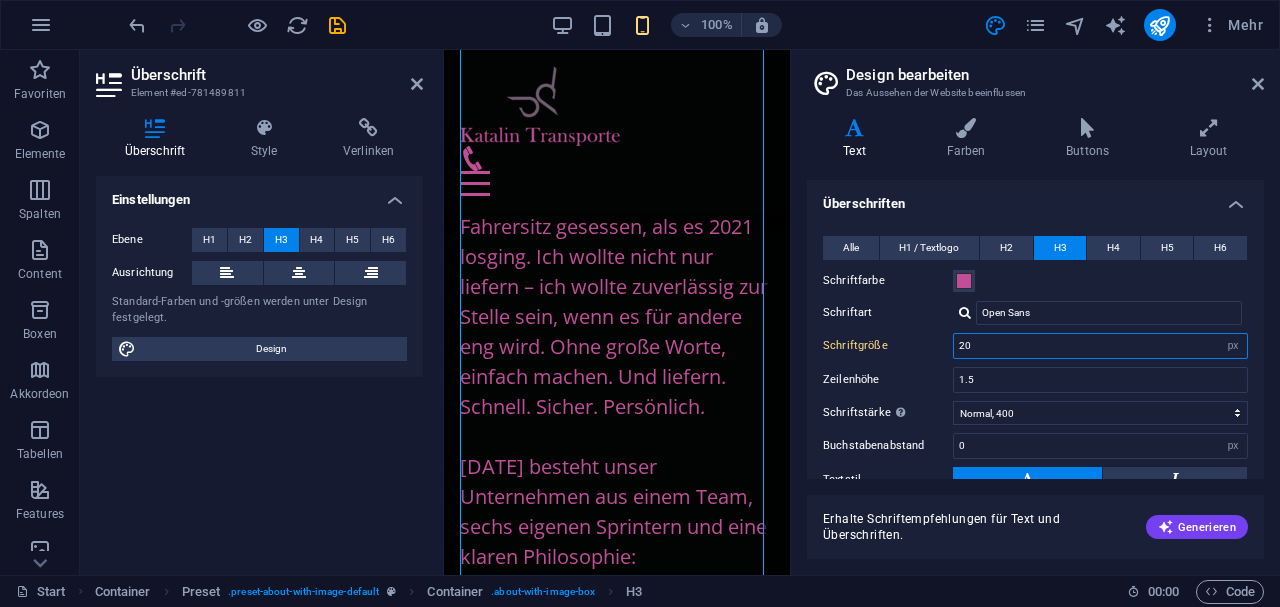 drag, startPoint x: 982, startPoint y: 345, endPoint x: 924, endPoint y: 345, distance: 58 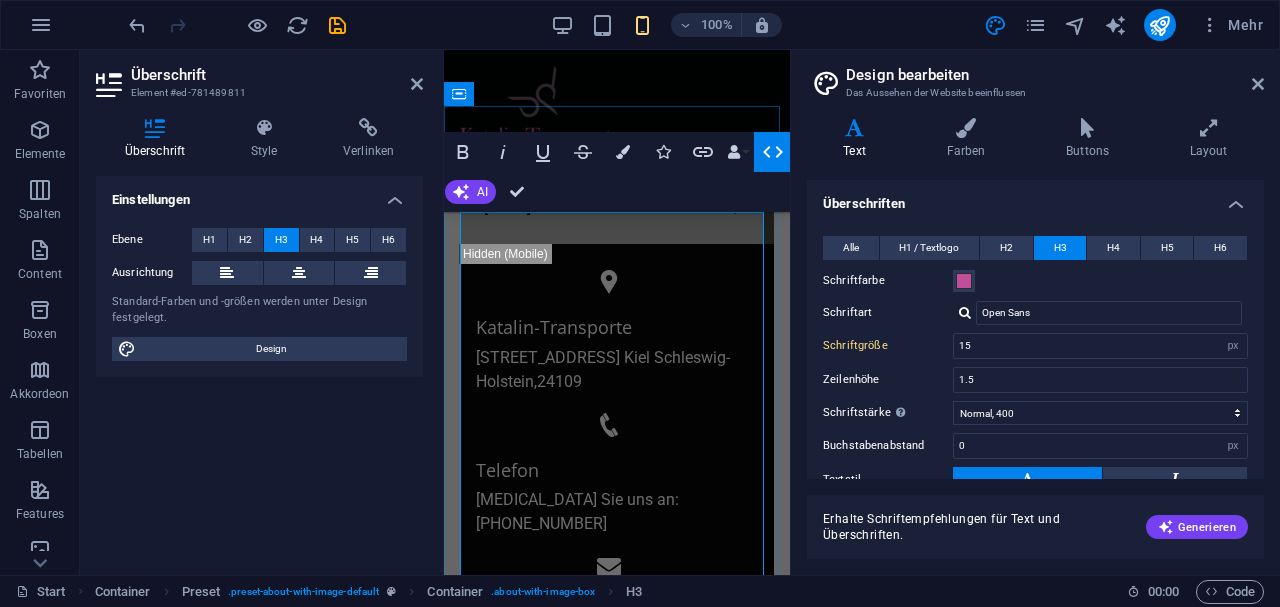 scroll, scrollTop: 1214, scrollLeft: 0, axis: vertical 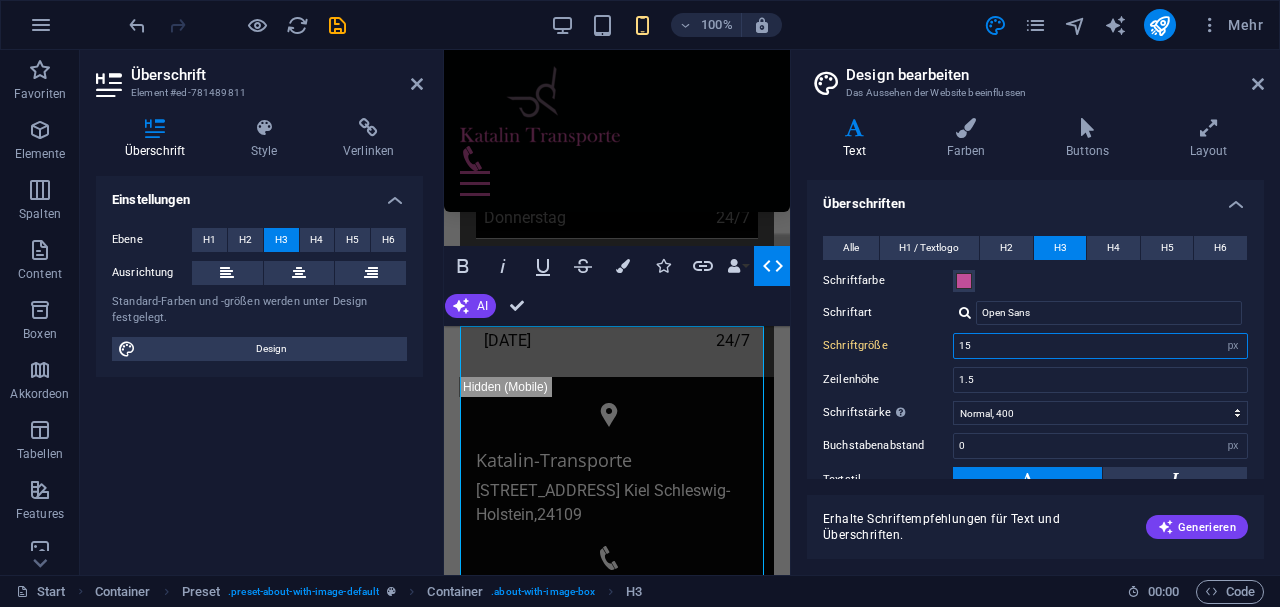 drag, startPoint x: 970, startPoint y: 344, endPoint x: 944, endPoint y: 338, distance: 26.683329 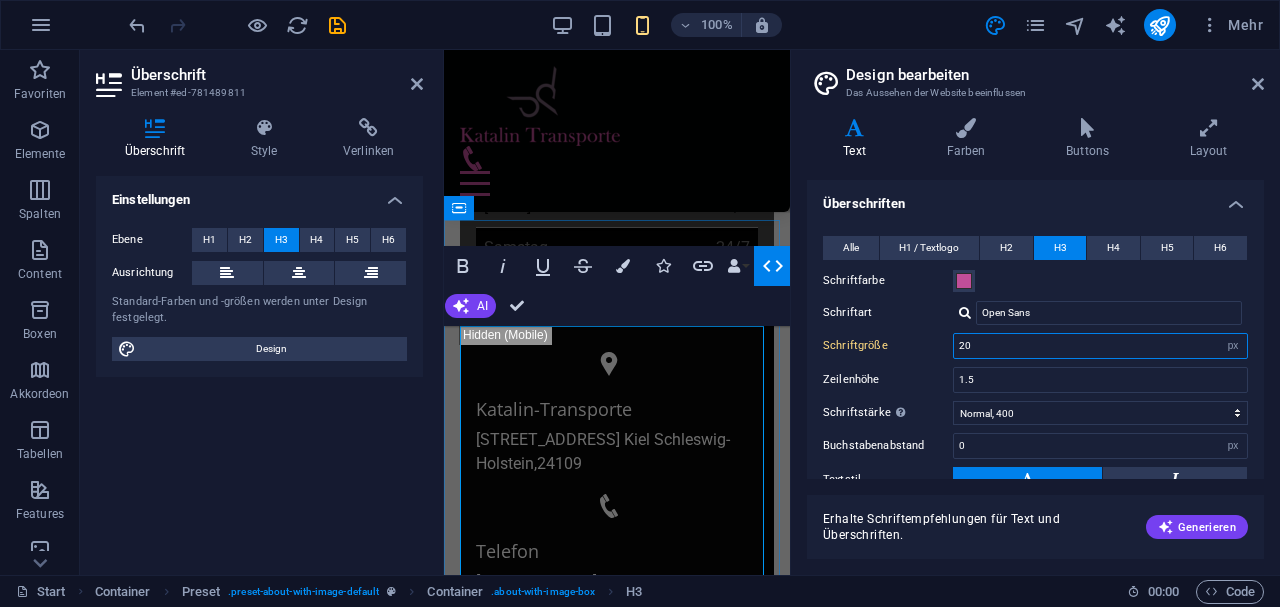 scroll, scrollTop: 1355, scrollLeft: 0, axis: vertical 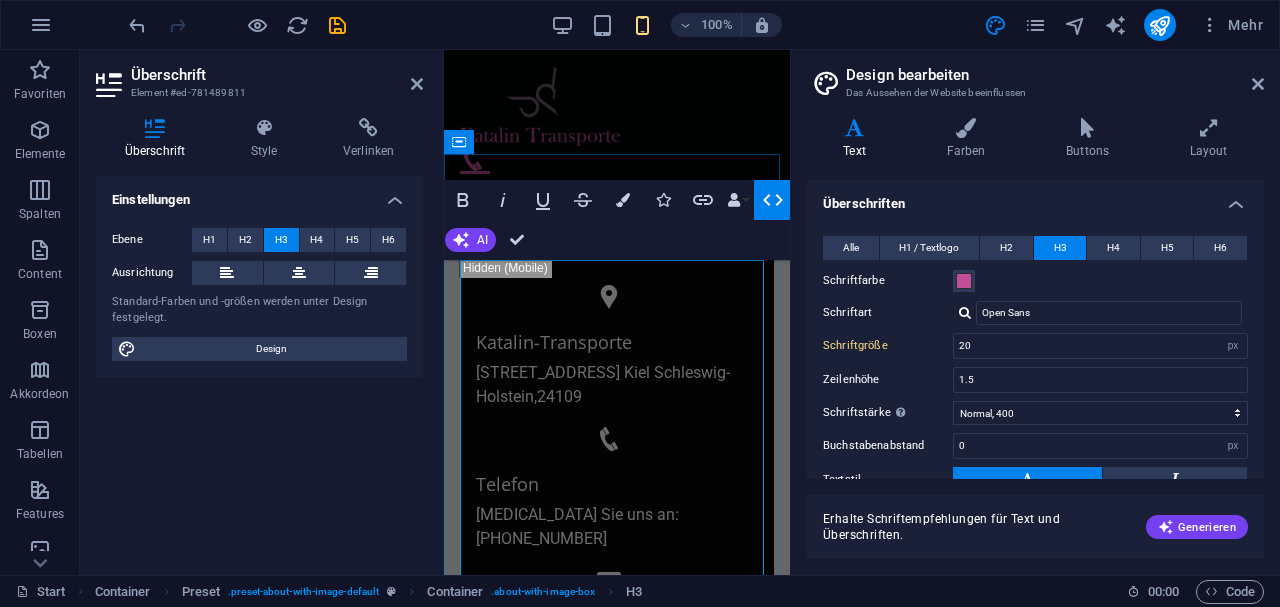 click on "Die Geschichte von Katalin-Transporte:  ‌Alles begann mit einer Idee – und einem alten Sprinter. Als Gründerin und Geschäftsführerin von Katalin Transporte habe ich selbst auf dem Fahrersitz gesessen, als es 2021 losging. Ich wollte nicht nur liefern – ich wollte zuverlässig zur Stelle sein, wenn es für andere eng wird. Ohne große Worte, einfach machen. Und liefern. Schnell. Sicher. Persönlich. Heute besteht unser Unternehmen aus einem Team, sechs eigenen Sprintern und eine klaren Philosophie: Transporte auf Augenhöhe, mit Verlässlichkeit, Fairness und einem echten Interesse an Ihrem Erfolg. Wir betreuen Unternehmen aus Industrie, Handel, Medizin und Schifffahrt – manche davon bereits seit vier Jahren. Ob Expressfahrt nach Stuttgart, Ersatzteil-Notfall in Oslo oder Hafenanlieferung um 03:00 Uhr morgens – wir sind bereit. Ab Herbst 2025 transportieren wir auch die Gefahrenstoffklassen 1 und 7 sowie empfindliche Medizintechnik wie Röntgengeräte oder CT-Anlagen. Es ist Haltung." at bounding box center [617, 1884] 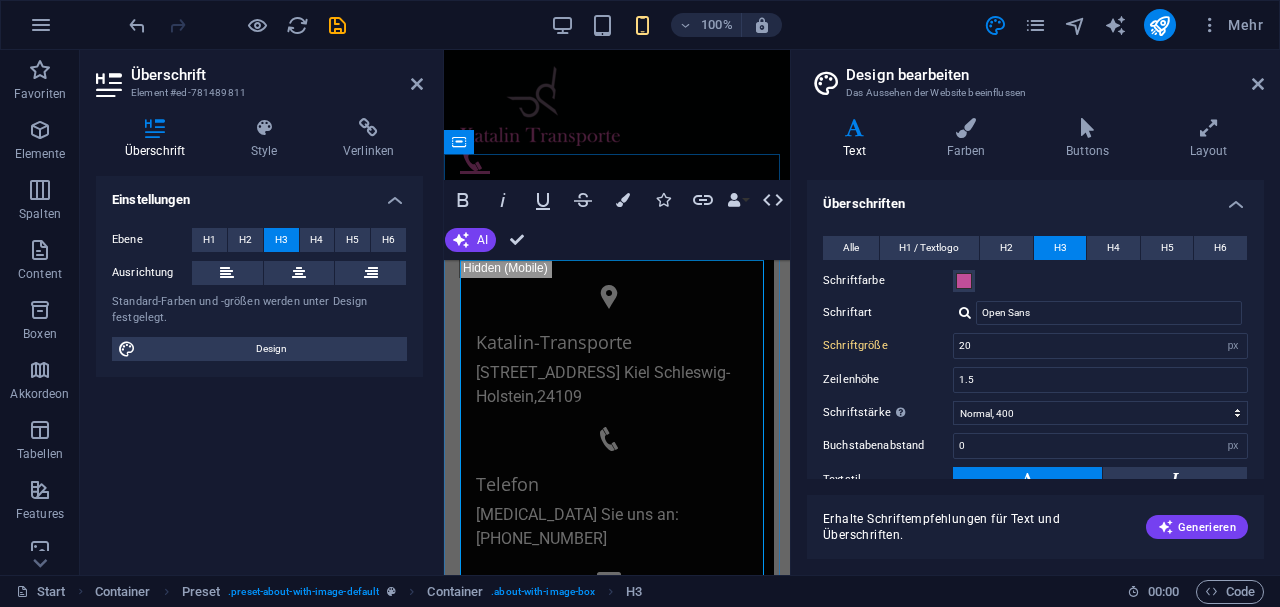 drag, startPoint x: 464, startPoint y: 366, endPoint x: 613, endPoint y: 521, distance: 215.00232 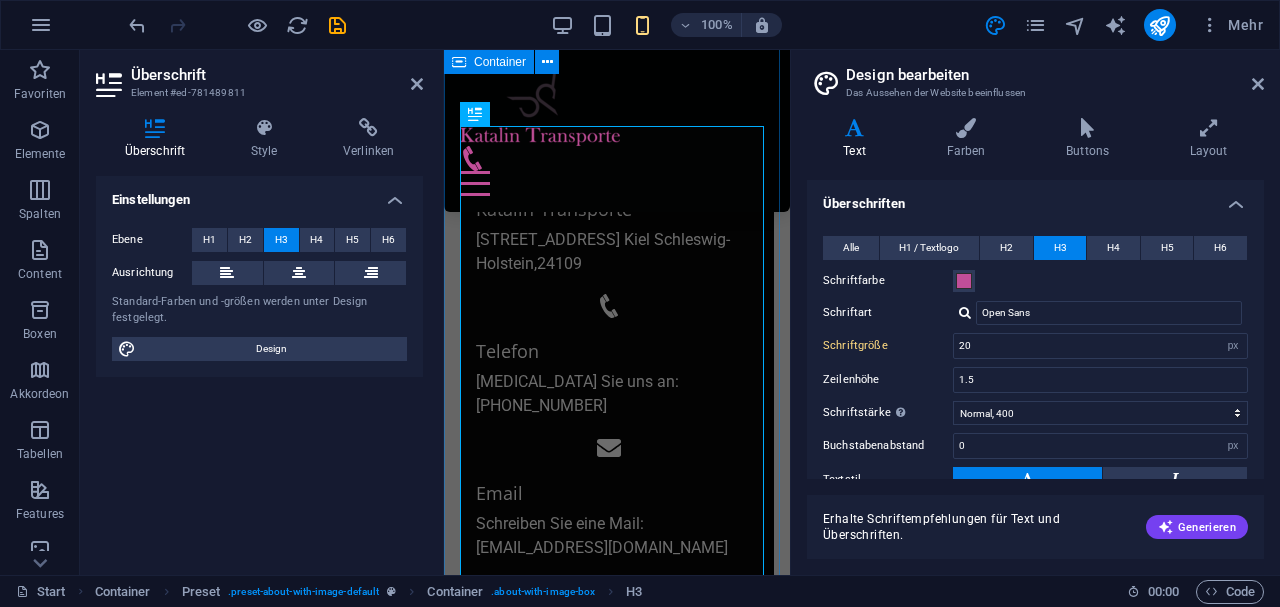 click on "Über uns Die Geschichte von Katalin-Transporte:  ‌Alles begann mit einer Idee – und einem alten Sprinter. Als Gründerin und Geschäftsführerin von Katalin Transporte habe ich selbst auf dem Fahrersitz gesessen, als es 2021 losging. Ich wollte nicht nur liefern – ich wollte zuverlässig zur Stelle sein, wenn es für andere eng wird. Ohne große Worte, einfach machen. Und liefern. Schnell. Sicher. Persönlich. Heute besteht unser Unternehmen aus einem Team, sechs eigenen Sprintern und eine klaren Philosophie: Transporte auf Augenhöhe, mit Verlässlichkeit, Fairness und einem echten Interesse an Ihrem Erfolg. Wir betreuen Unternehmen aus Industrie, Handel, Medizin und Schifffahrt – manche davon bereits seit vier Jahren. Ob Expressfahrt nach Stuttgart, Ersatzteil-Notfall in Oslo oder Hafenanlieferung um 03:00 Uhr morgens – wir sind bereit. Ab Herbst 2025 transportieren wir auch die Gefahrenstoffklassen 1 und 7 sowie empfindliche Medizintechnik wie Röntgengeräte oder CT-Anlagen. Es ist Haltung." at bounding box center [617, 1821] 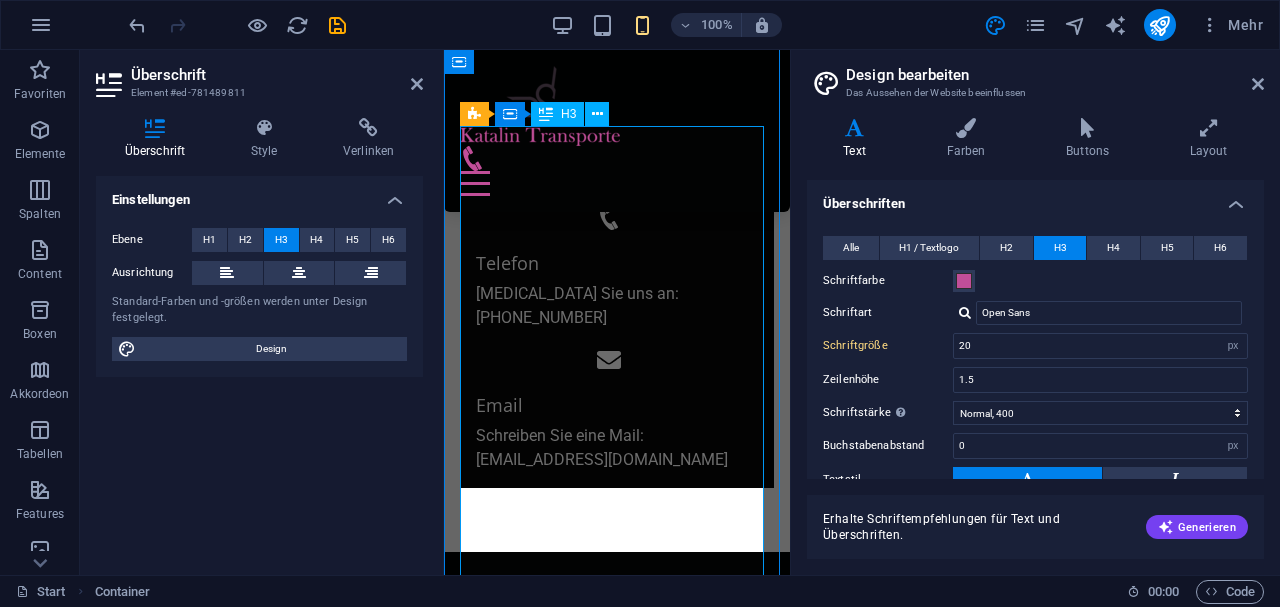click on "Die Geschichte von Katalin-Transporte:  Alles begann mit einer Idee – und einem alten Sprinter. Als Gründerin und Geschäftsführerin von Katalin Transporte habe ich selbst auf dem Fahrersitz gesessen, als es 2021 losging. Ich wollte nicht nur liefern – ich wollte zuverlässig zur Stelle sein, wenn es für andere eng wird. Ohne große Worte, einfach machen. Und liefern. Schnell. Sicher. Persönlich. Heute besteht unser Unternehmen aus einem Team, sechs eigenen Sprintern und eine klaren Philosophie: Transporte auf Augenhöhe, mit Verlässlichkeit, Fairness und einem echten Interesse an Ihrem Erfolg. Wir betreuen Unternehmen aus Industrie, Handel, Medizin und Schifffahrt – manche davon bereits seit vier Jahren. Ob Expressfahrt nach Stuttgart, Ersatzteil-Notfall in Oslo oder Hafenanlieferung um 03:00 Uhr morgens – wir sind bereit. Ab Herbst 2025 transportieren wir auch die Gefahrenstoffklassen 1 und 7 sowie empfindliche Medizintechnik wie Röntgengeräte oder CT-Anlagen. Es ist Haltung." at bounding box center (617, 1663) 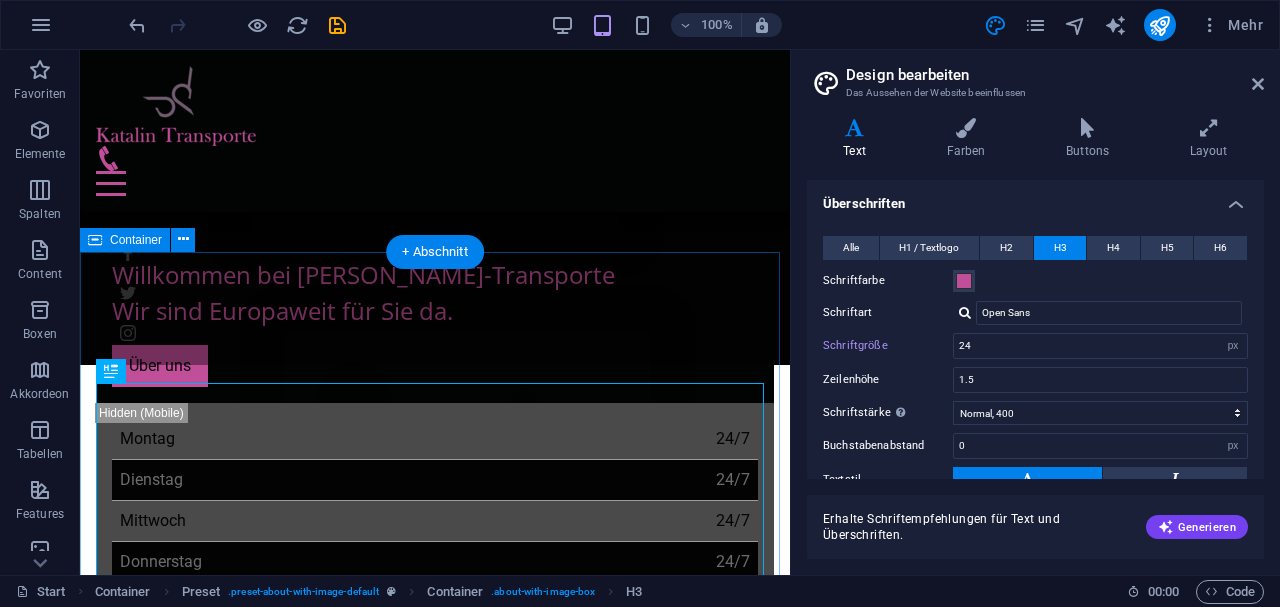 scroll, scrollTop: 822, scrollLeft: 0, axis: vertical 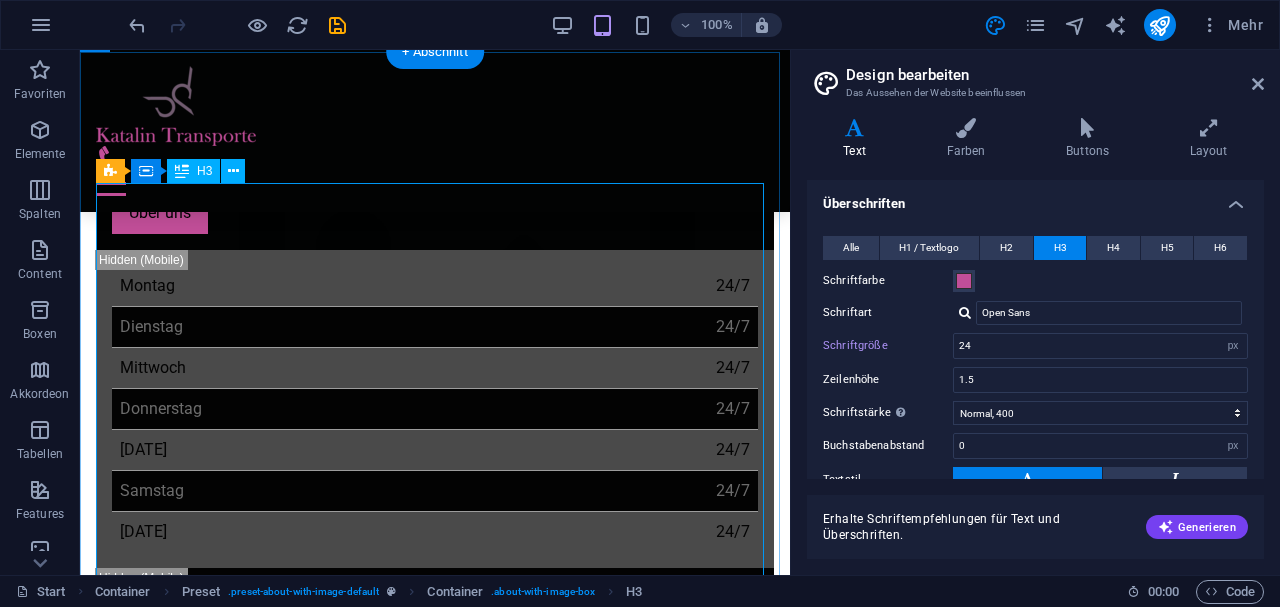 click on "Die Geschichte von Katalin-Transporte:  Alles begann mit einer Idee – und einem alten Sprinter. Als Gründerin und Geschäftsführerin von Katalin Transporte habe ich selbst auf dem Fahrersitz gesessen, als es 2021 losging. Ich wollte nicht nur liefern – ich wollte zuverlässig zur Stelle sein, wenn es für andere eng wird. Ohne große Worte, einfach machen. Und liefern. Schnell. Sicher. Persönlich. Heute besteht unser Unternehmen aus einem Team, sechs eigenen Sprintern und eine klaren Philosophie: Transporte auf Augenhöhe, mit Verlässlichkeit, Fairness und einem echten Interesse an Ihrem Erfolg. Wir betreuen Unternehmen aus Industrie, Handel, Medizin und Schifffahrt – manche davon bereits seit vier Jahren. Ob Expressfahrt nach Stuttgart, Ersatzteil-Notfall in Oslo oder Hafenanlieferung um 03:00 Uhr morgens – wir sind bereit. Ab Herbst 2025 transportieren wir auch die Gefahrenstoffklassen 1 und 7 sowie empfindliche Medizintechnik wie Röntgengeräte oder CT-Anlagen. Es ist Haltung." at bounding box center [435, 1936] 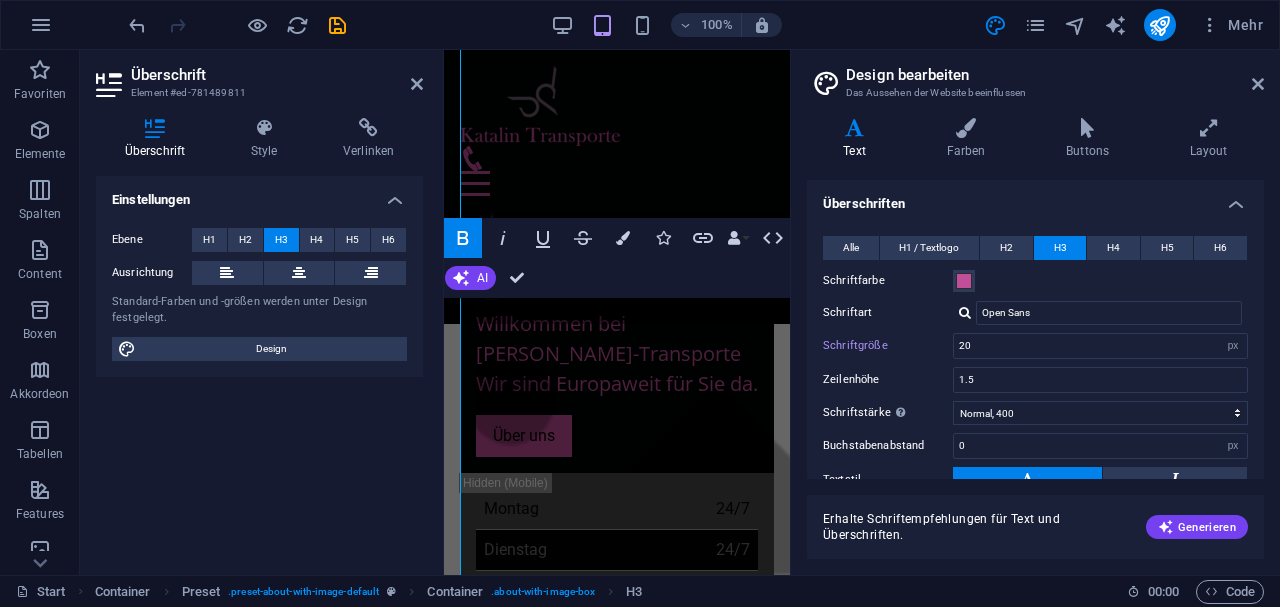 scroll, scrollTop: 1317, scrollLeft: 0, axis: vertical 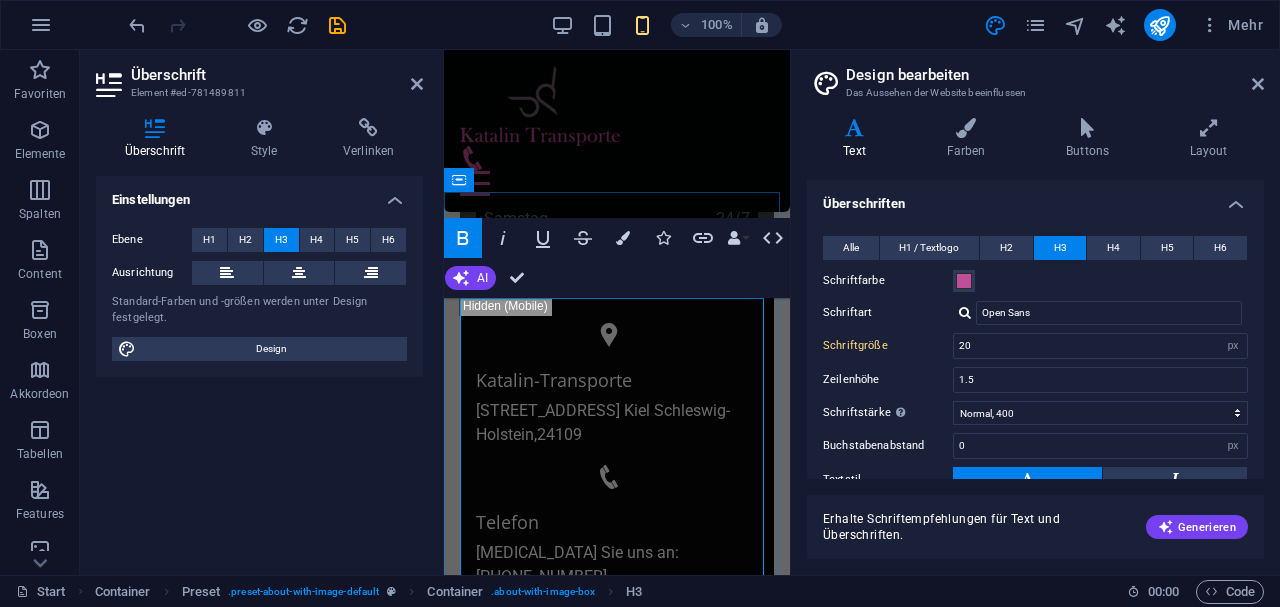 click on "Die Geschichte von Katalin-Transporte:  Alles begann mit einer Idee – und einem alten Sprinter. Als Gründerin und Geschäftsführerin von Katalin Transporte habe ich selbst auf dem Fahrersitz gesessen, als es 2021 losging. Ich wollte nicht nur liefern – ich wollte zuverlässig zur Stelle sein, wenn es für andere eng wird. Ohne große Worte, einfach machen. Und liefern. Schnell. Sicher. Persönlich. Heute besteht unser Unternehmen aus einem Team, sechs eigenen Sprintern und eine klaren Philosophie: Transporte auf Augenhöhe, mit Verlässlichkeit, Fairness und einem echten Interesse an Ihrem Erfolg. Wir betreuen Unternehmen aus Industrie, Handel, Medizin und Schifffahrt – manche davon bereits seit vier Jahren. Ob Expressfahrt nach Stuttgart, Ersatzteil-Notfall in Oslo oder Hafenanlieferung um 03:00 Uhr morgens – wir sind bereit. Ab Herbst 2025 transportieren wir auch die Gefahrenstoffklassen 1 und 7 sowie empfindliche Medizintechnik wie Röntgengeräte oder CT-Anlagen. Es ist Haltung." at bounding box center [617, 1922] 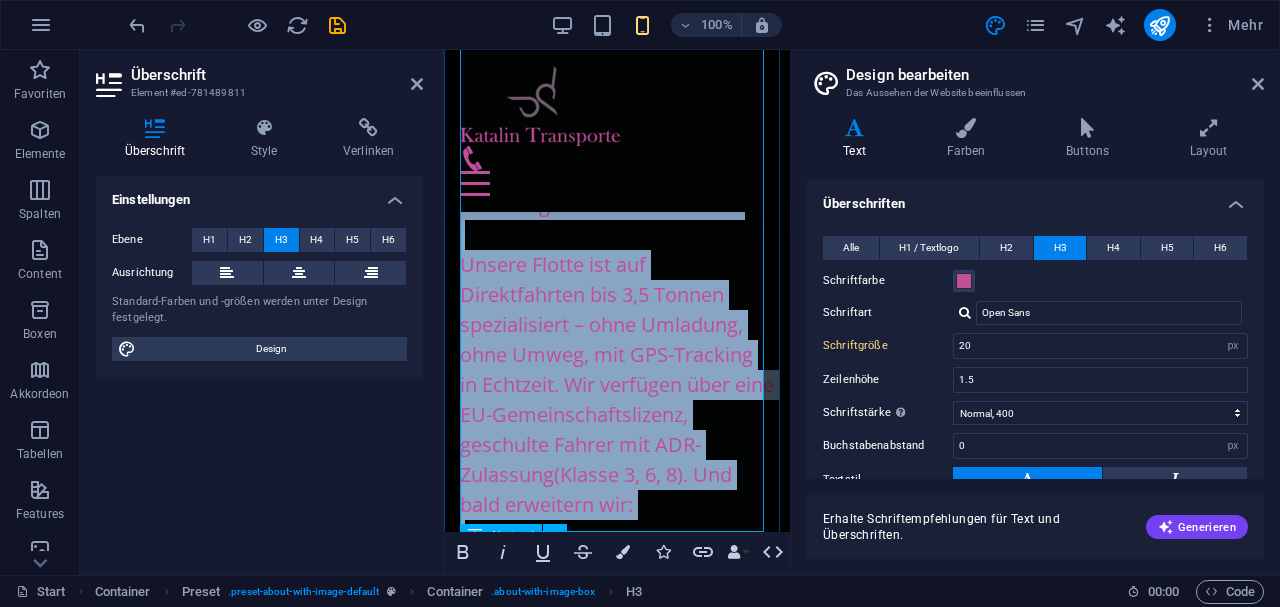 scroll, scrollTop: 3072, scrollLeft: 0, axis: vertical 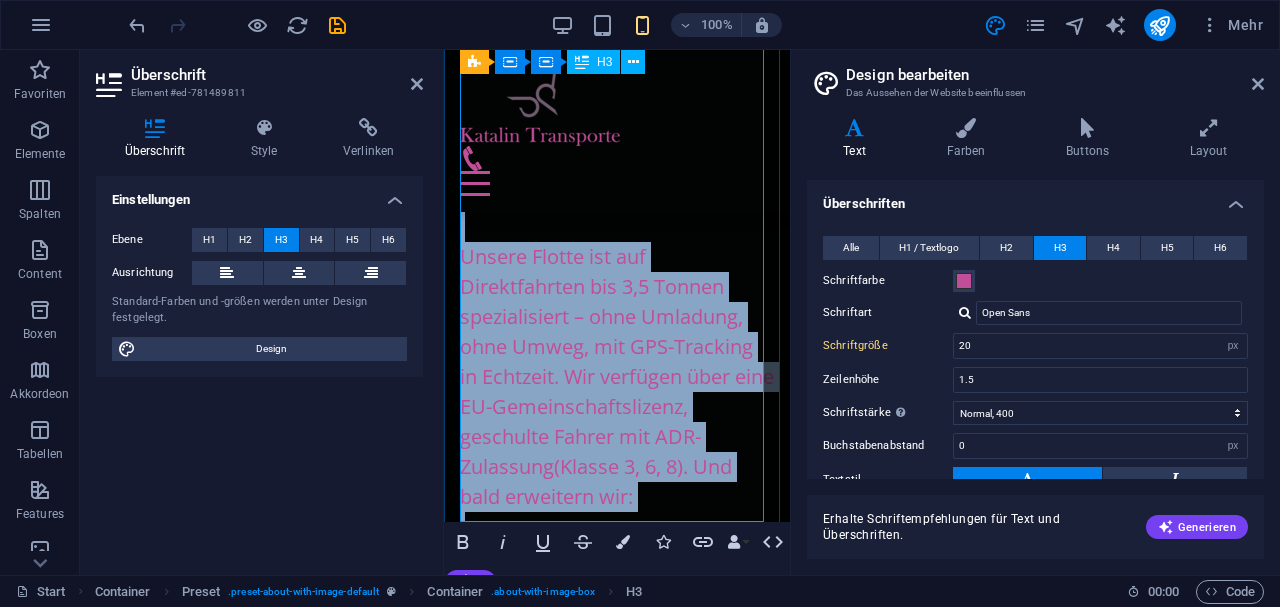 drag, startPoint x: 466, startPoint y: 406, endPoint x: 636, endPoint y: 396, distance: 170.29387 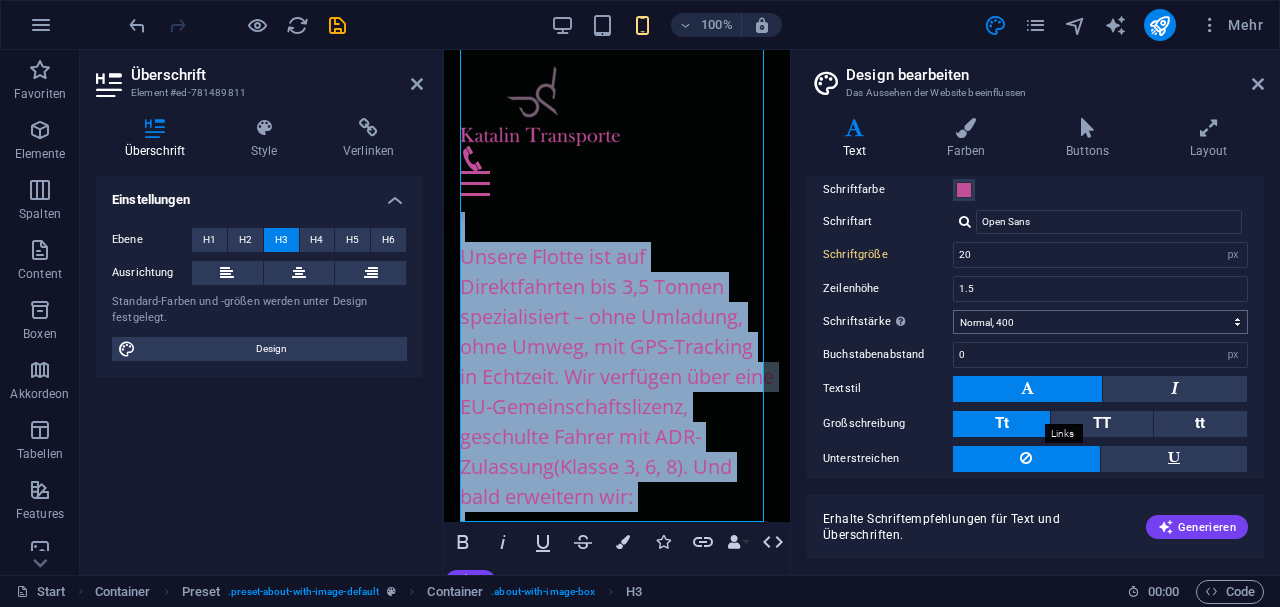 scroll, scrollTop: 167, scrollLeft: 0, axis: vertical 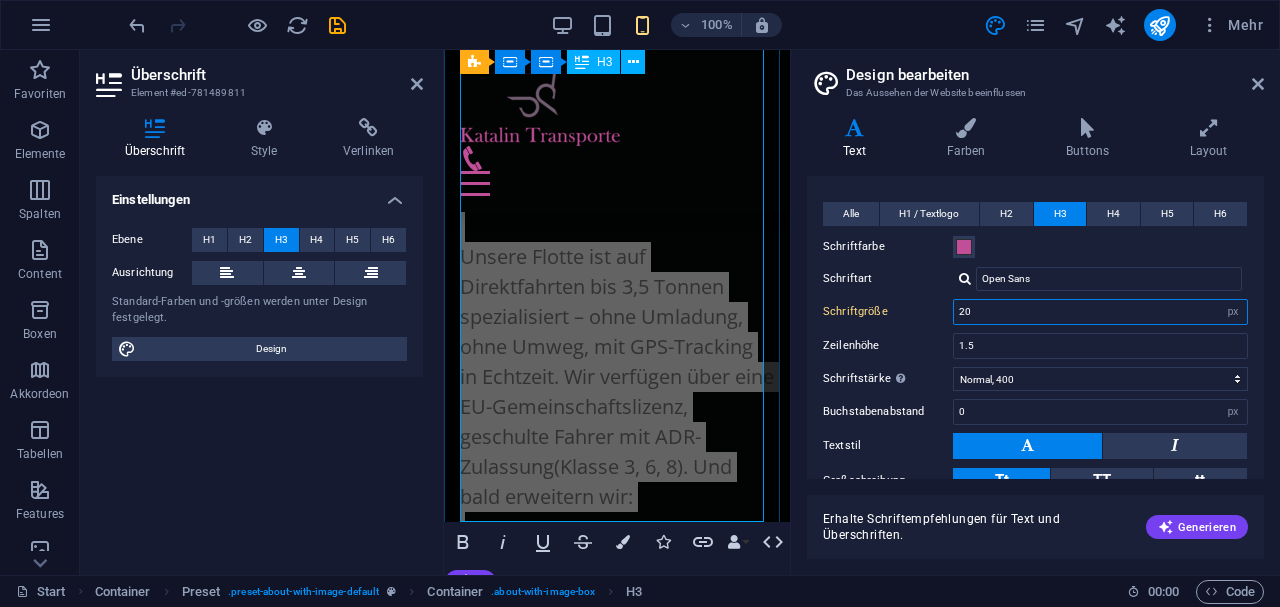 drag, startPoint x: 124, startPoint y: 282, endPoint x: 990, endPoint y: 308, distance: 866.3902 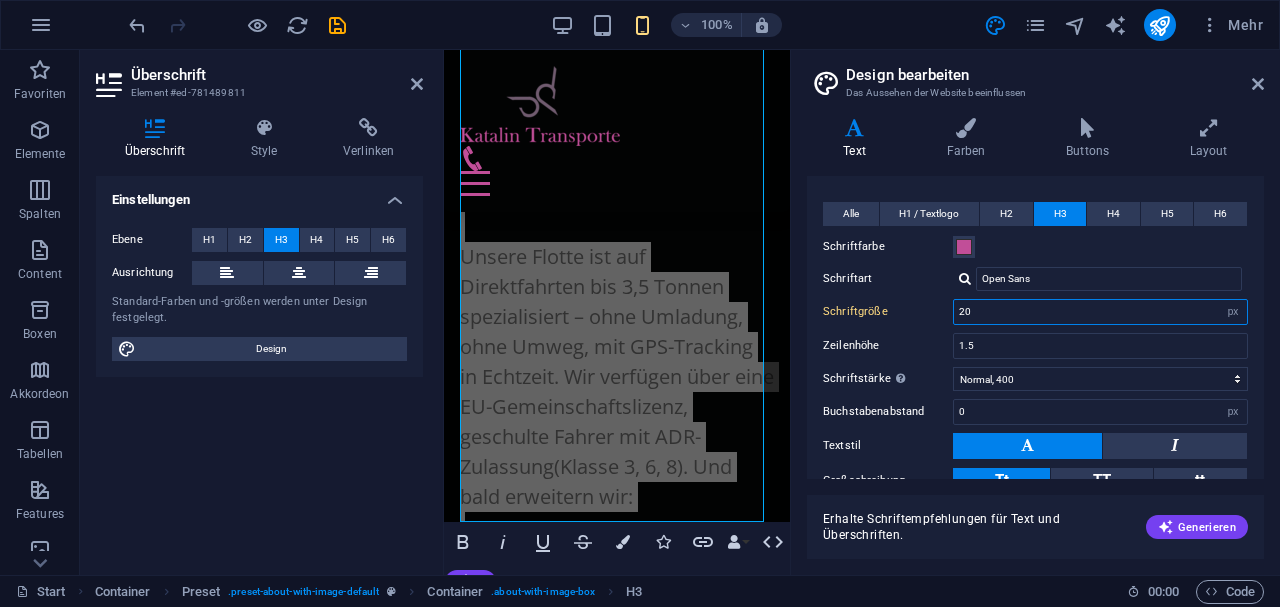 drag, startPoint x: 970, startPoint y: 311, endPoint x: 944, endPoint y: 304, distance: 26.925823 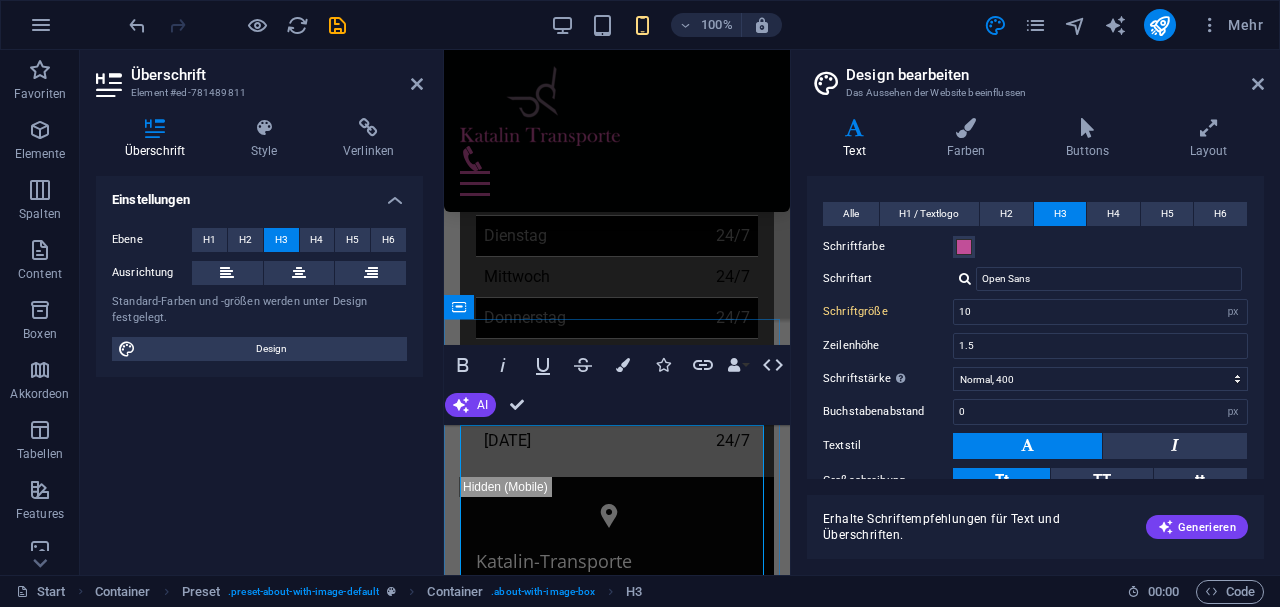 scroll, scrollTop: 1058, scrollLeft: 0, axis: vertical 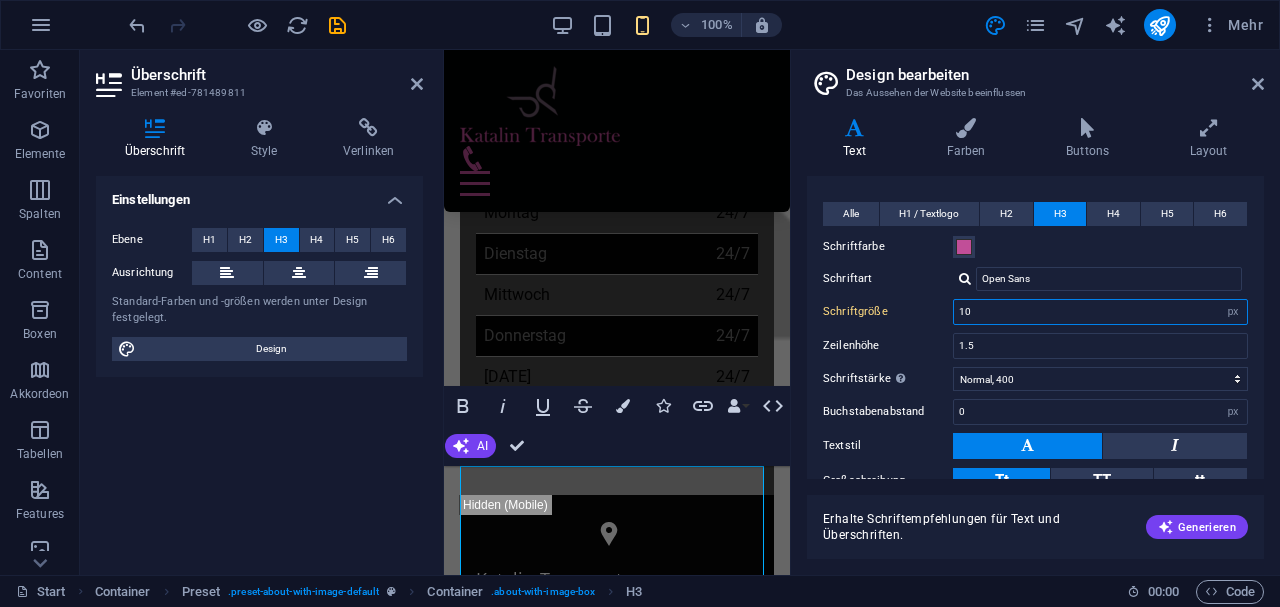 drag, startPoint x: 976, startPoint y: 313, endPoint x: 898, endPoint y: 316, distance: 78.05767 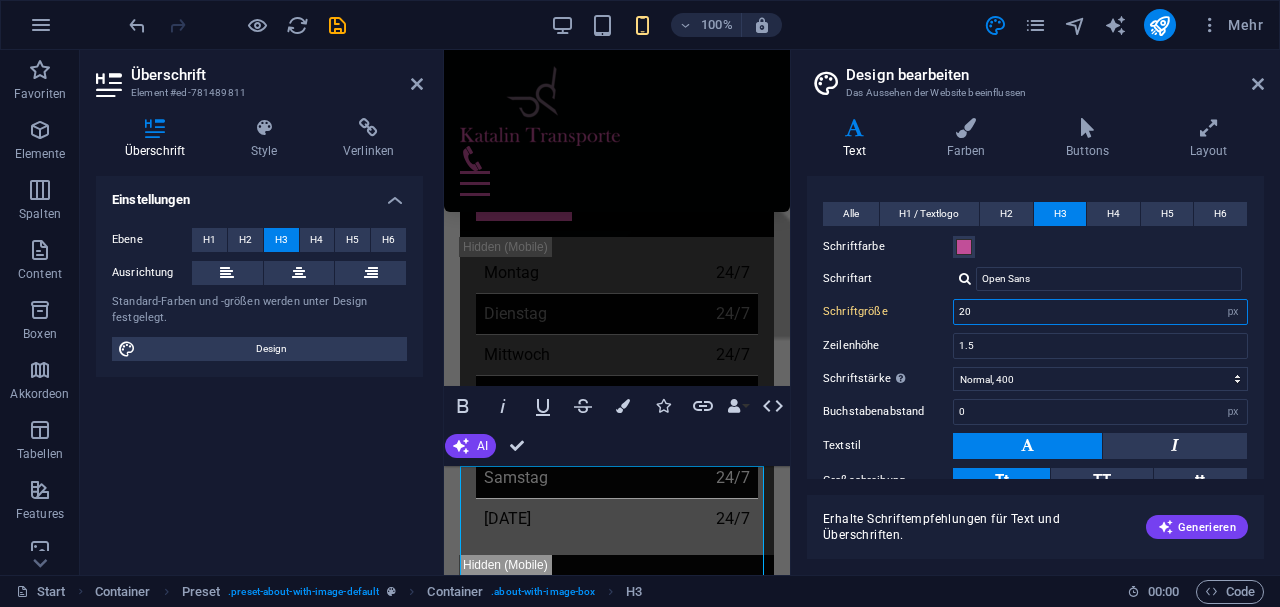scroll, scrollTop: 1148, scrollLeft: 0, axis: vertical 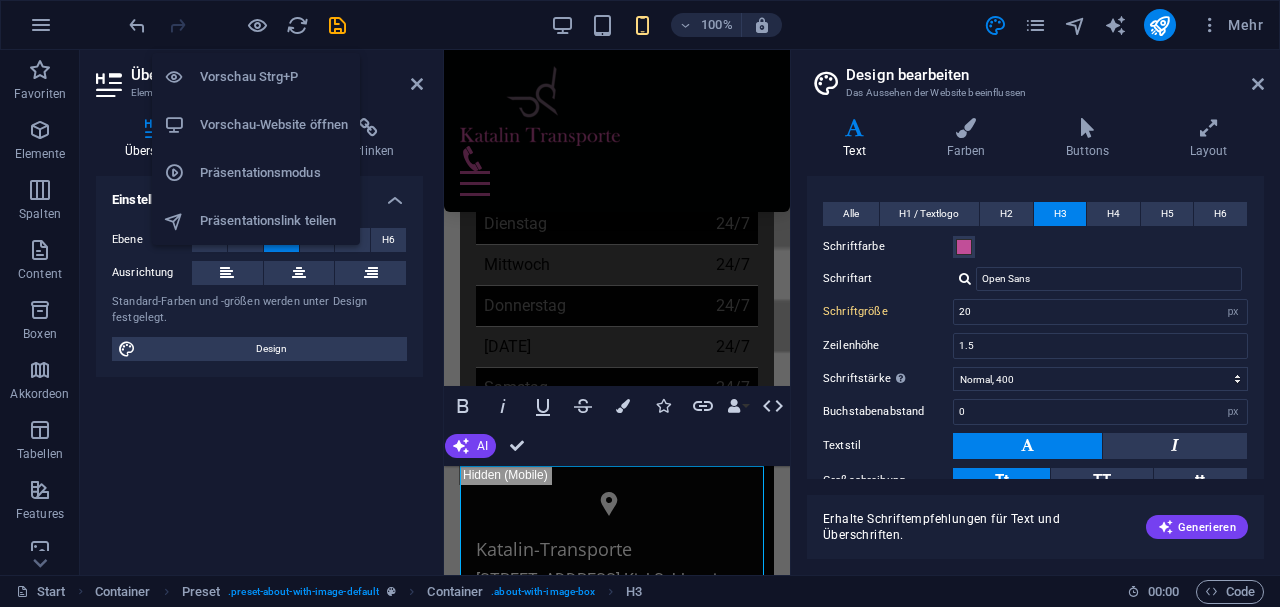 click at bounding box center [257, 25] 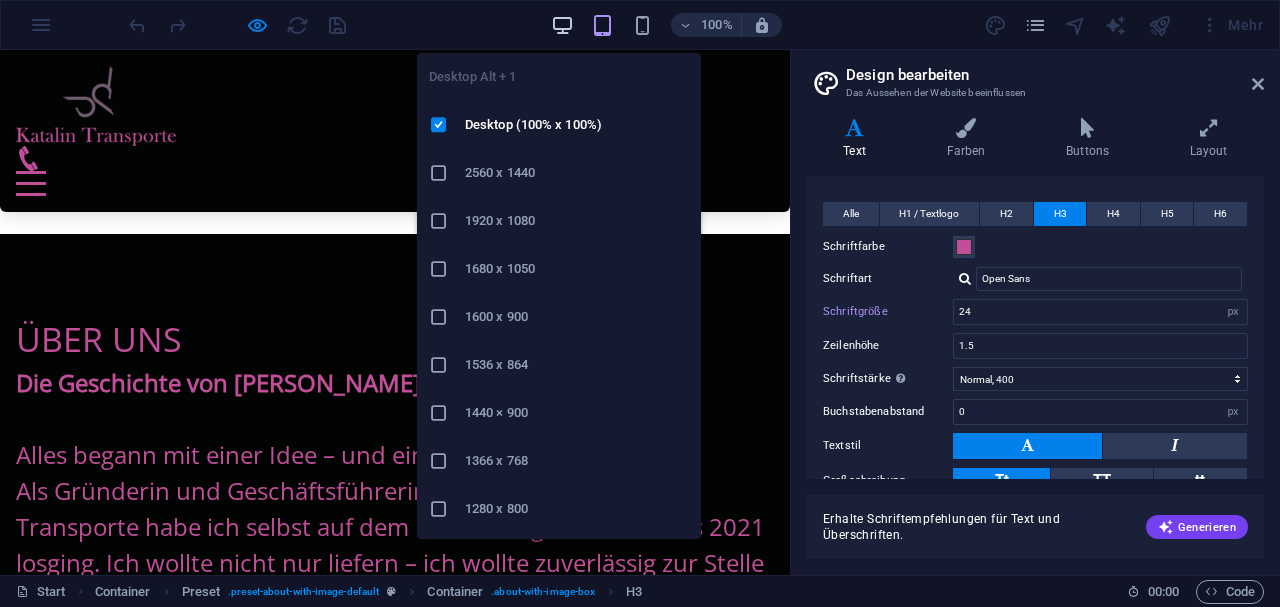 click at bounding box center [562, 25] 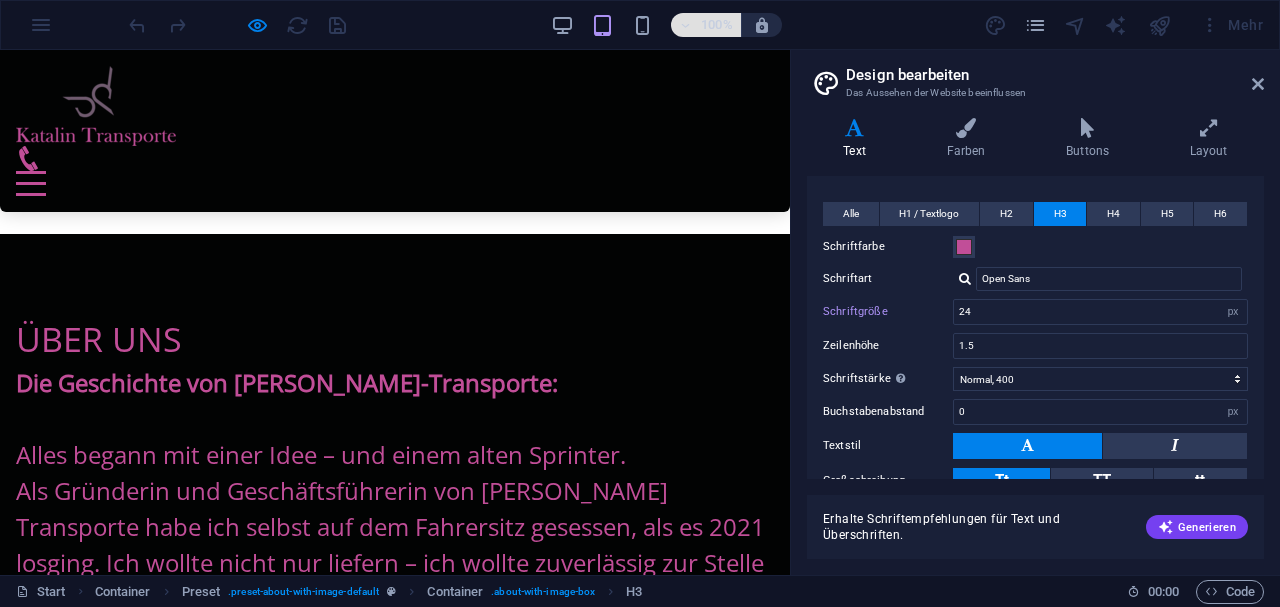 click on "100%" at bounding box center (717, 25) 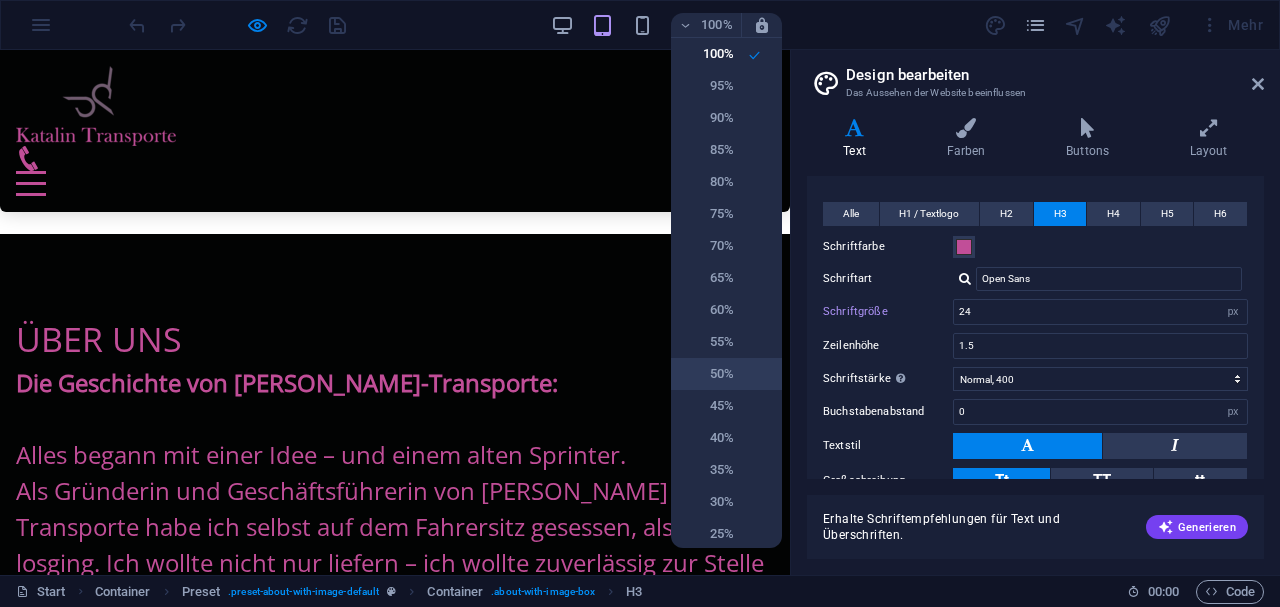 click on "50%" at bounding box center (708, 374) 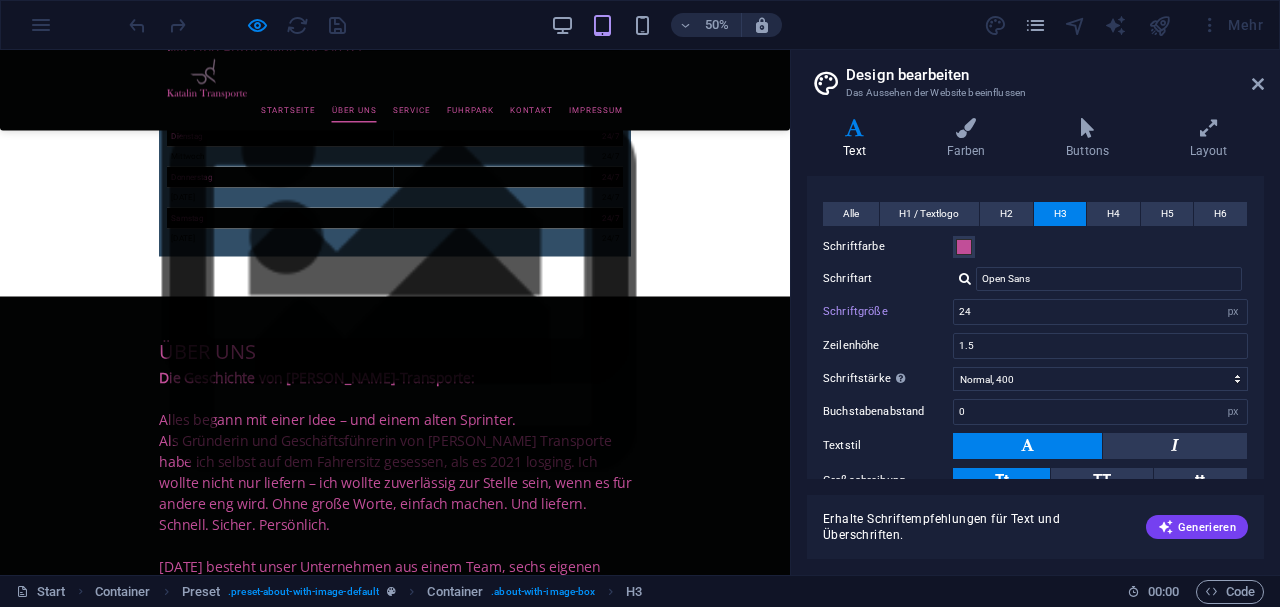 scroll, scrollTop: 1550, scrollLeft: 0, axis: vertical 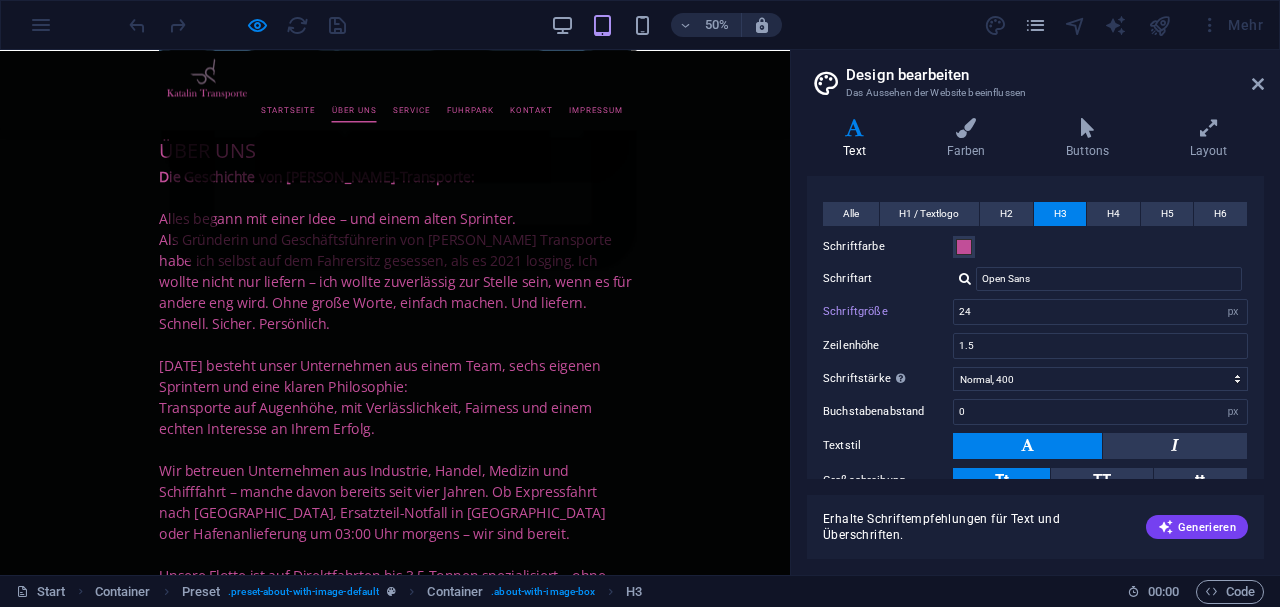 type on "28" 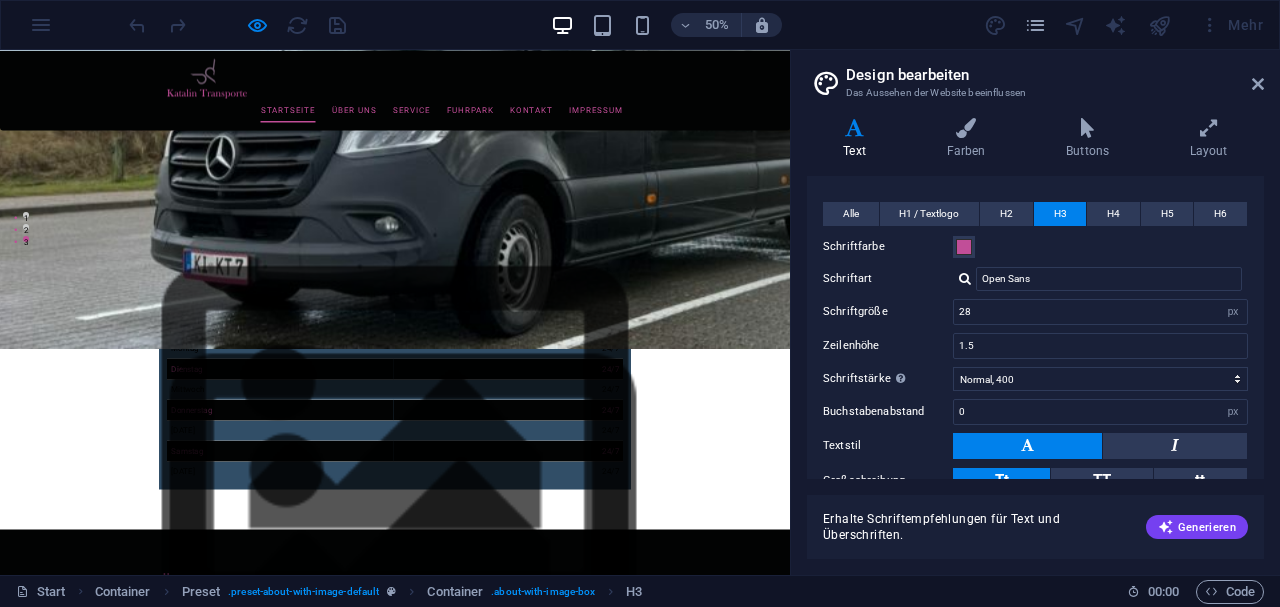 scroll, scrollTop: 550, scrollLeft: 0, axis: vertical 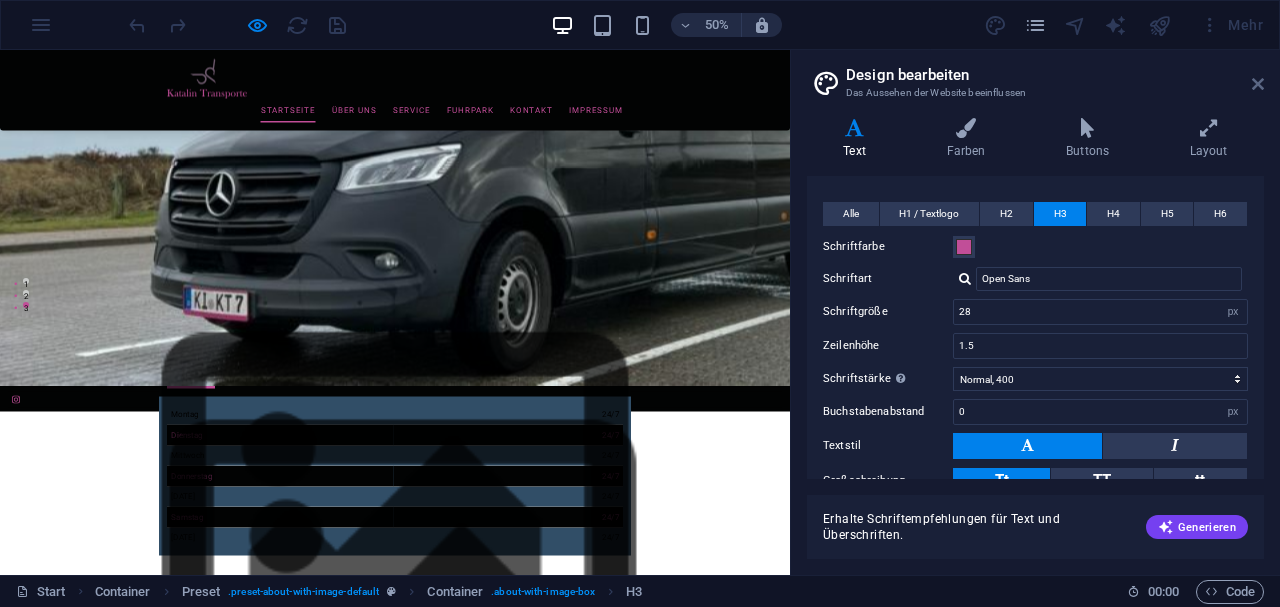 click at bounding box center [1258, 84] 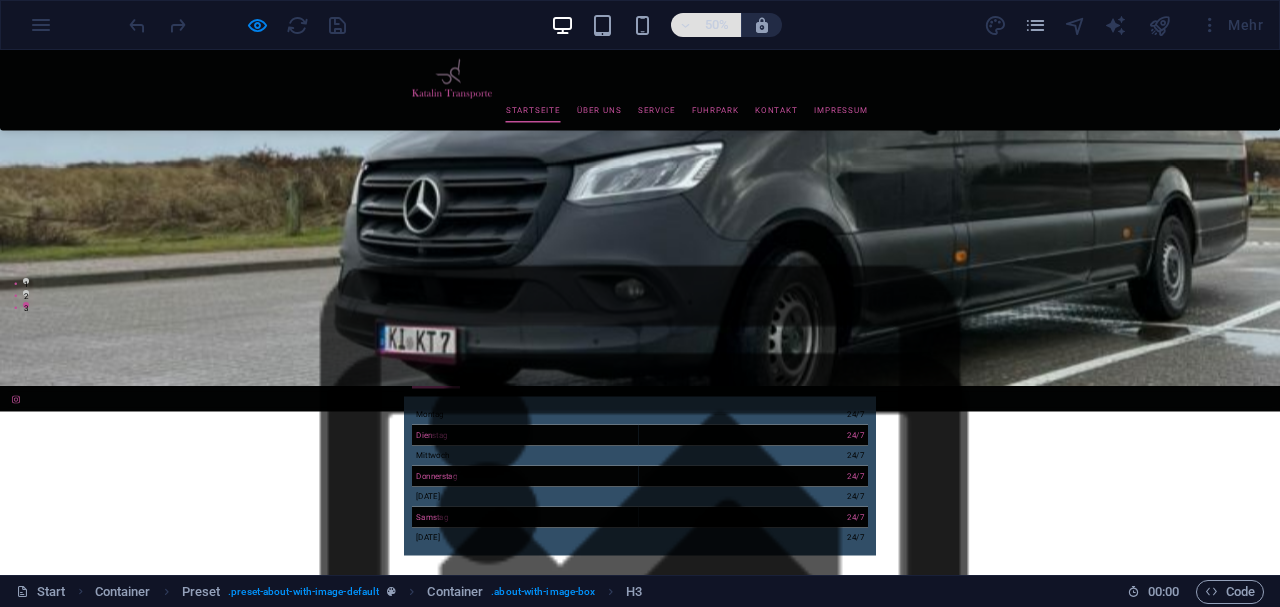 click on "50%" at bounding box center (706, 25) 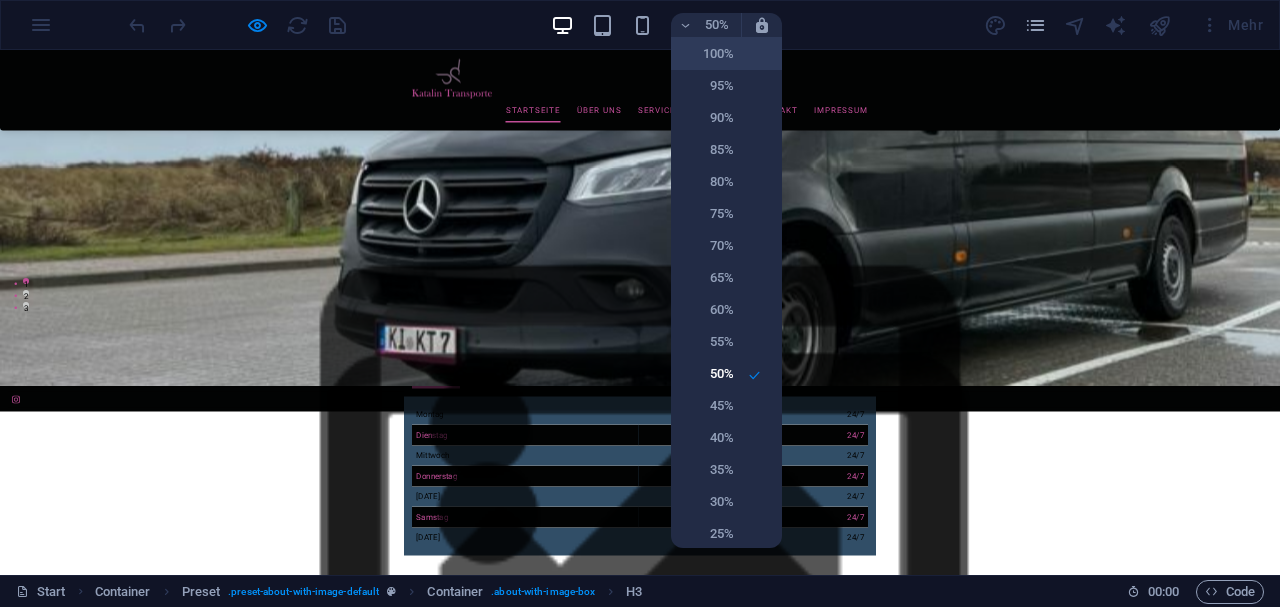 click on "100%" at bounding box center (708, 54) 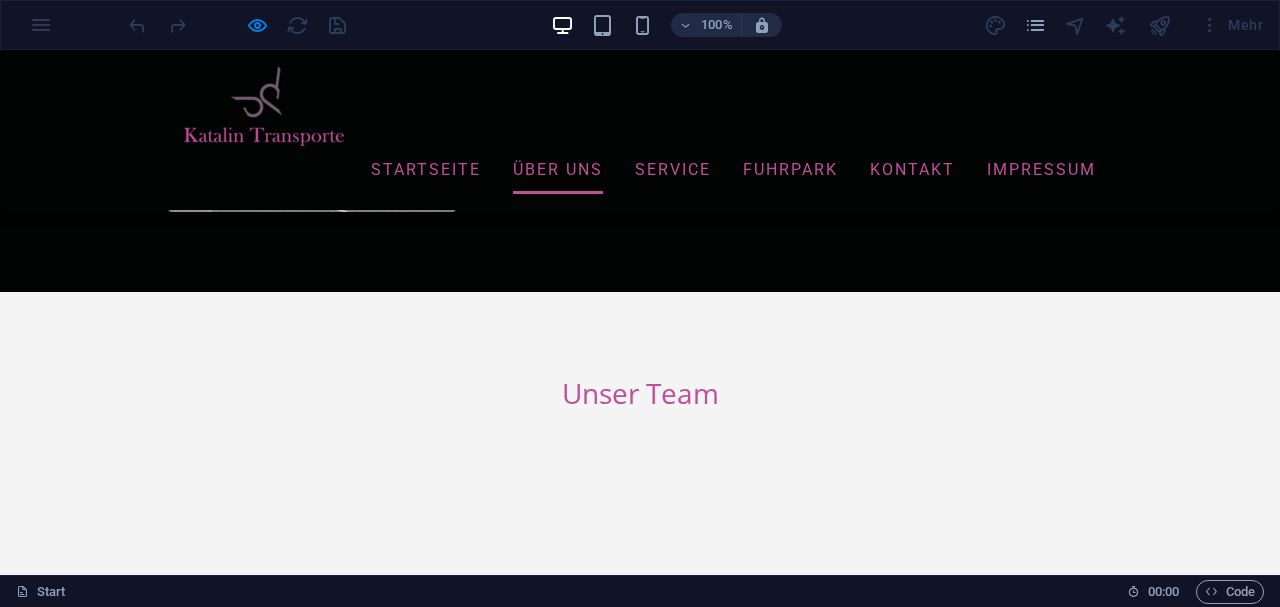 scroll, scrollTop: 3016, scrollLeft: 0, axis: vertical 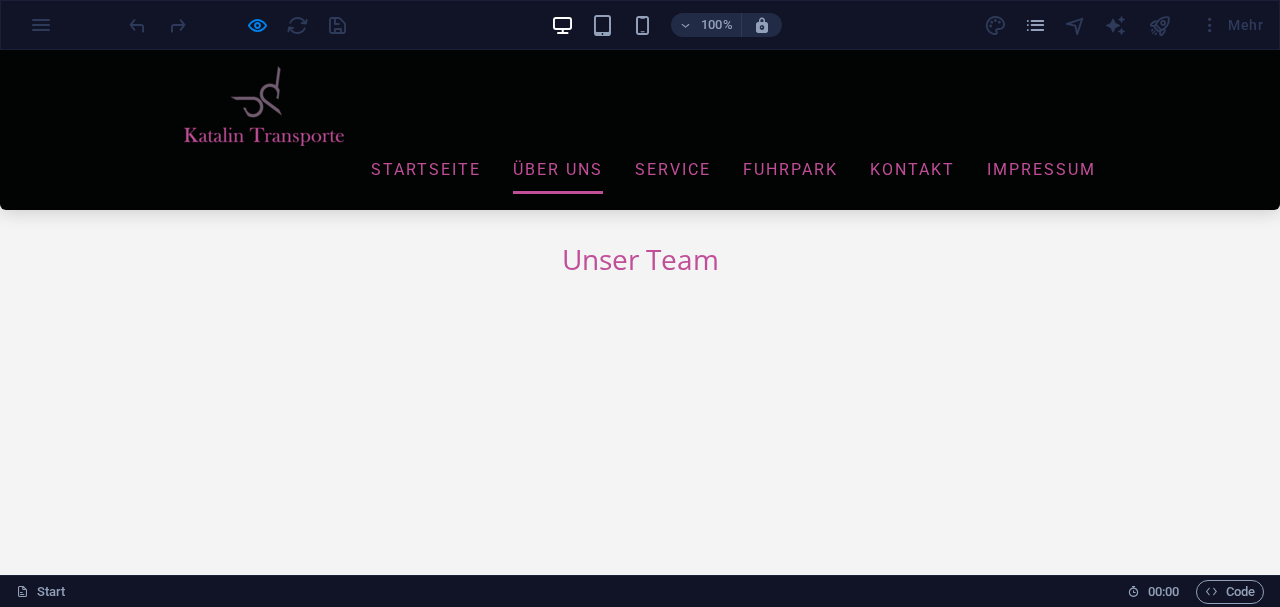 click on "Schreib uns" at bounding box center [226, -51] 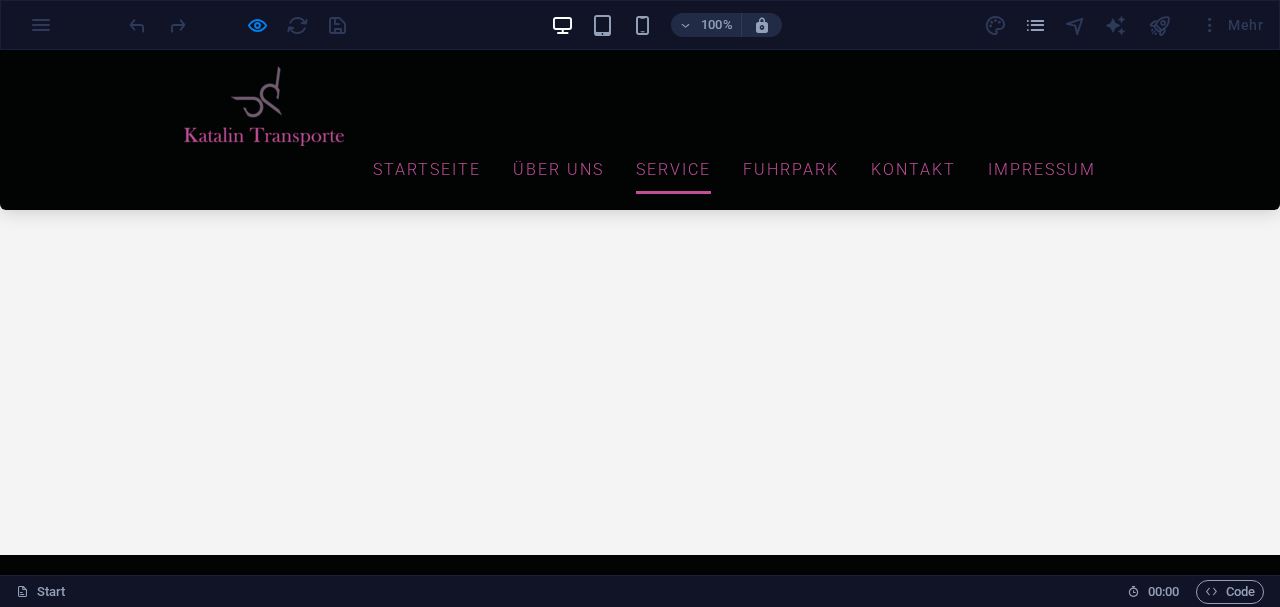 scroll, scrollTop: 5697, scrollLeft: 0, axis: vertical 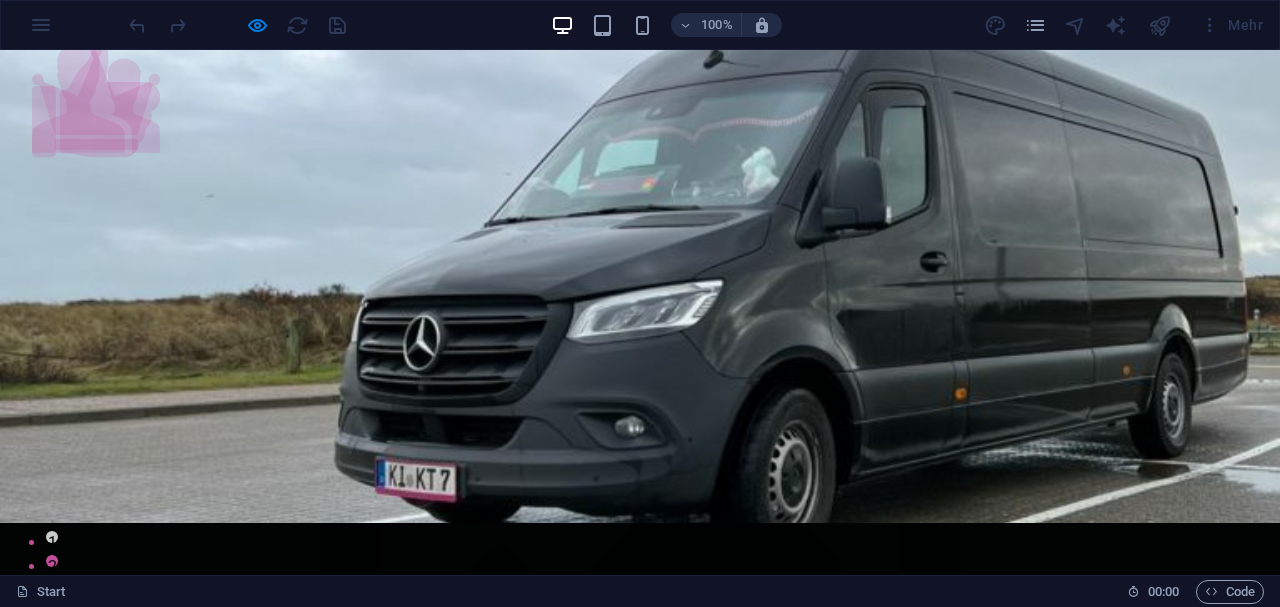 click on "Über uns" at bounding box center (558, 970) 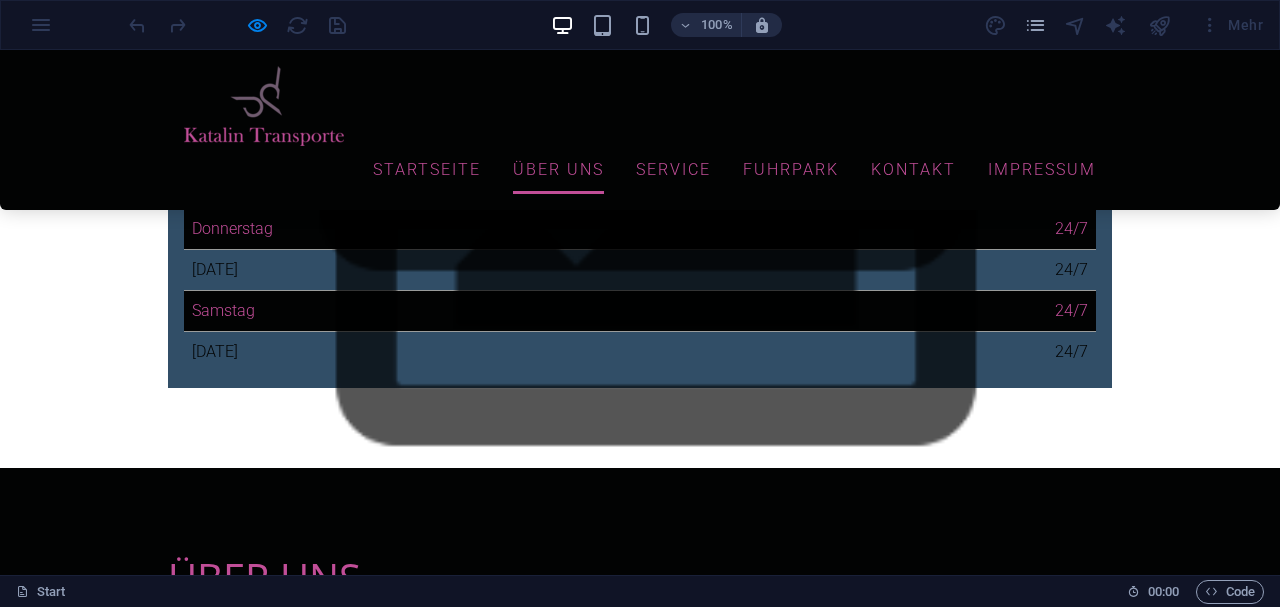 scroll, scrollTop: 901, scrollLeft: 0, axis: vertical 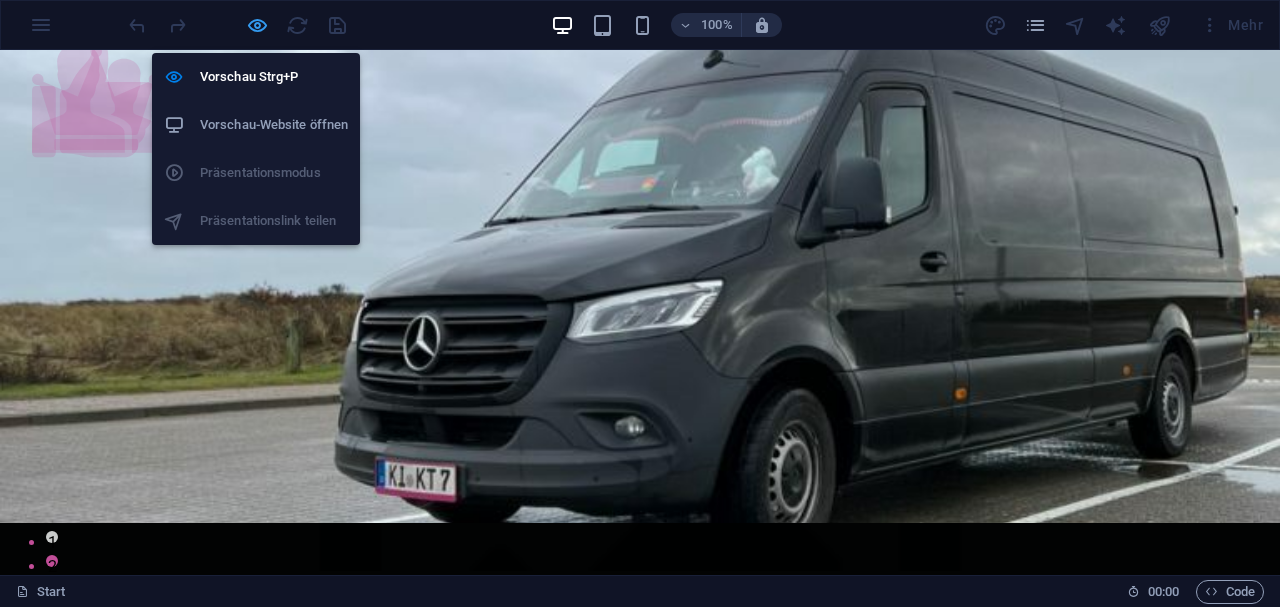 click at bounding box center (257, 25) 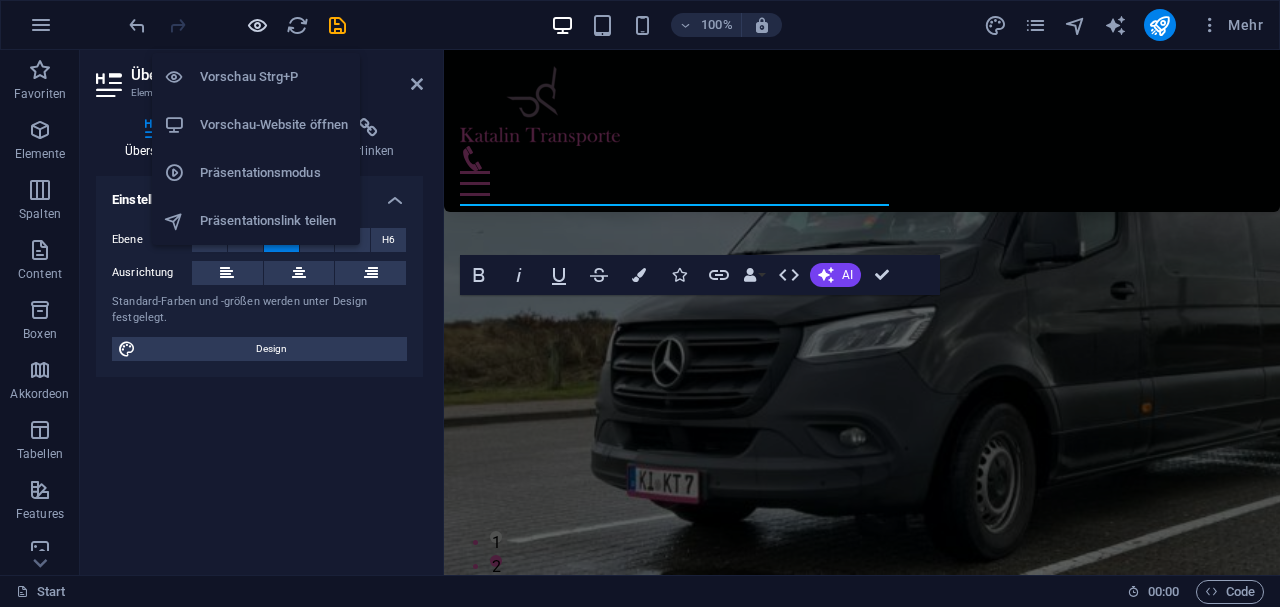 scroll, scrollTop: 624, scrollLeft: 0, axis: vertical 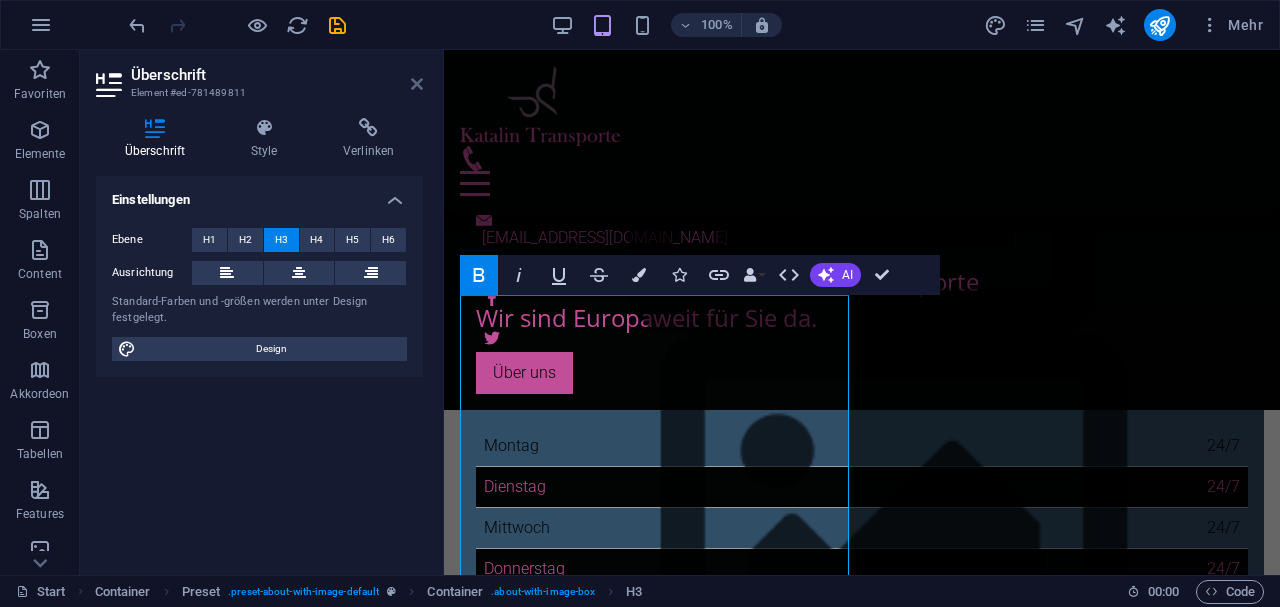 click at bounding box center (417, 84) 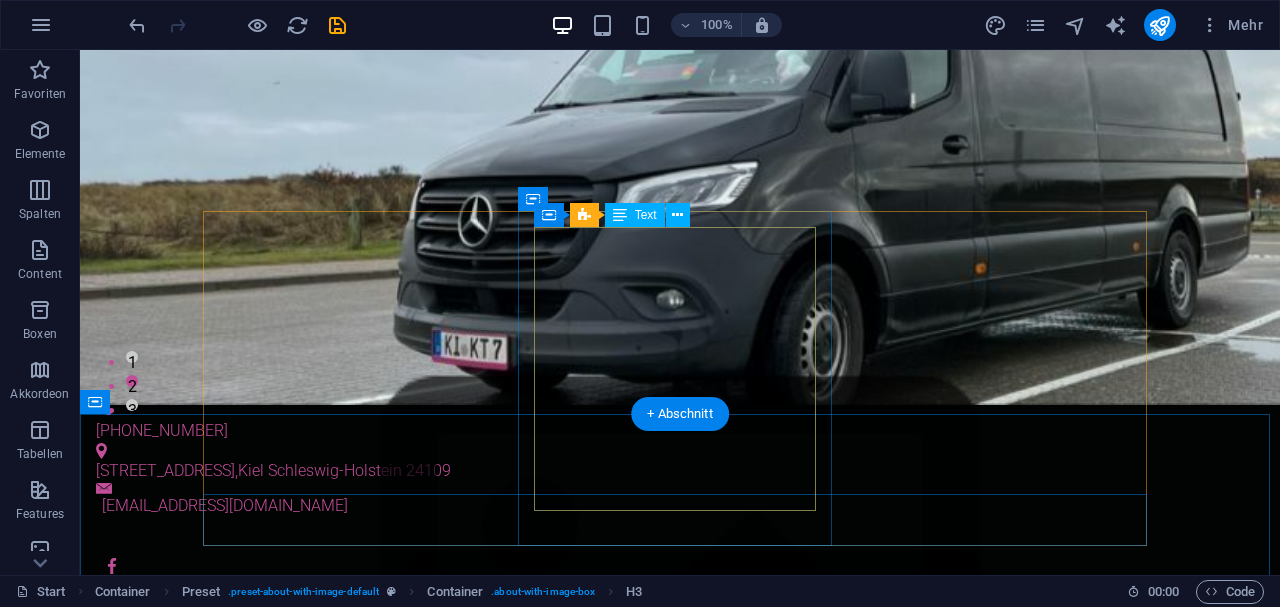 scroll, scrollTop: 0, scrollLeft: 0, axis: both 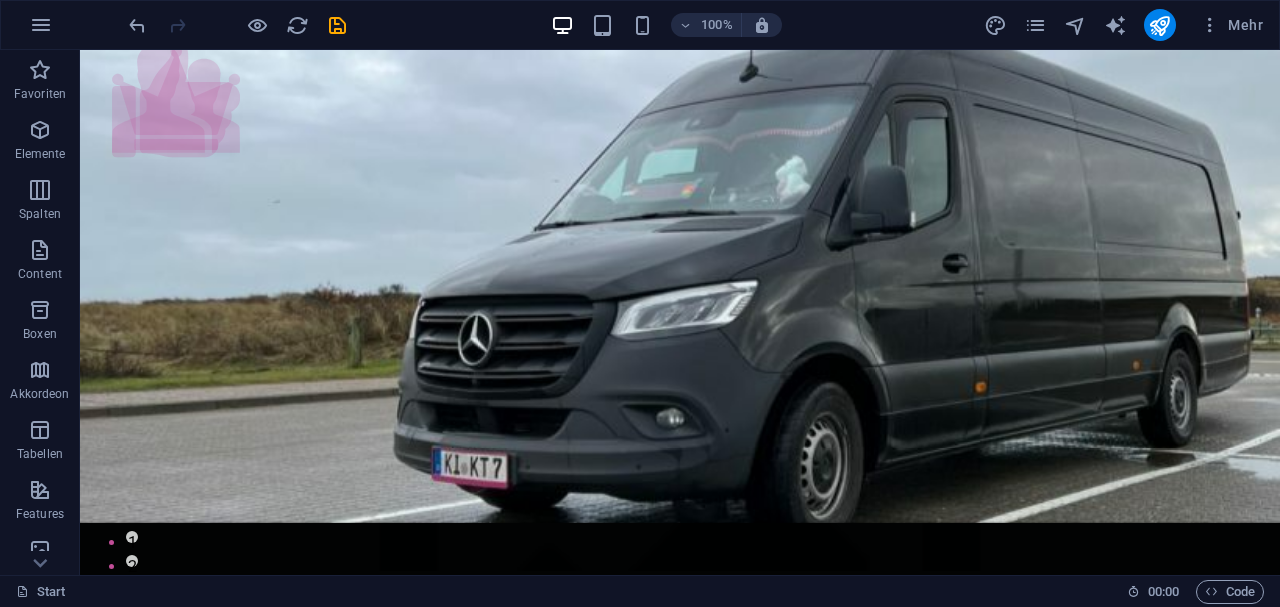 click at bounding box center [237, 25] 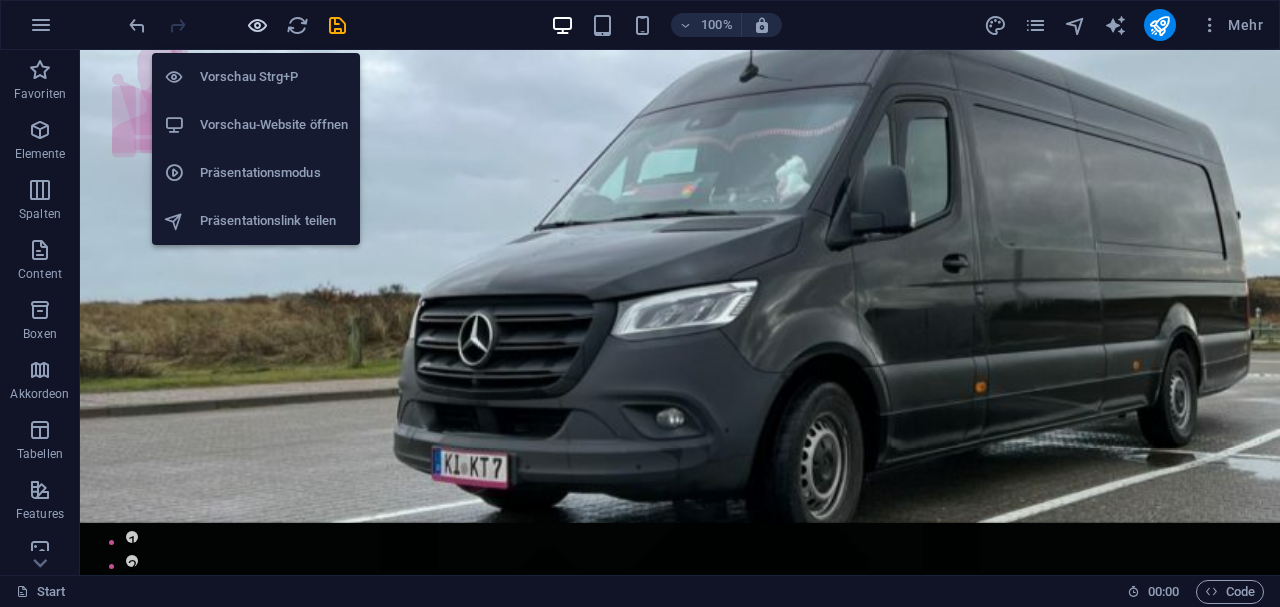 click at bounding box center (257, 25) 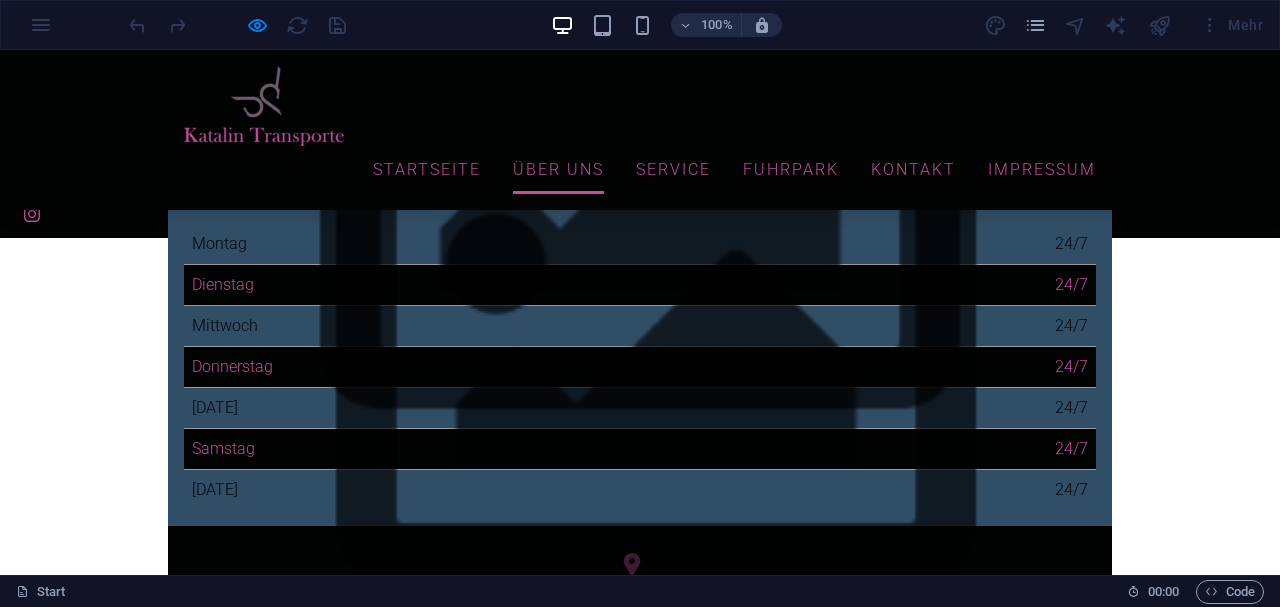 scroll, scrollTop: 600, scrollLeft: 0, axis: vertical 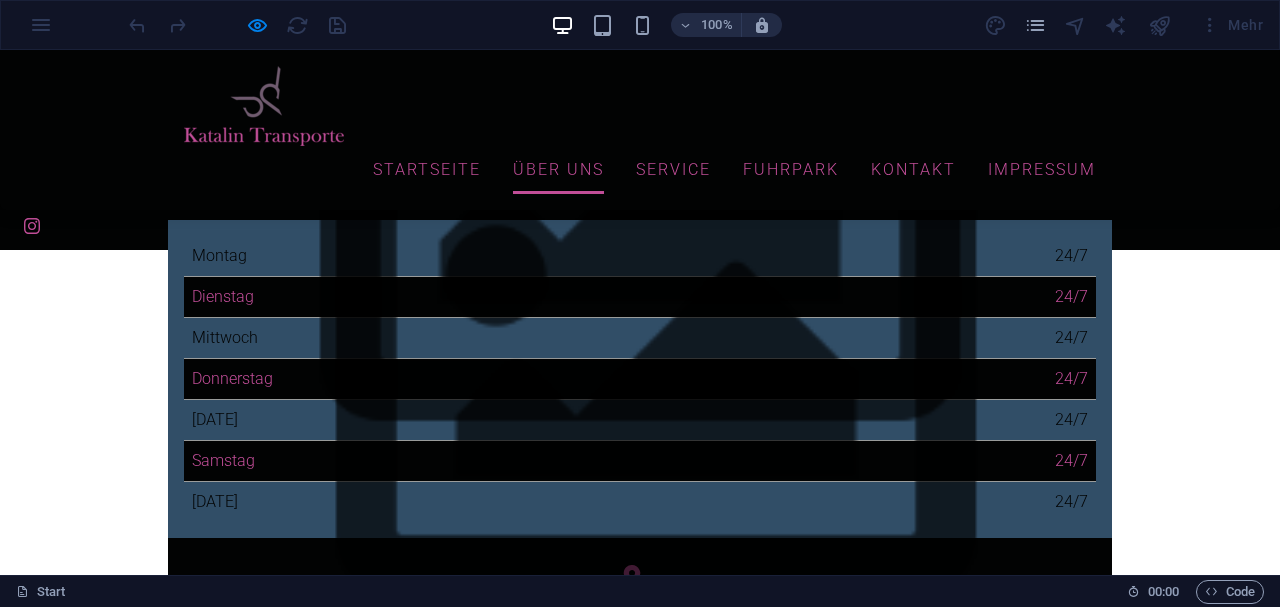 click at bounding box center [237, 25] 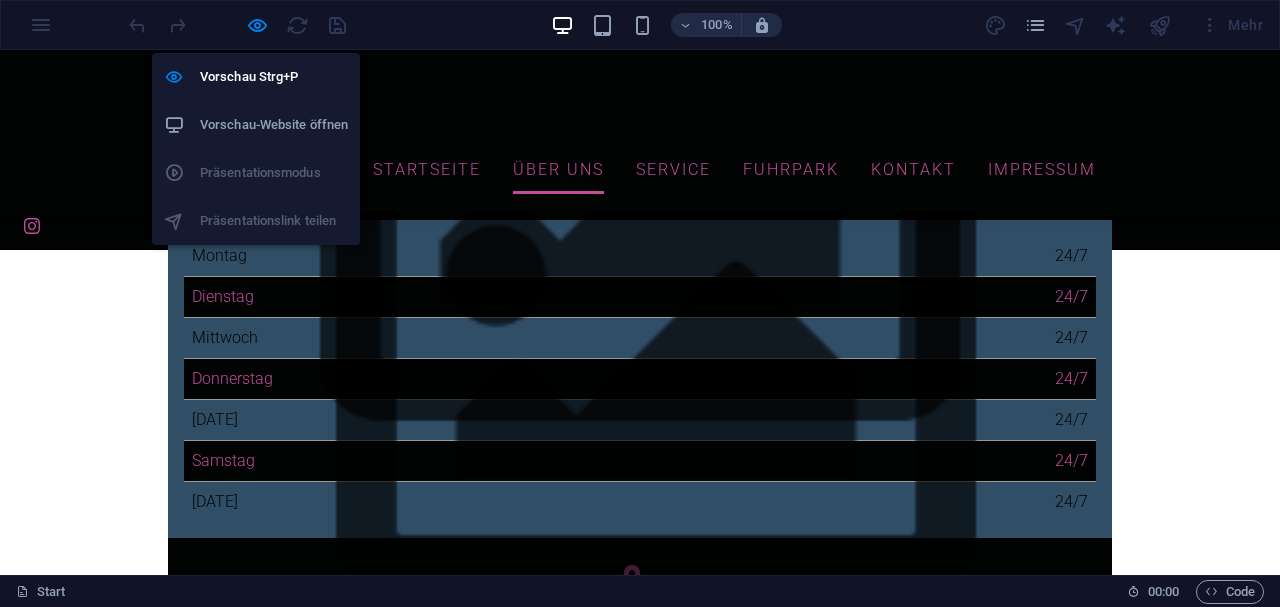 click at bounding box center [257, 25] 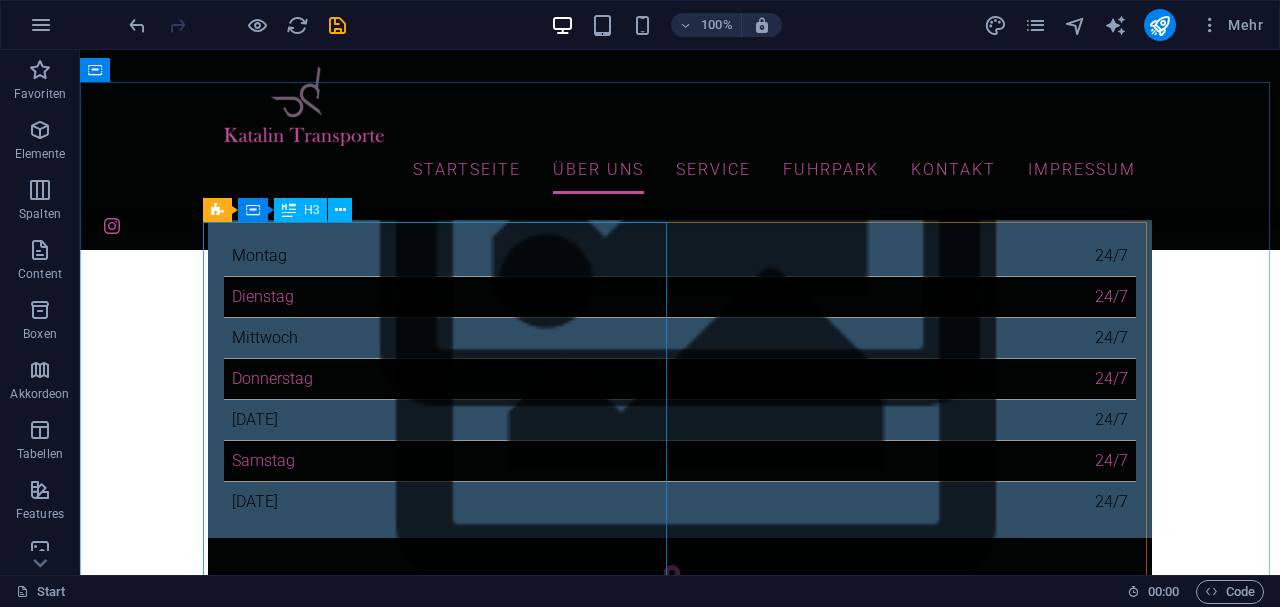 click on "H3" at bounding box center [300, 210] 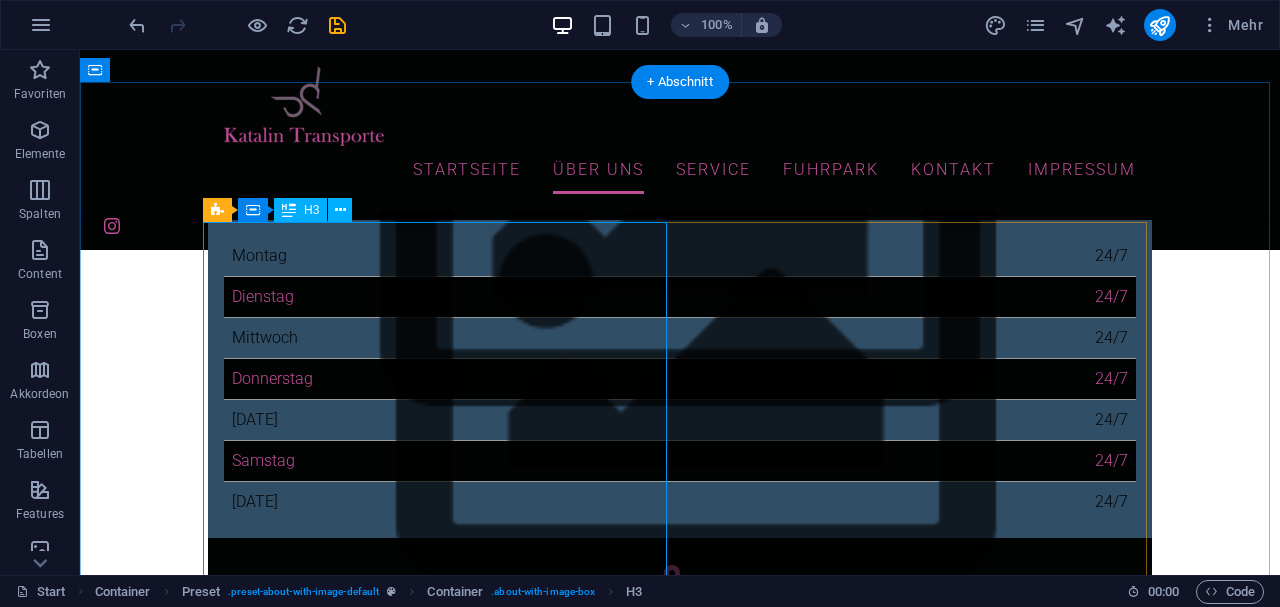 click on "Die Geschichte von Katalin-Transporte:  Alles begann mit einer Idee – und einem alten Sprinter. Als Gründerin und Geschäftsführerin von Katalin Transporte habe ich selbst auf dem Fahrersitz gesessen, als es 2021 losging. Ich wollte nicht nur liefern – ich wollte zuverlässig zur Stelle sein, wenn es für andere eng wird. Ohne große Worte, einfach machen. Und liefern. Schnell. Sicher. Persönlich. Heute besteht unser Unternehmen aus einem Team, sechs eigenen Sprintern und eine klaren Philosophie: Transporte auf Augenhöhe, mit Verlässlichkeit, Fairness und einem echten Interesse an Ihrem Erfolg. Wir betreuen Unternehmen aus Industrie, Handel, Medizin und Schifffahrt – manche davon bereits seit vier Jahren. Ob Expressfahrt nach Stuttgart, Ersatzteil-Notfall in Oslo oder Hafenanlieferung um 03:00 Uhr morgens – wir sind bereit. Ab Herbst 2025 transportieren wir auch die Gefahrenstoffklassen 1 und 7 sowie empfindliche Medizintechnik wie Röntgengeräte oder CT-Anlagen. Es ist Haltung." at bounding box center [680, 1982] 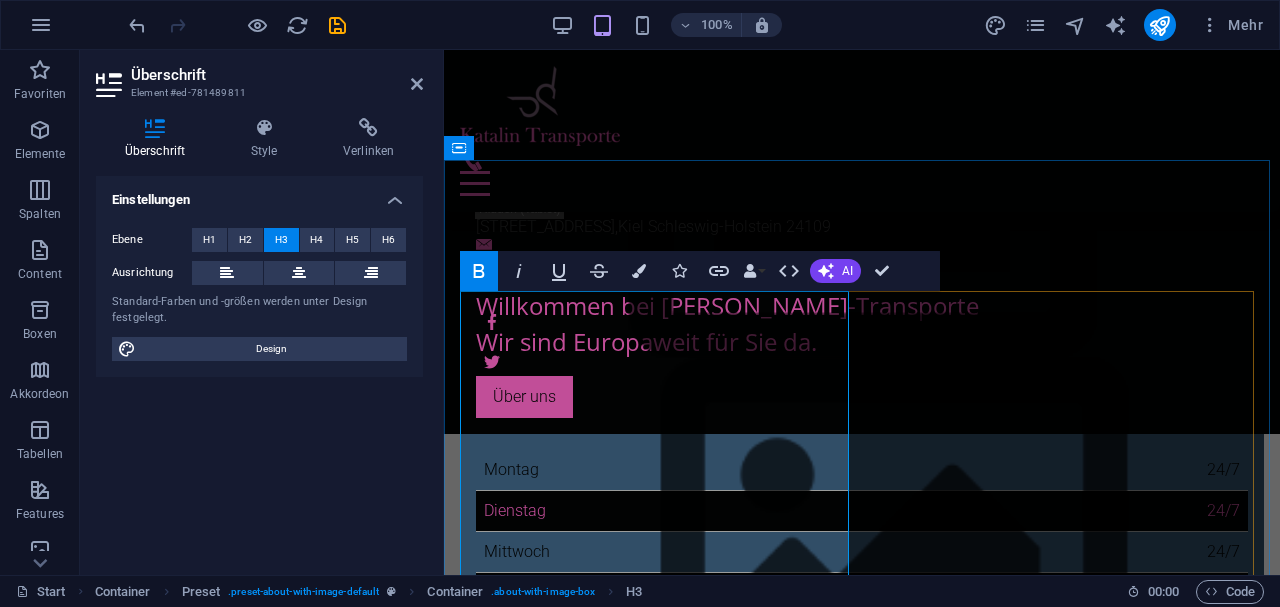 scroll, scrollTop: 666, scrollLeft: 0, axis: vertical 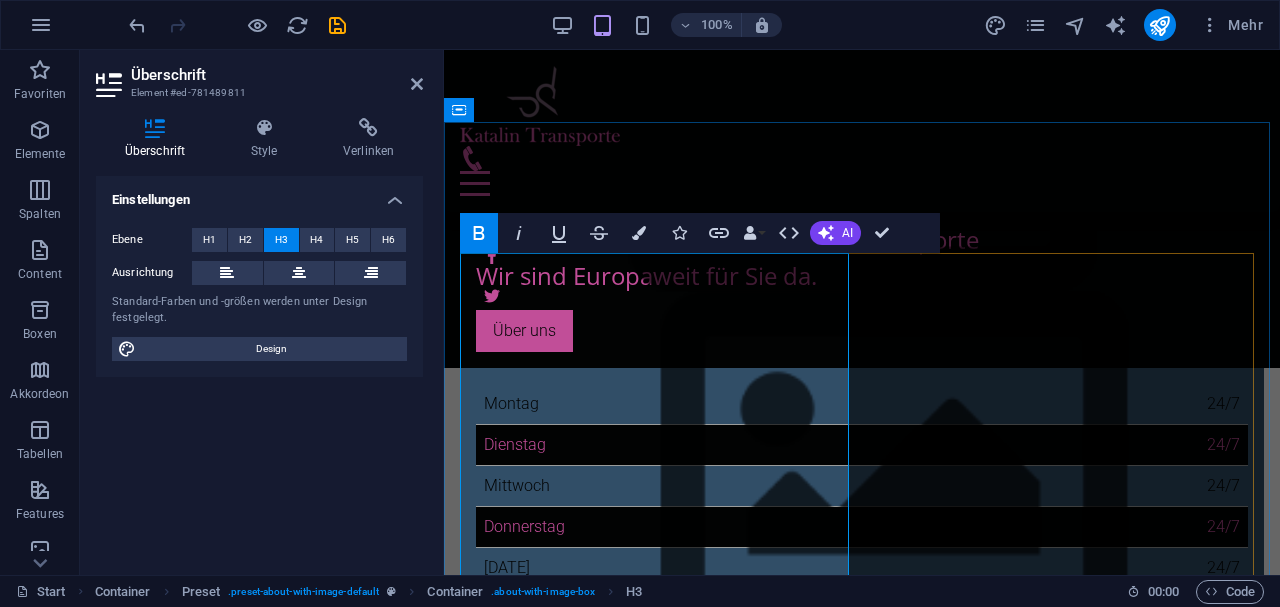 click on "Die Geschichte von Katalin-Transporte:  Alles begann mit einer Idee – und einem alten Sprinter. Als Gründerin und Geschäftsführerin von Katalin Transporte habe ich selbst auf dem Fahrersitz gesessen, als es 2021 losging. Ich wollte nicht nur liefern – ich wollte zuverlässig zur Stelle sein, wenn es für andere eng wird. Ohne große Worte, einfach machen. Und liefern. Schnell. Sicher. Persönlich. Heute besteht unser Unternehmen aus einem Team, sechs eigenen Sprintern und eine klaren Philosophie: Transporte auf Augenhöhe, mit Verlässlichkeit, Fairness und einem echten Interesse an Ihrem Erfolg. Wir betreuen Unternehmen aus Industrie, Handel, Medizin und Schifffahrt – manche davon bereits seit vier Jahren. Ob Expressfahrt nach Stuttgart, Ersatzteil-Notfall in Oslo oder Hafenanlieferung um 03:00 Uhr morgens – wir sind bereit. Ab Herbst 2025 transportieren wir auch die Gefahrenstoffklassen 1 und 7 sowie empfindliche Medizintechnik wie Röntgengeräte oder CT-Anlagen. Es ist Haltung." at bounding box center (862, 2000) 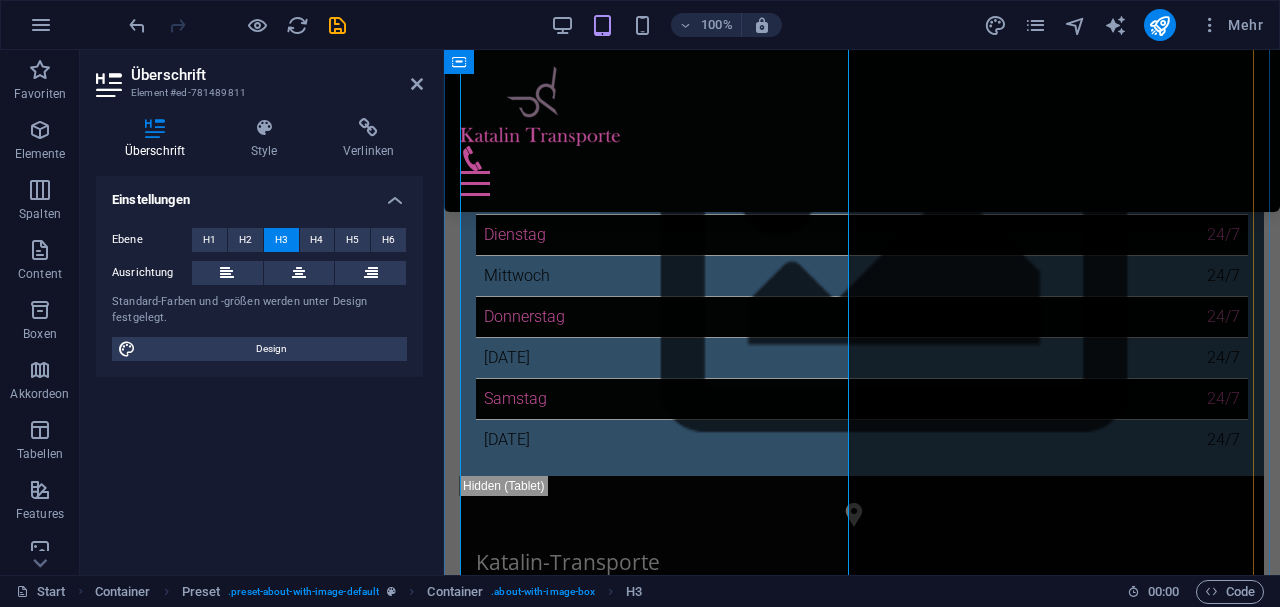 scroll, scrollTop: 933, scrollLeft: 0, axis: vertical 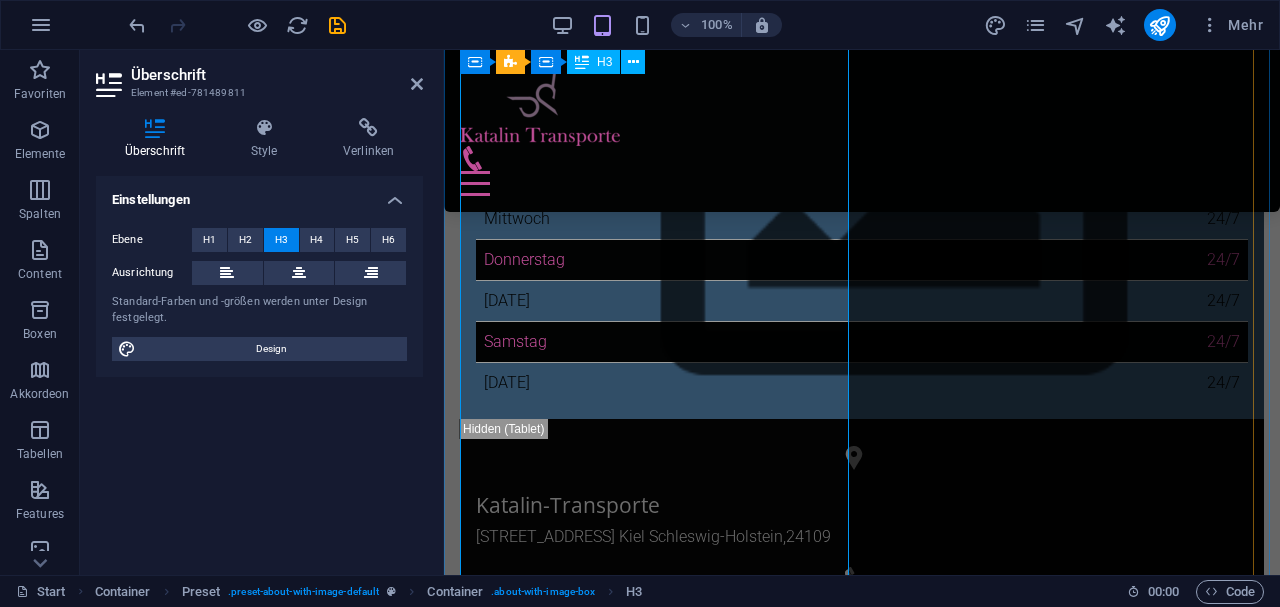 drag, startPoint x: 462, startPoint y: 382, endPoint x: 768, endPoint y: 512, distance: 332.46954 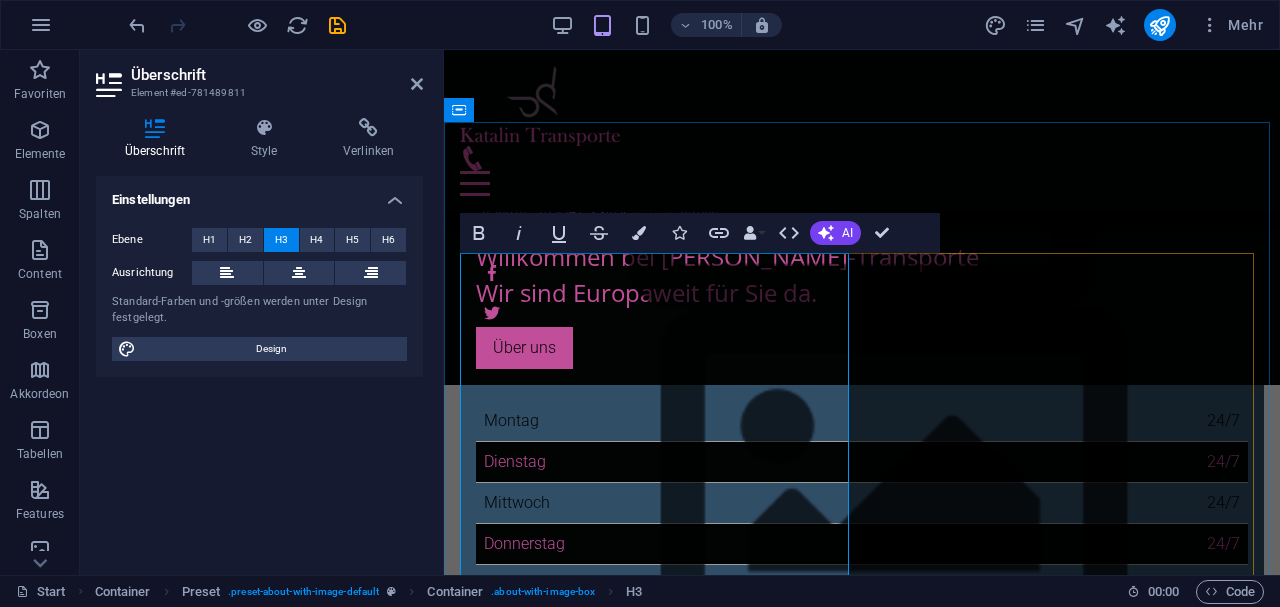 scroll, scrollTop: 600, scrollLeft: 0, axis: vertical 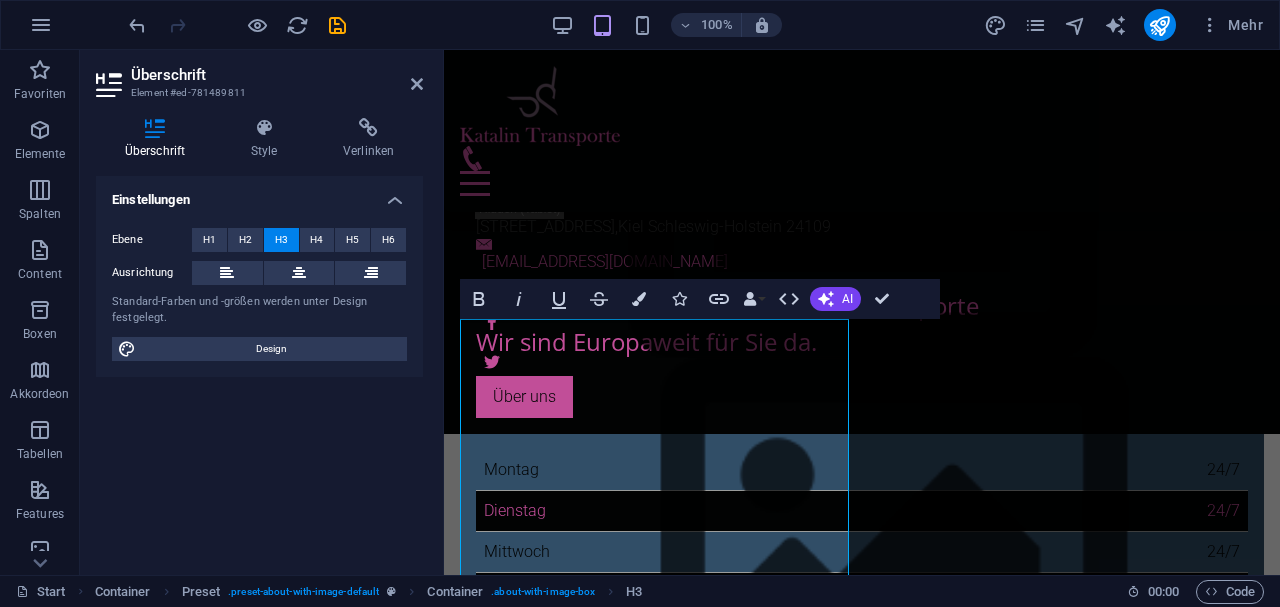 click on "H3" at bounding box center [281, 240] 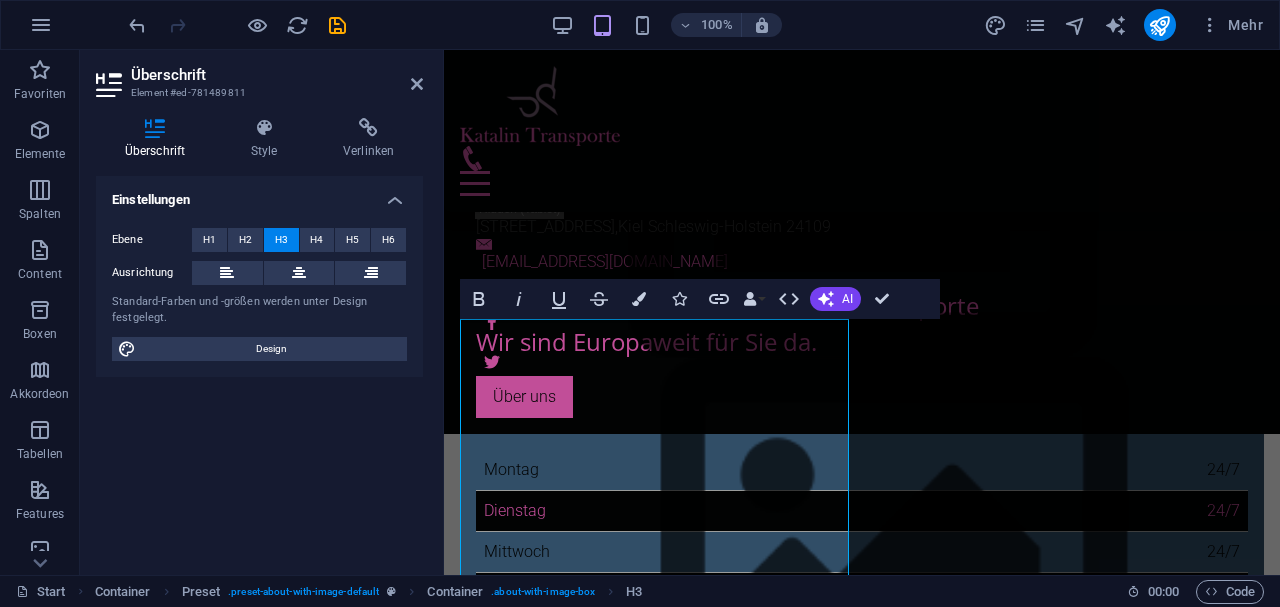 click on "H3" at bounding box center (281, 240) 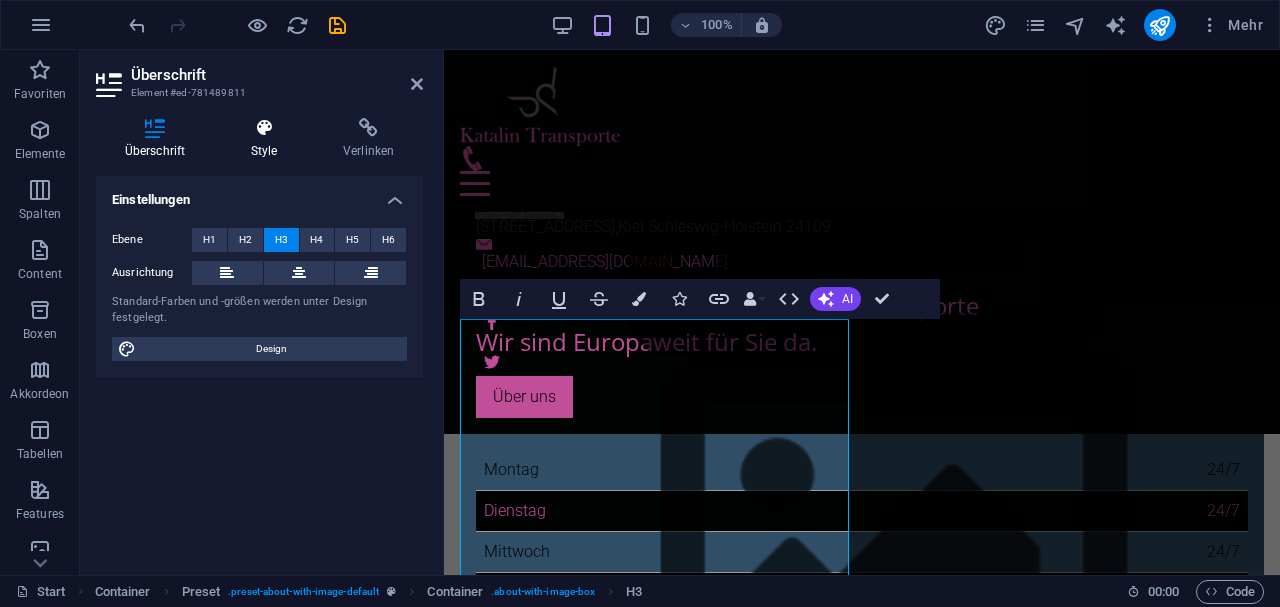 click on "Style" at bounding box center [268, 139] 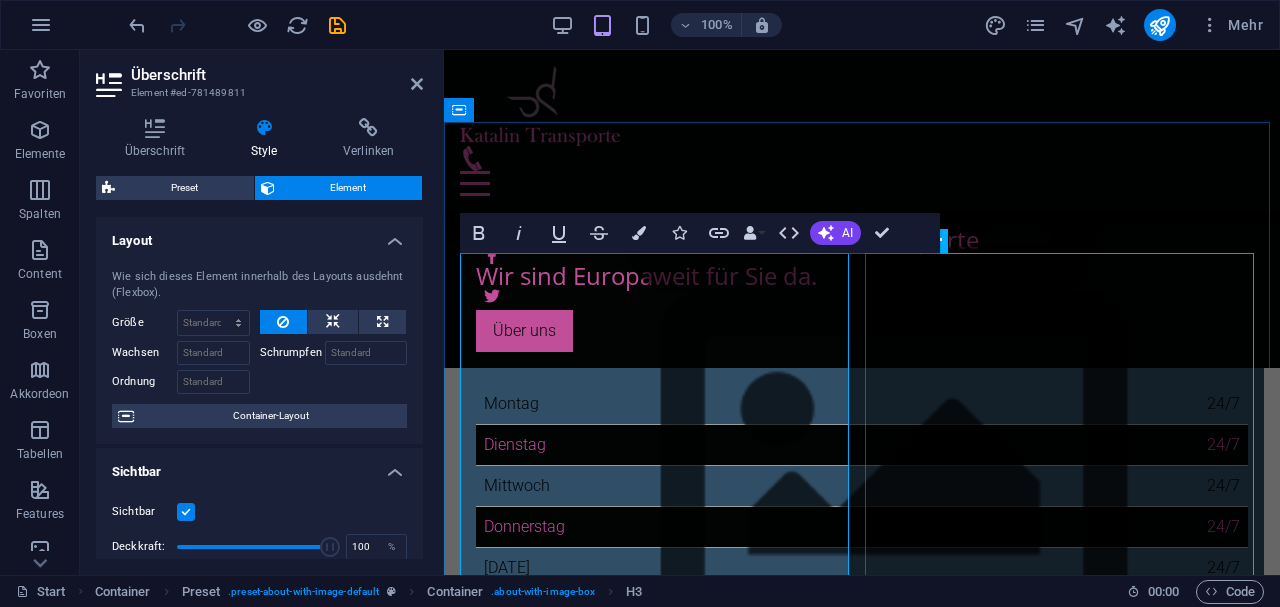 scroll, scrollTop: 466, scrollLeft: 0, axis: vertical 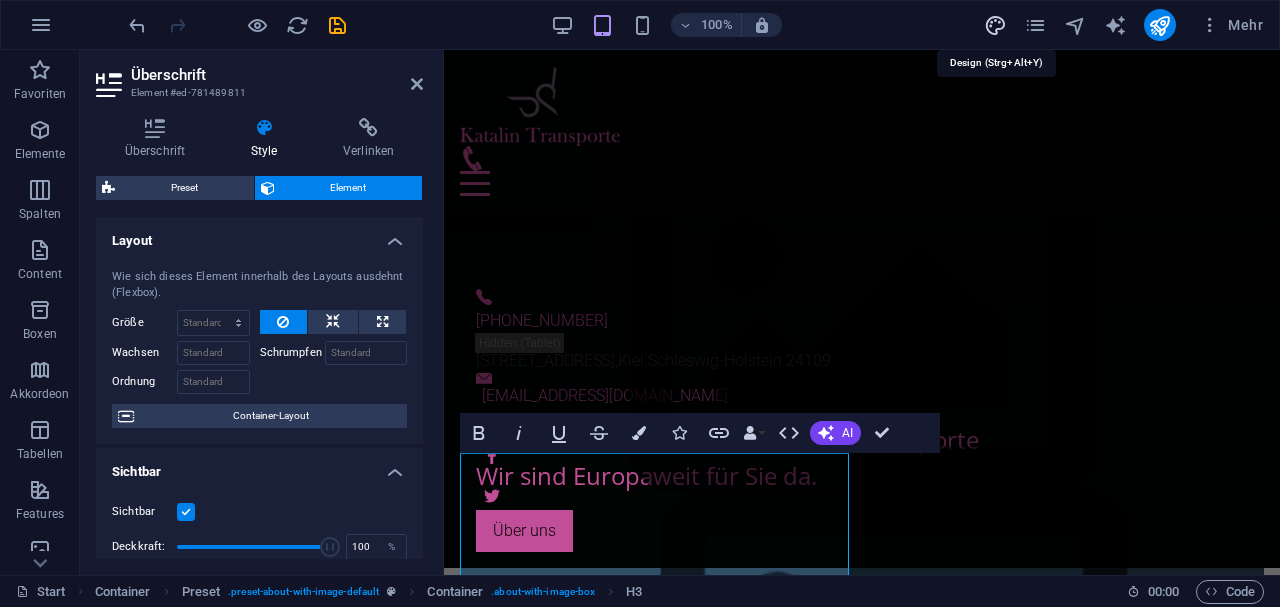 click at bounding box center (995, 25) 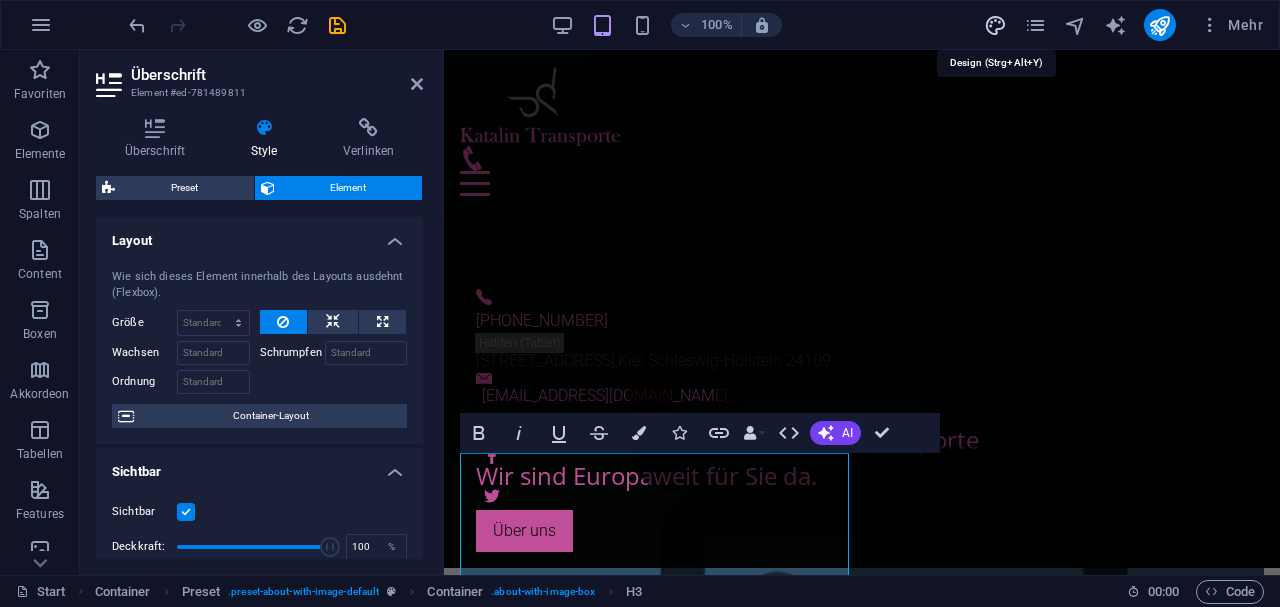 select on "700" 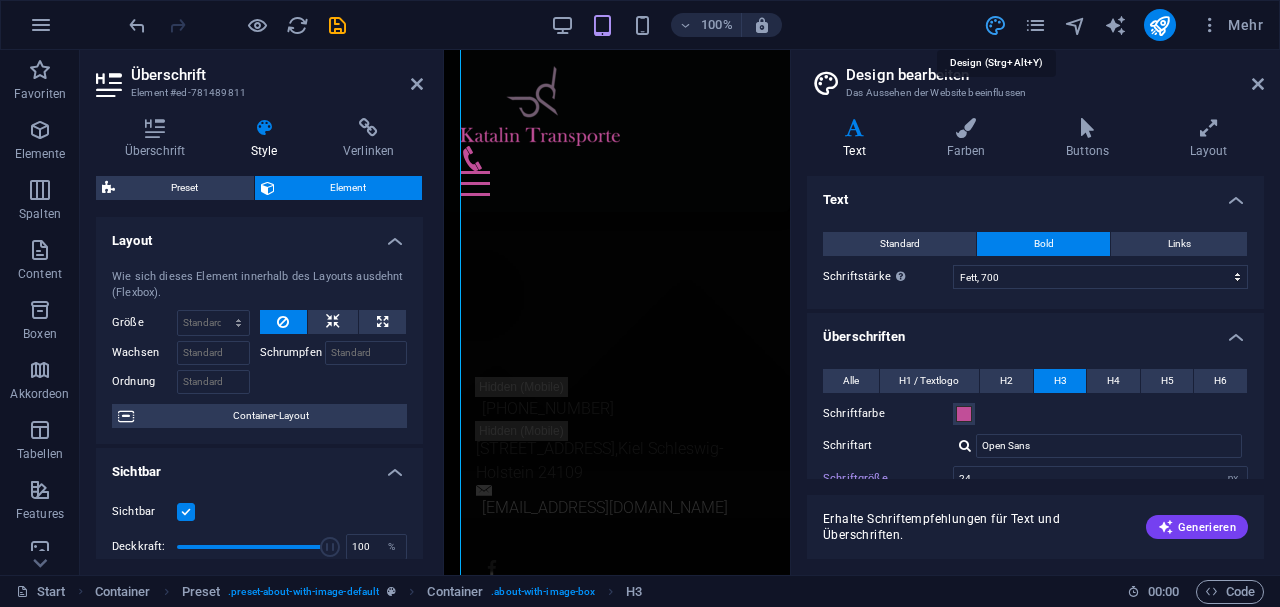 scroll, scrollTop: 2292, scrollLeft: 0, axis: vertical 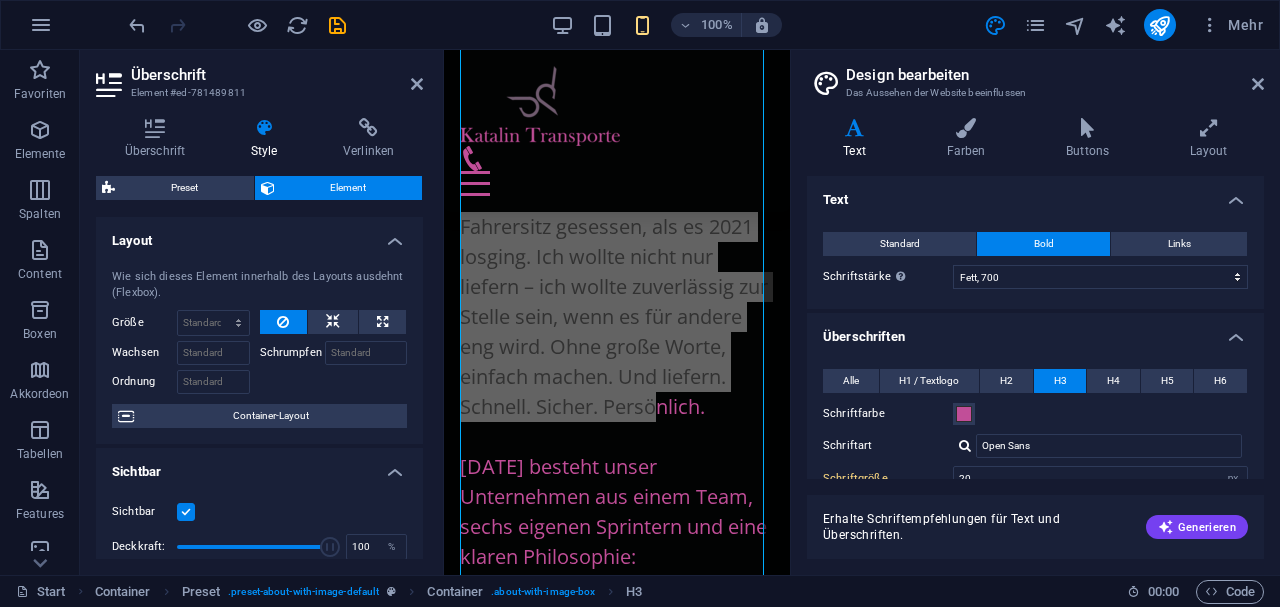 click on "H3" at bounding box center (1060, 381) 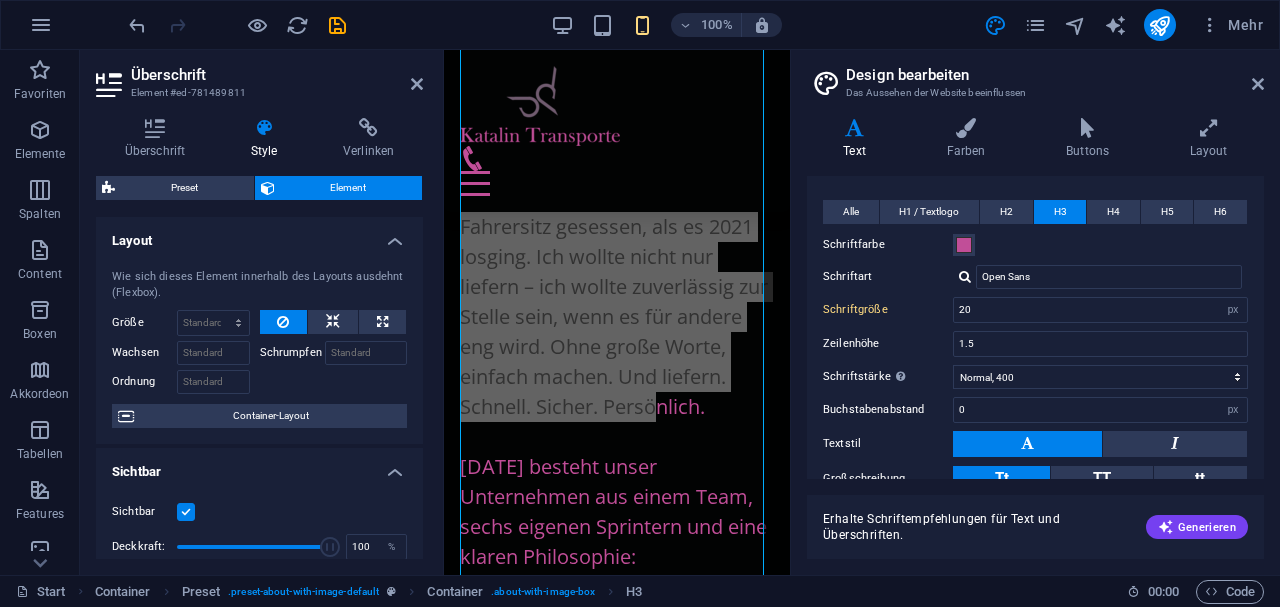 scroll, scrollTop: 200, scrollLeft: 0, axis: vertical 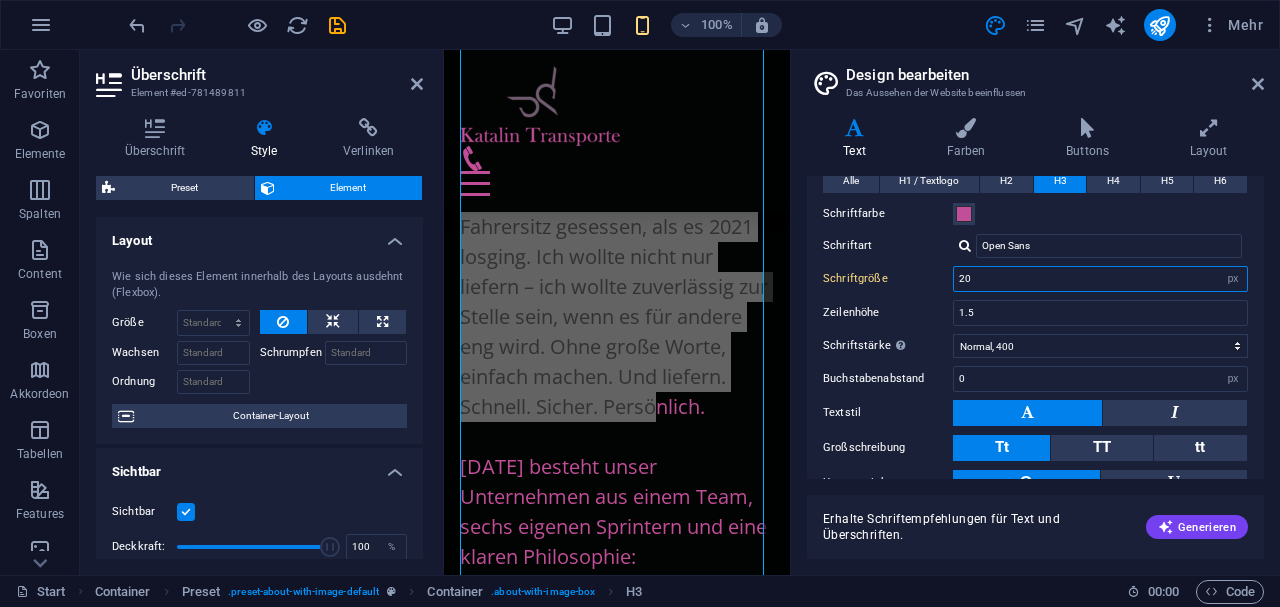 drag, startPoint x: 976, startPoint y: 274, endPoint x: 939, endPoint y: 270, distance: 37.215588 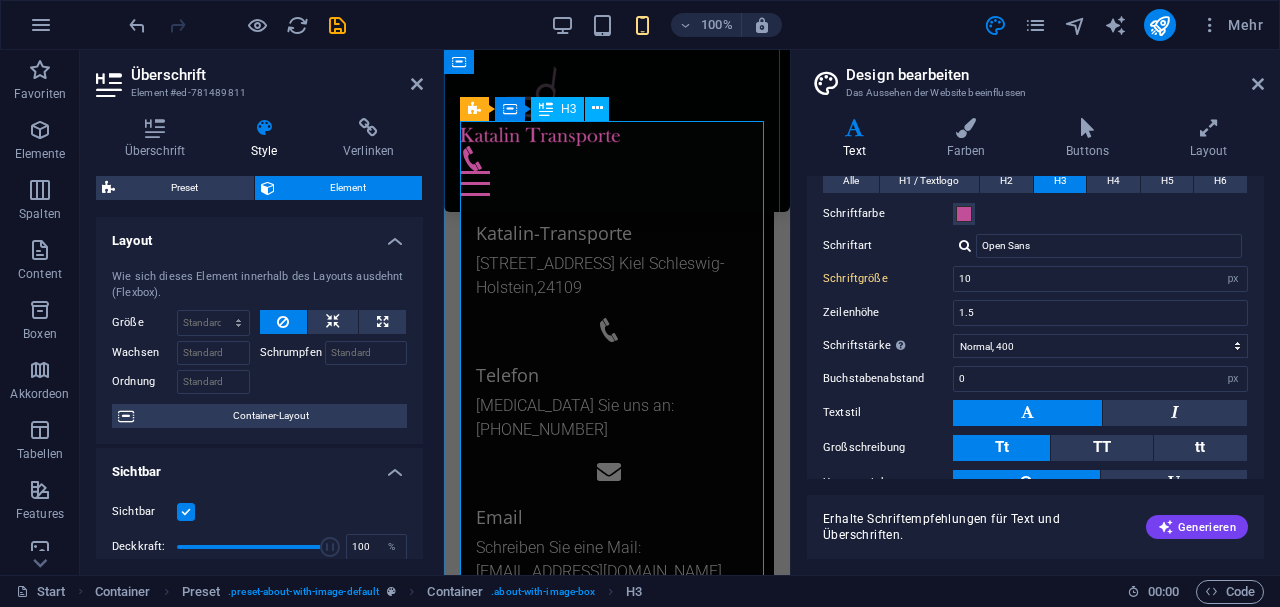 scroll, scrollTop: 1270, scrollLeft: 0, axis: vertical 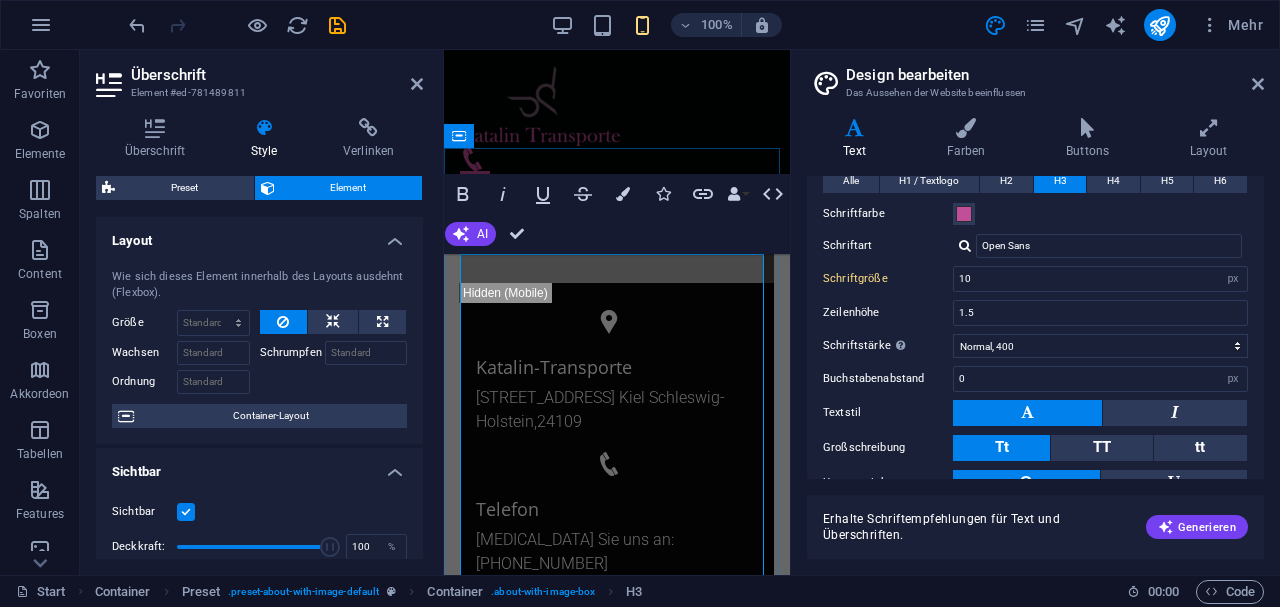 click on "Die Geschichte von Katalin-Transporte:  Alles begann mit einer Idee – und einem alten Sprinter. Als Gründerin und Geschäftsführerin von Katalin Transporte habe ich selbst auf dem Fahrersitz gesessen, als es 2021 losging. Ich wollte nicht nur liefern – ich wollte zuverlässig zur Stelle sein, wenn es für andere eng wird. Ohne große Worte, einfach machen. Und liefern. Schnell. Sicher. Persönlich. Heute besteht unser Unternehmen aus einem Team, sechs eigenen Sprintern und eine klaren Philosophie: Transporte auf Augenhöhe, mit Verlässlichkeit, Fairness und einem echten Interesse an Ihrem Erfolg. Wir betreuen Unternehmen aus Industrie, Handel, Medizin und Schifffahrt – manche davon bereits seit vier Jahren. Ob Expressfahrt nach Stuttgart, Ersatzteil-Notfall in Oslo oder Hafenanlieferung um 03:00 Uhr morgens – wir sind bereit. Ab Herbst 2025 transportieren wir auch die Gefahrenstoffklassen 1 und 7 sowie empfindliche Medizintechnik wie Röntgengeräte oder CT-Anlagen. Es ist Haltung." at bounding box center (617, 1189) 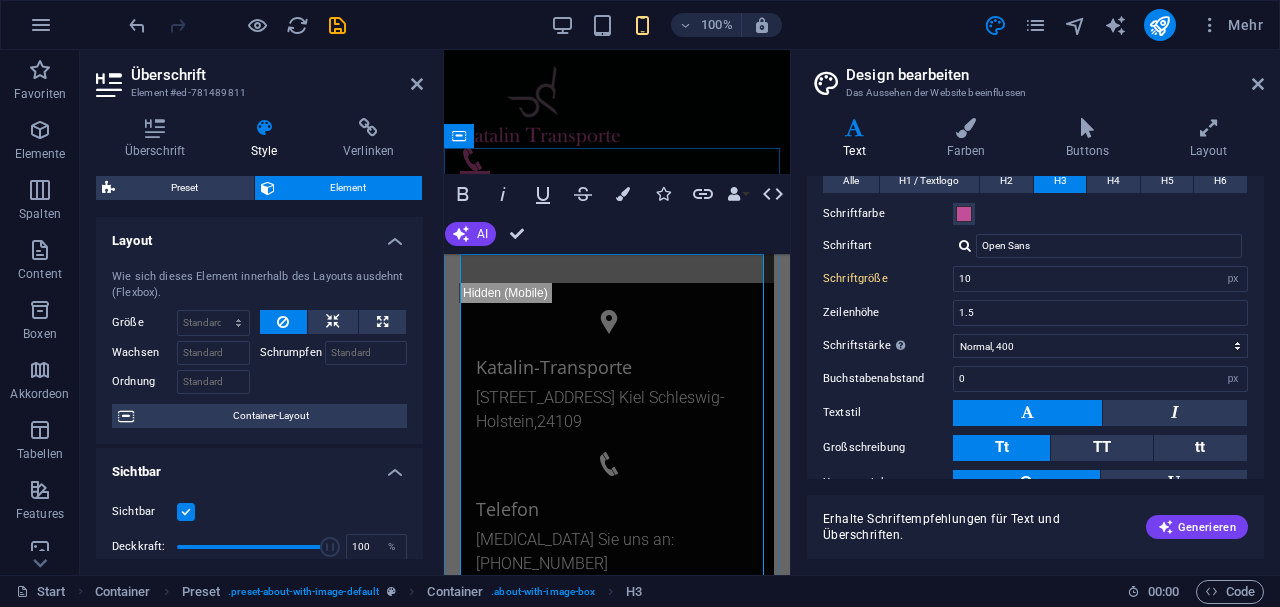 drag, startPoint x: 462, startPoint y: 262, endPoint x: 638, endPoint y: 266, distance: 176.04546 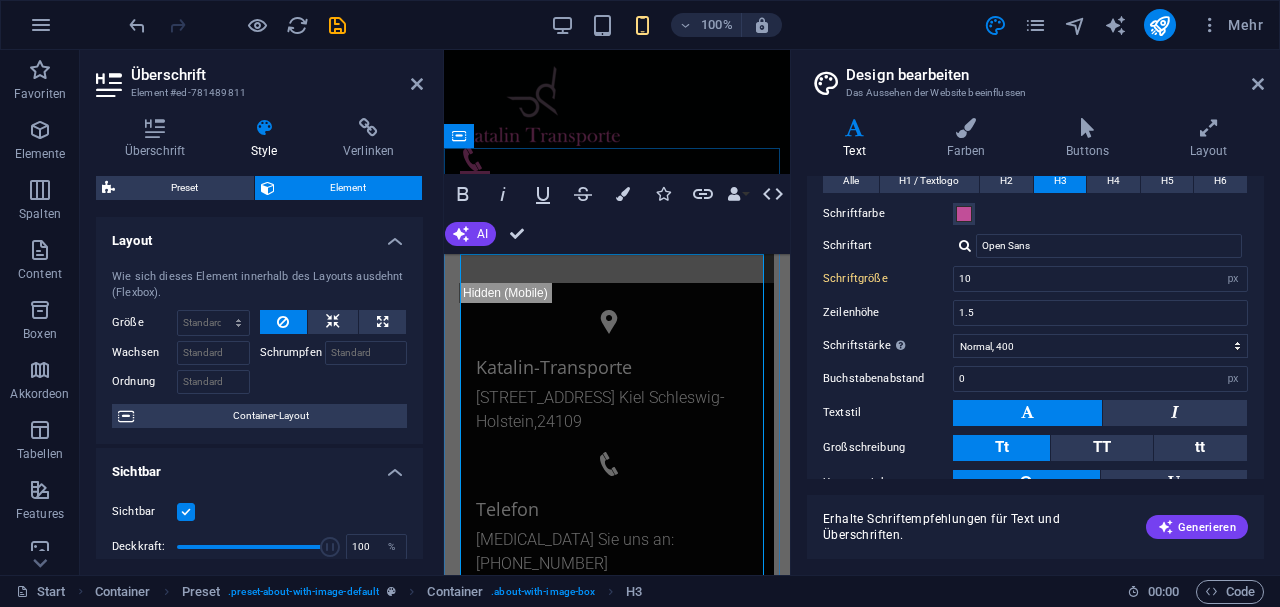 click on "Die Geschichte von Katalin-Transporte:" at bounding box center [576, 911] 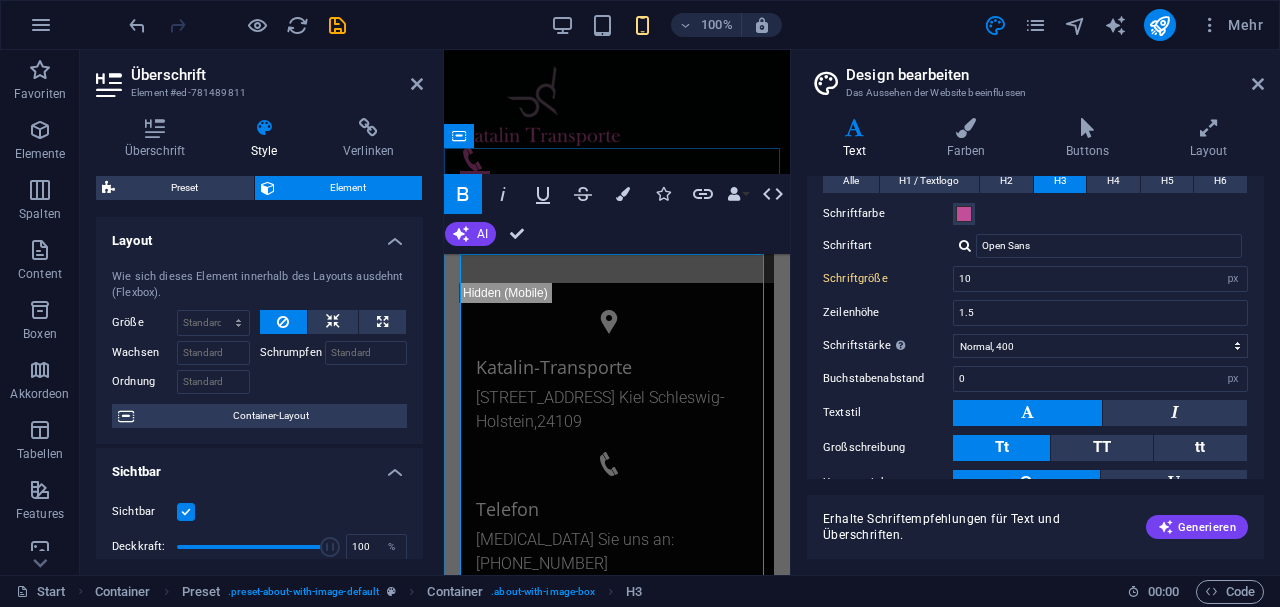 drag, startPoint x: 557, startPoint y: 263, endPoint x: 536, endPoint y: 275, distance: 24.186773 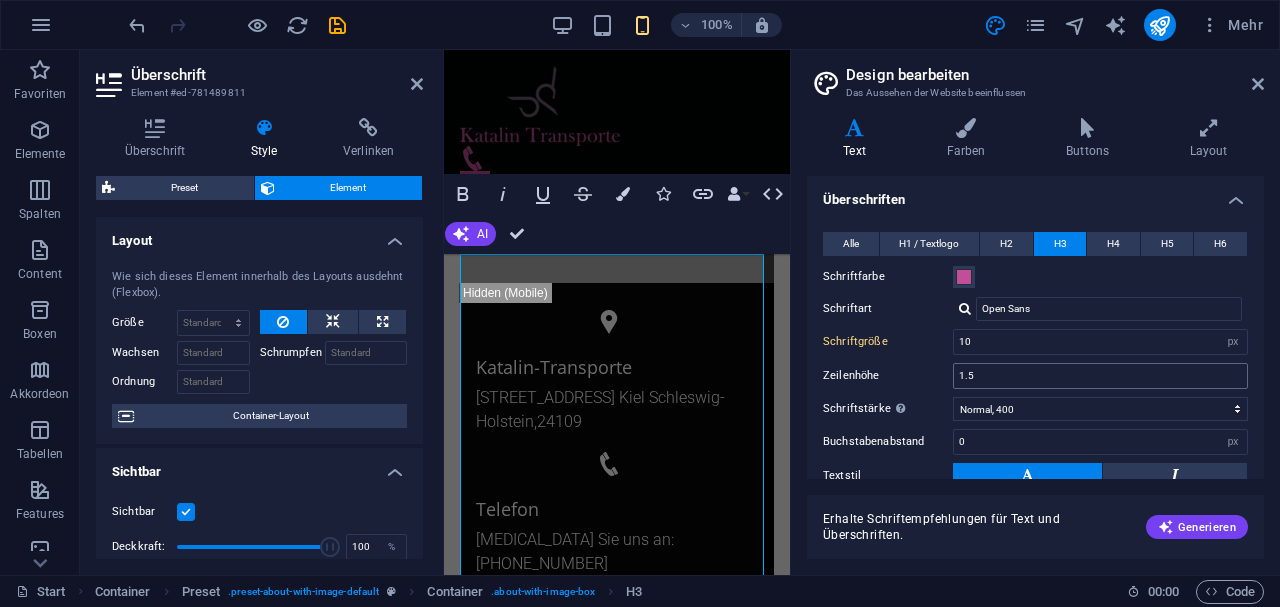 scroll, scrollTop: 167, scrollLeft: 0, axis: vertical 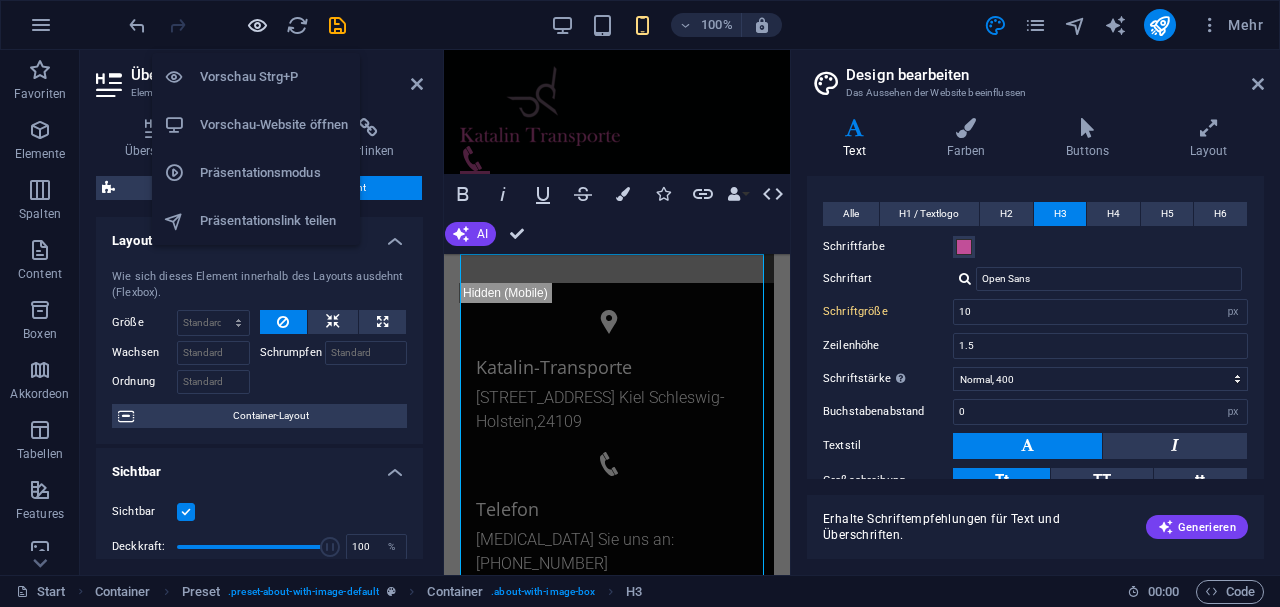 click at bounding box center (257, 25) 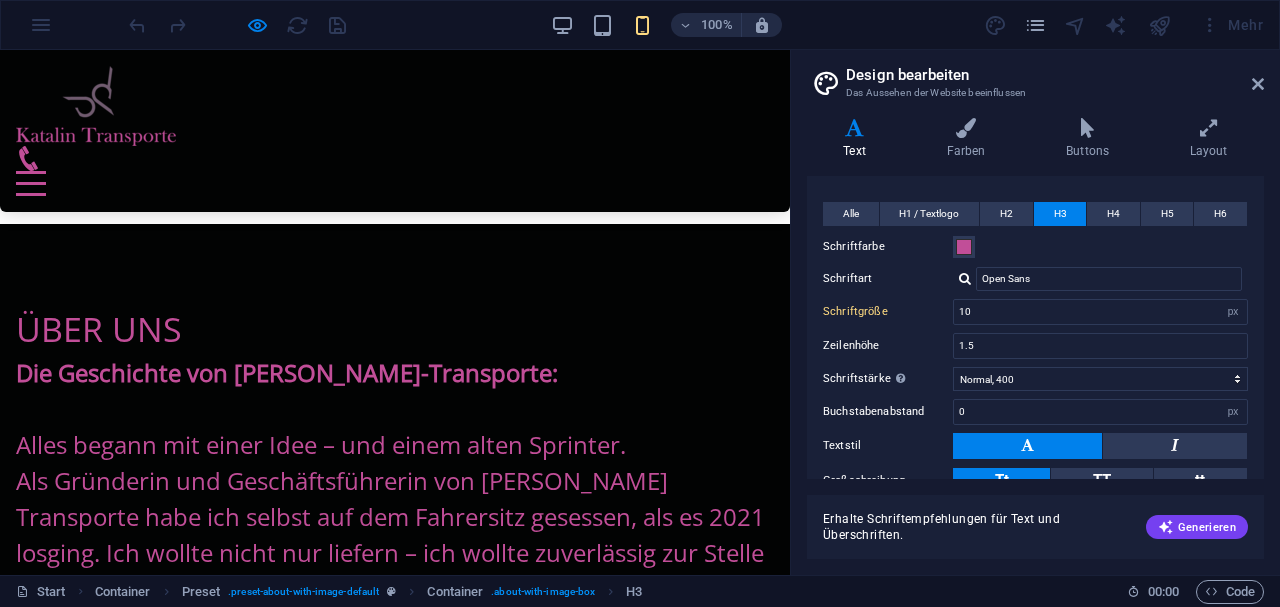type on "24" 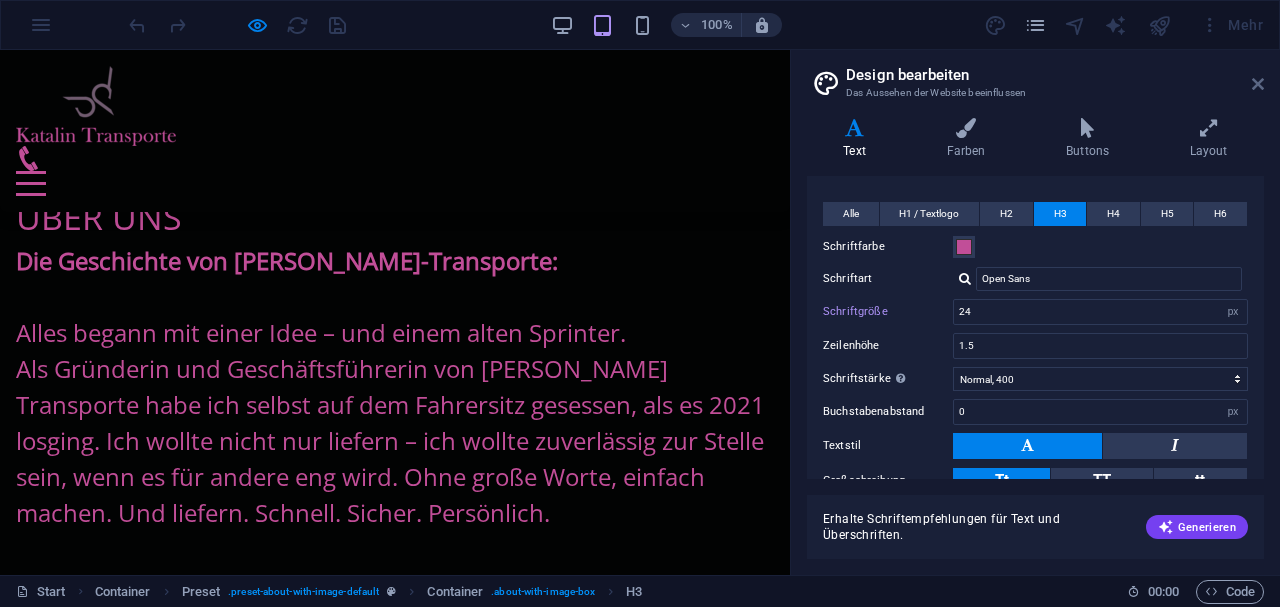 click at bounding box center (1258, 84) 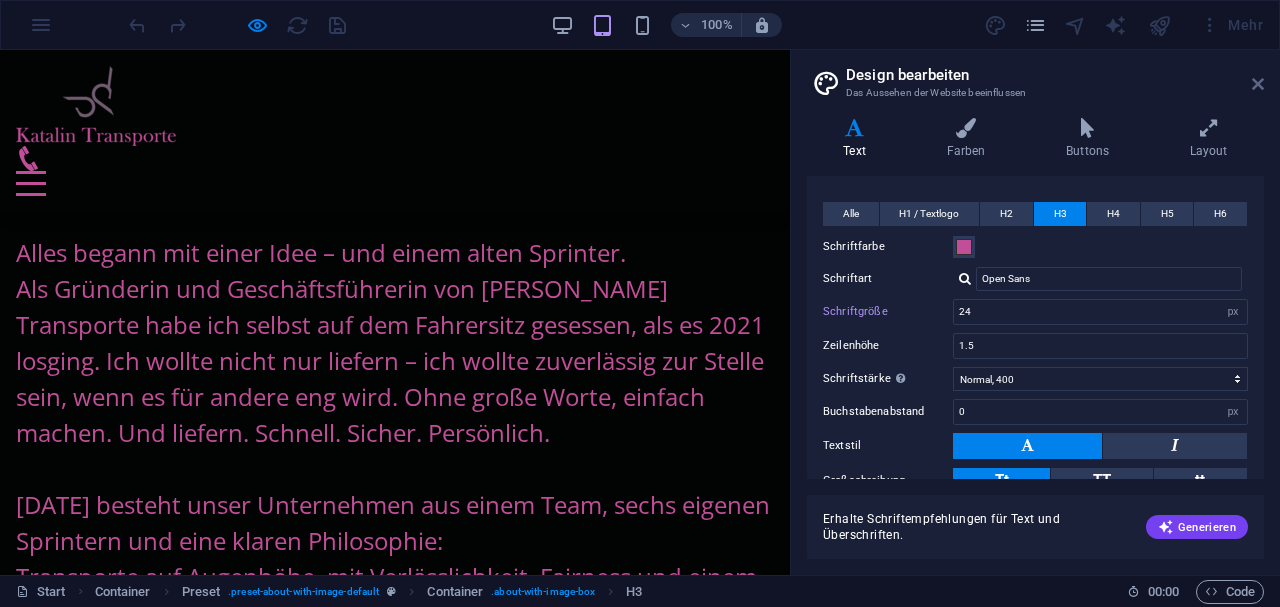 scroll, scrollTop: 1252, scrollLeft: 0, axis: vertical 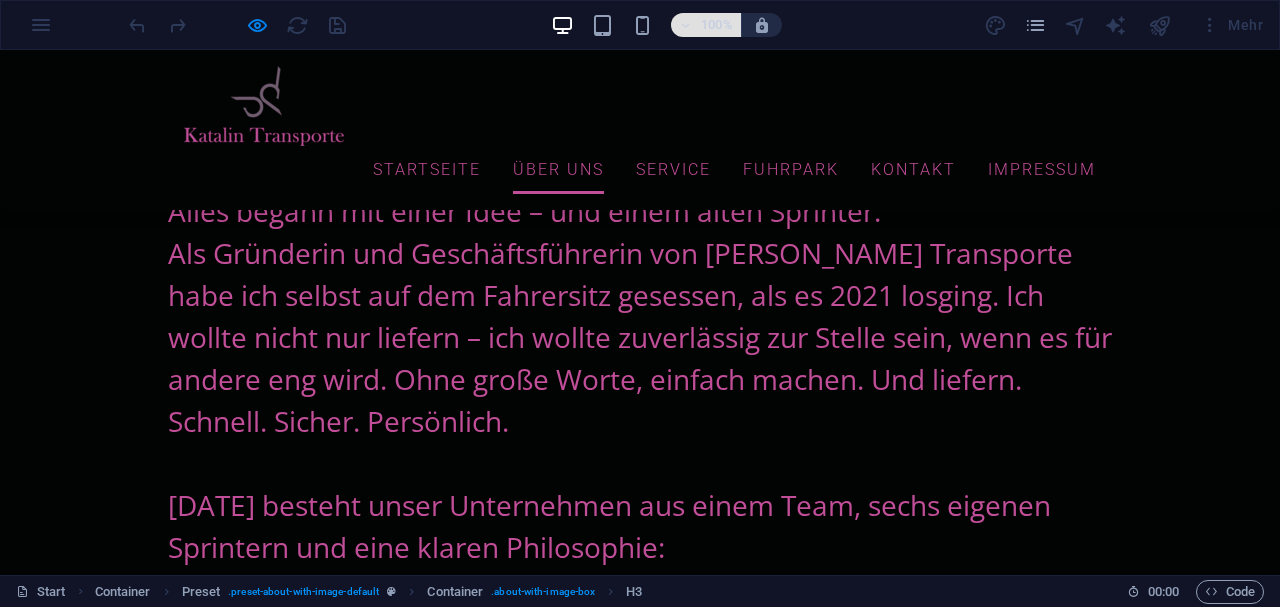 click on "100%" at bounding box center [706, 25] 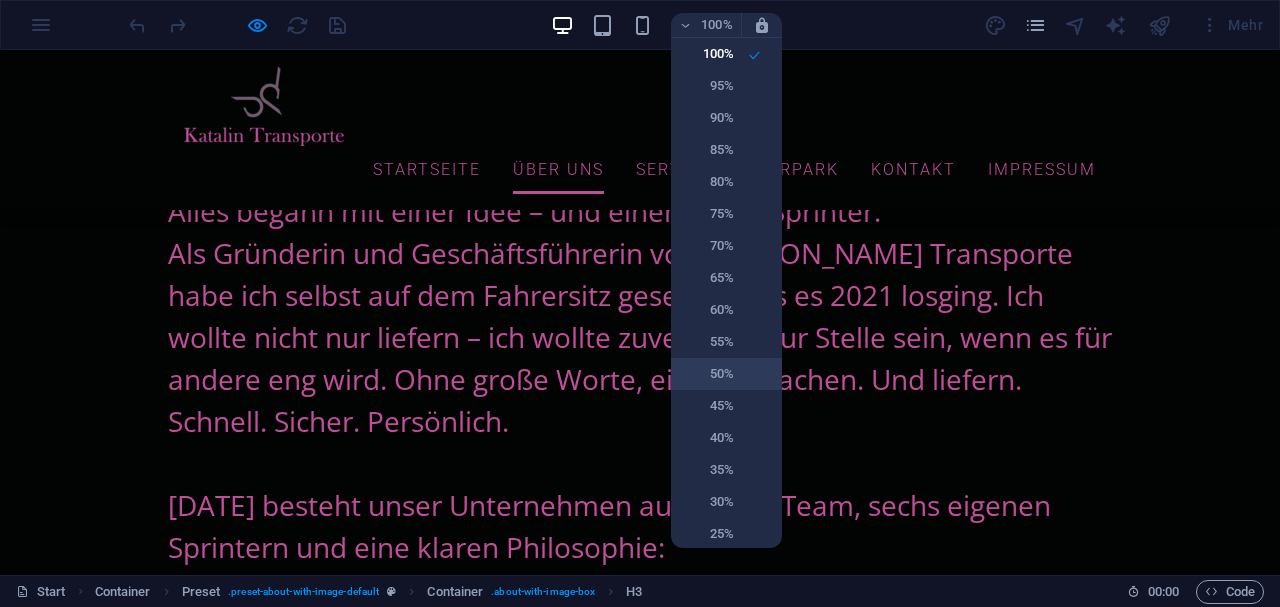 click on "50%" at bounding box center (708, 374) 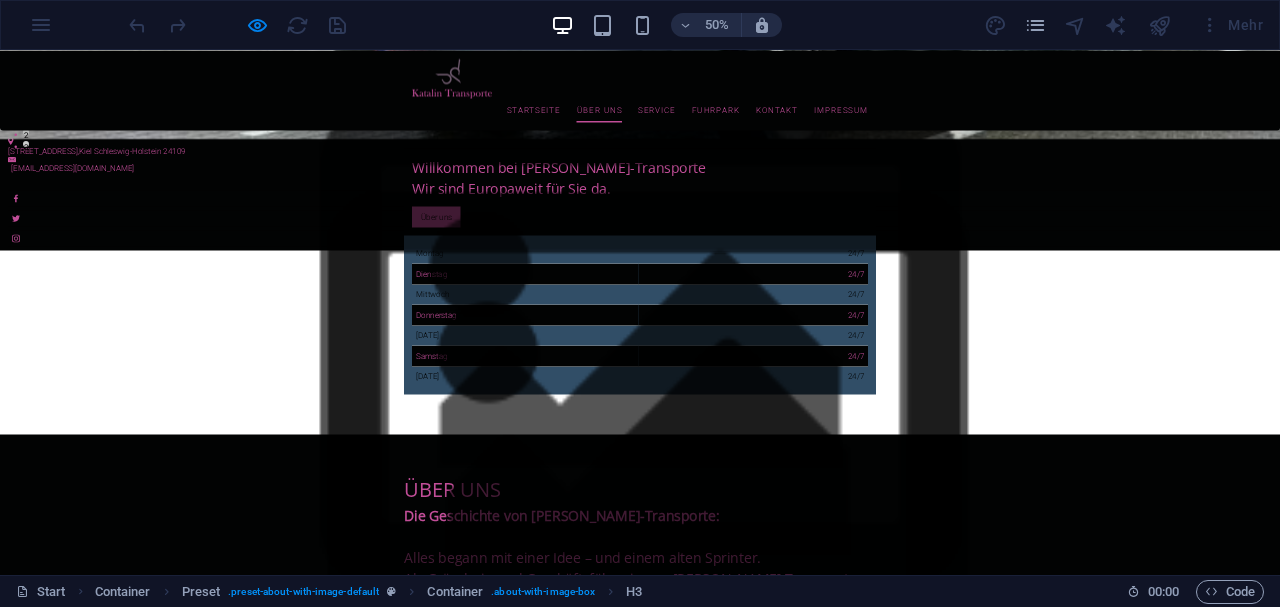 scroll, scrollTop: 805, scrollLeft: 0, axis: vertical 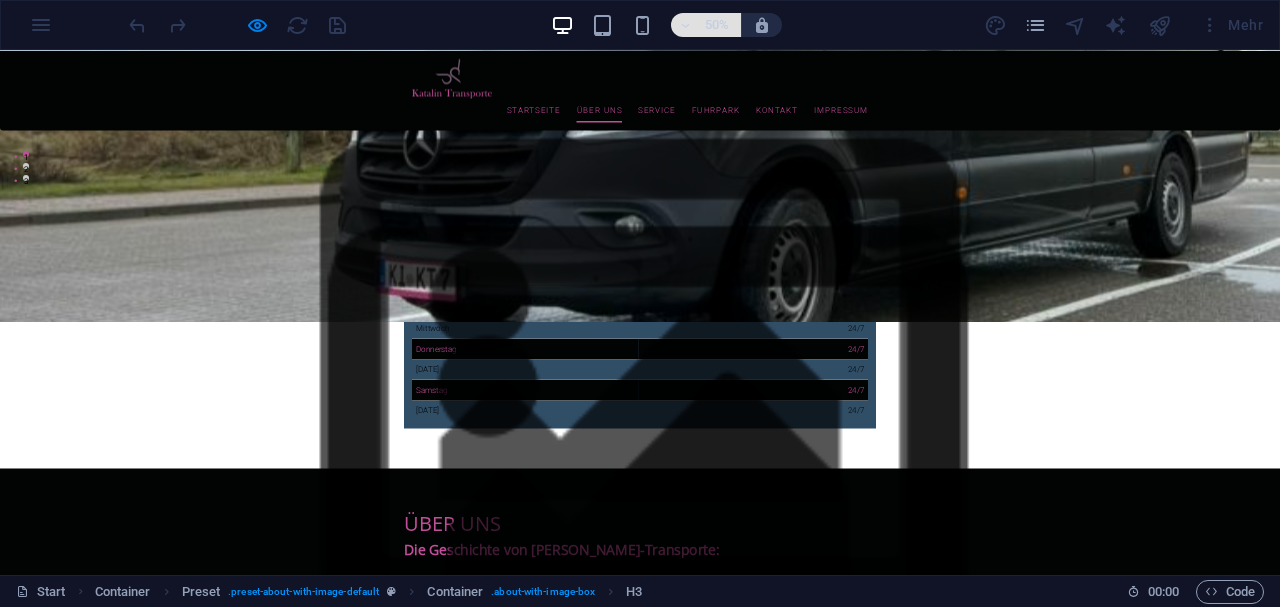 click on "50%" at bounding box center [706, 25] 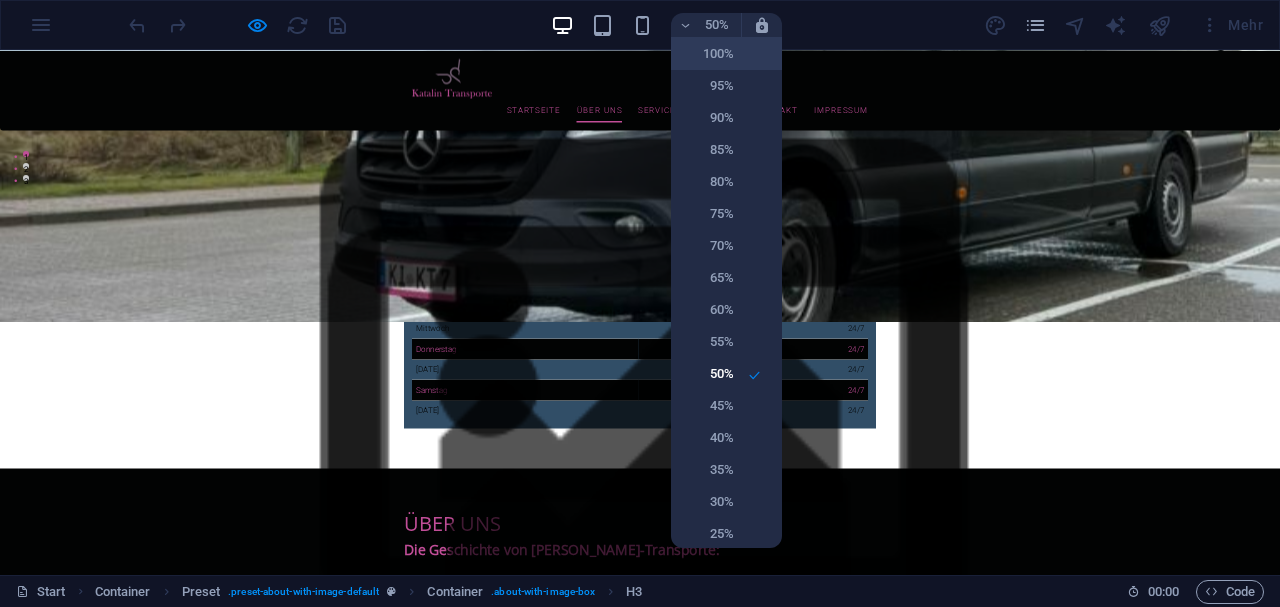click on "100%" at bounding box center (708, 54) 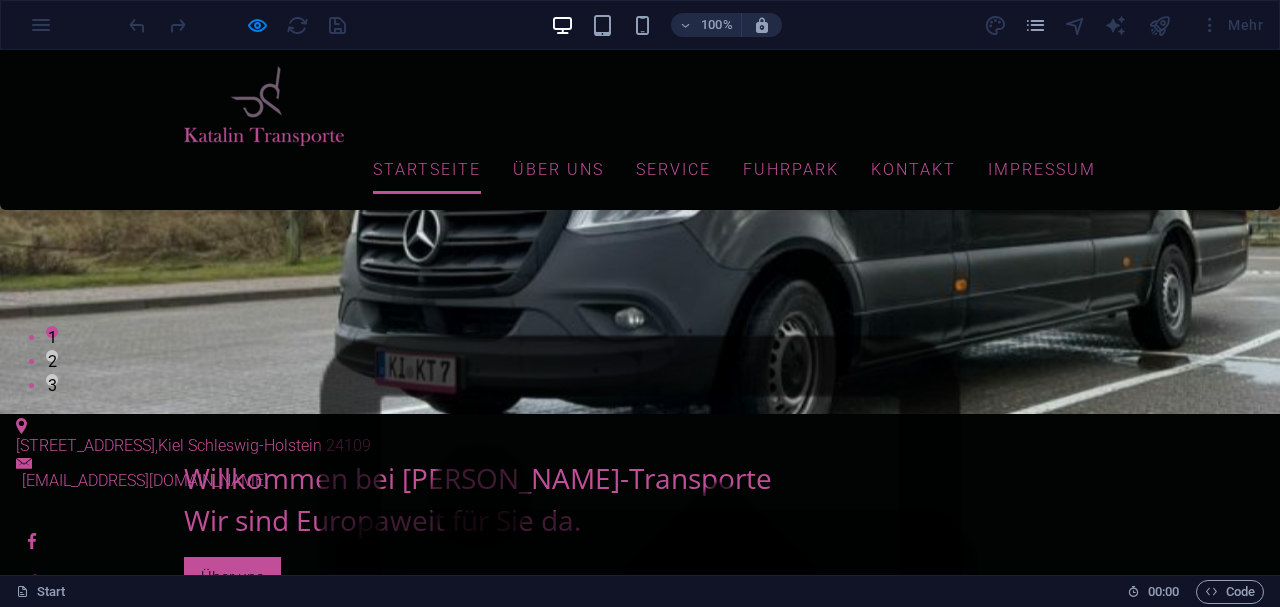 scroll, scrollTop: 5, scrollLeft: 0, axis: vertical 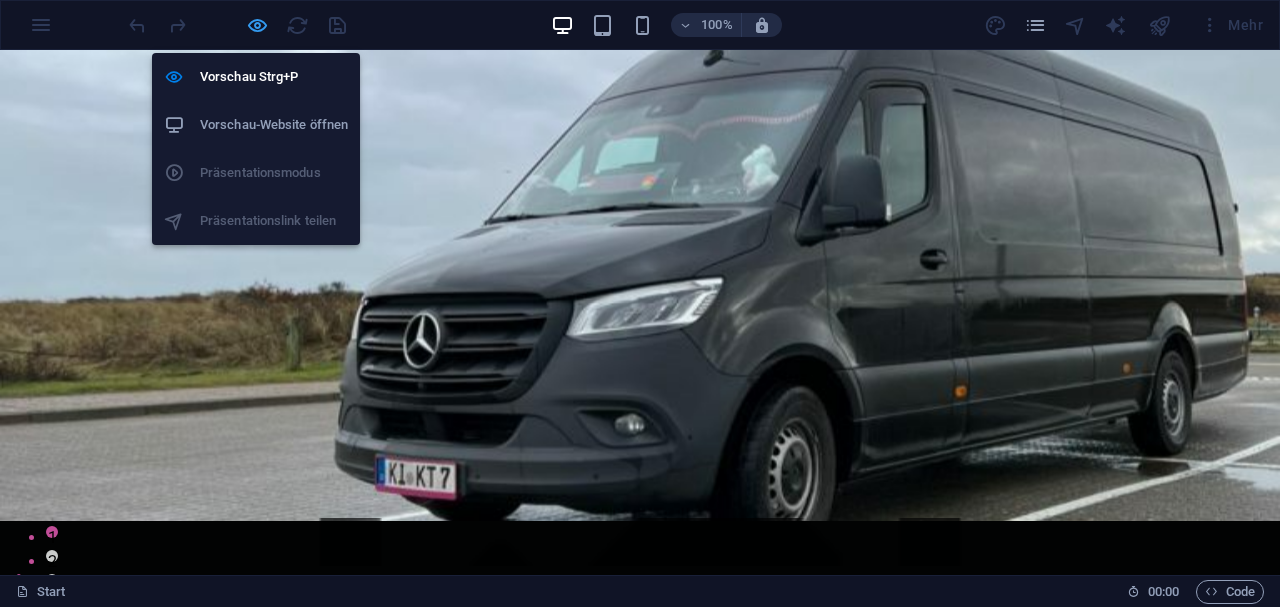 click at bounding box center (257, 25) 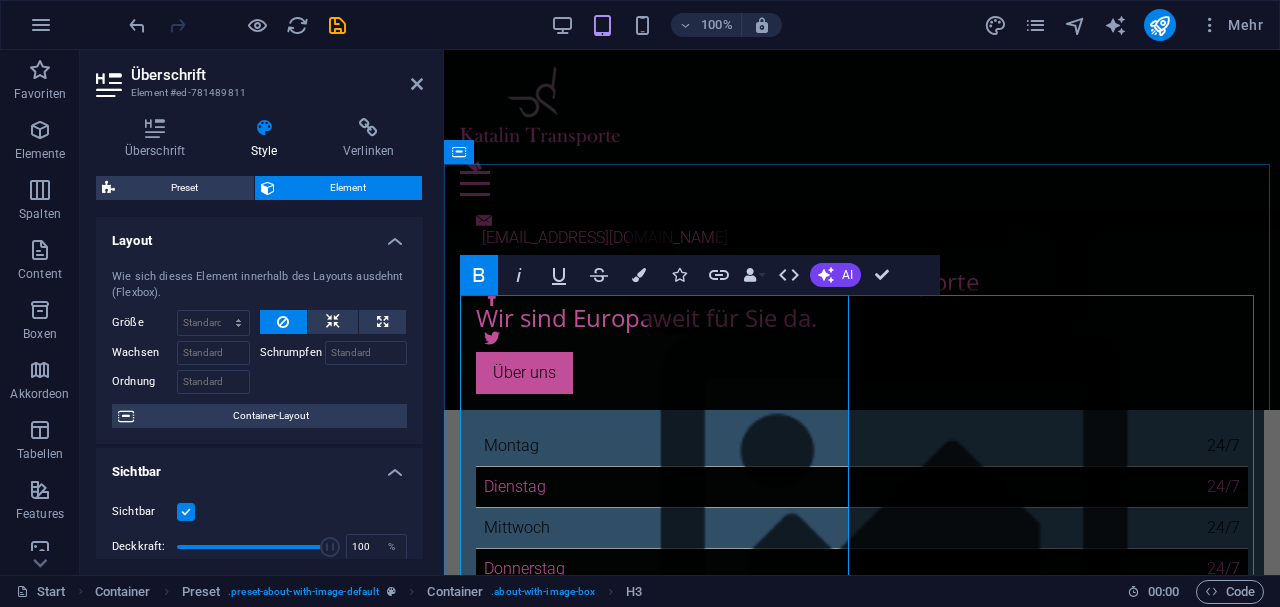 scroll, scrollTop: 558, scrollLeft: 0, axis: vertical 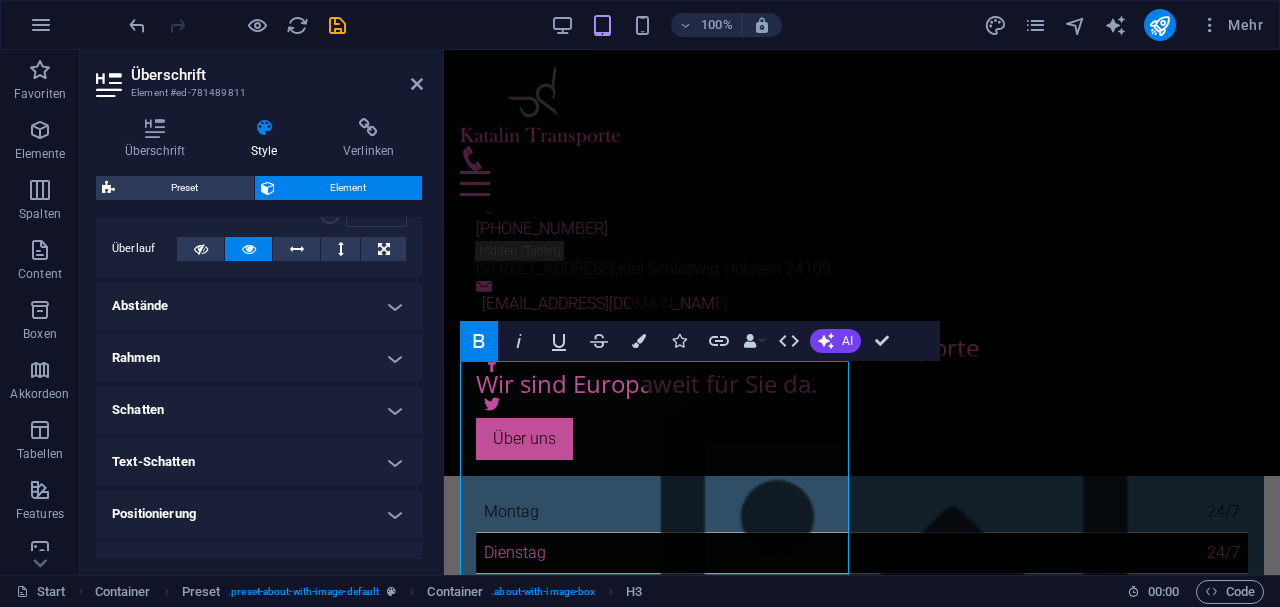 click on "Text-Schatten" at bounding box center [259, 462] 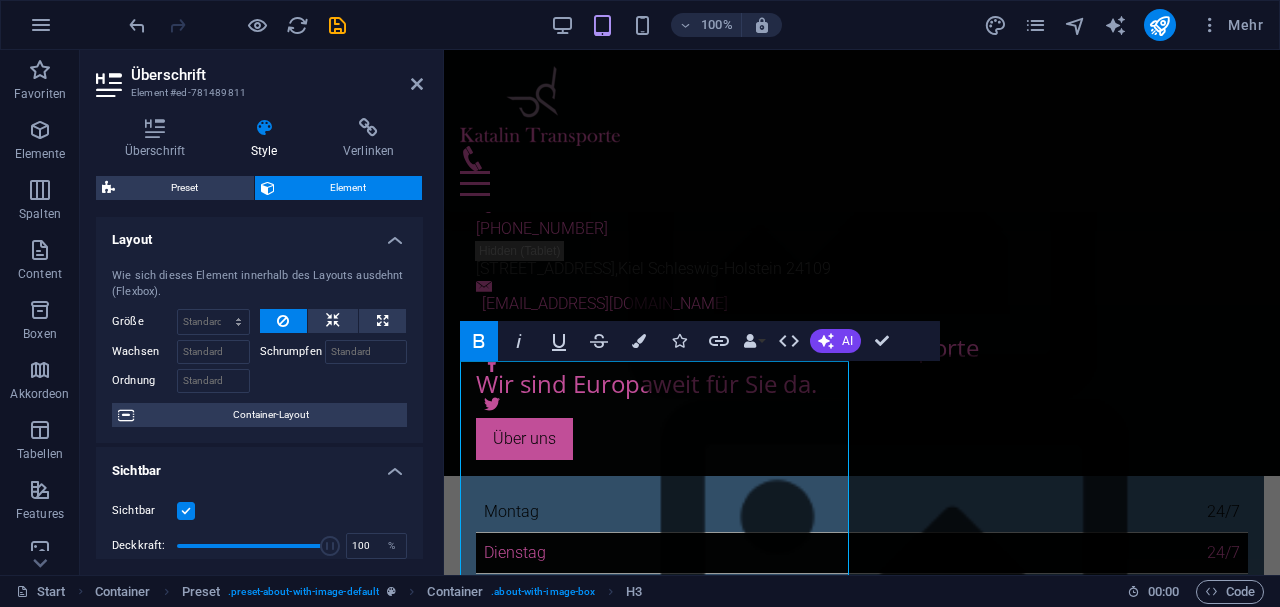 scroll, scrollTop: 0, scrollLeft: 0, axis: both 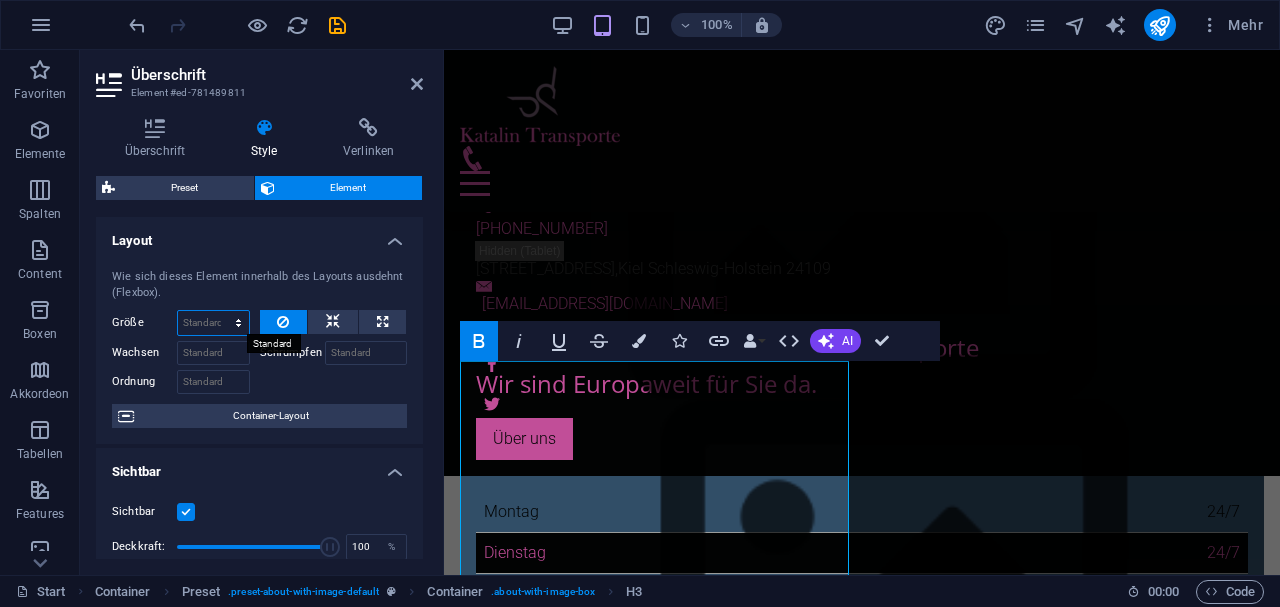 click on "Standard auto px % 1/1 1/2 1/3 1/4 1/5 1/6 1/7 1/8 1/9 1/10" at bounding box center (213, 323) 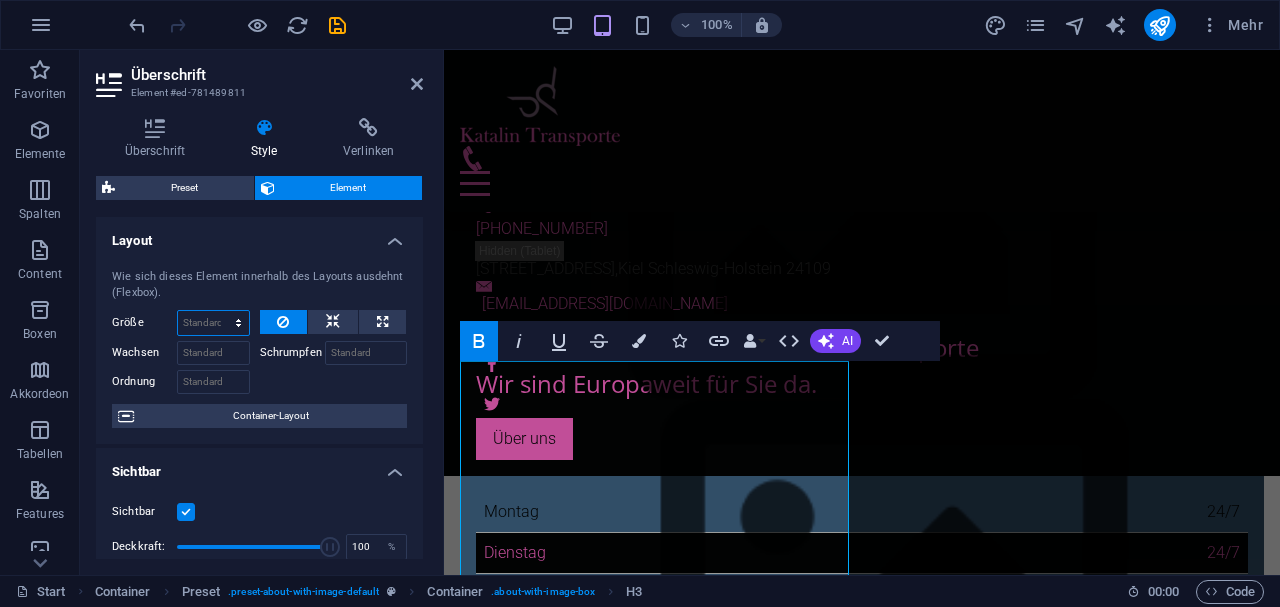 select on "px" 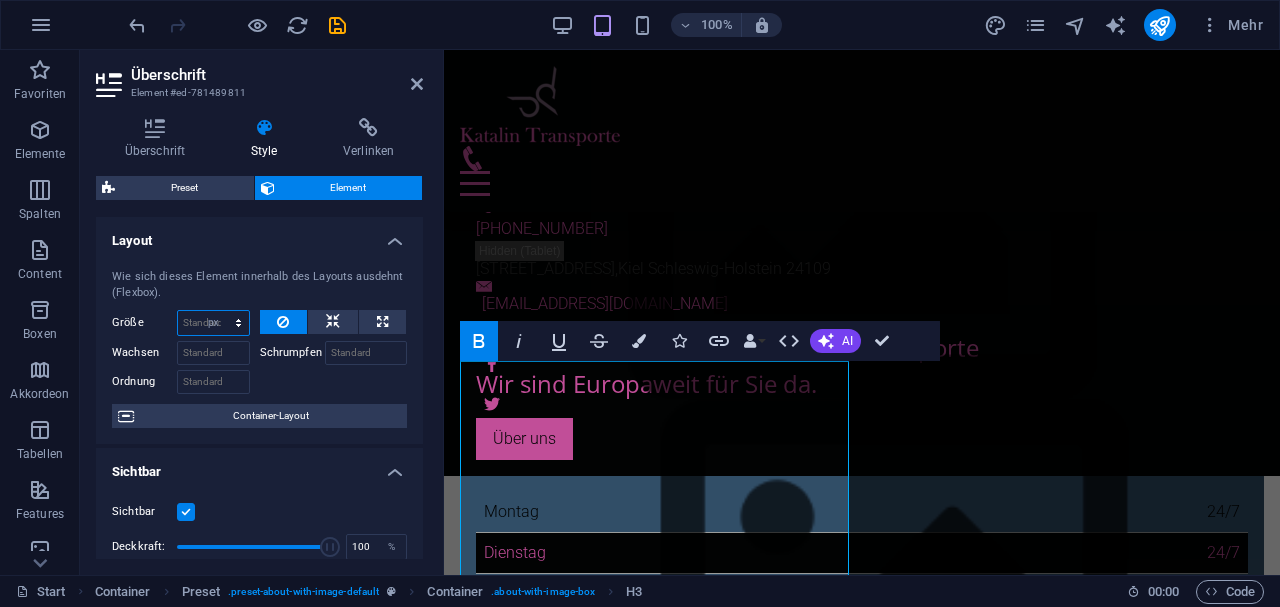 click on "Standard auto px % 1/1 1/2 1/3 1/4 1/5 1/6 1/7 1/8 1/9 1/10" at bounding box center (213, 323) 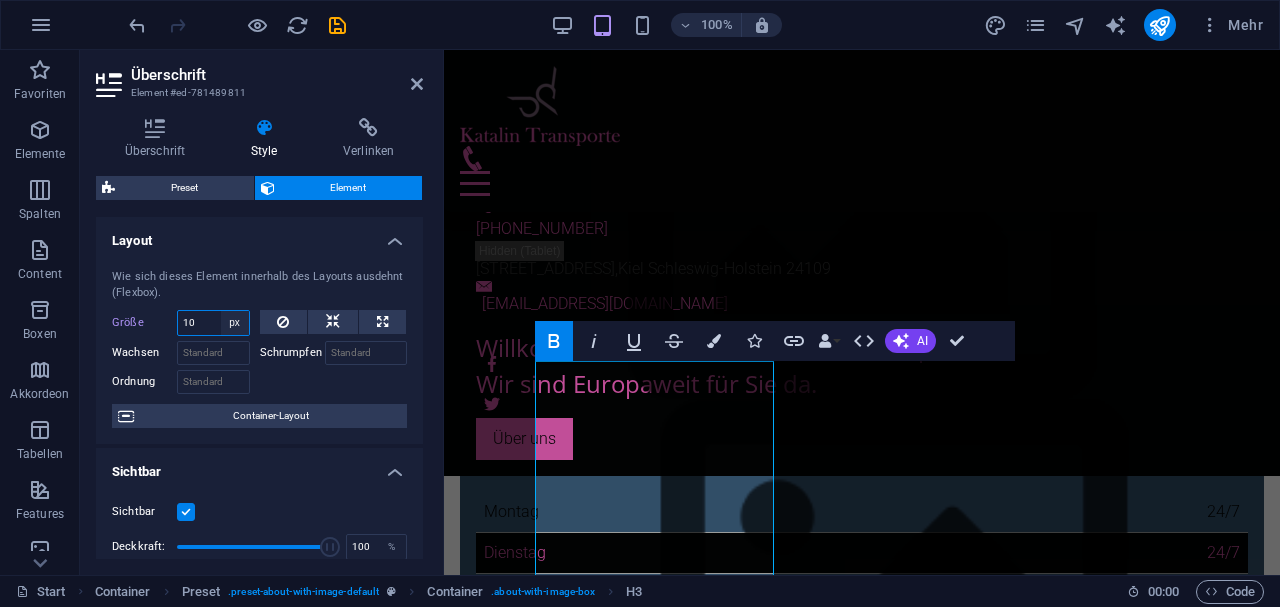type on "1" 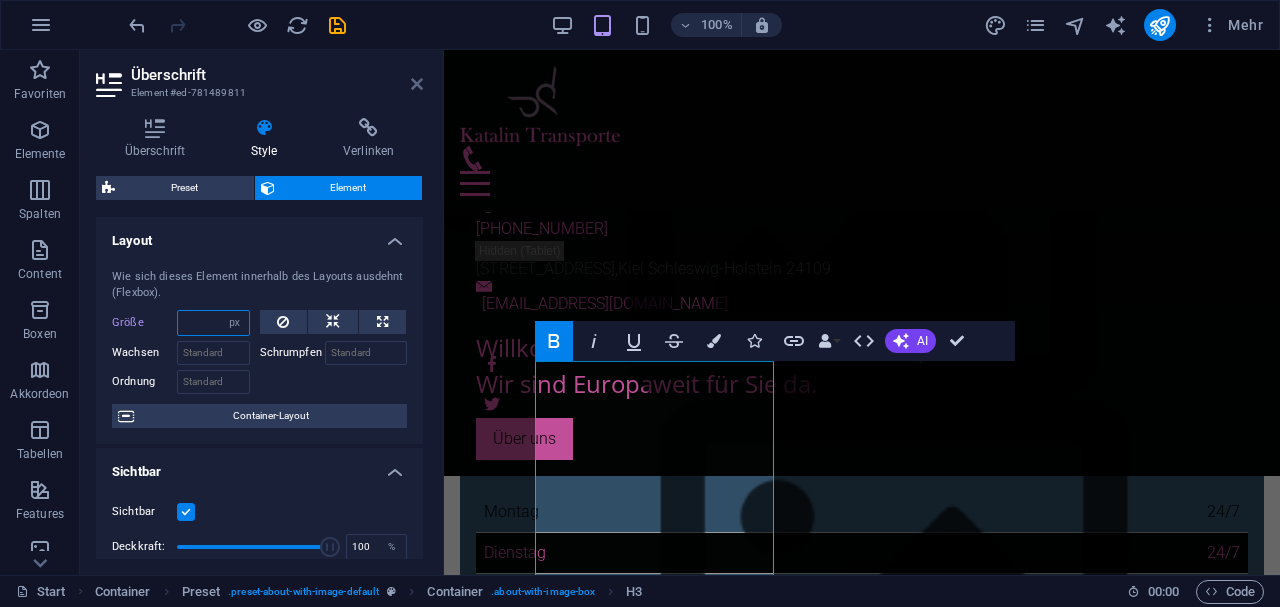 type 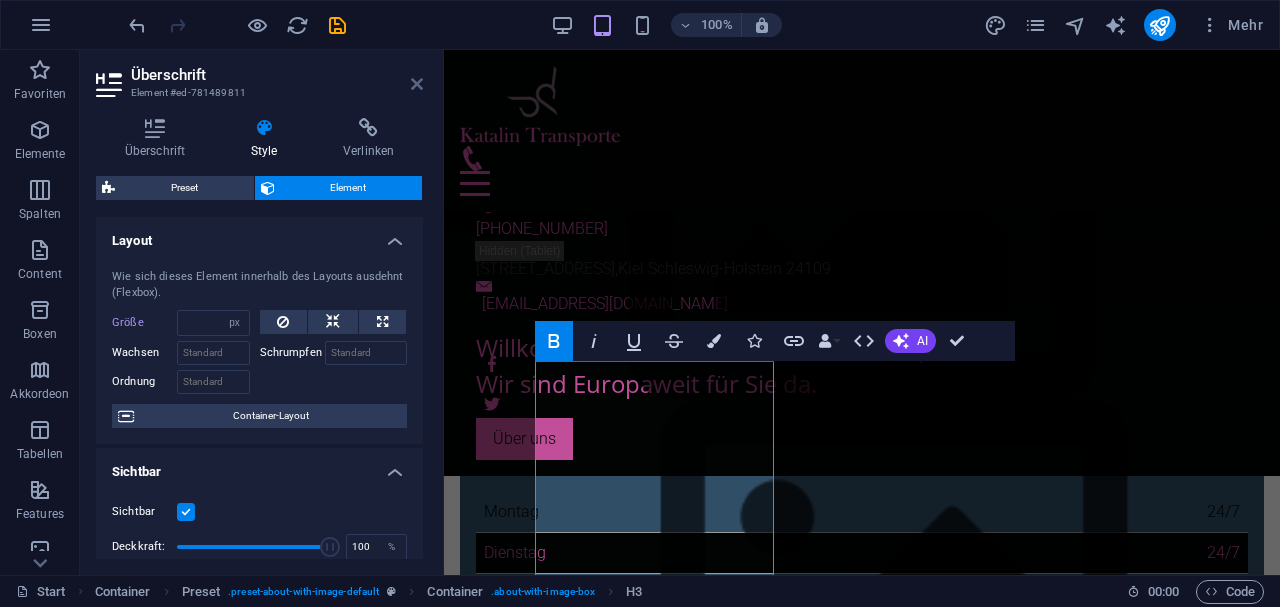 click at bounding box center [417, 84] 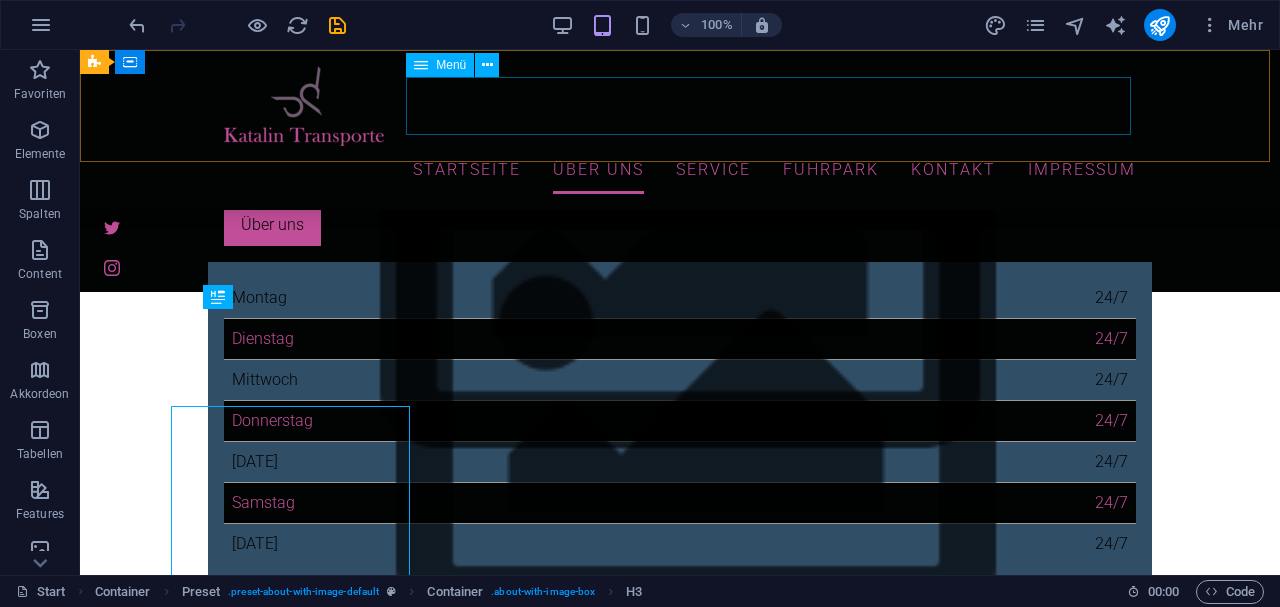 scroll, scrollTop: 513, scrollLeft: 0, axis: vertical 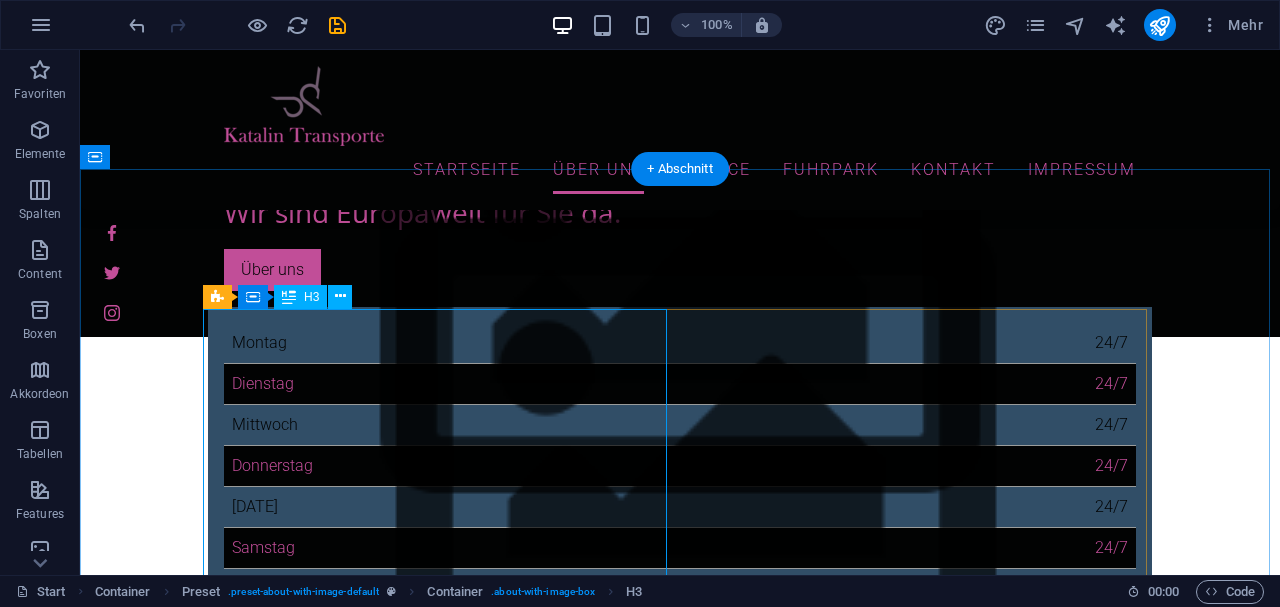 click on "Die Geschichte von Katalin-Transporte:  Alles begann mit einer Idee – und einem alten Sprinter. Als Gründerin und Geschäftsführerin von Katalin Transporte habe ich selbst auf dem Fahrersitz gesessen, als es 2021 losging. Ich wollte nicht nur liefern – ich wollte zuverlässig zur Stelle sein, wenn es für andere eng wird. Ohne große Worte, einfach machen. Und liefern. Schnell. Sicher. Persönlich. Heute besteht unser Unternehmen aus einem Team, sechs eigenen Sprintern und eine klaren Philosophie: Transporte auf Augenhöhe, mit Verlässlichkeit, Fairness und einem echten Interesse an Ihrem Erfolg. Wir betreuen Unternehmen aus Industrie, Handel, Medizin und Schifffahrt – manche davon bereits seit vier Jahren. Ob Expressfahrt nach Stuttgart, Ersatzteil-Notfall in Oslo oder Hafenanlieferung um 03:00 Uhr morgens – wir sind bereit. Ab Herbst 2025 transportieren wir auch die Gefahrenstoffklassen 1 und 7 sowie empfindliche Medizintechnik wie Röntgengeräte oder CT-Anlagen. Es ist Haltung." at bounding box center [680, 2069] 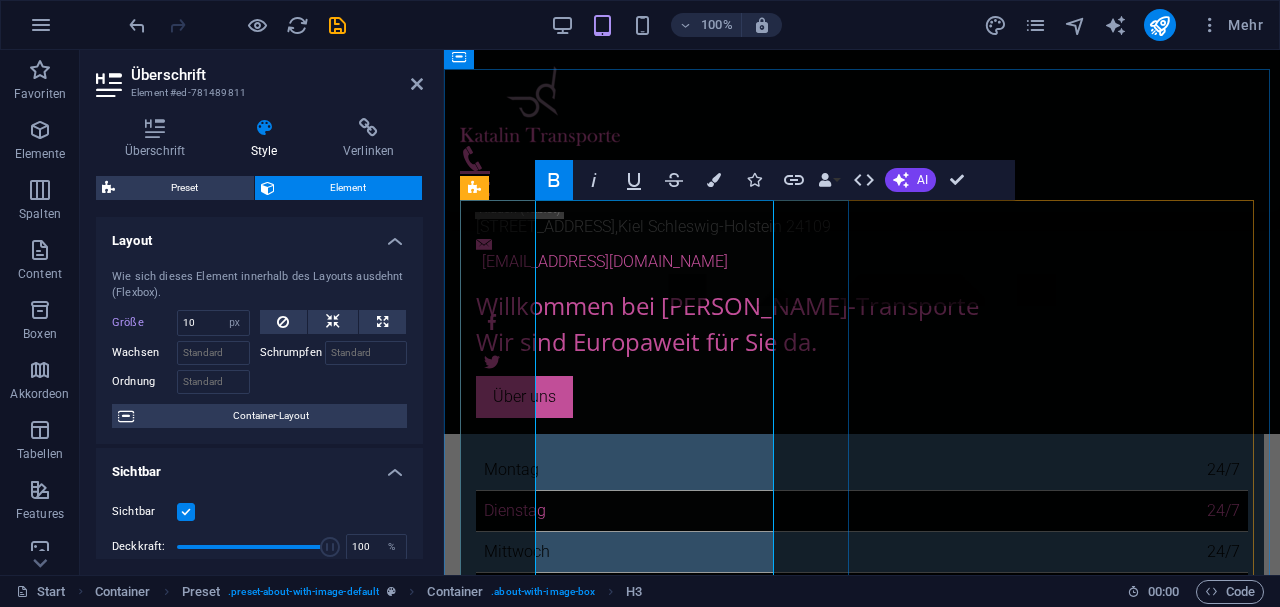 scroll, scrollTop: 733, scrollLeft: 0, axis: vertical 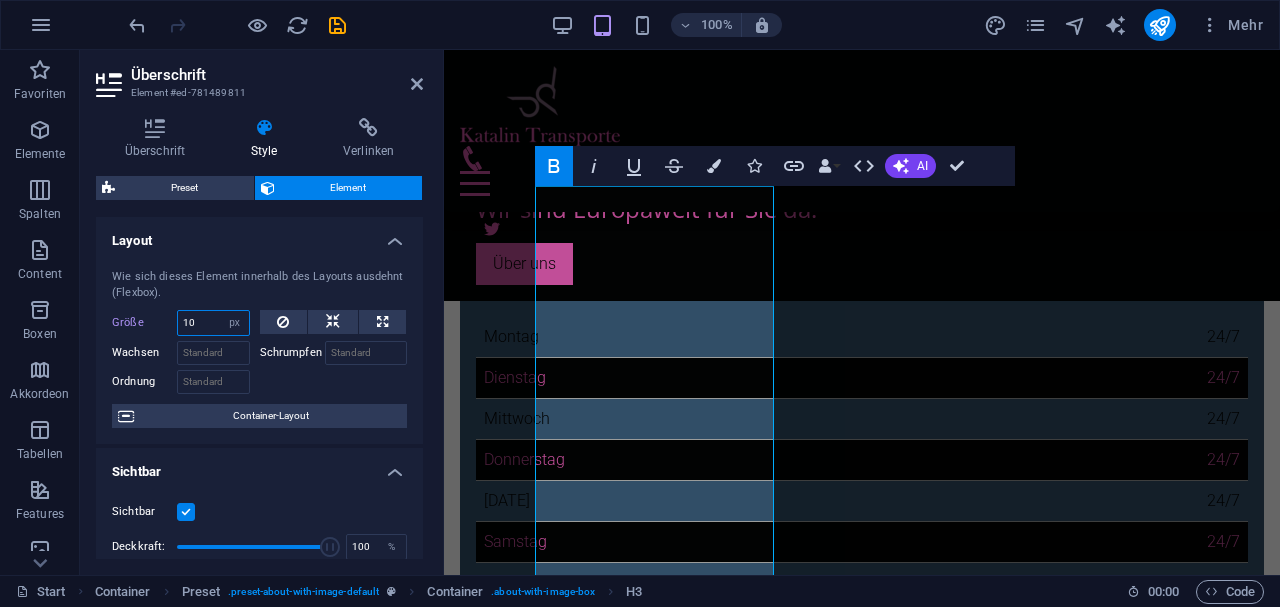 drag, startPoint x: 202, startPoint y: 321, endPoint x: 191, endPoint y: 322, distance: 11.045361 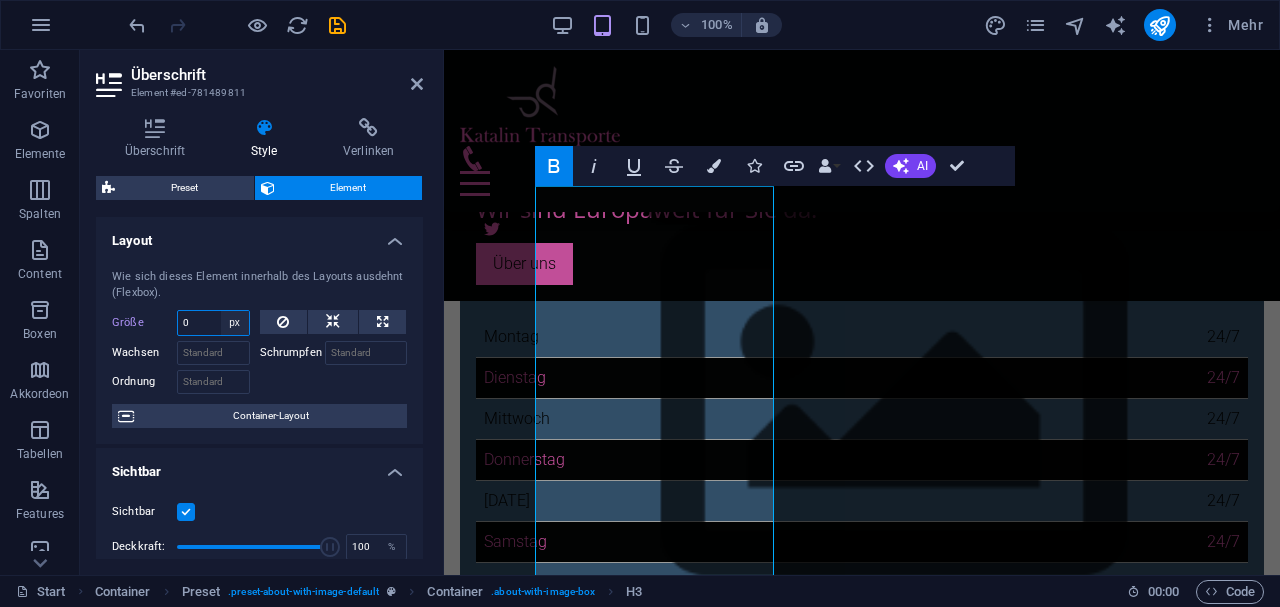type on "0" 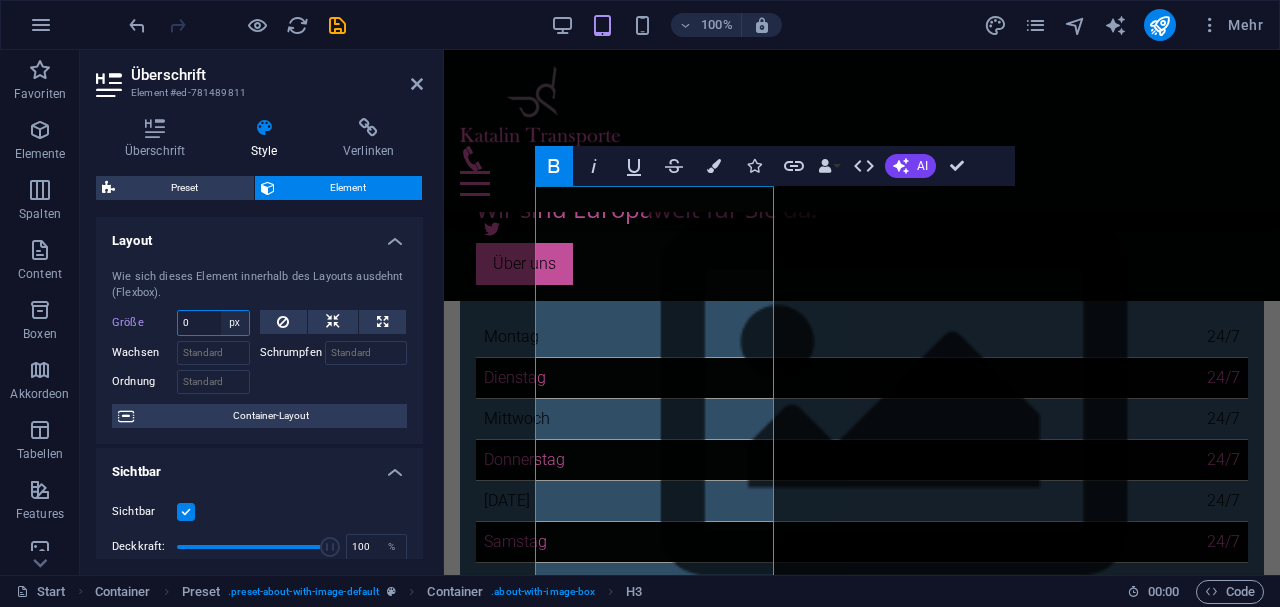 click on "Standard auto px % 1/1 1/2 1/3 1/4 1/5 1/6 1/7 1/8 1/9 1/10" at bounding box center [235, 323] 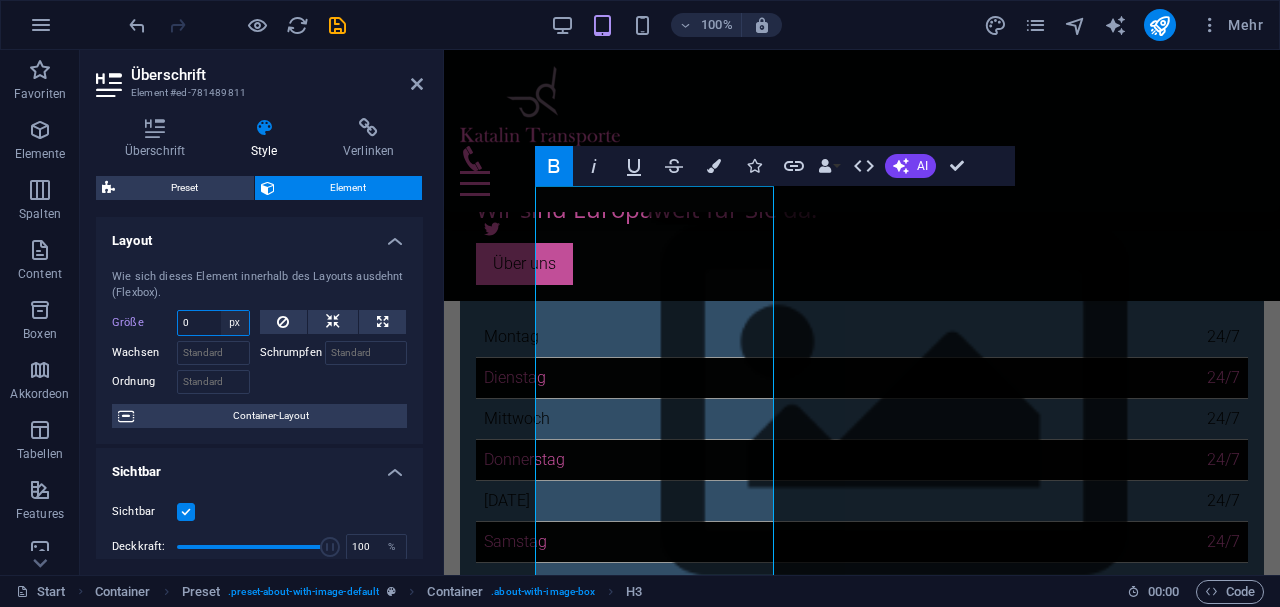 select on "jjfdkjpofp4" 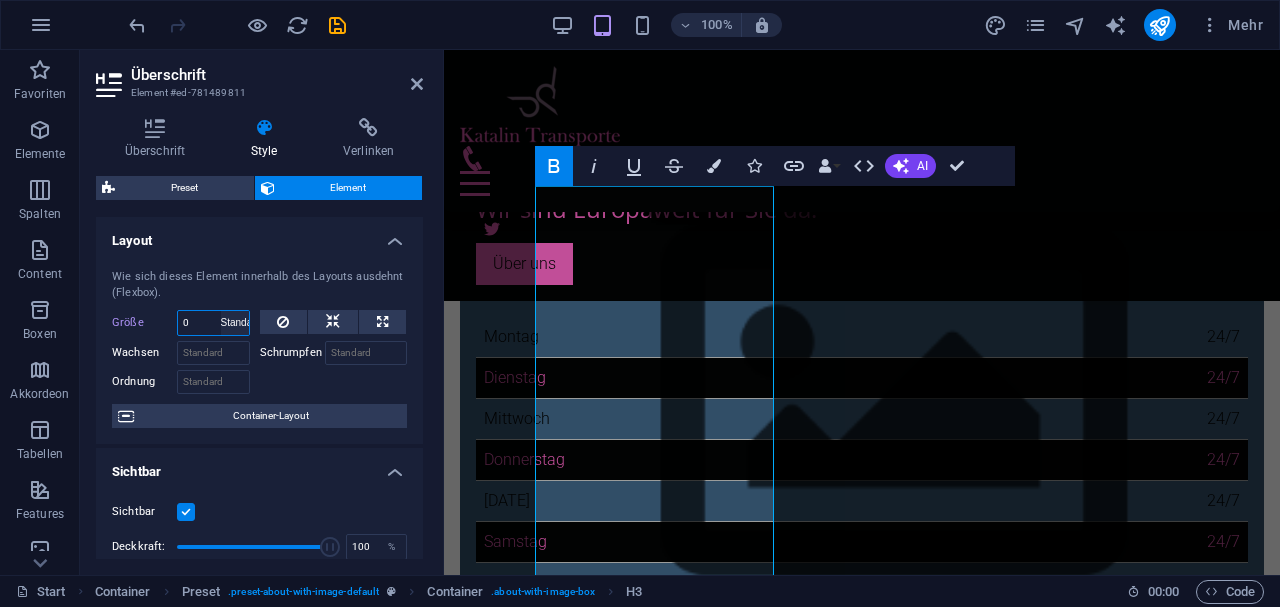 click on "Standard auto px % 1/1 1/2 1/3 1/4 1/5 1/6 1/7 1/8 1/9 1/10" at bounding box center [235, 323] 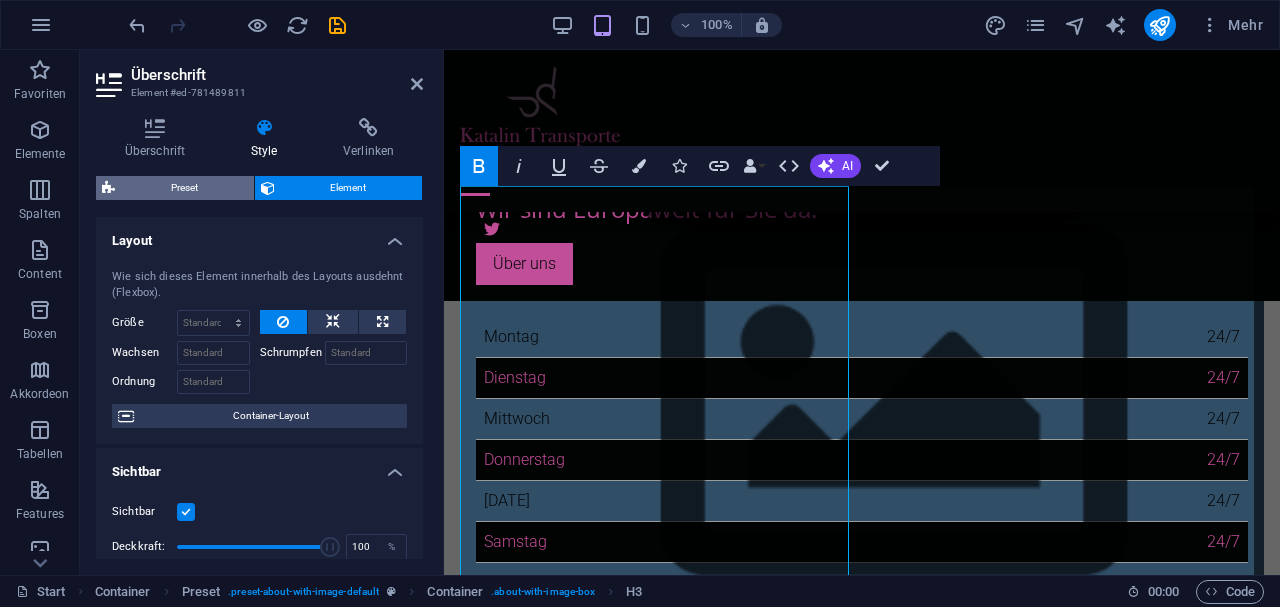 click on "Preset" at bounding box center (184, 188) 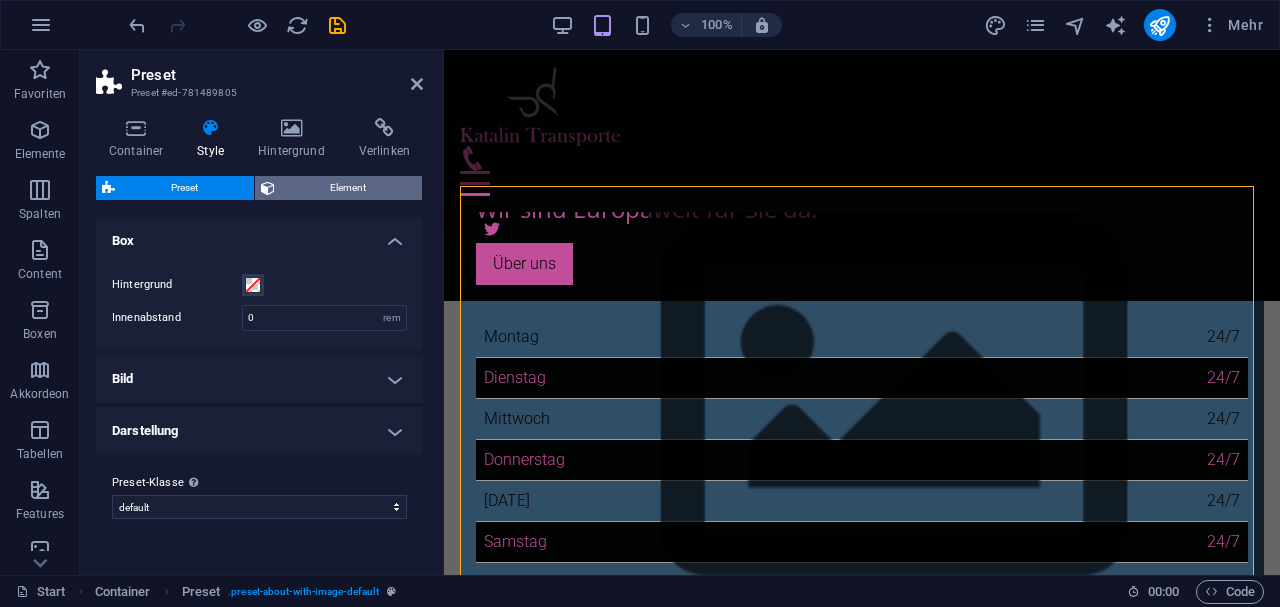 click on "Element" at bounding box center (349, 188) 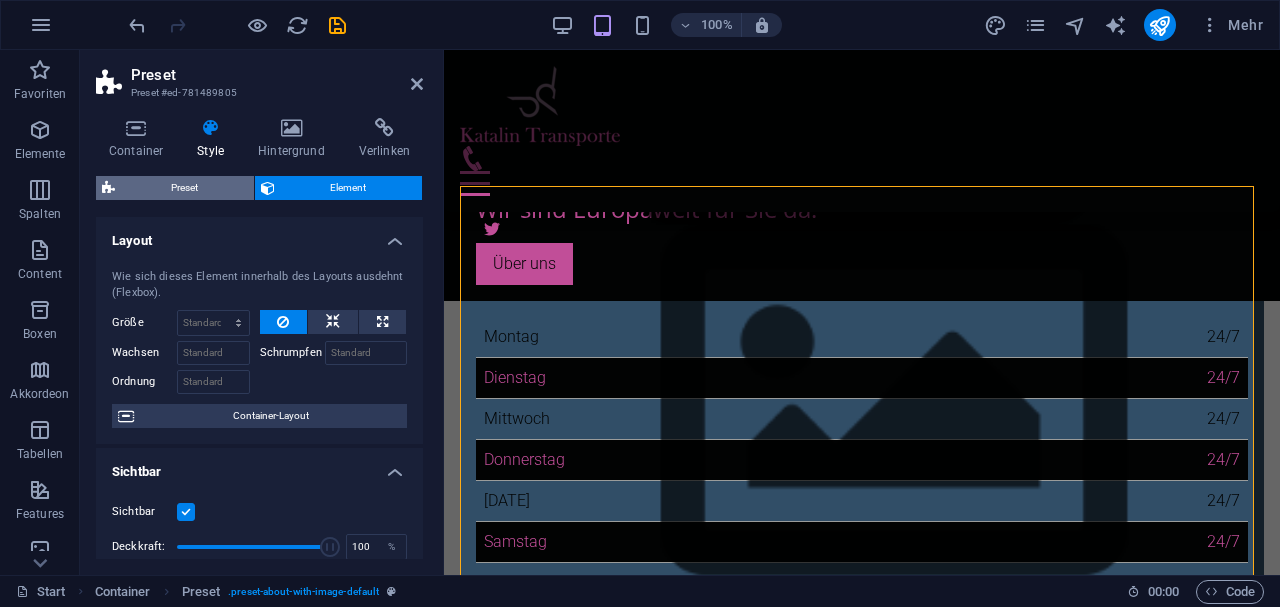 click on "Preset" at bounding box center (184, 188) 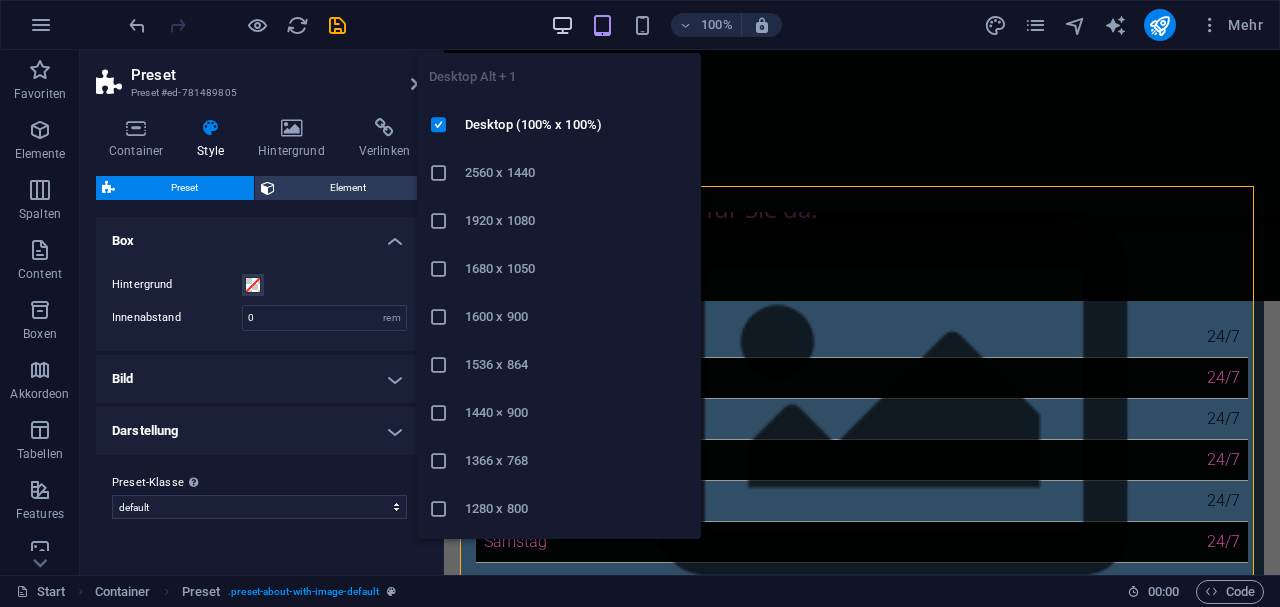 click at bounding box center [562, 25] 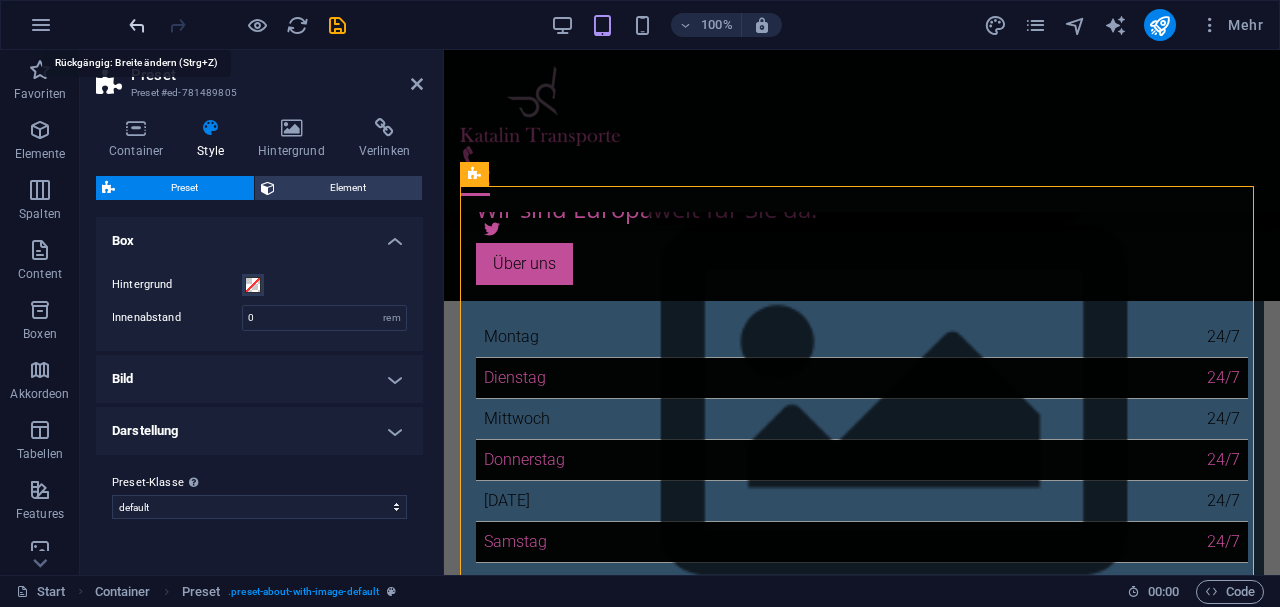 click at bounding box center [137, 25] 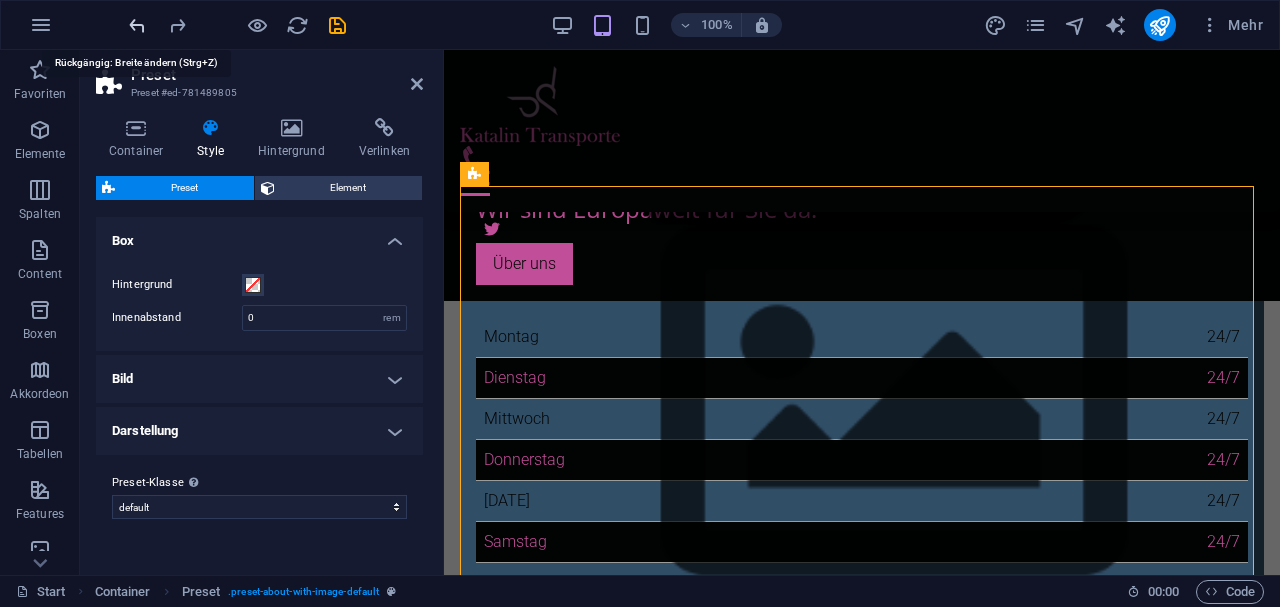 click at bounding box center (137, 25) 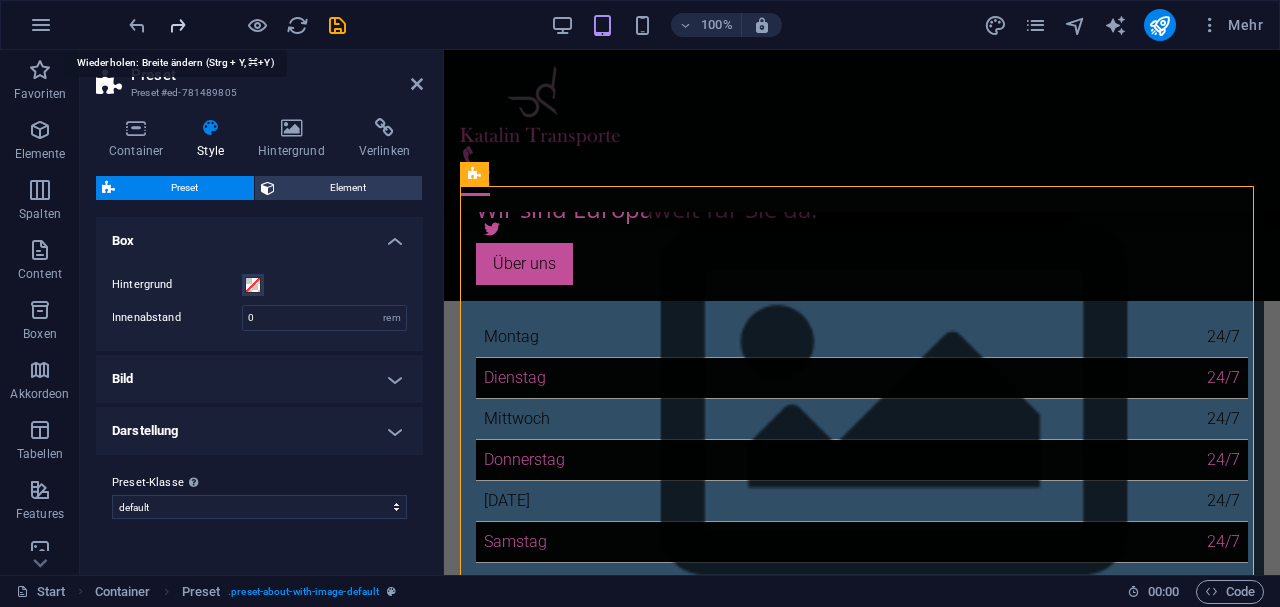 click at bounding box center (177, 25) 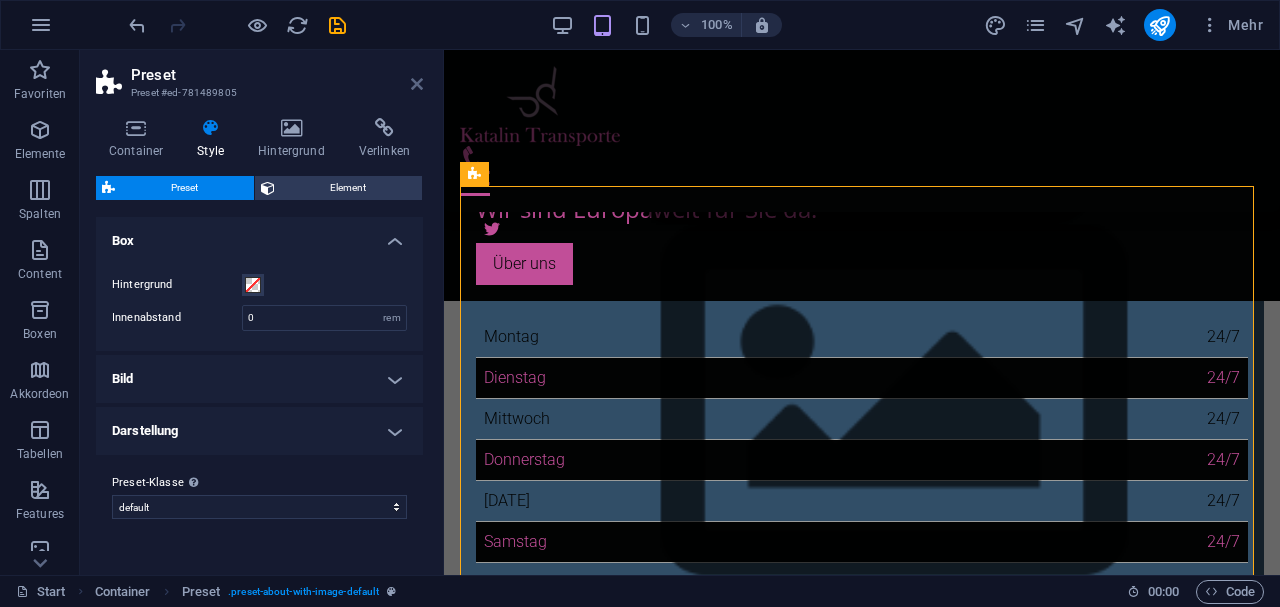 click at bounding box center (417, 84) 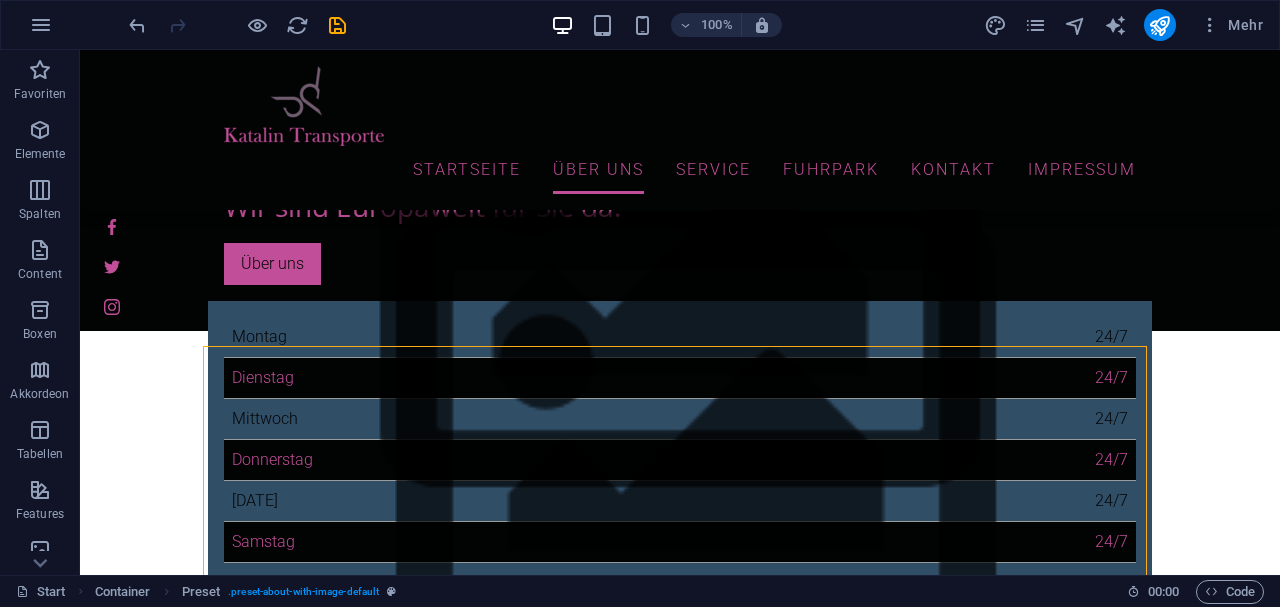 scroll, scrollTop: 466, scrollLeft: 0, axis: vertical 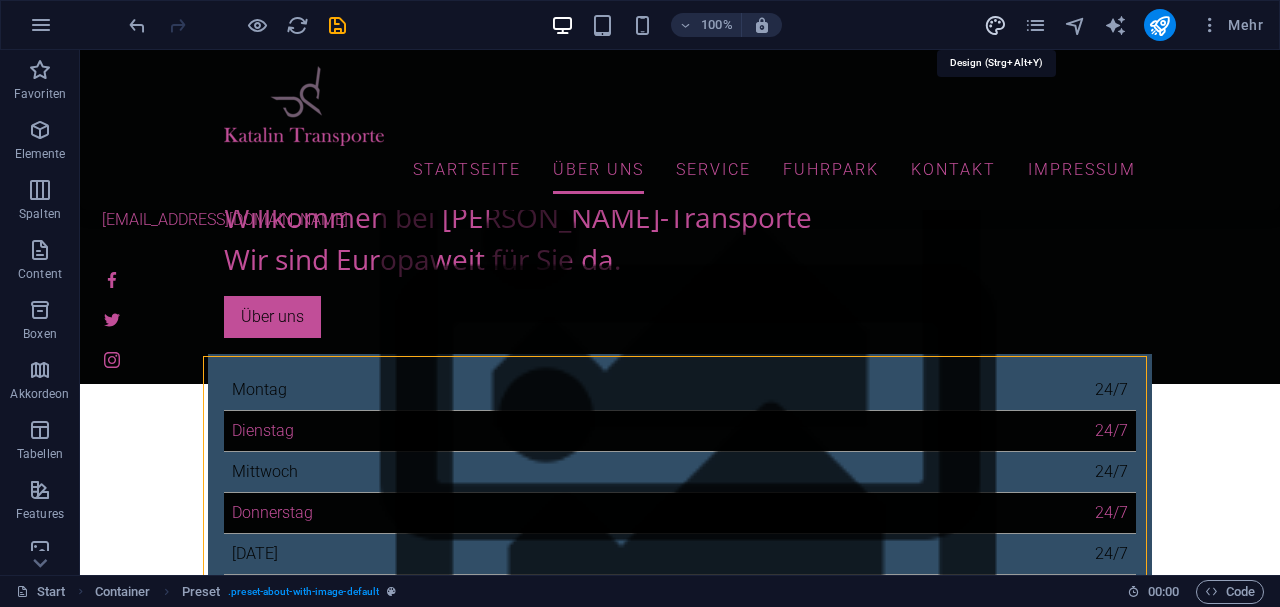 click at bounding box center (995, 25) 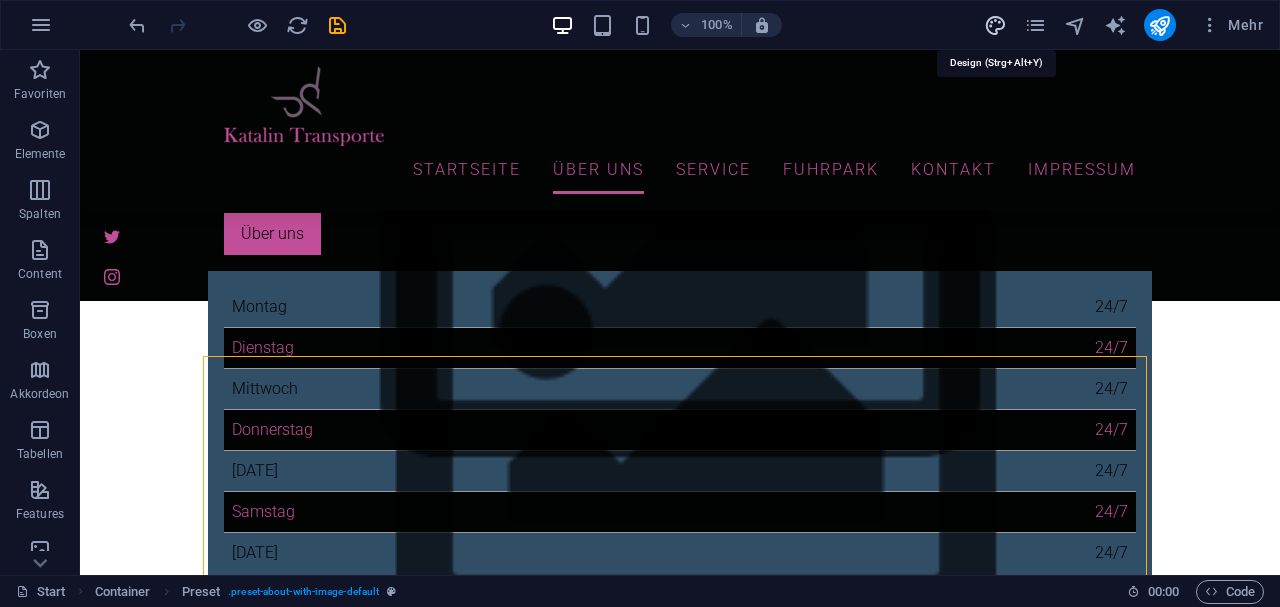 select on "700" 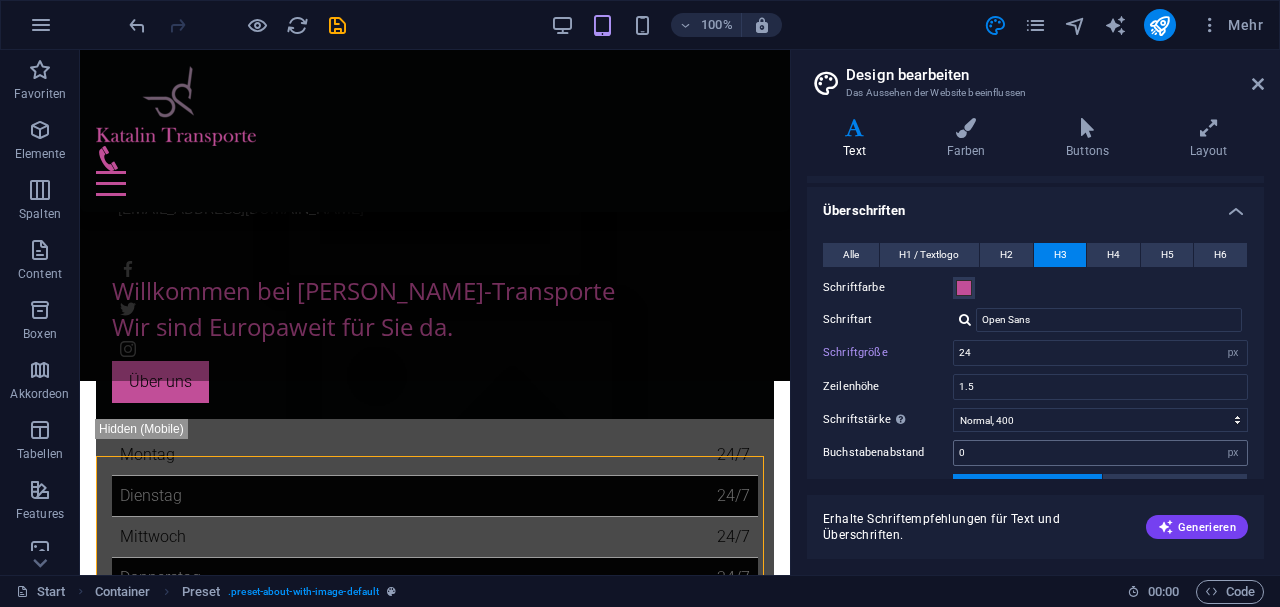 scroll, scrollTop: 133, scrollLeft: 0, axis: vertical 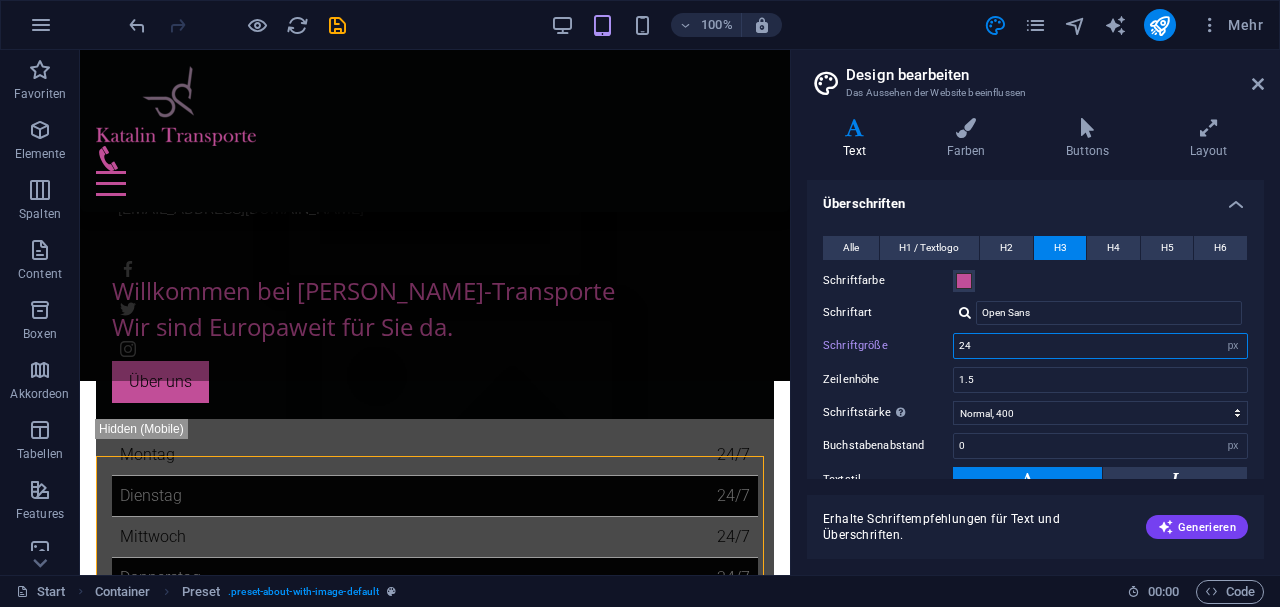 drag, startPoint x: 985, startPoint y: 346, endPoint x: 938, endPoint y: 346, distance: 47 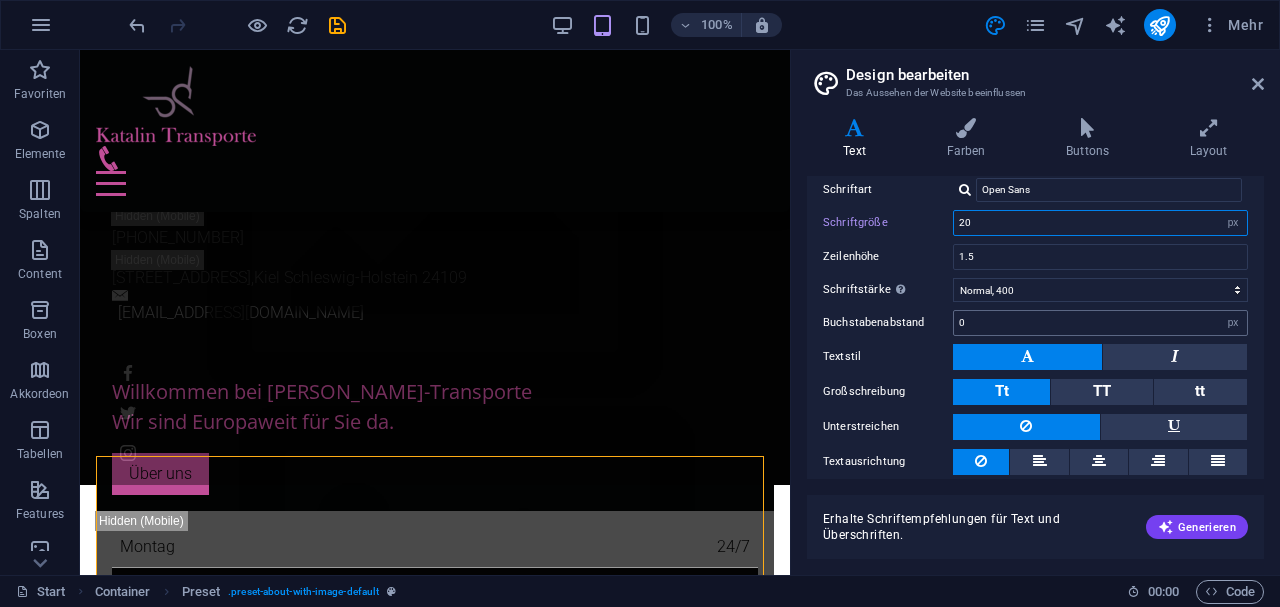 scroll, scrollTop: 266, scrollLeft: 0, axis: vertical 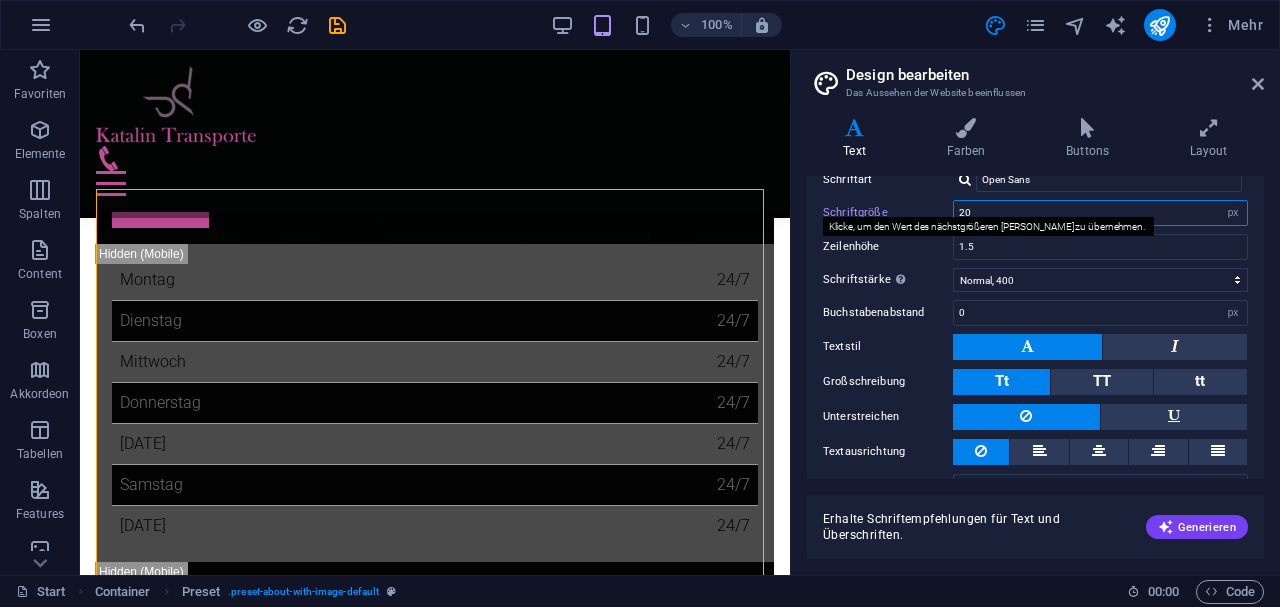 drag, startPoint x: 984, startPoint y: 210, endPoint x: 930, endPoint y: 210, distance: 54 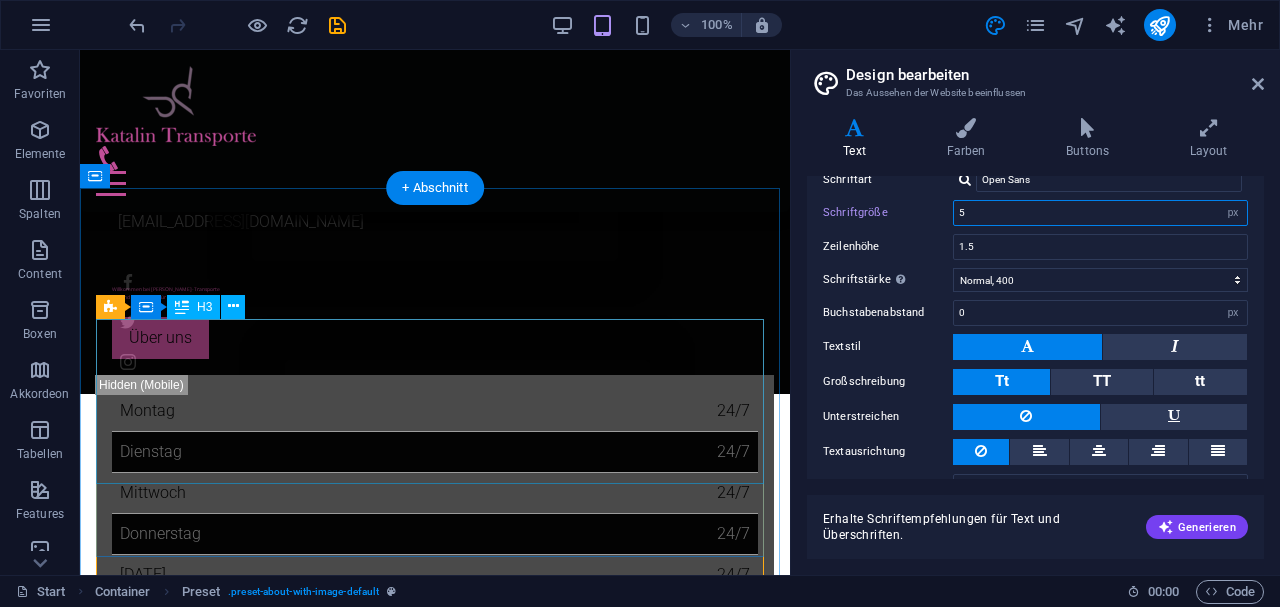 scroll, scrollTop: 616, scrollLeft: 0, axis: vertical 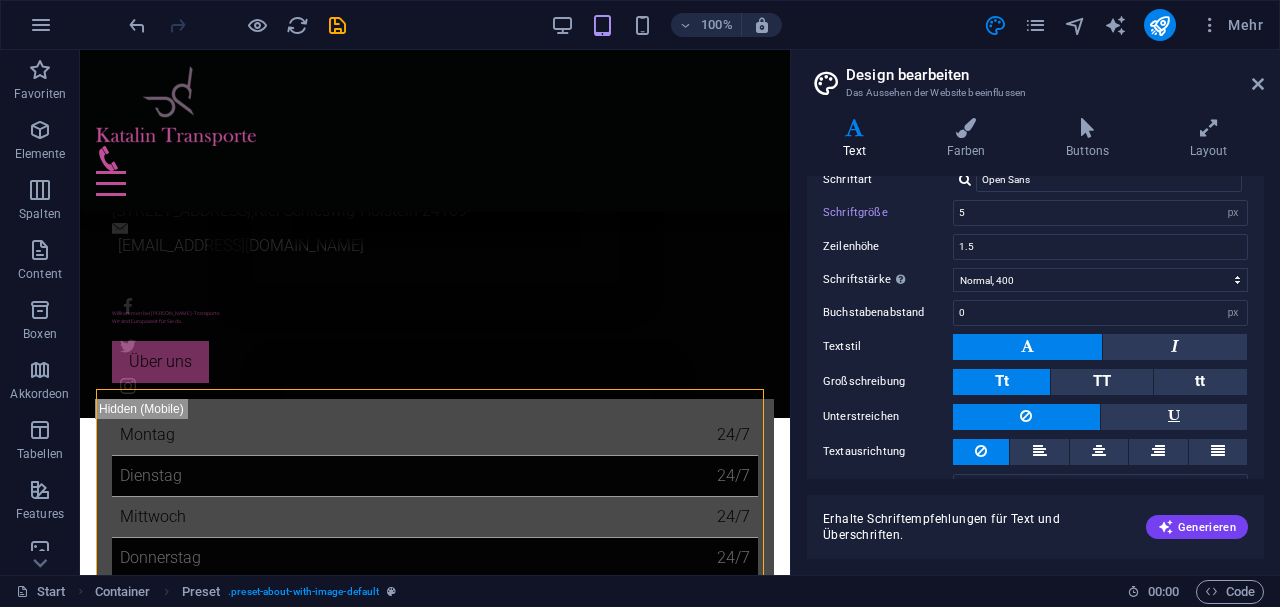 click at bounding box center [237, 25] 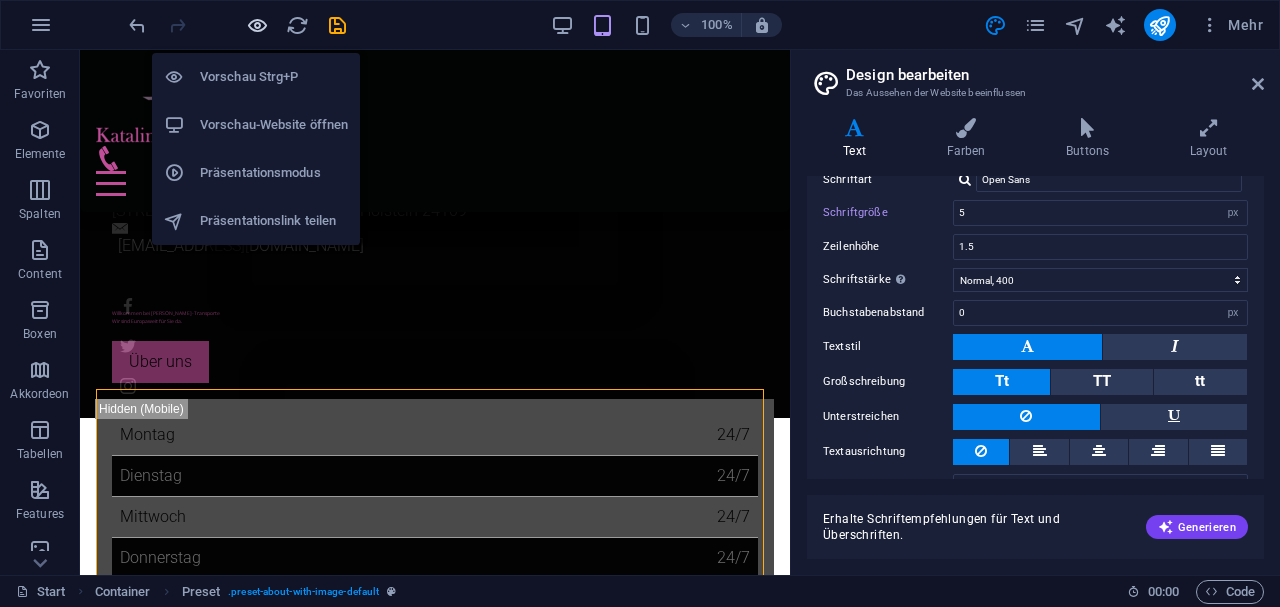 click at bounding box center (257, 25) 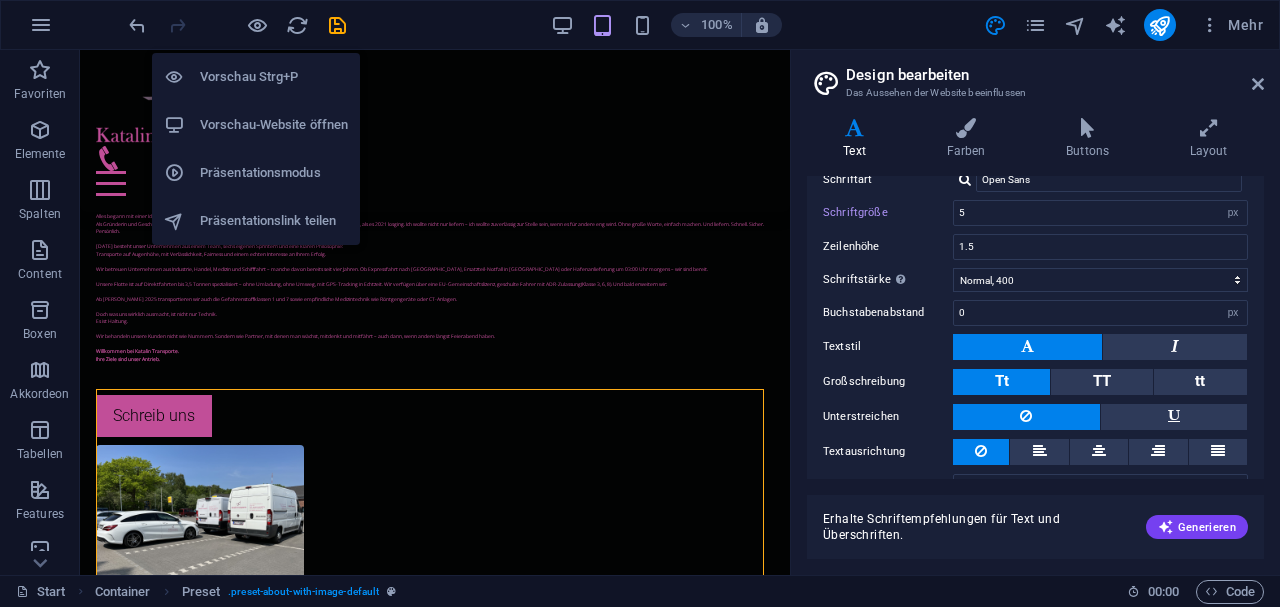 scroll, scrollTop: 592, scrollLeft: 0, axis: vertical 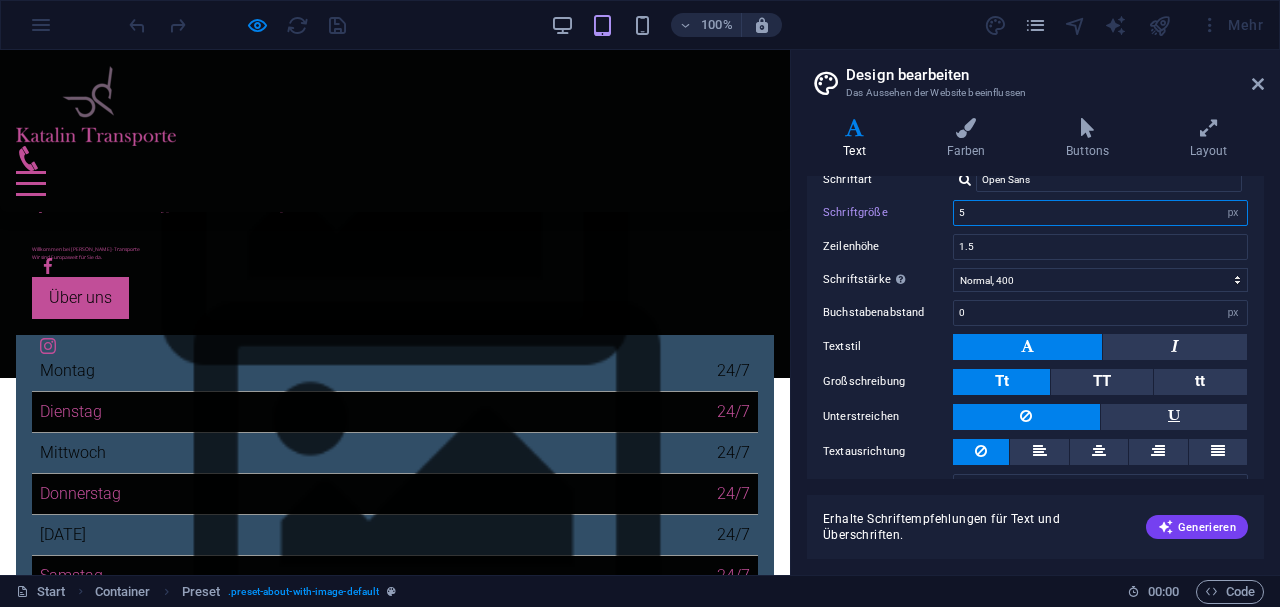 drag, startPoint x: 970, startPoint y: 212, endPoint x: 923, endPoint y: 210, distance: 47.042534 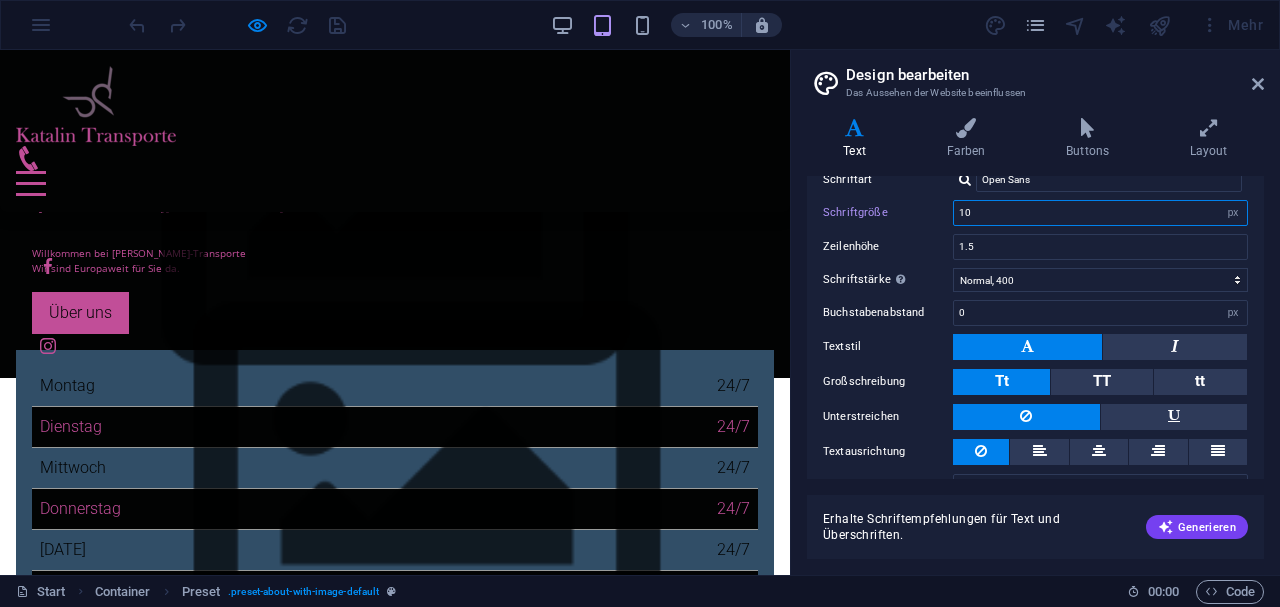 type on "1" 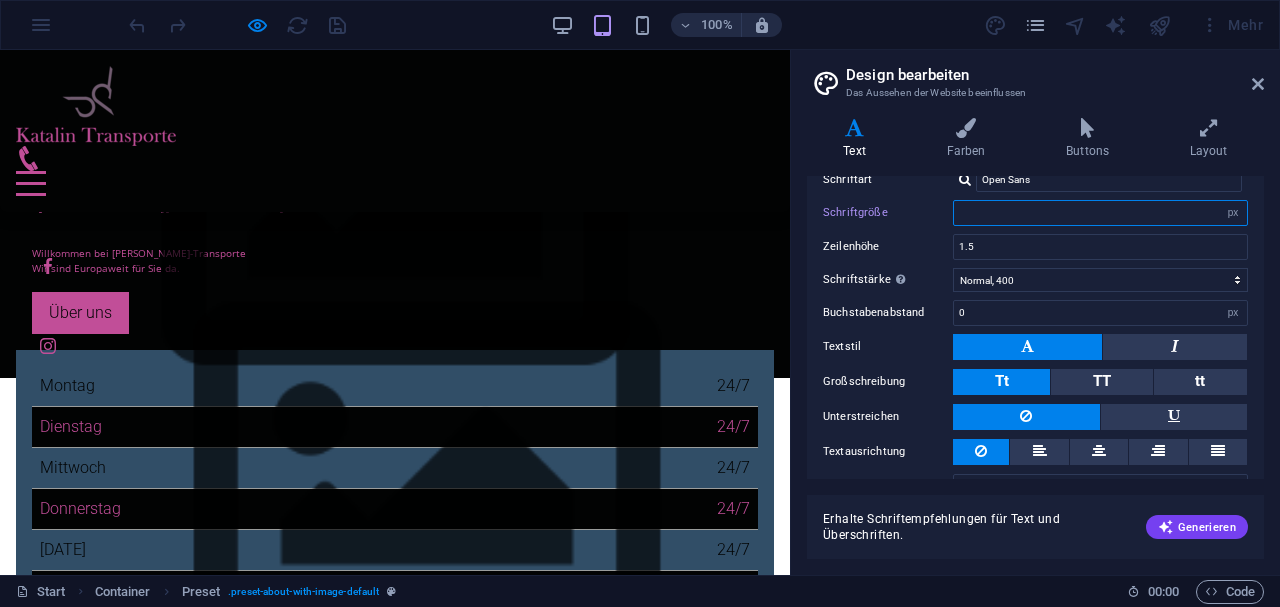 type on "7" 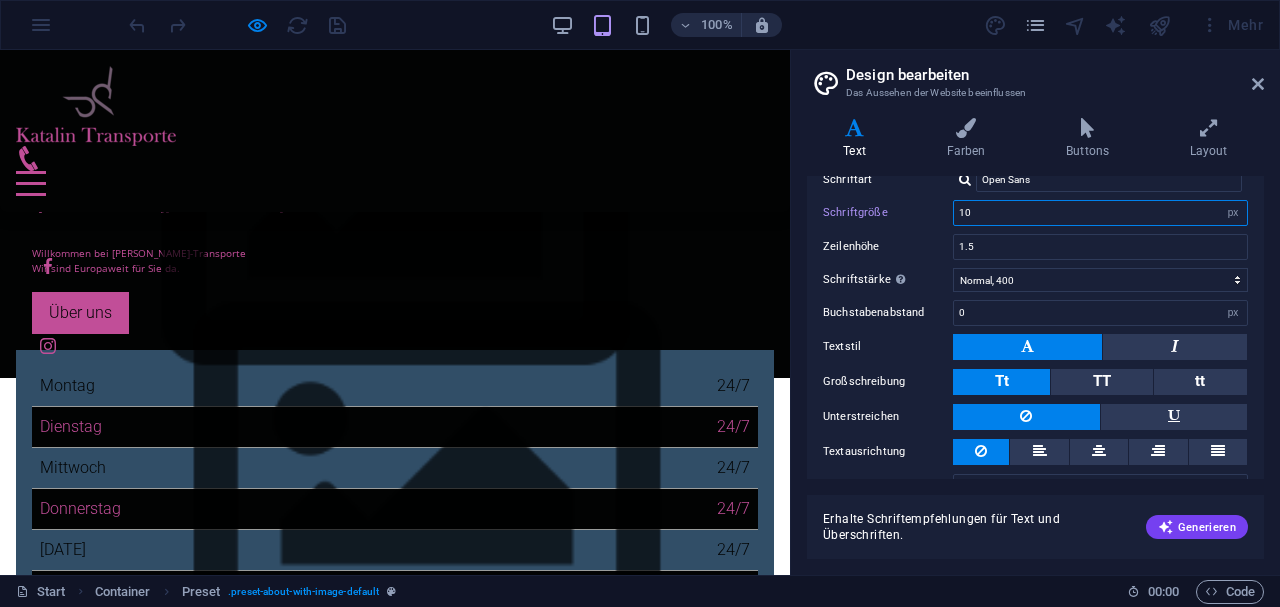 type on "10" 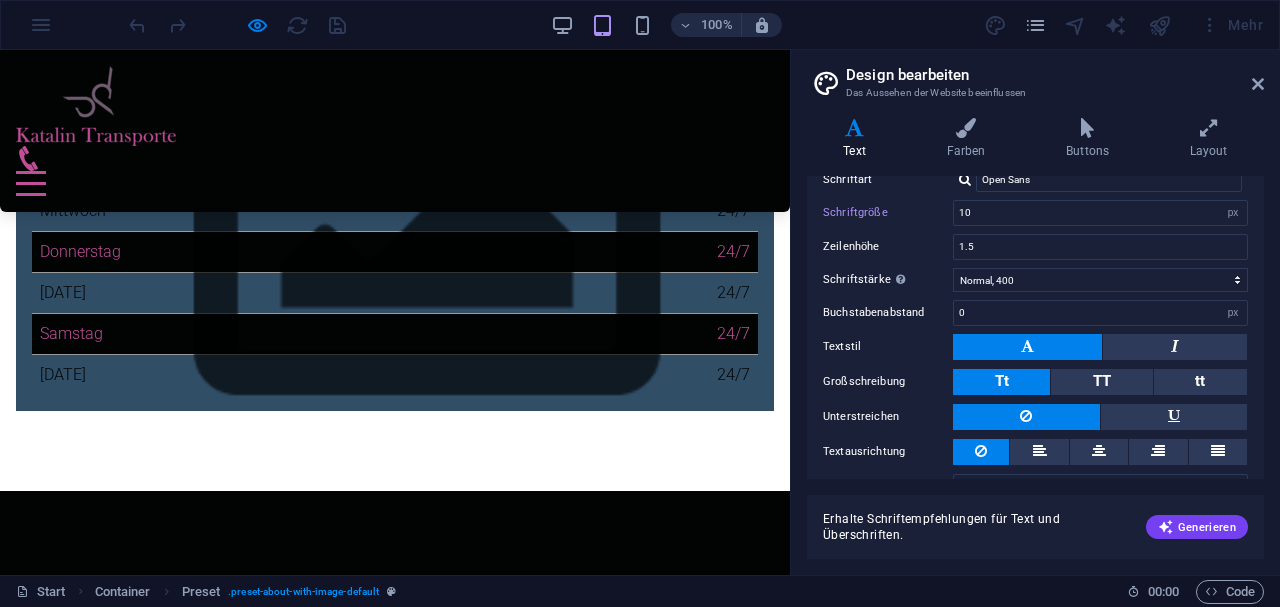 scroll, scrollTop: 925, scrollLeft: 0, axis: vertical 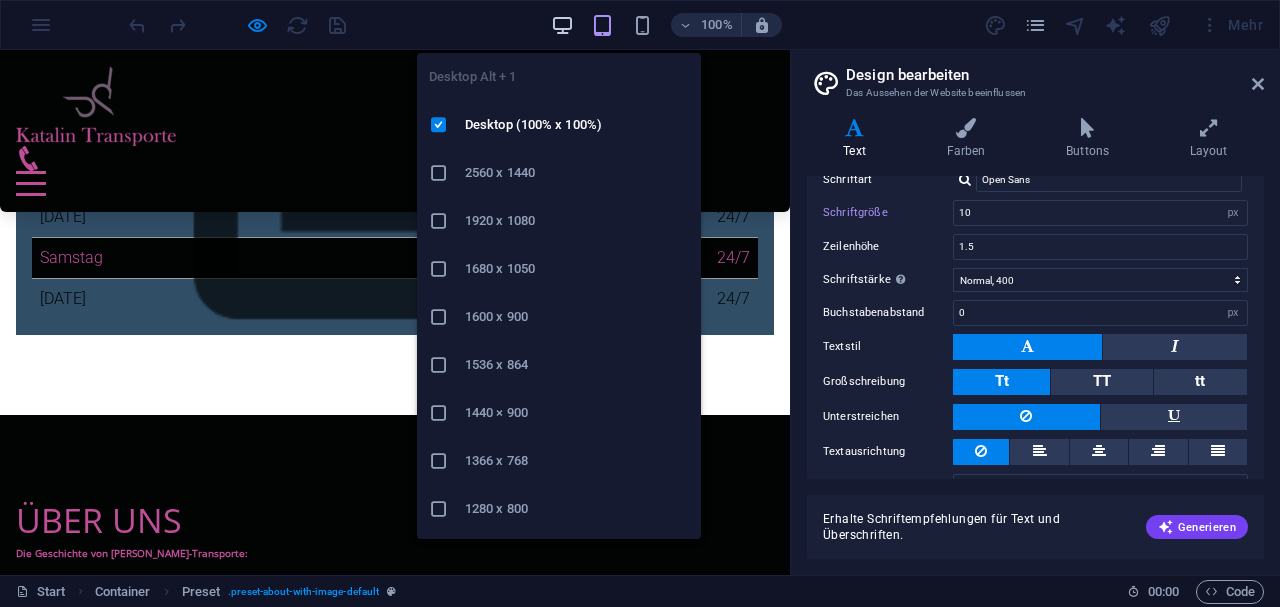 click at bounding box center (562, 25) 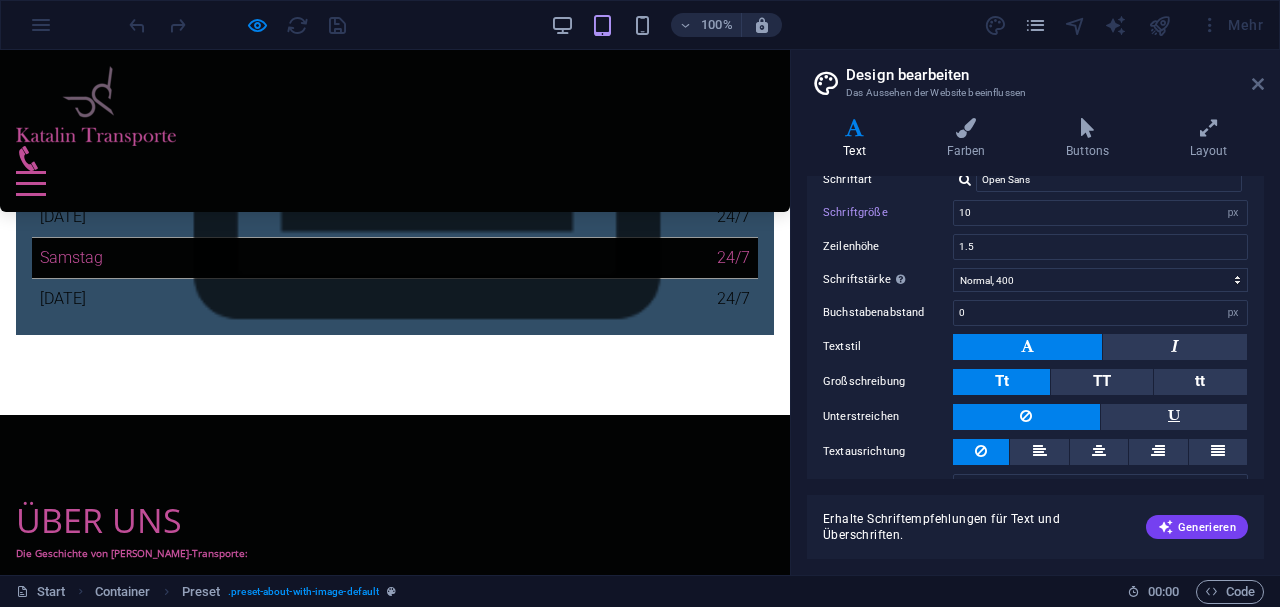 drag, startPoint x: 1260, startPoint y: 83, endPoint x: 1239, endPoint y: 40, distance: 47.853943 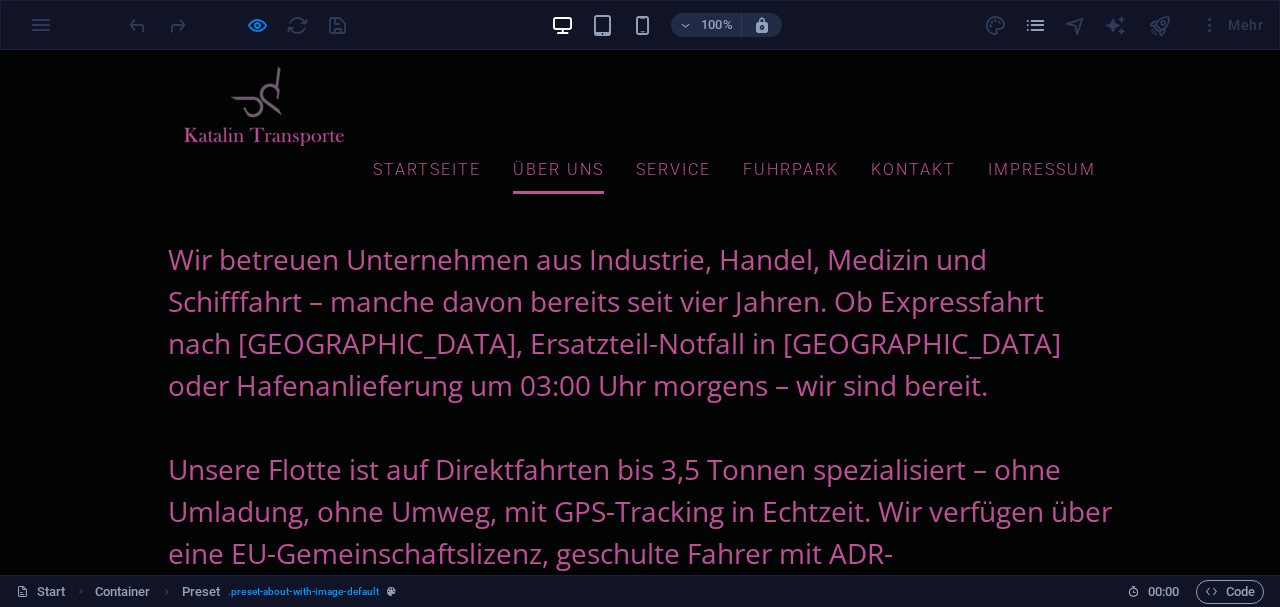 scroll, scrollTop: 1696, scrollLeft: 0, axis: vertical 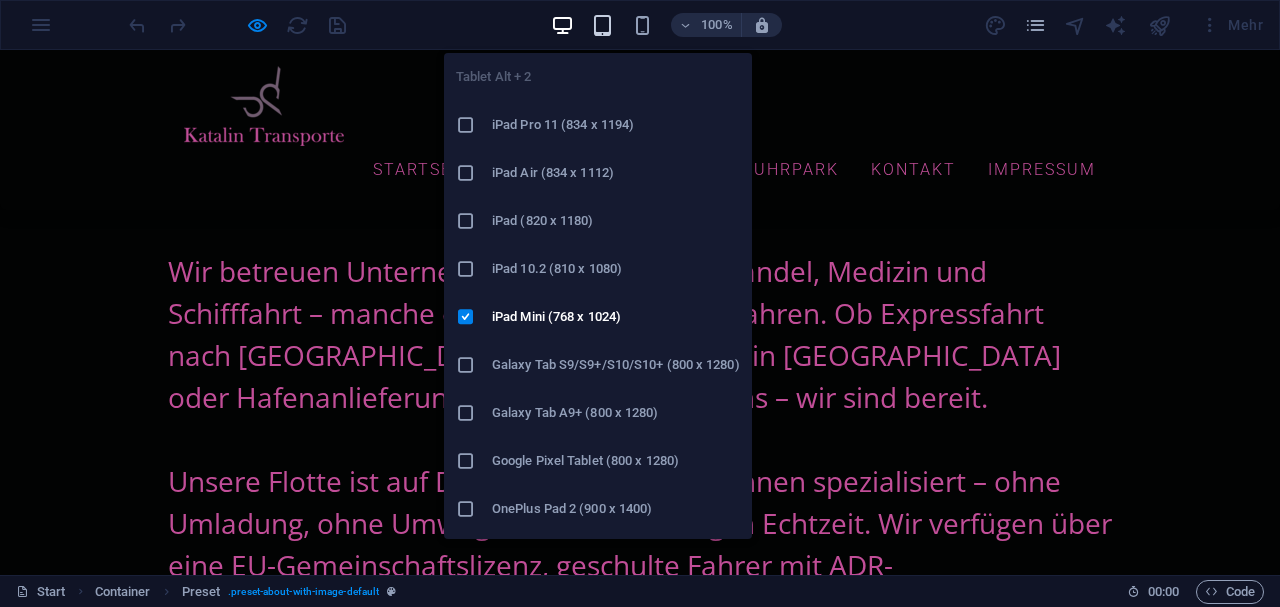 click at bounding box center (602, 25) 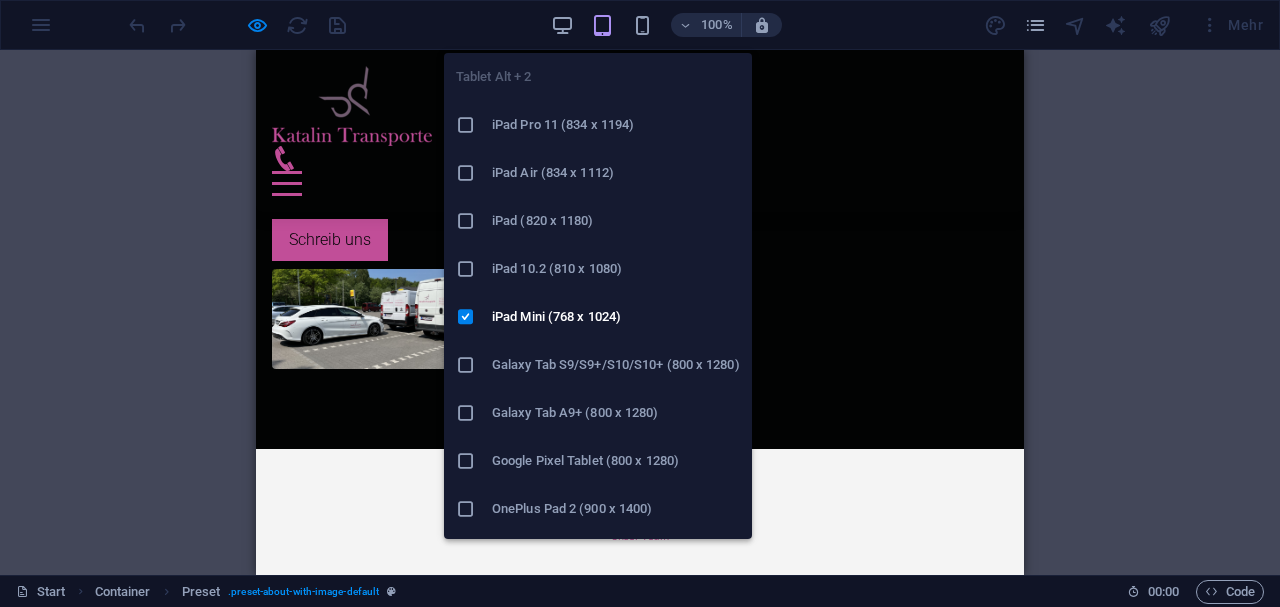 scroll, scrollTop: 1060, scrollLeft: 0, axis: vertical 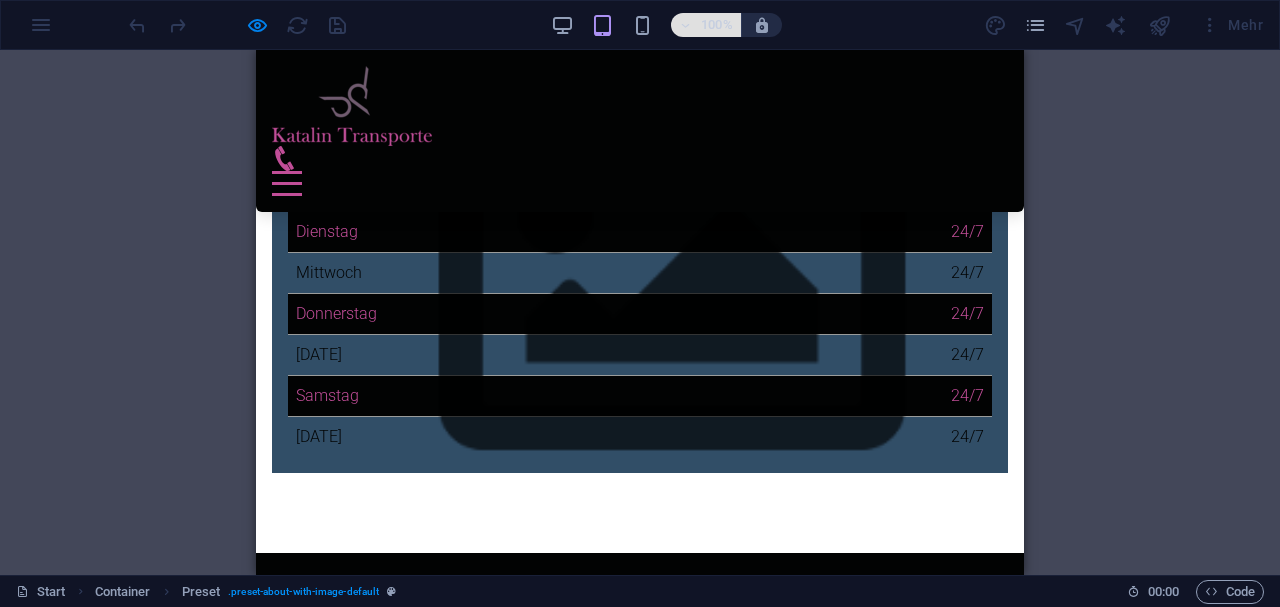 click on "100%" at bounding box center [706, 25] 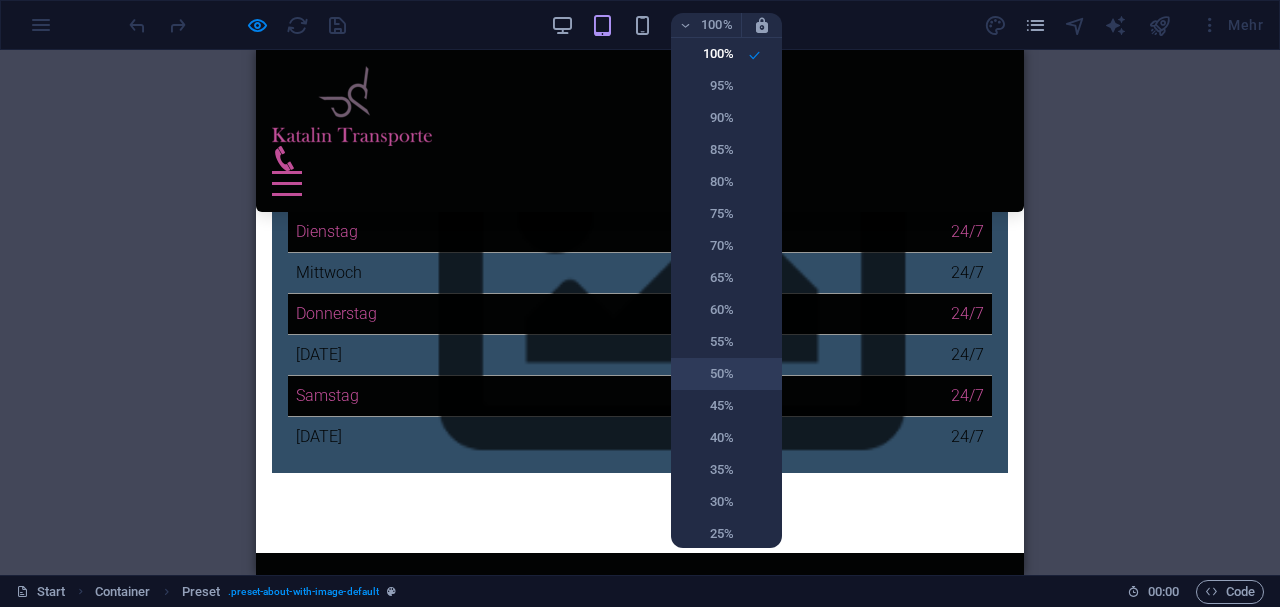 click on "50%" at bounding box center [708, 374] 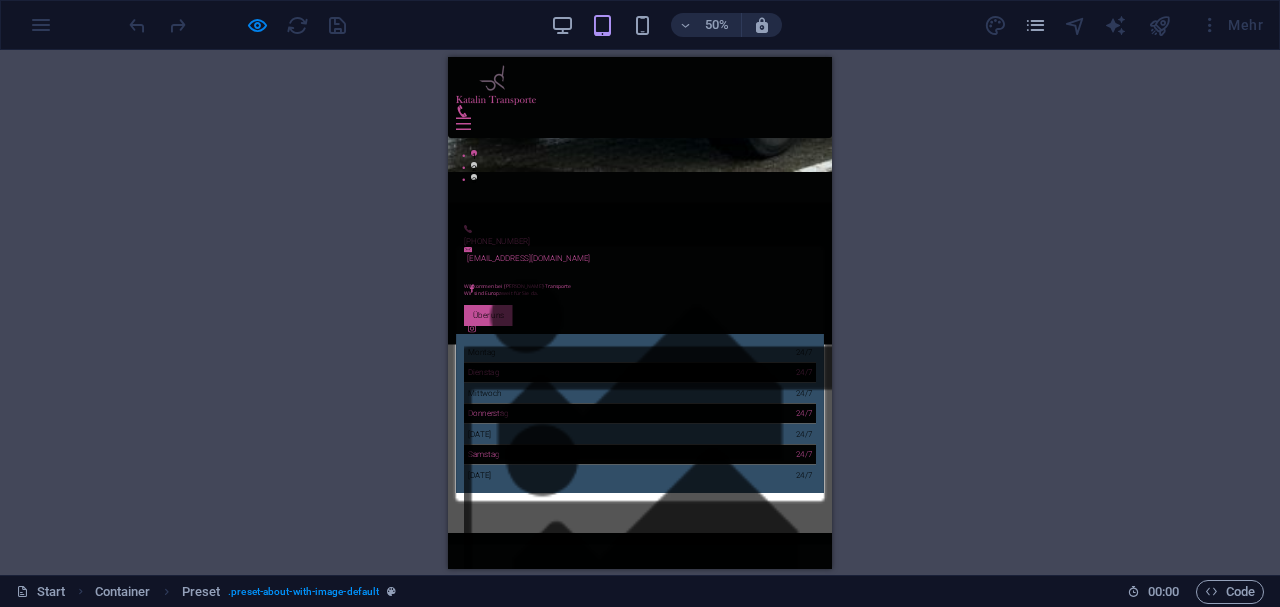 scroll, scrollTop: 1192, scrollLeft: 0, axis: vertical 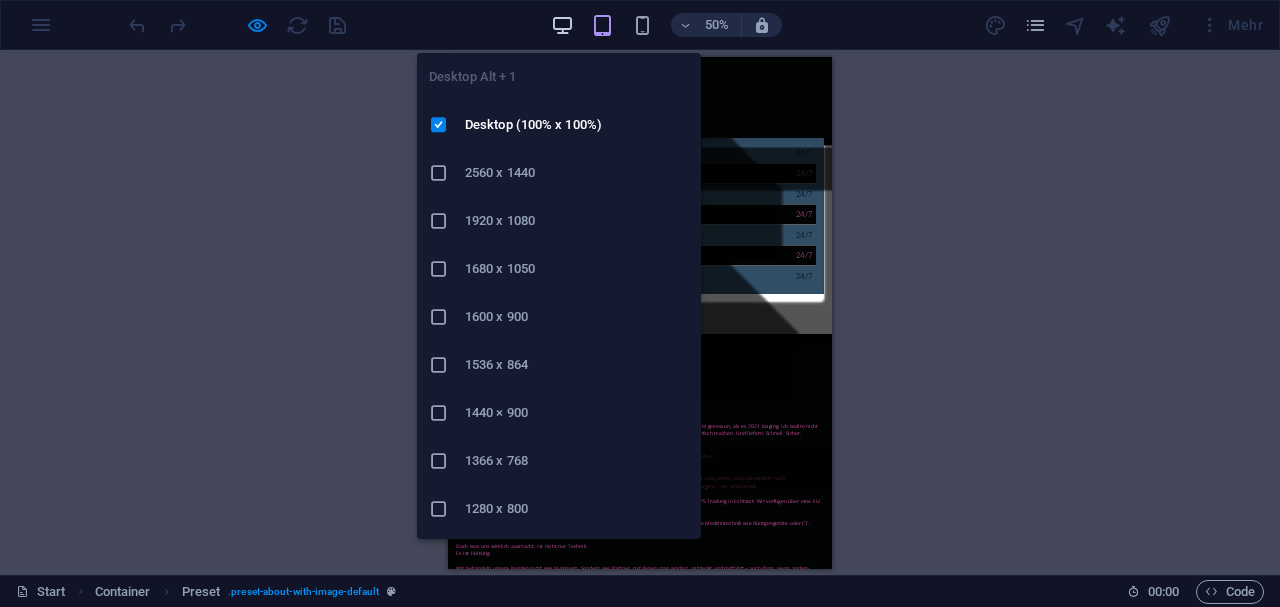 click at bounding box center (562, 25) 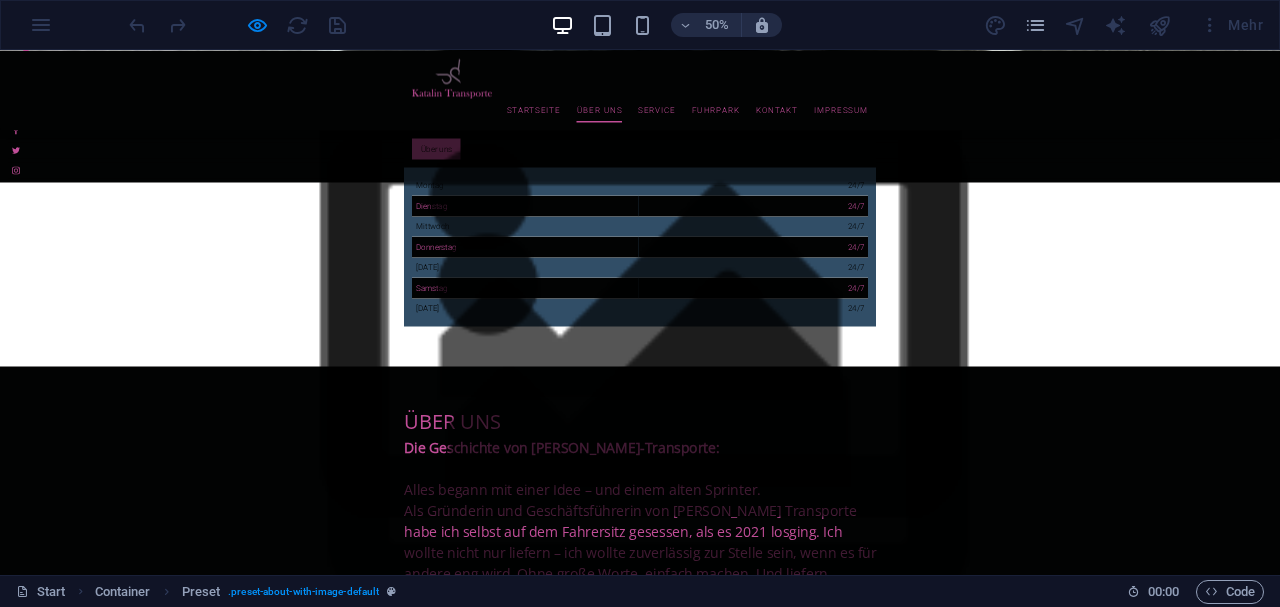 scroll, scrollTop: 949, scrollLeft: 0, axis: vertical 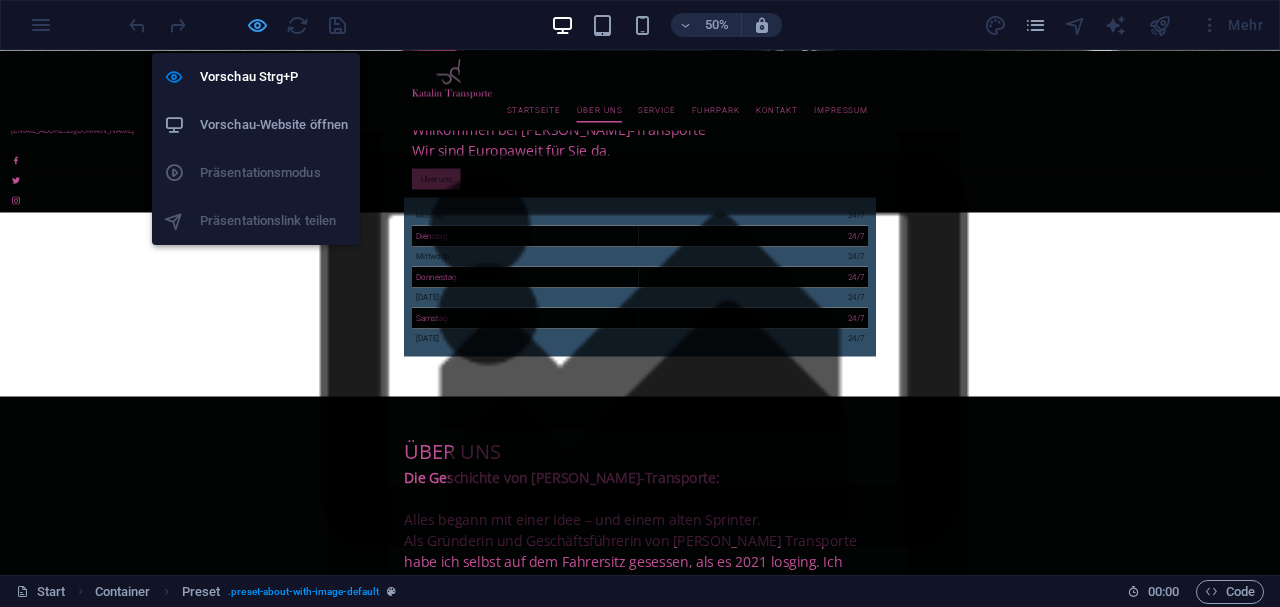 click at bounding box center [257, 25] 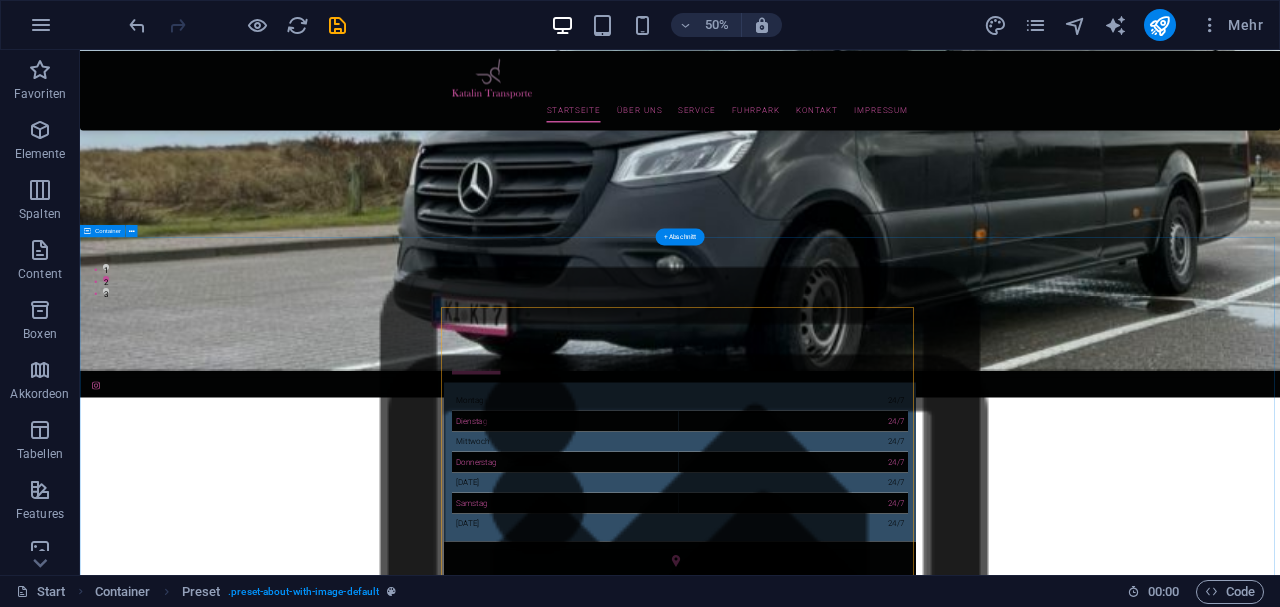 scroll, scrollTop: 416, scrollLeft: 0, axis: vertical 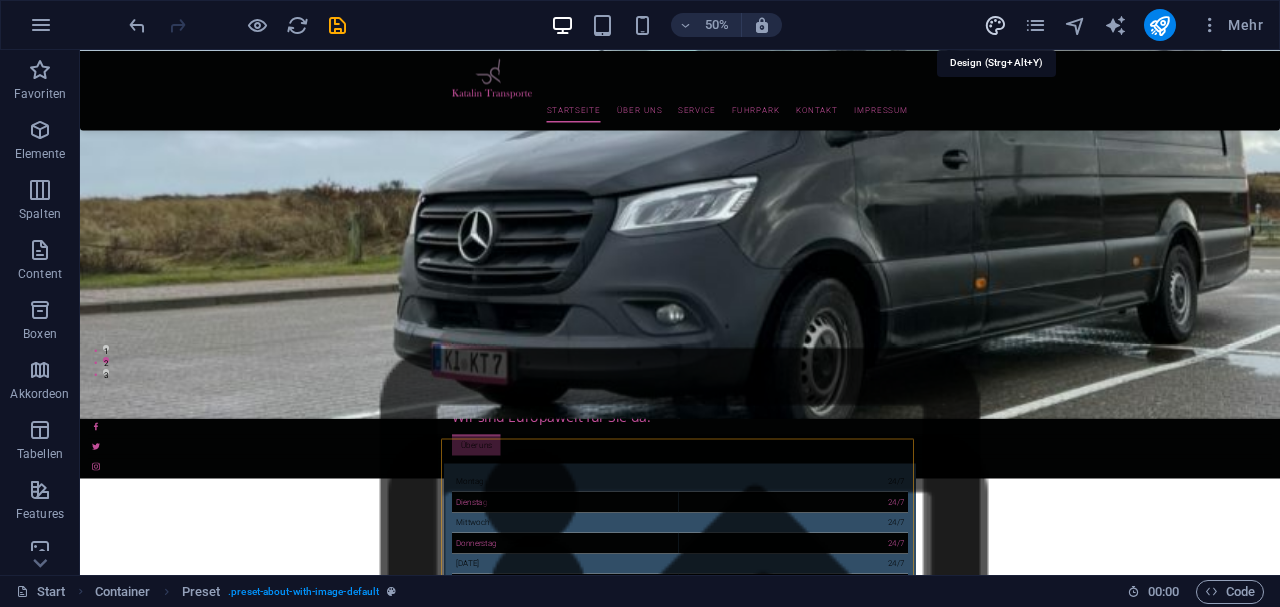 click at bounding box center (995, 25) 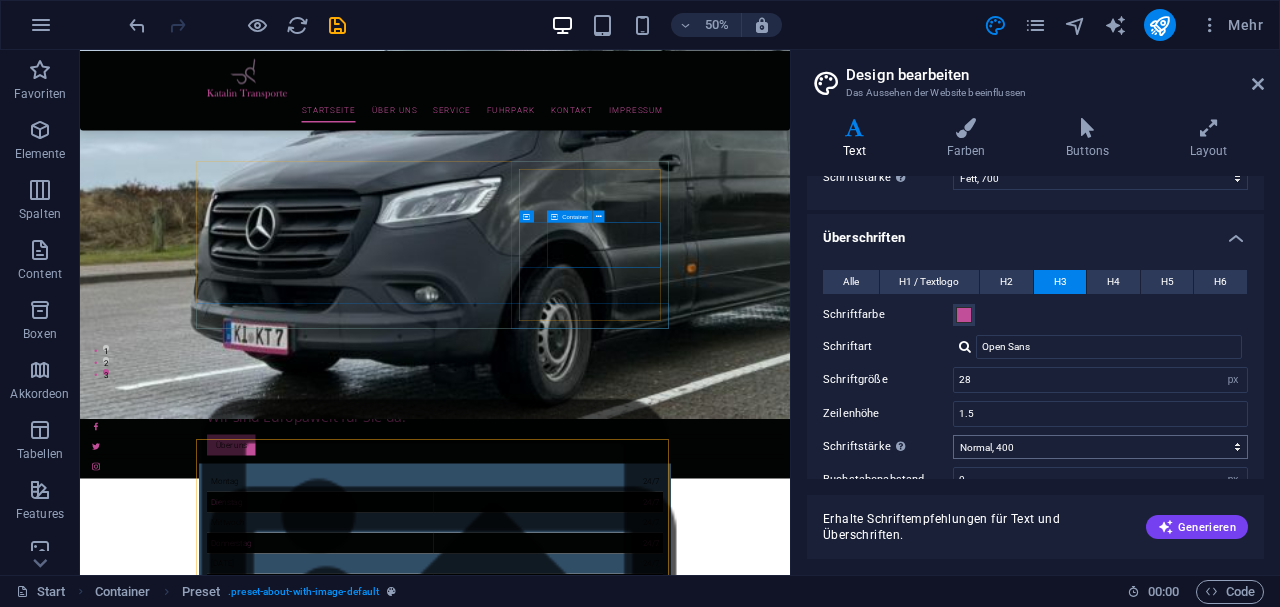 scroll, scrollTop: 133, scrollLeft: 0, axis: vertical 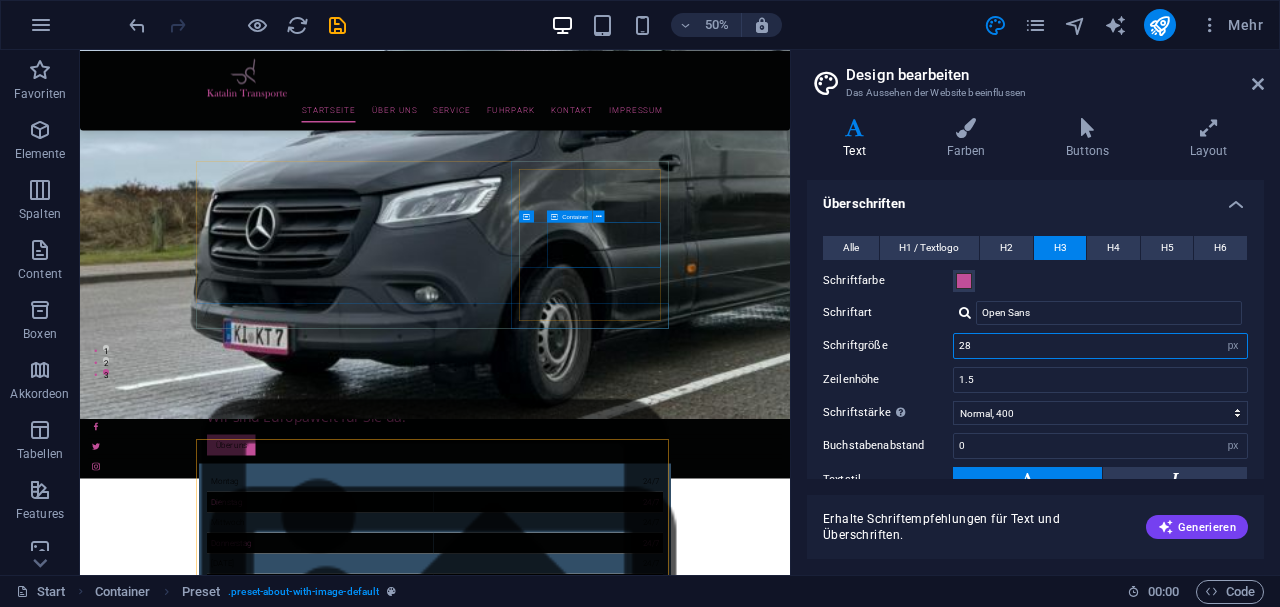 drag, startPoint x: 983, startPoint y: 348, endPoint x: 941, endPoint y: 350, distance: 42.047592 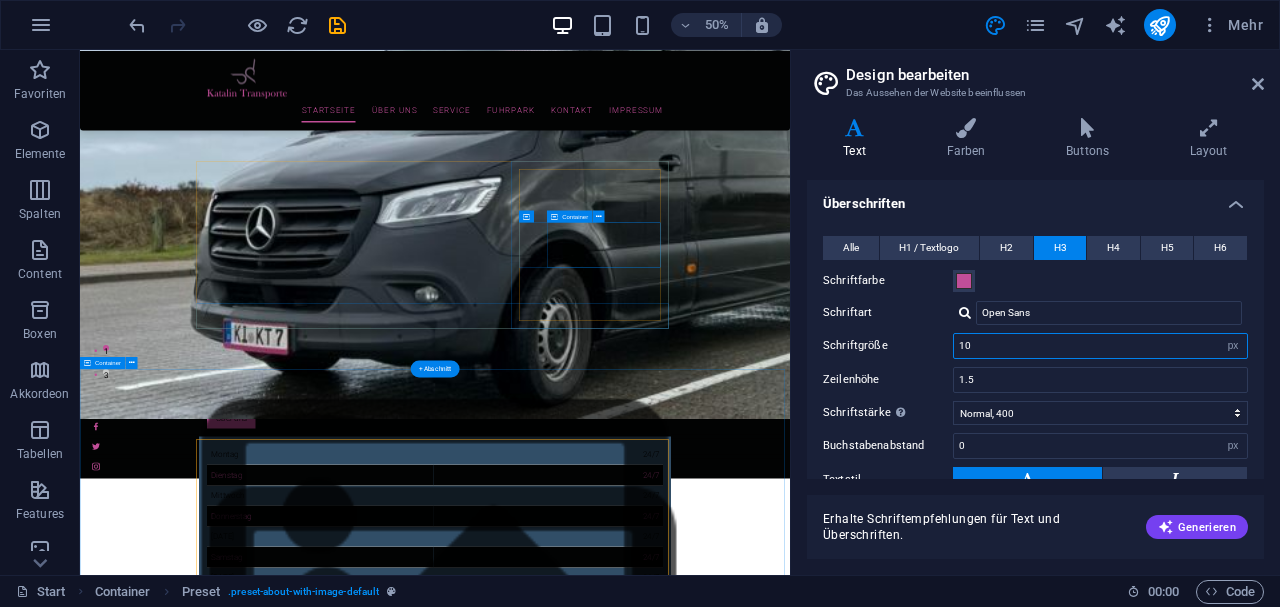 type on "10" 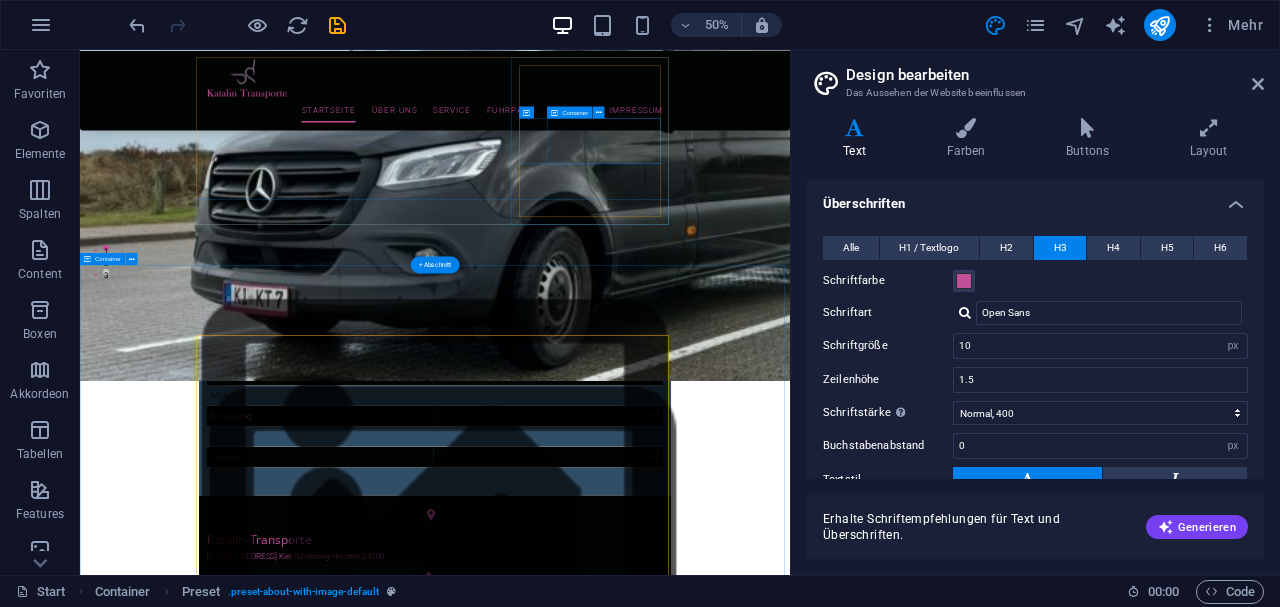 scroll, scrollTop: 749, scrollLeft: 0, axis: vertical 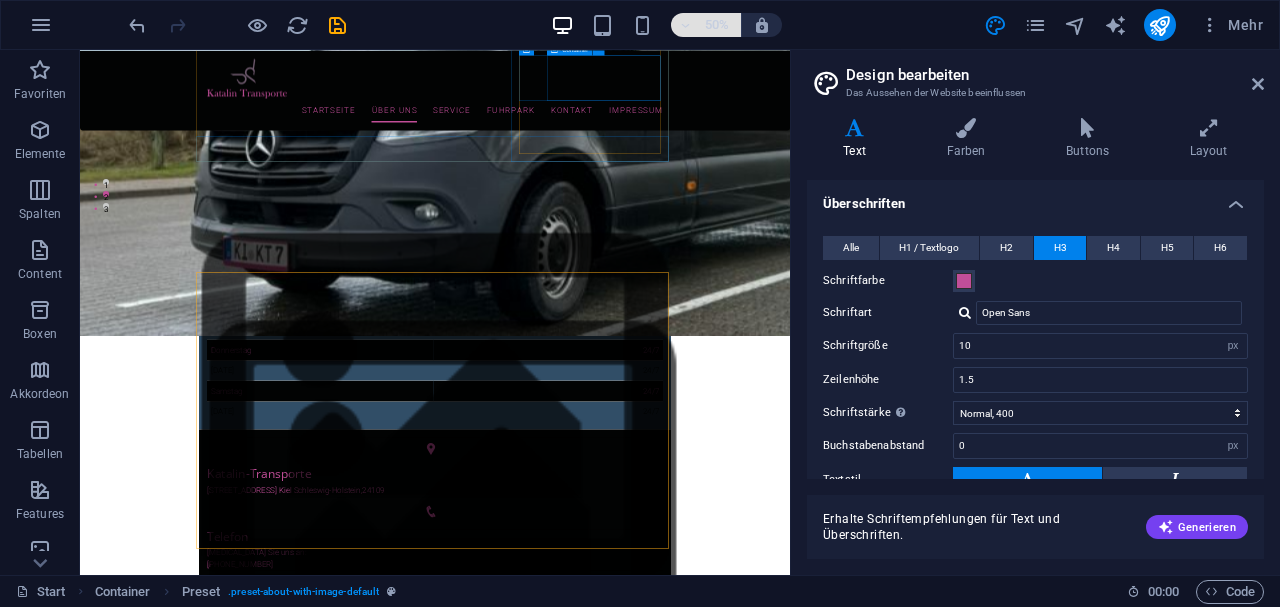 click at bounding box center [686, 25] 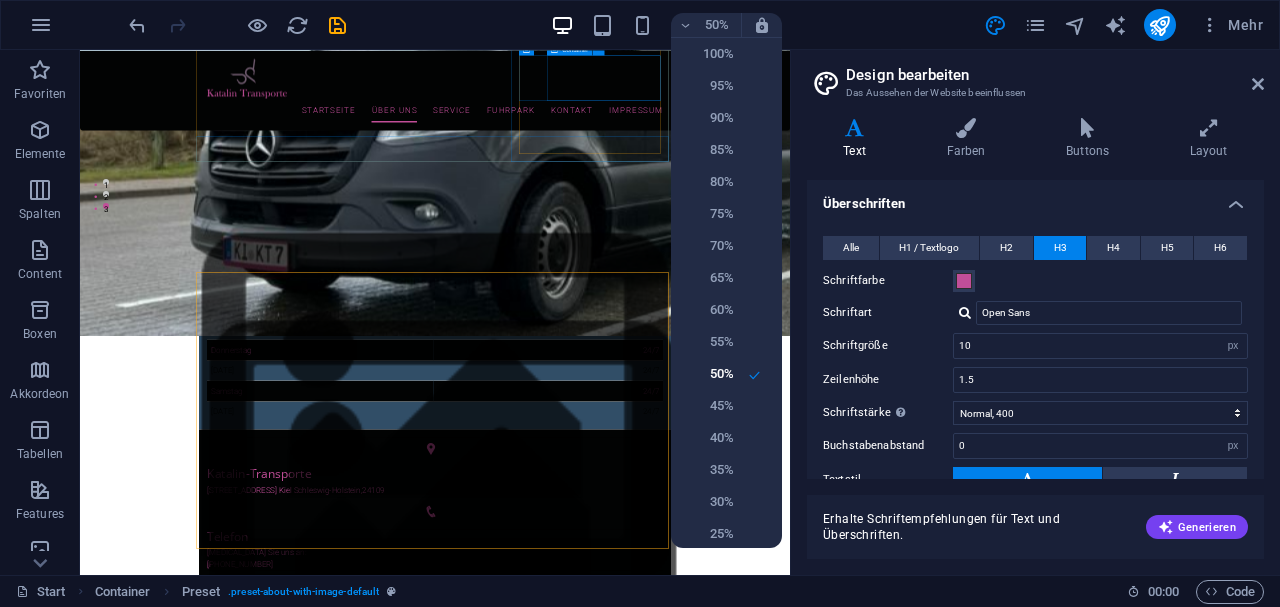 click at bounding box center (640, 303) 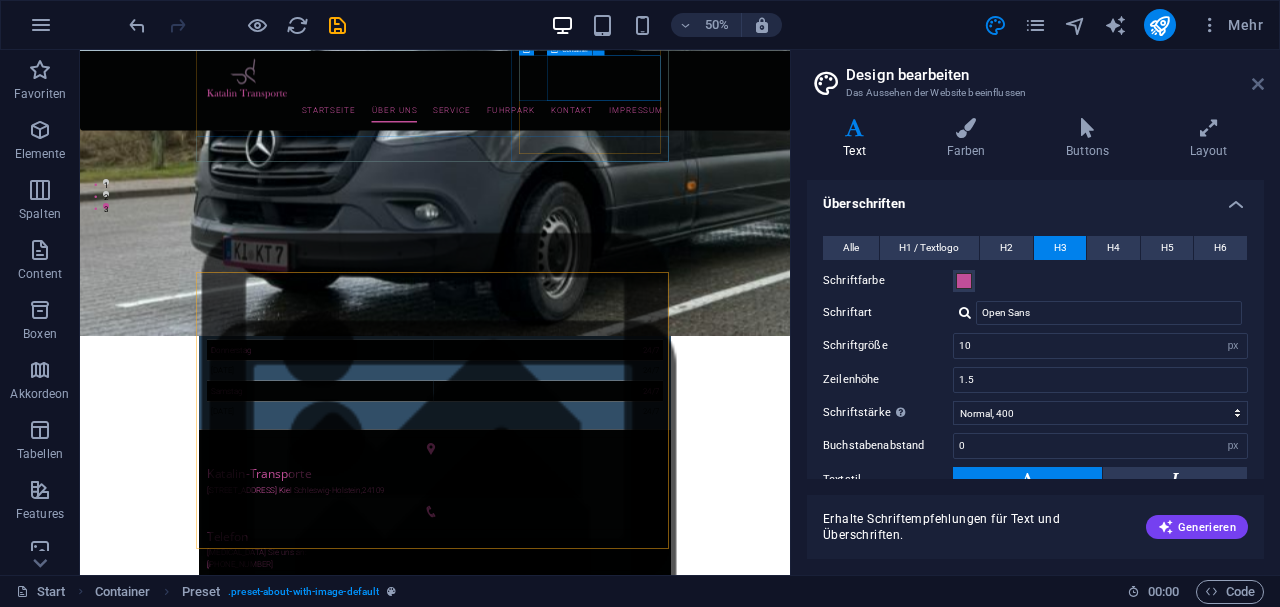 click at bounding box center (1258, 84) 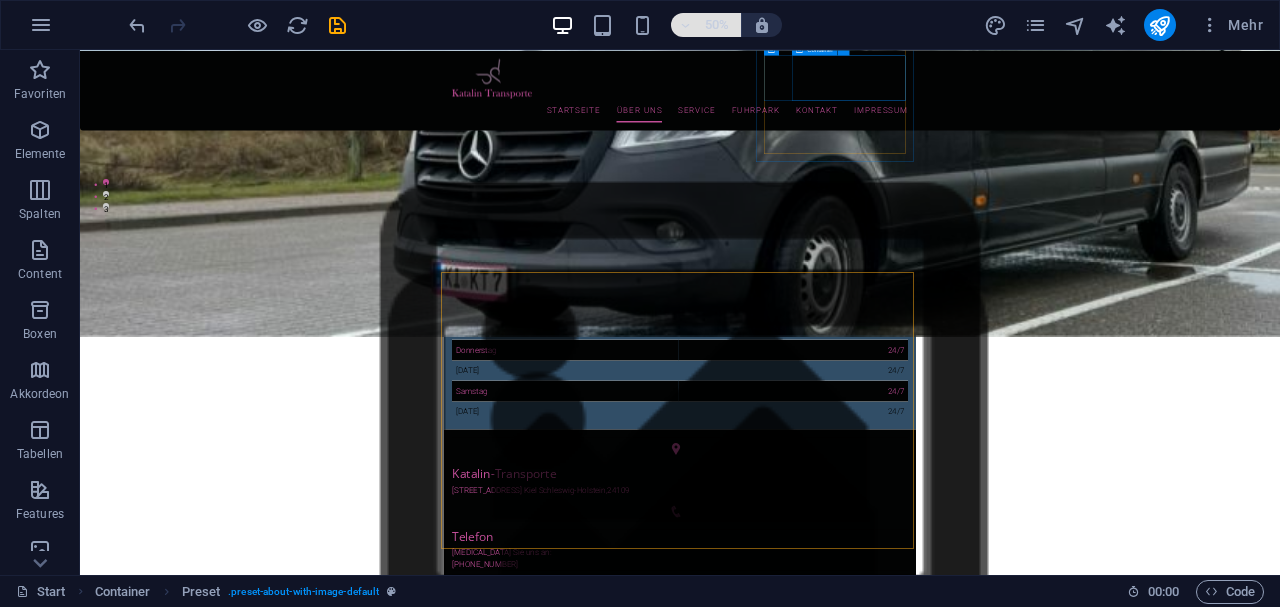 click at bounding box center (686, 25) 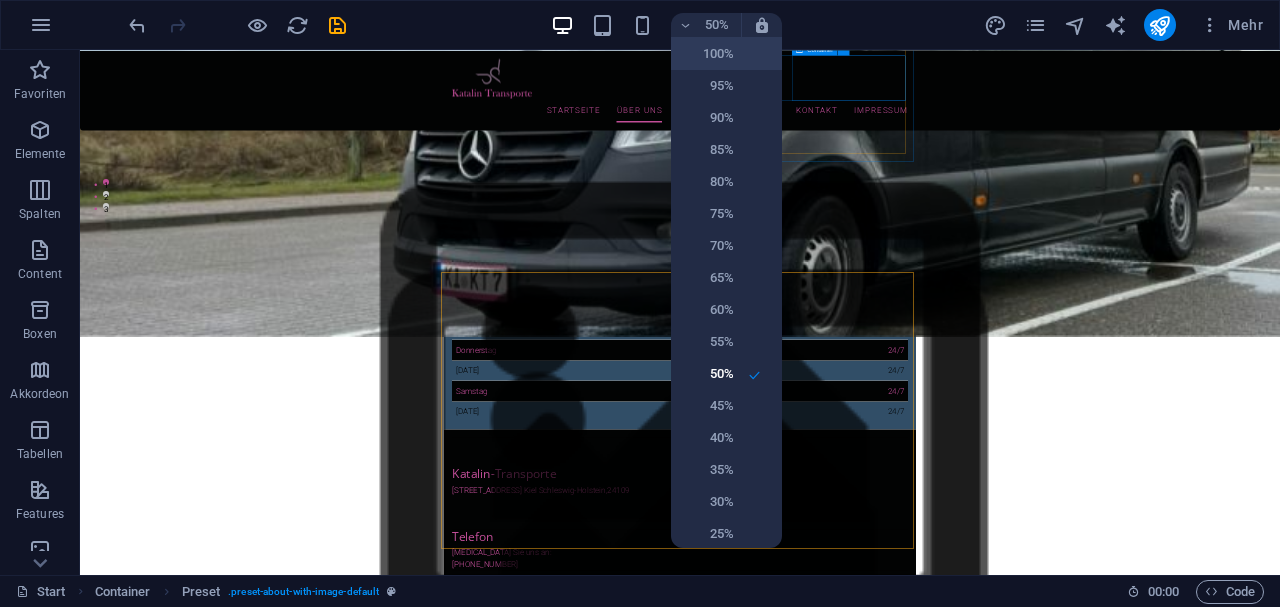 click on "100%" at bounding box center [726, 54] 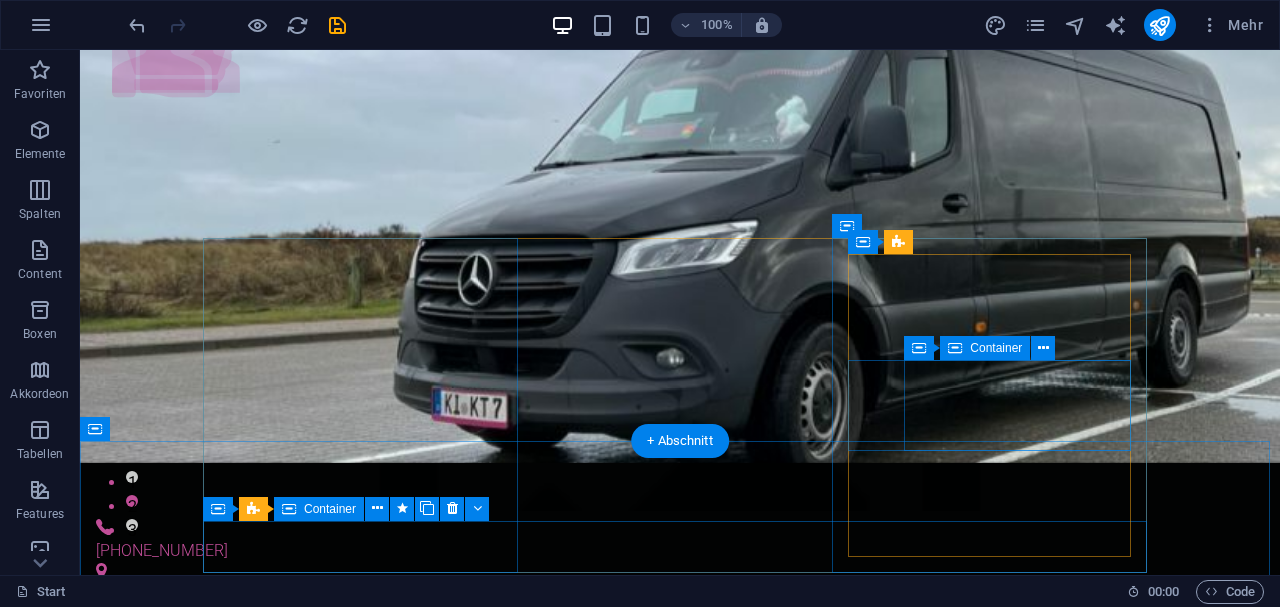 scroll, scrollTop: 0, scrollLeft: 0, axis: both 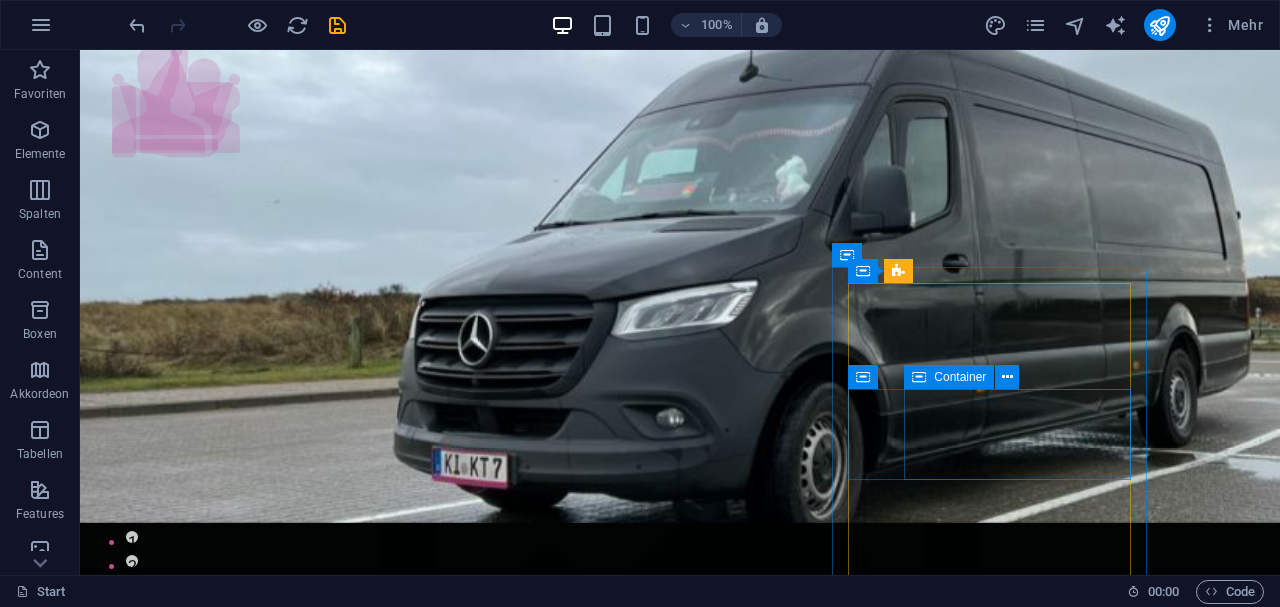 click on "100%" at bounding box center (666, 25) 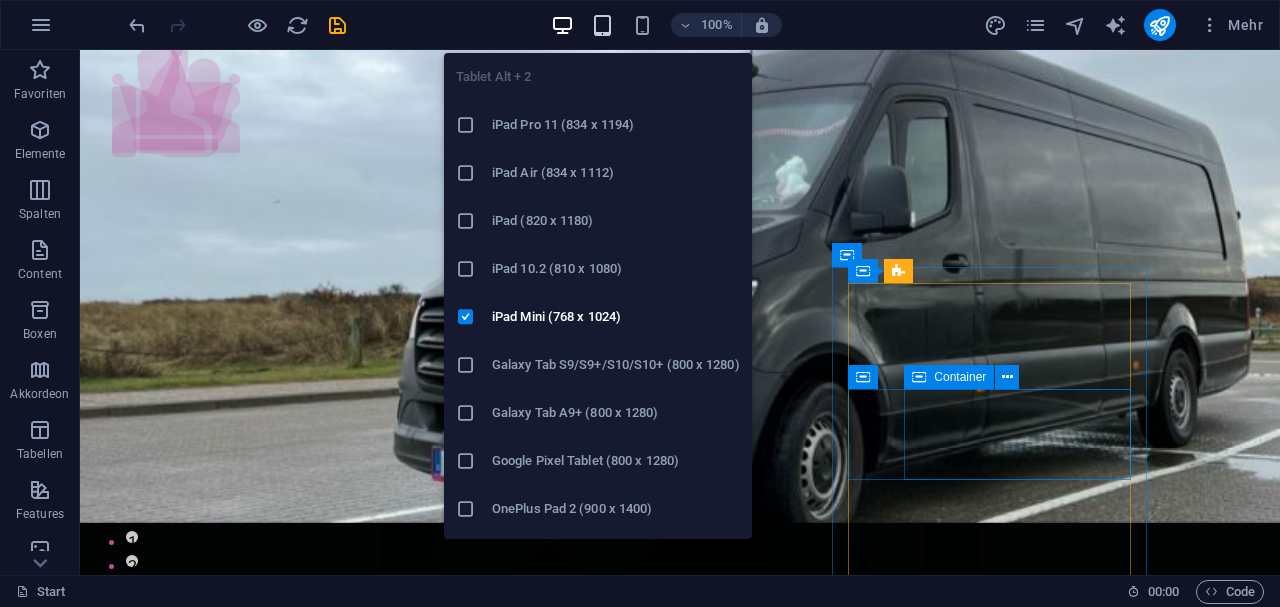 click at bounding box center (602, 25) 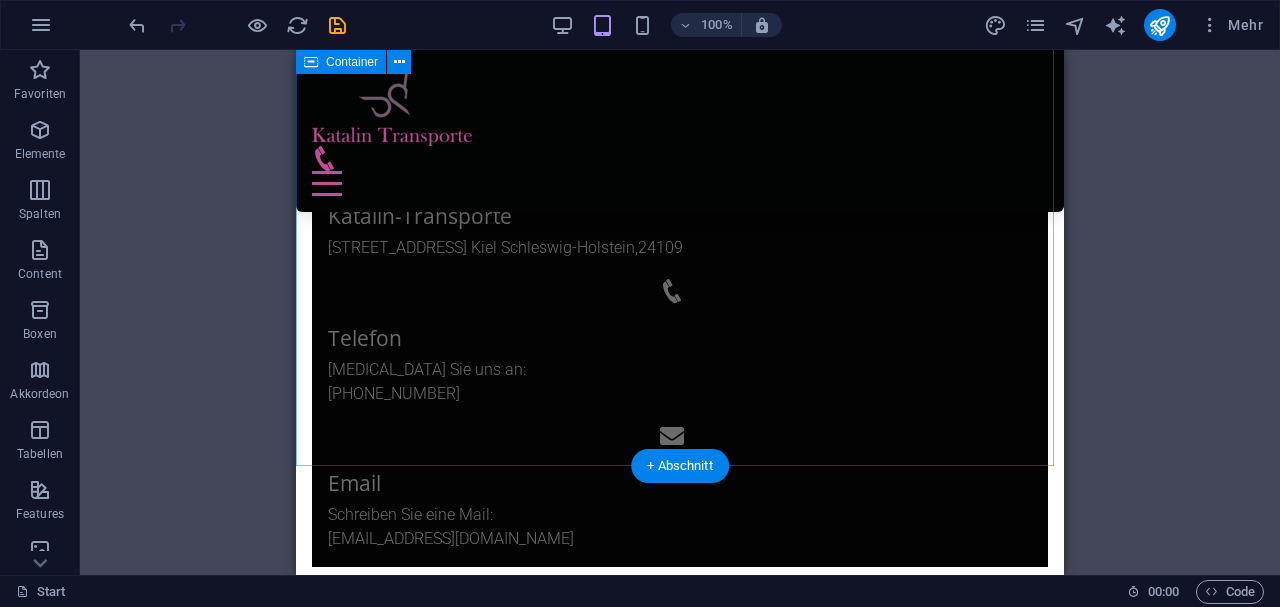 scroll, scrollTop: 1000, scrollLeft: 0, axis: vertical 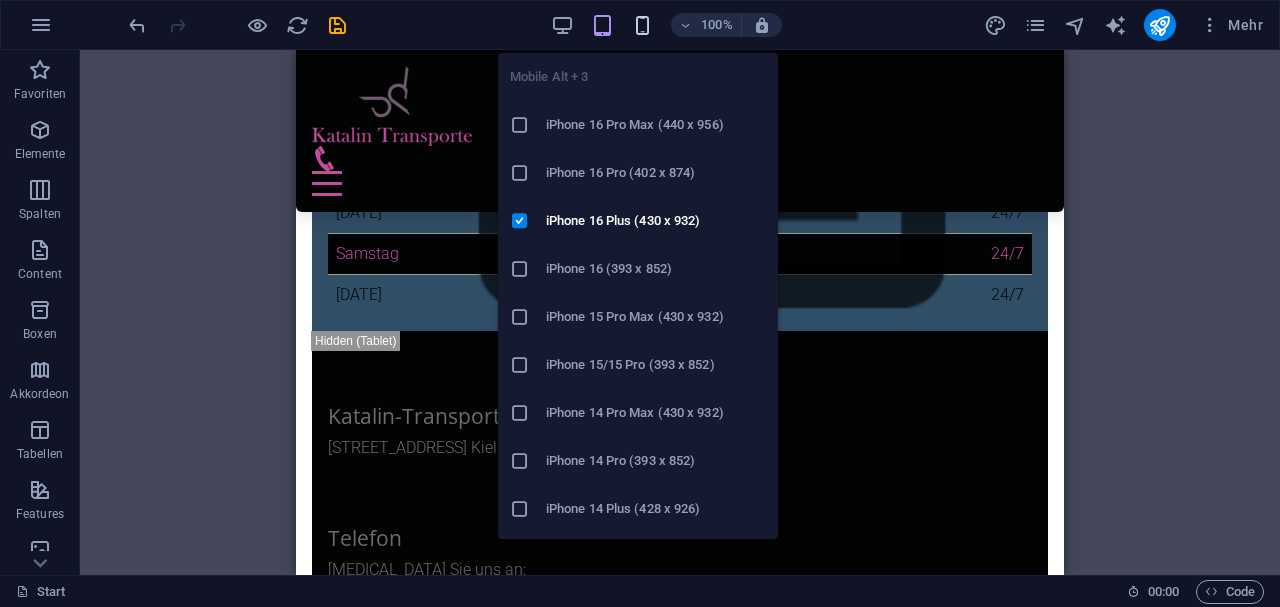 click at bounding box center (642, 25) 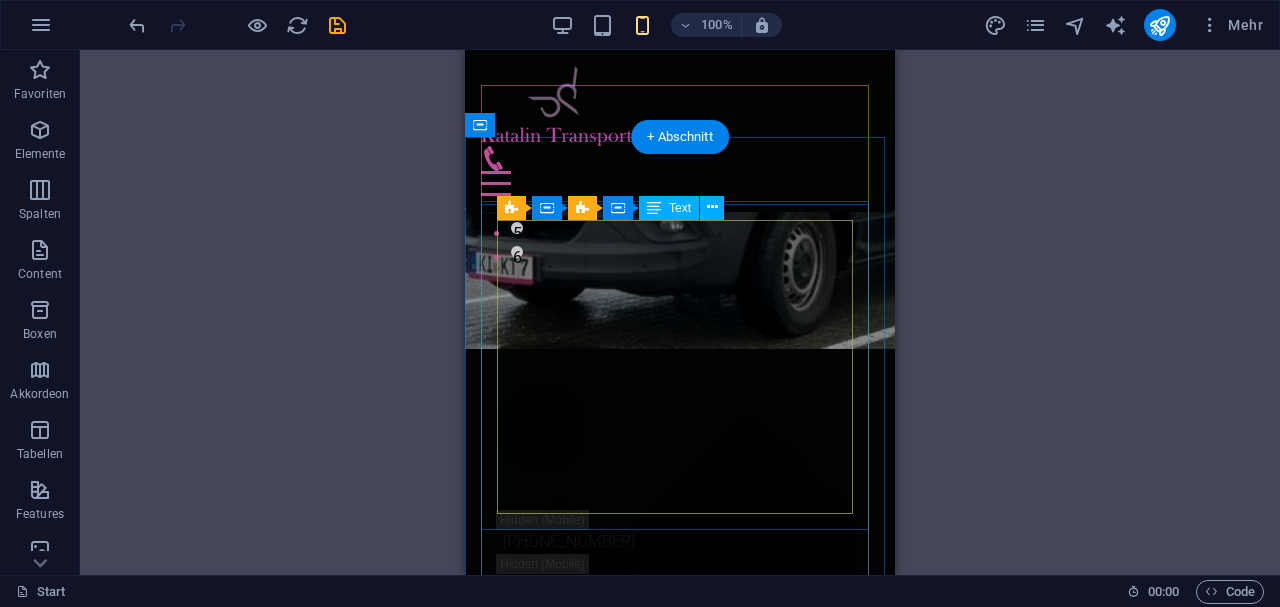 scroll, scrollTop: 66, scrollLeft: 0, axis: vertical 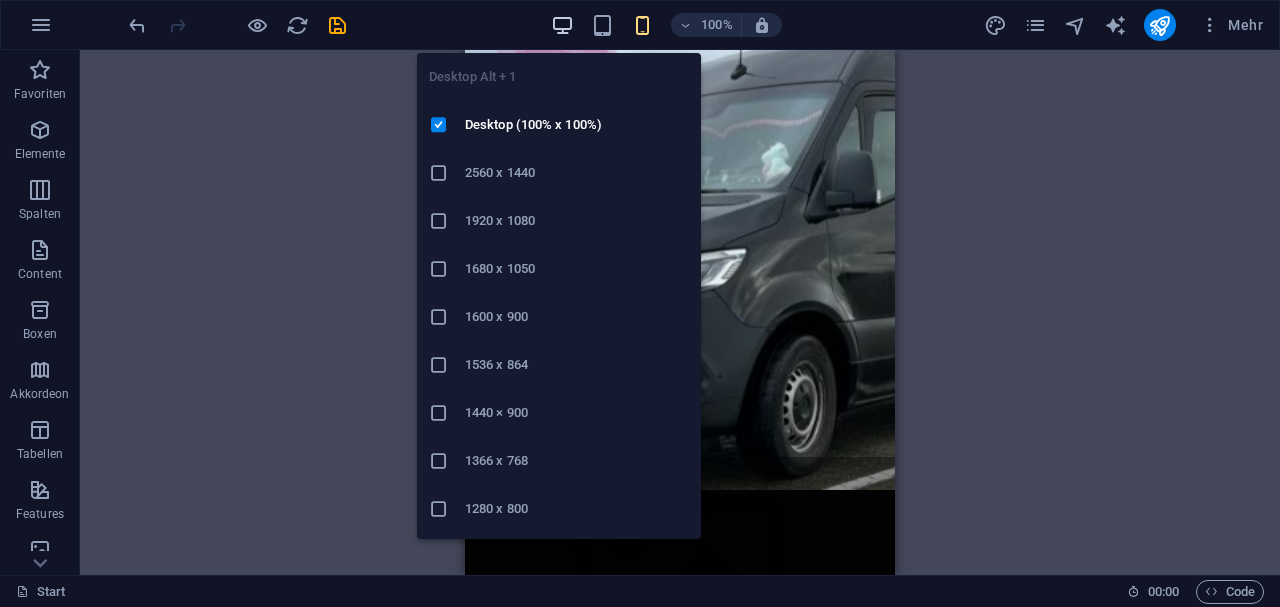click at bounding box center [562, 25] 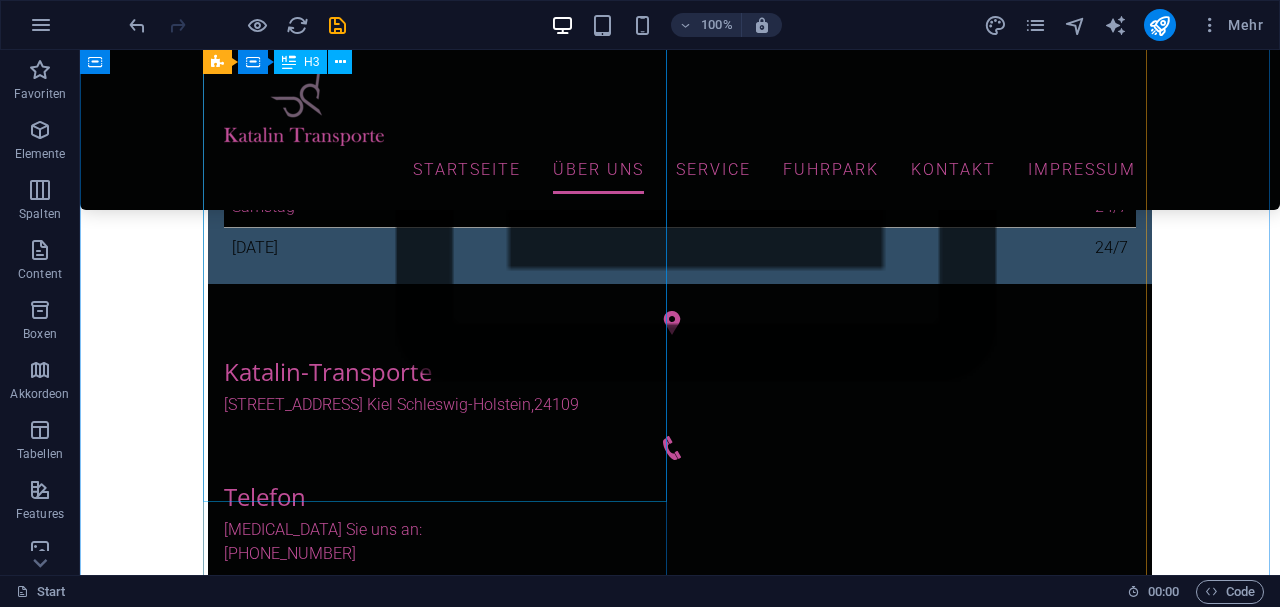 scroll, scrollTop: 733, scrollLeft: 0, axis: vertical 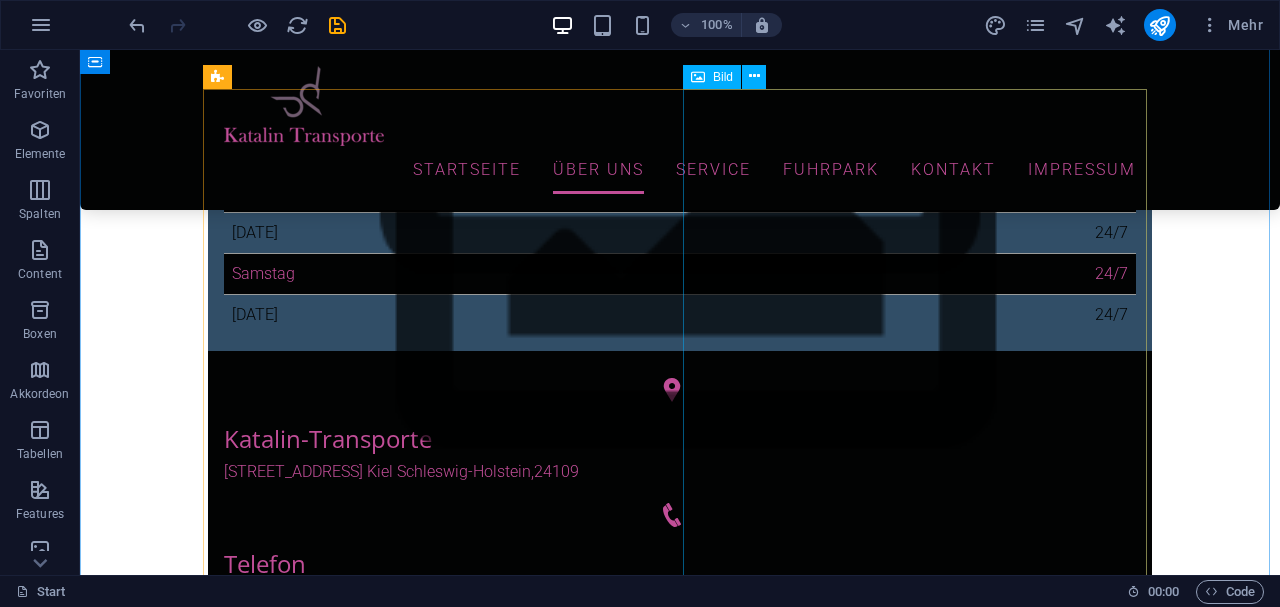 click at bounding box center [352, 1510] 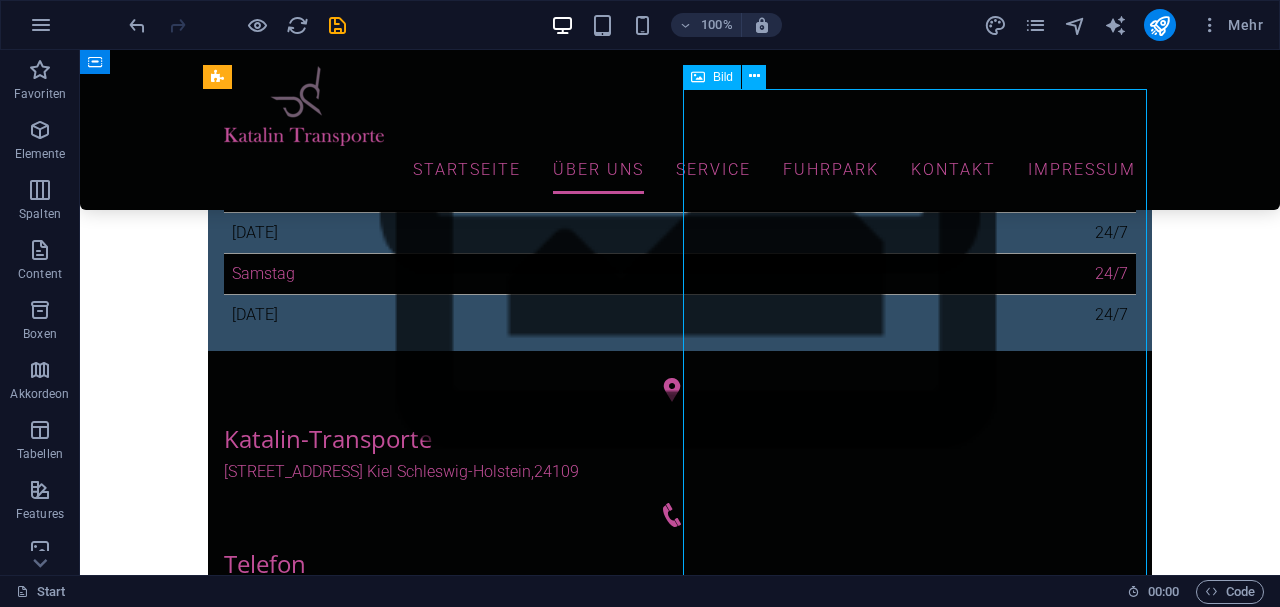 click at bounding box center (352, 1510) 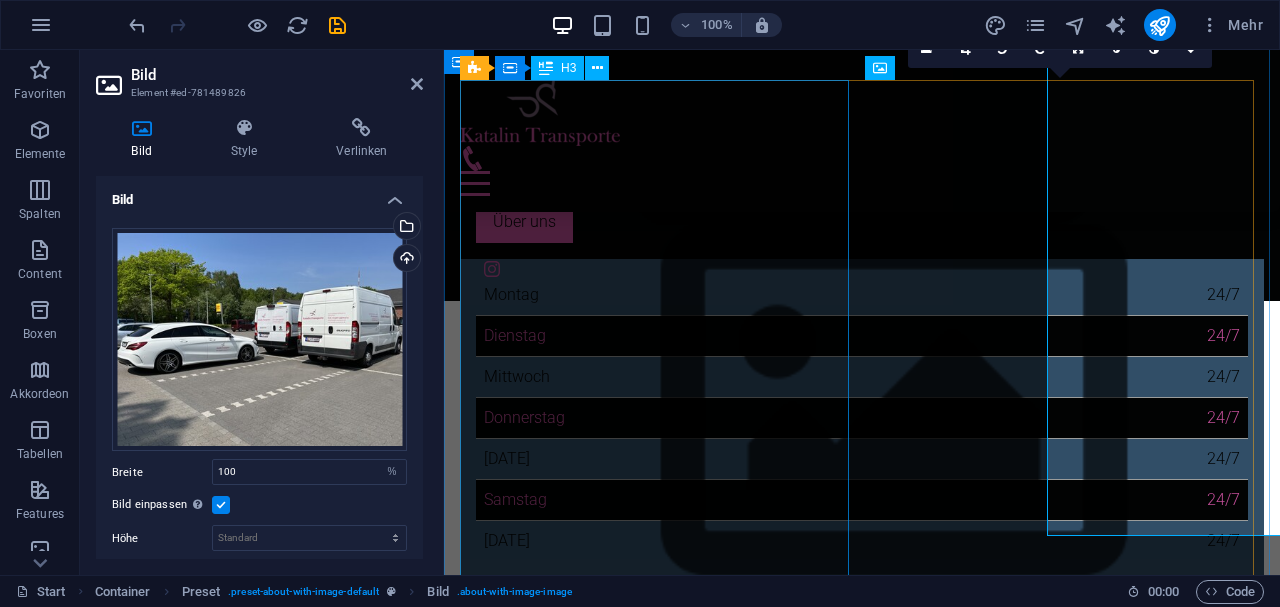 scroll, scrollTop: 839, scrollLeft: 0, axis: vertical 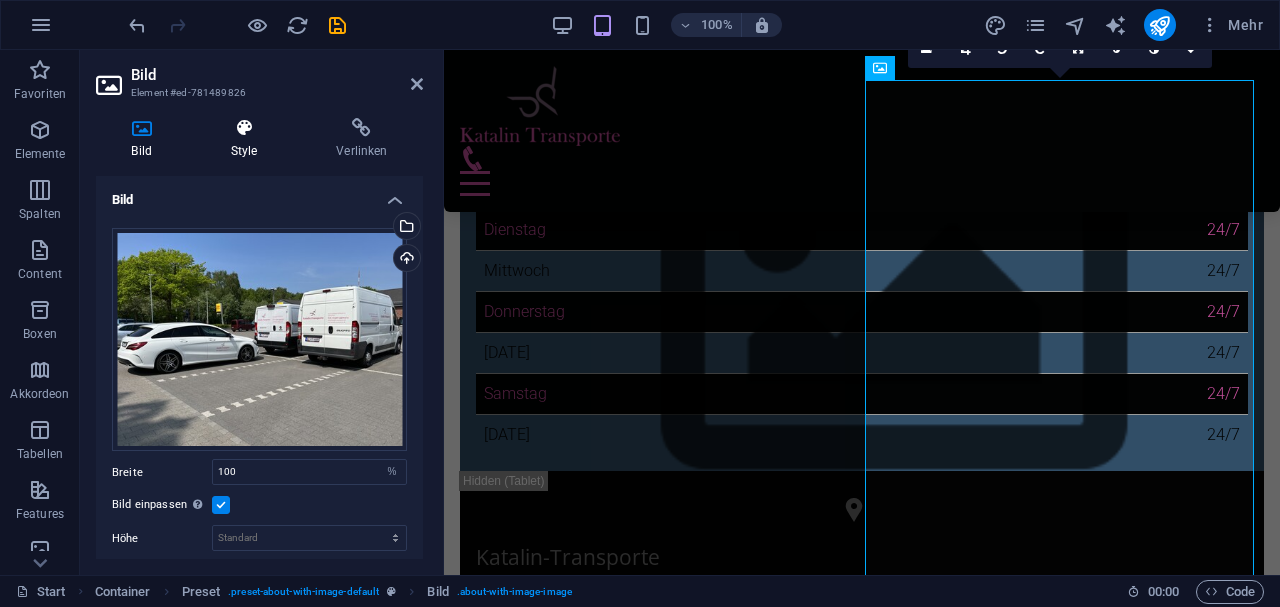 click on "Style" at bounding box center [248, 139] 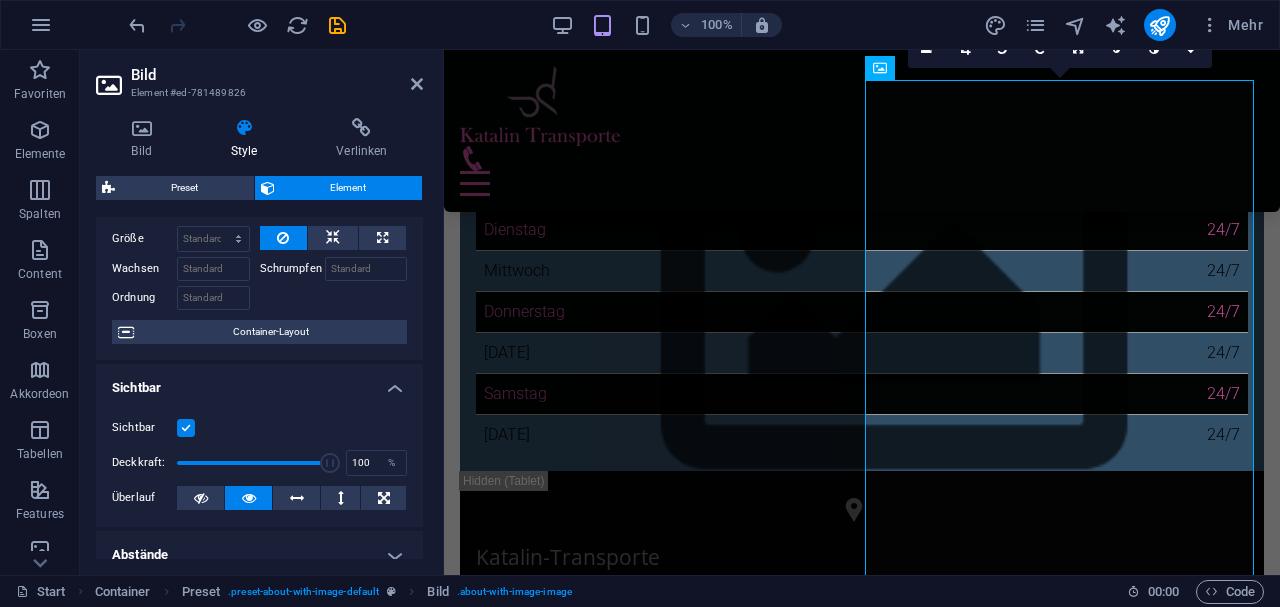 scroll, scrollTop: 0, scrollLeft: 0, axis: both 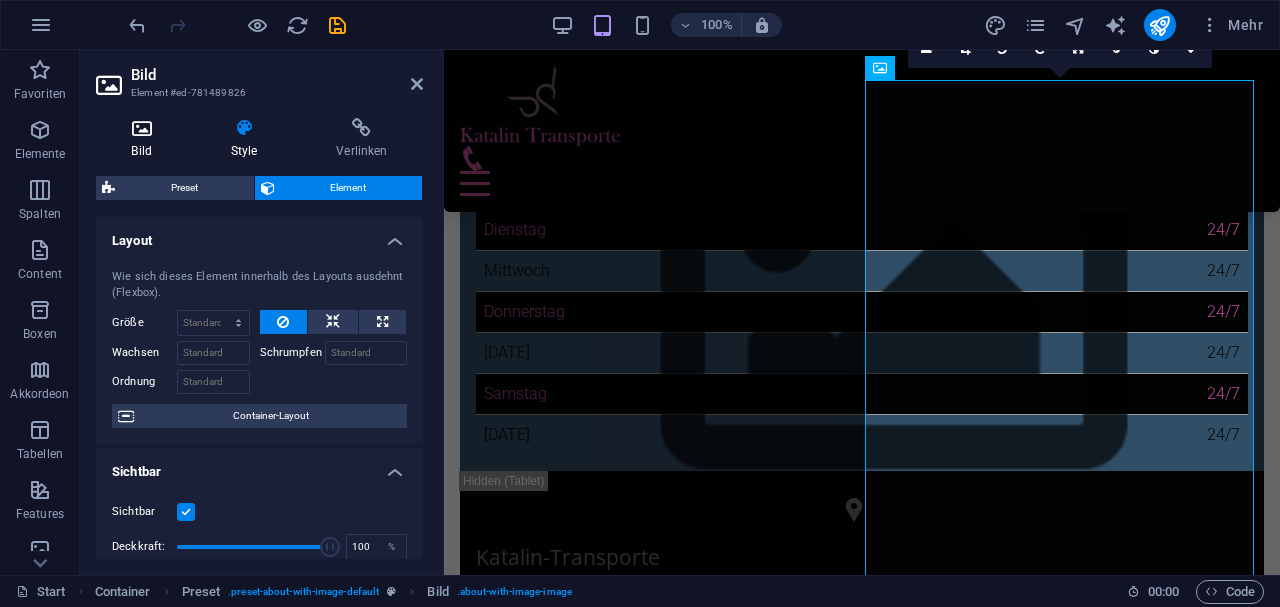 click at bounding box center [141, 128] 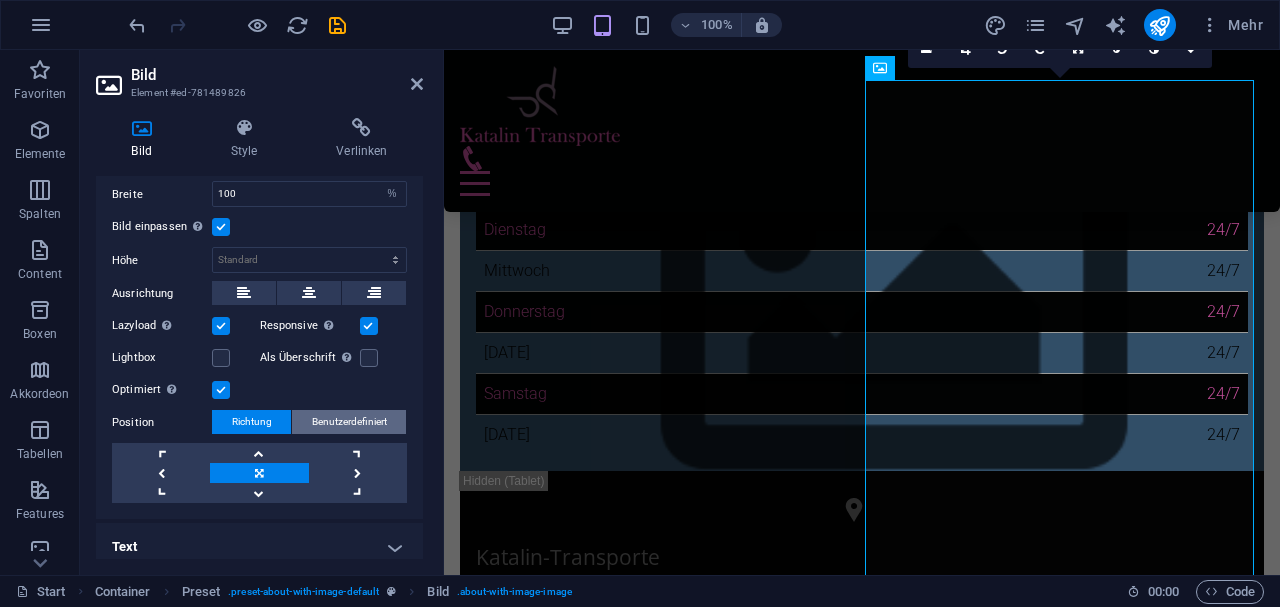scroll, scrollTop: 286, scrollLeft: 0, axis: vertical 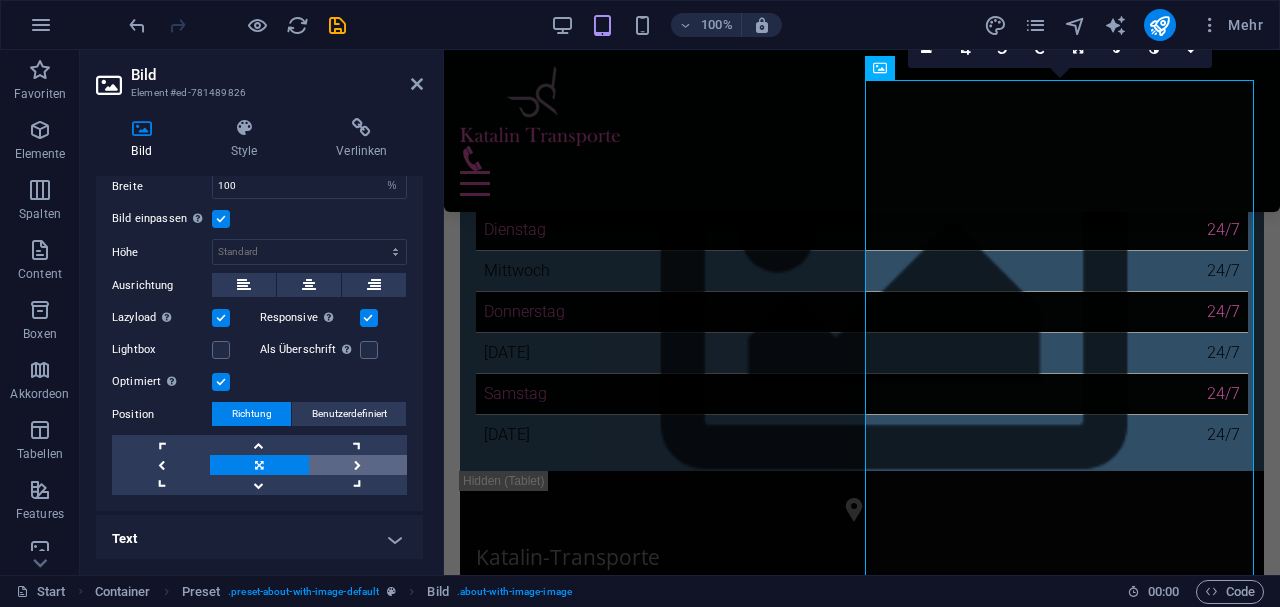click at bounding box center [358, 465] 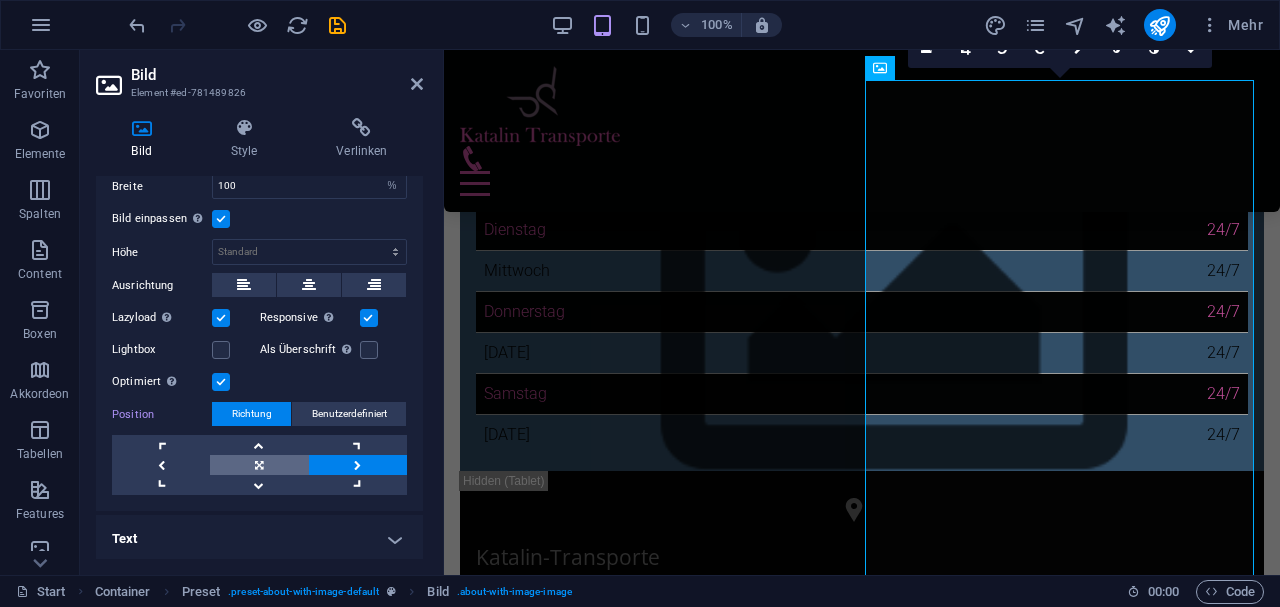 click at bounding box center (259, 465) 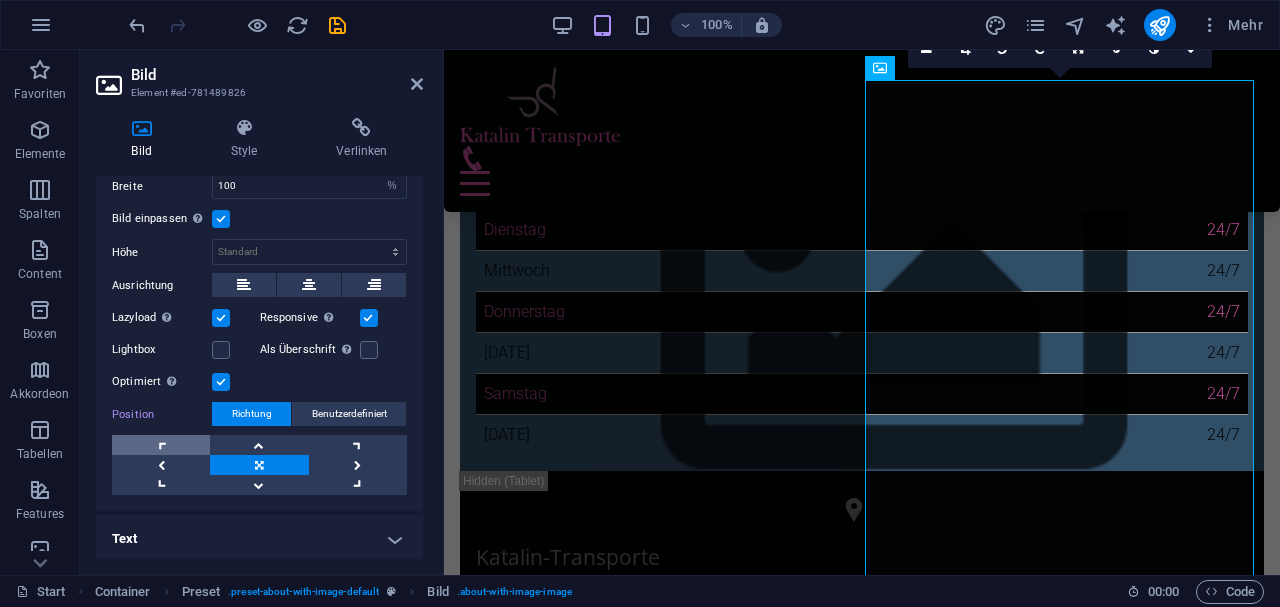 click at bounding box center (161, 445) 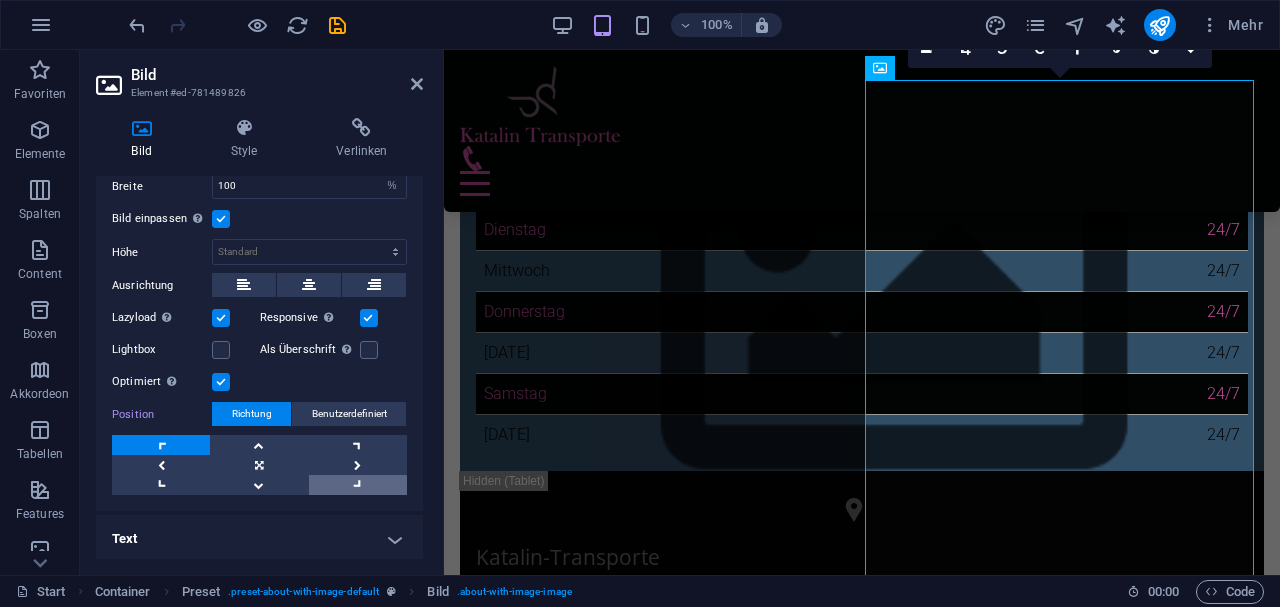 click at bounding box center [358, 485] 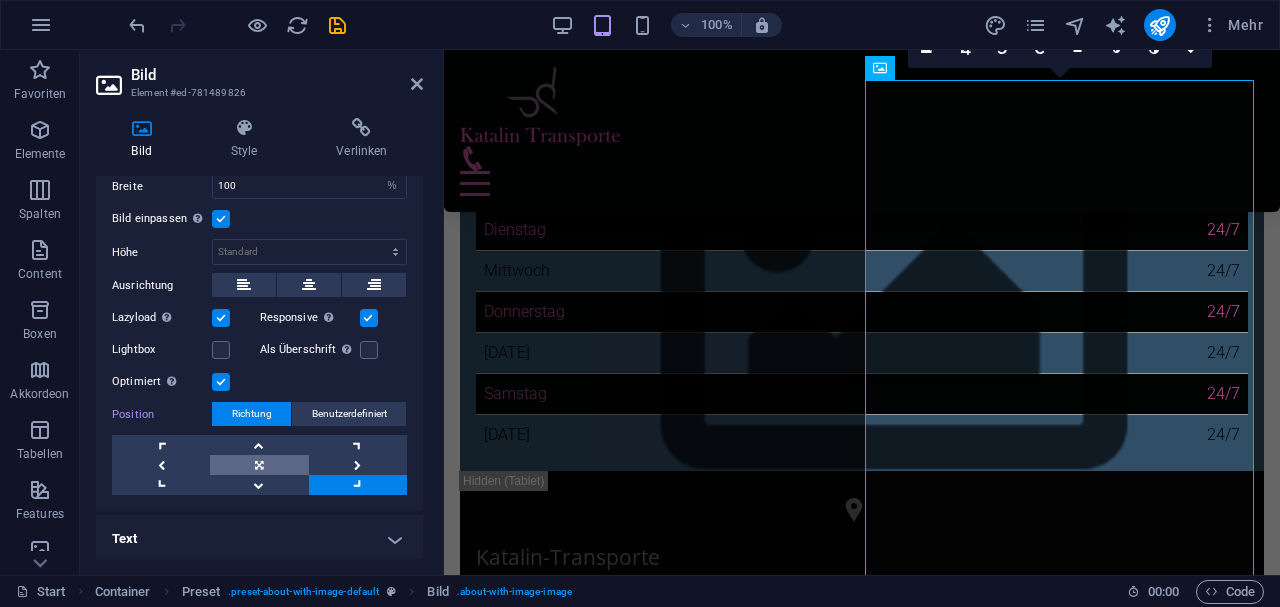 click at bounding box center [259, 465] 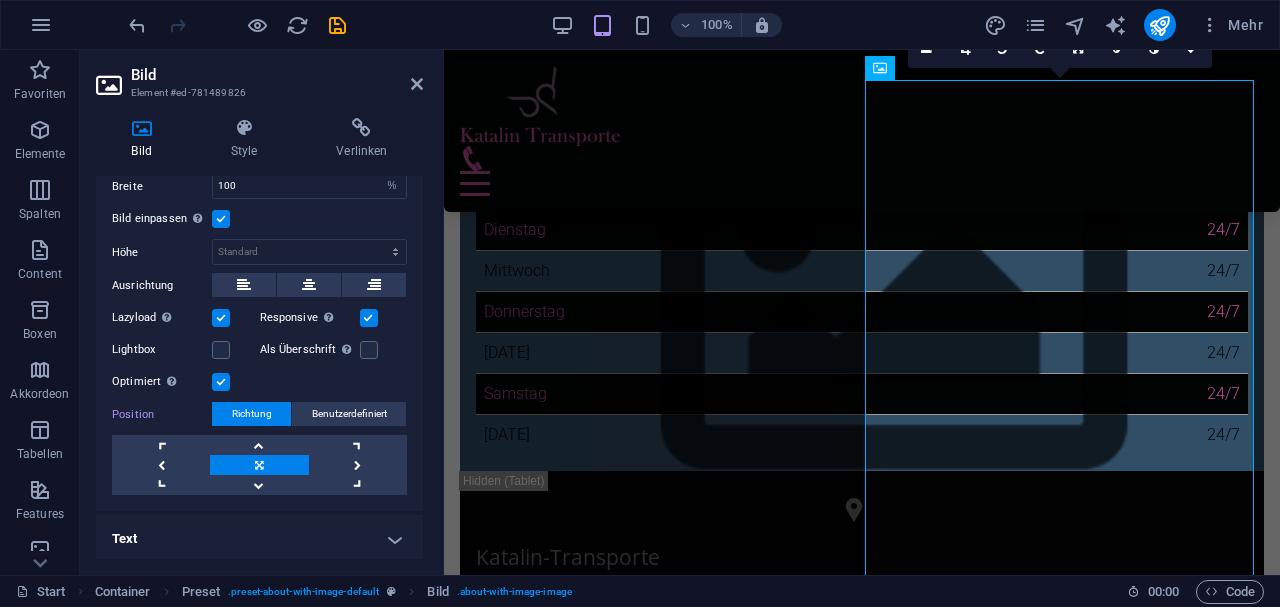 click at bounding box center [221, 382] 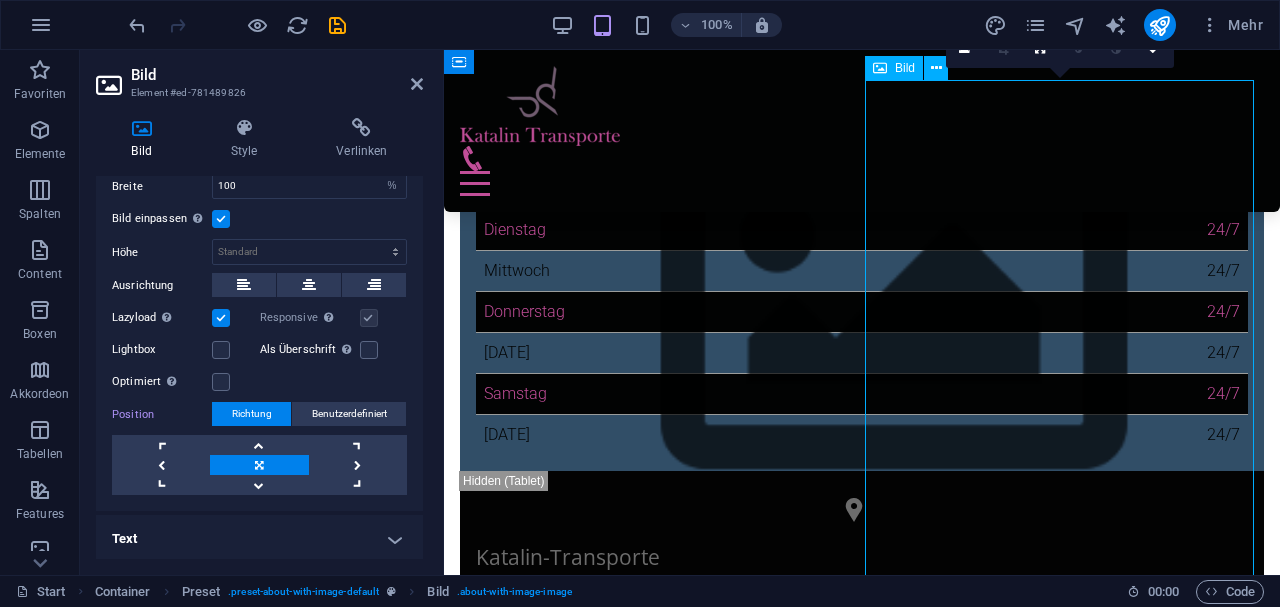 drag, startPoint x: 1118, startPoint y: 418, endPoint x: 1105, endPoint y: 474, distance: 57.48913 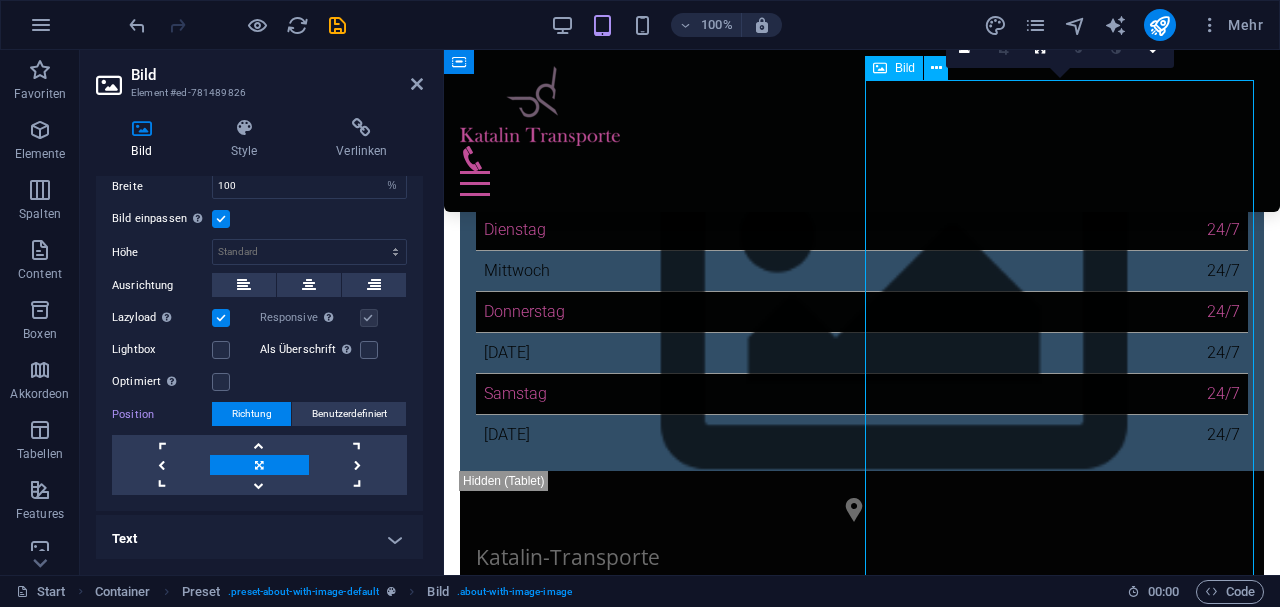click at bounding box center (583, 1626) 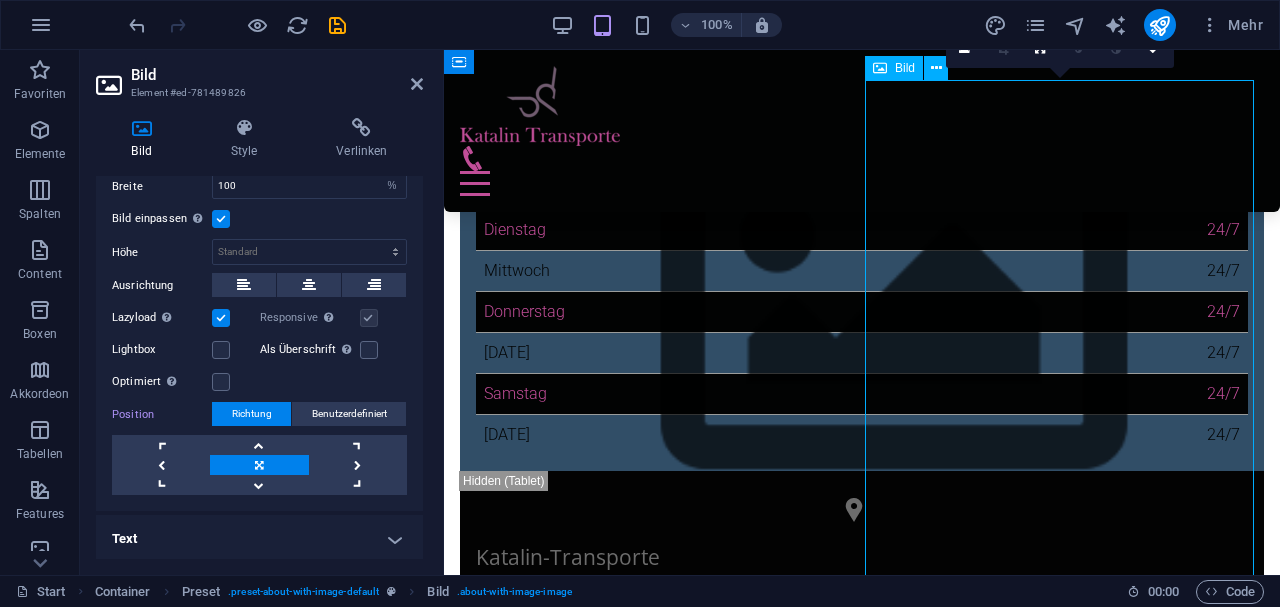 drag, startPoint x: 1047, startPoint y: 404, endPoint x: 1062, endPoint y: 446, distance: 44.598206 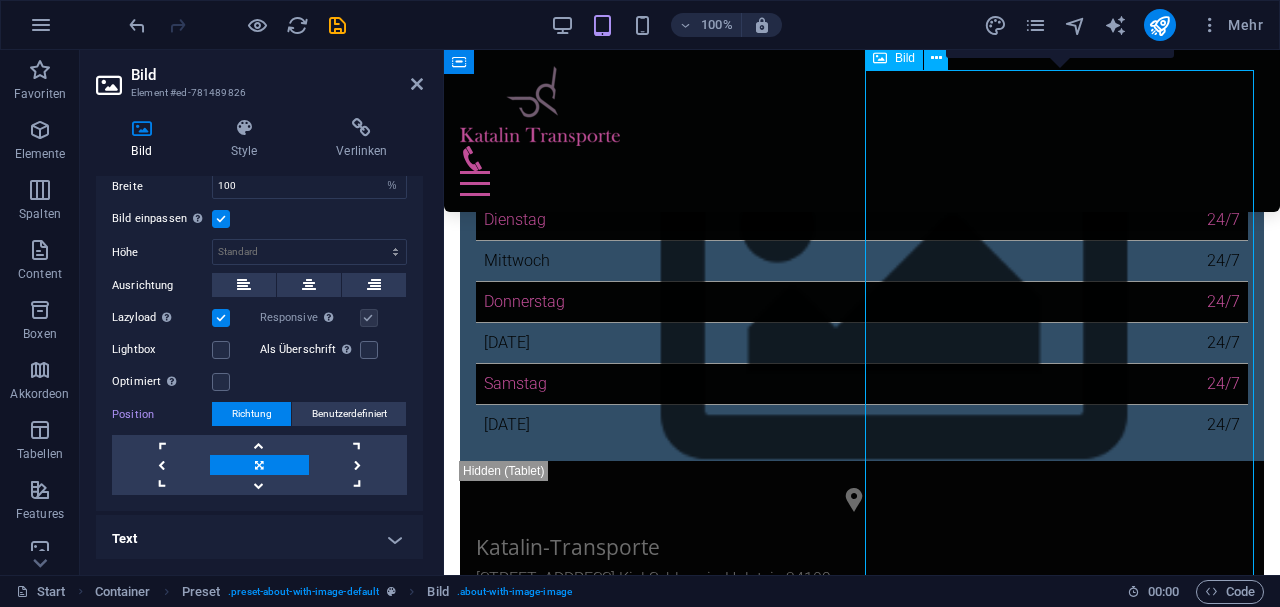 scroll, scrollTop: 881, scrollLeft: 0, axis: vertical 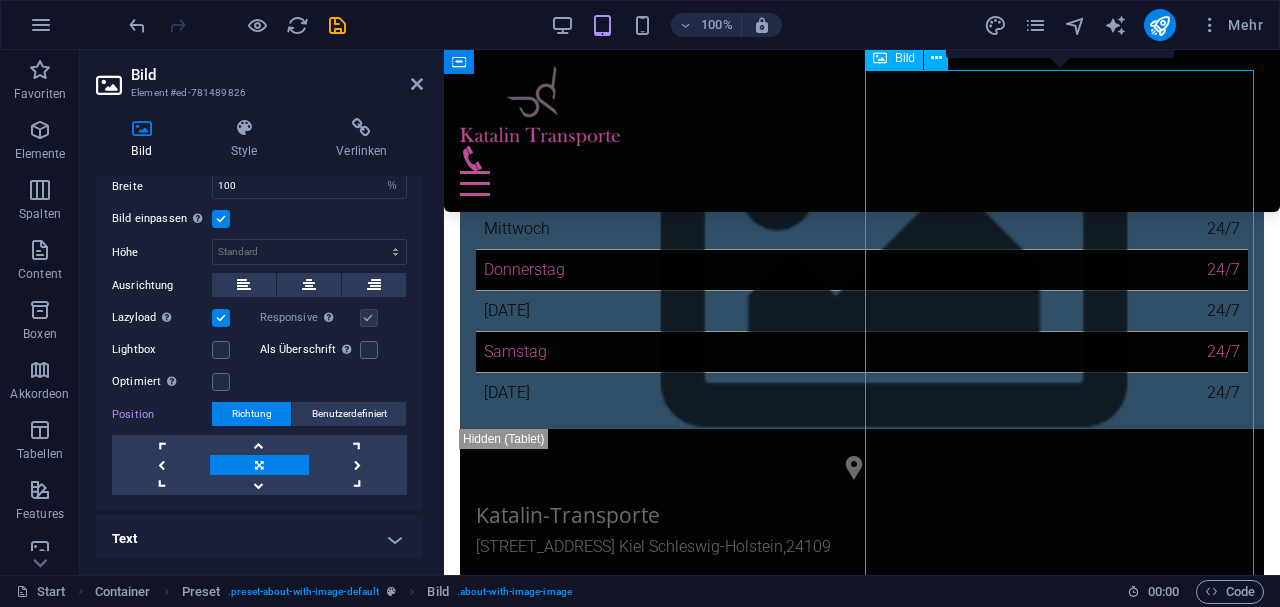 drag, startPoint x: 1062, startPoint y: 446, endPoint x: 1094, endPoint y: 516, distance: 76.96753 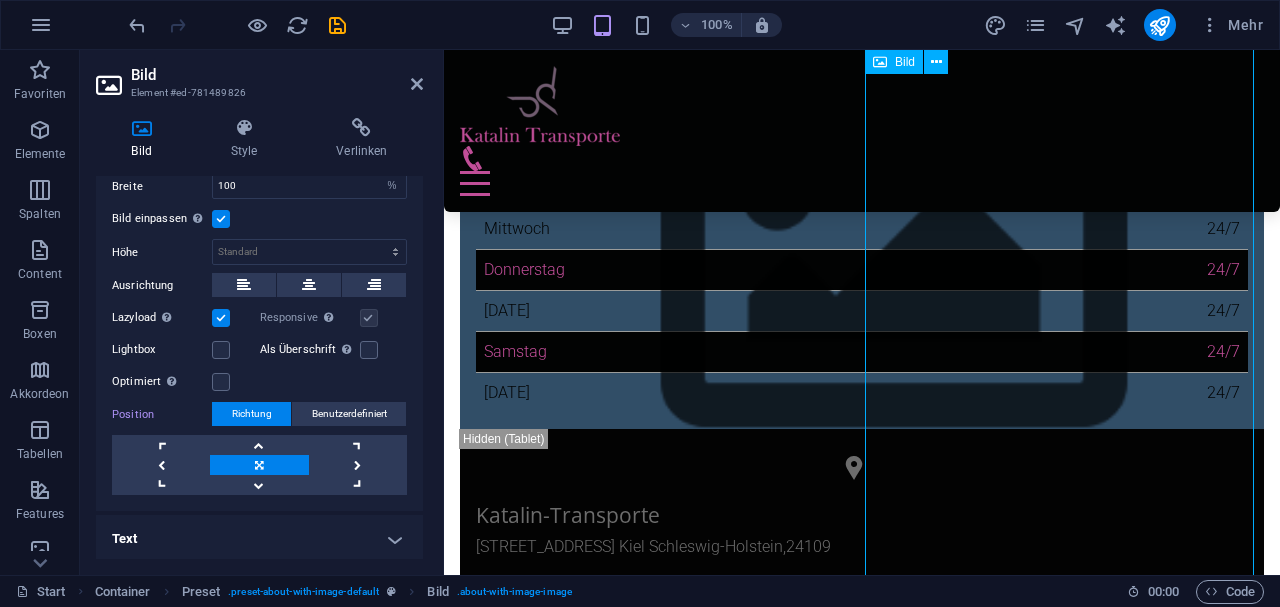 drag, startPoint x: 1082, startPoint y: 478, endPoint x: 1058, endPoint y: 337, distance: 143.02797 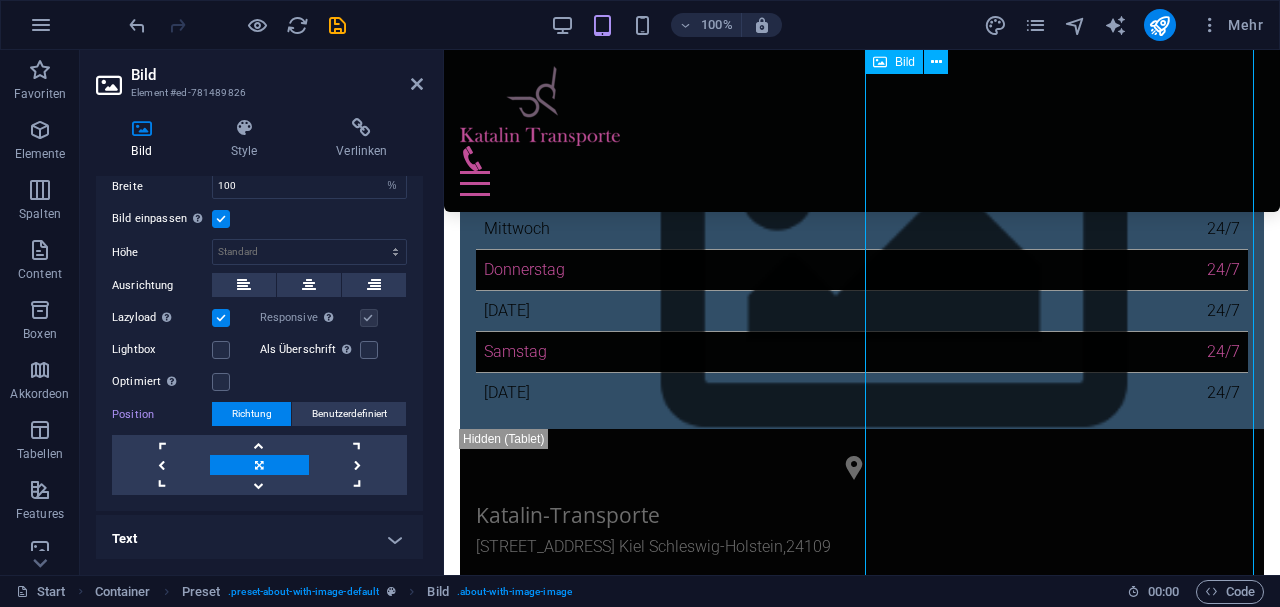 click at bounding box center (583, 1584) 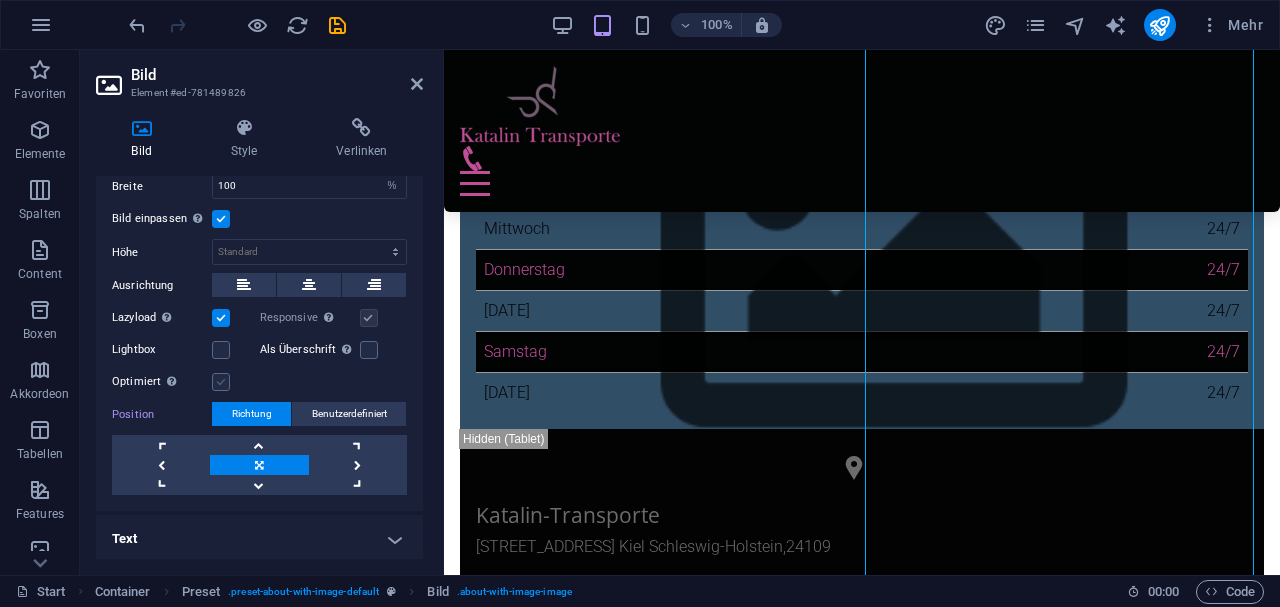 click at bounding box center [221, 382] 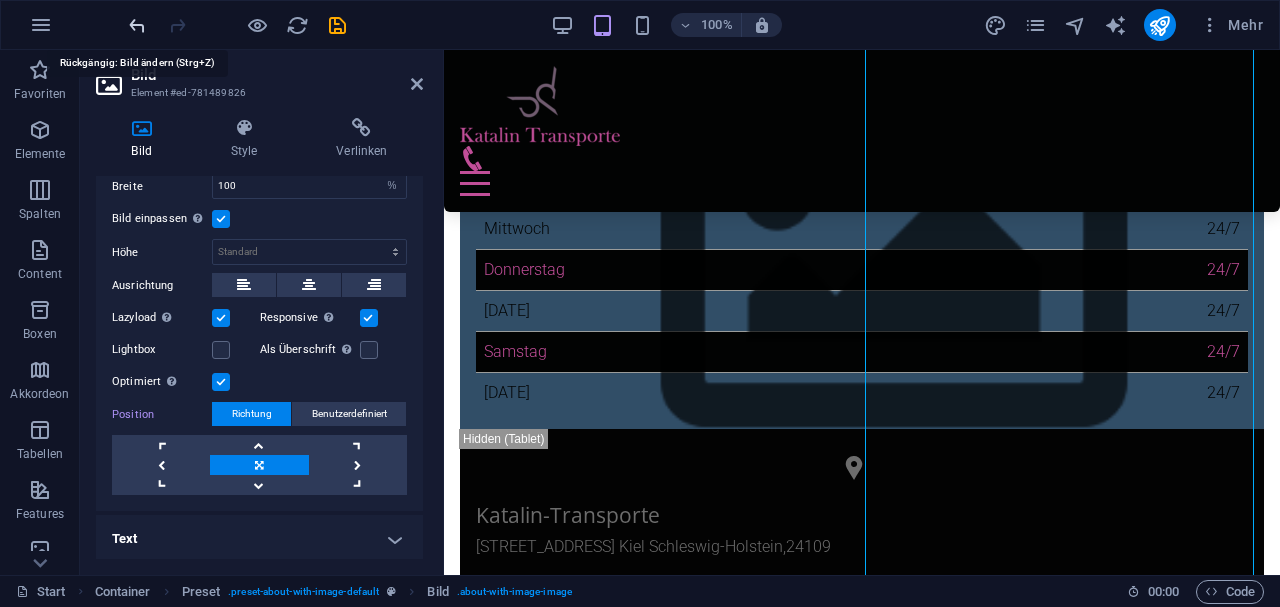 click at bounding box center (137, 25) 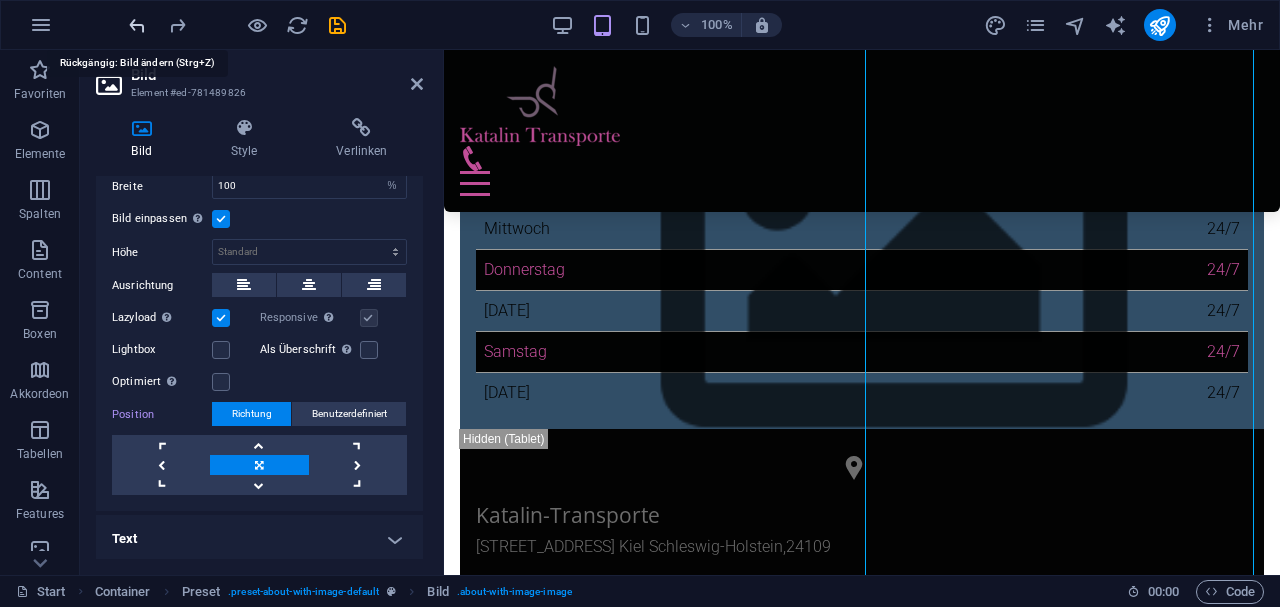 click at bounding box center [137, 25] 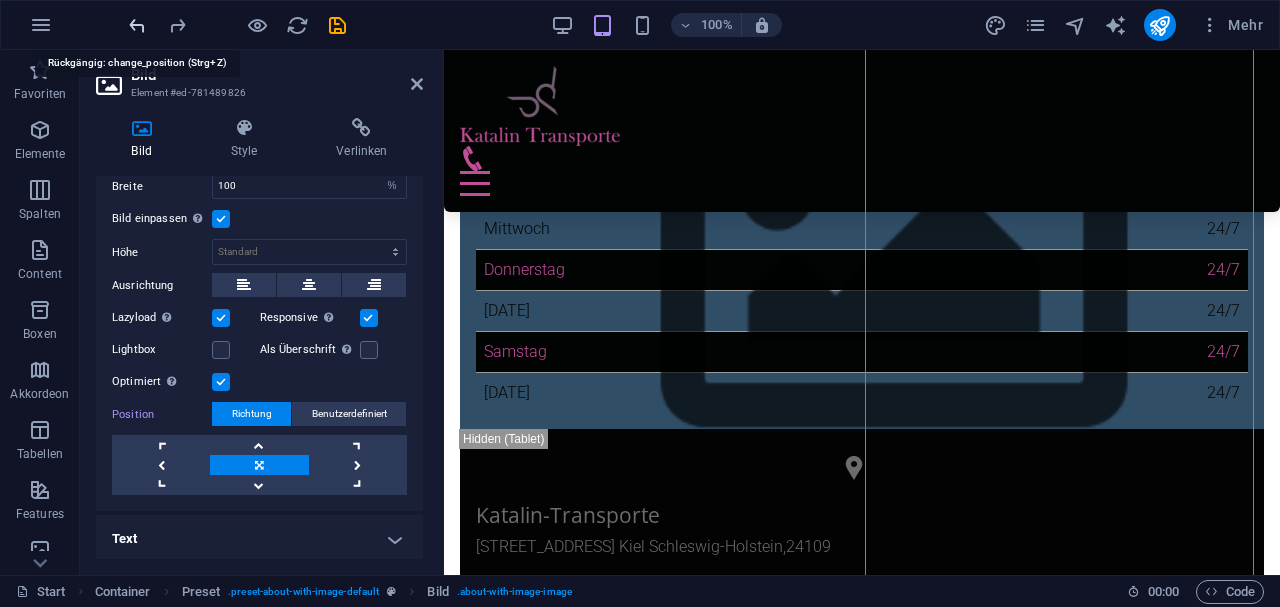 click at bounding box center (137, 25) 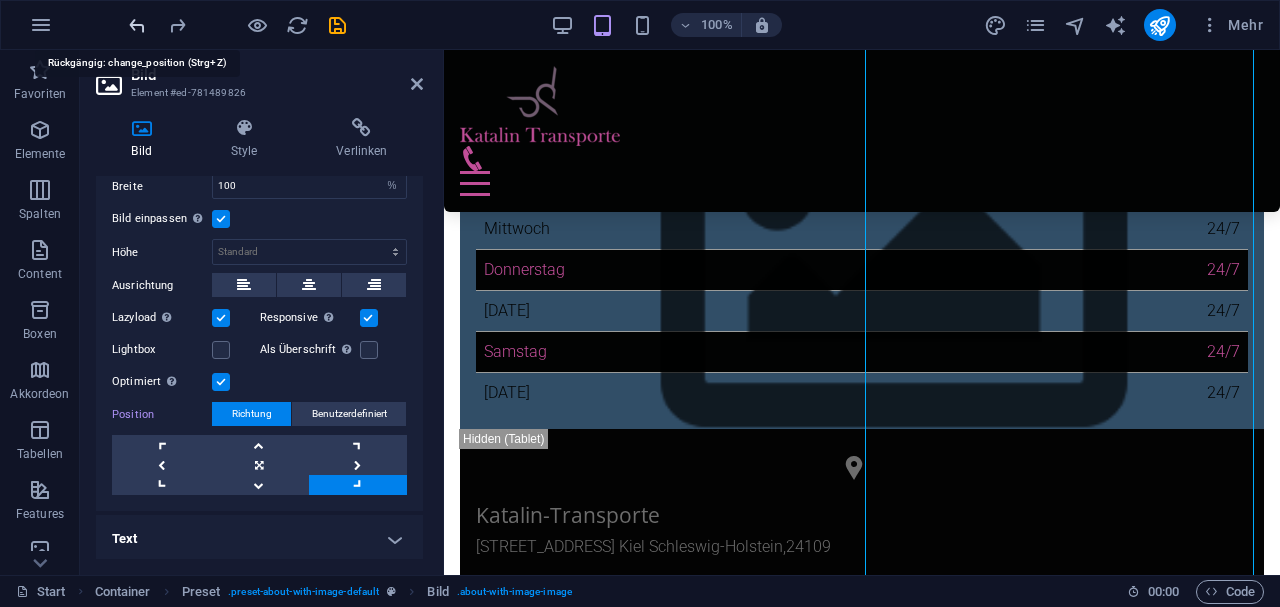 click at bounding box center (137, 25) 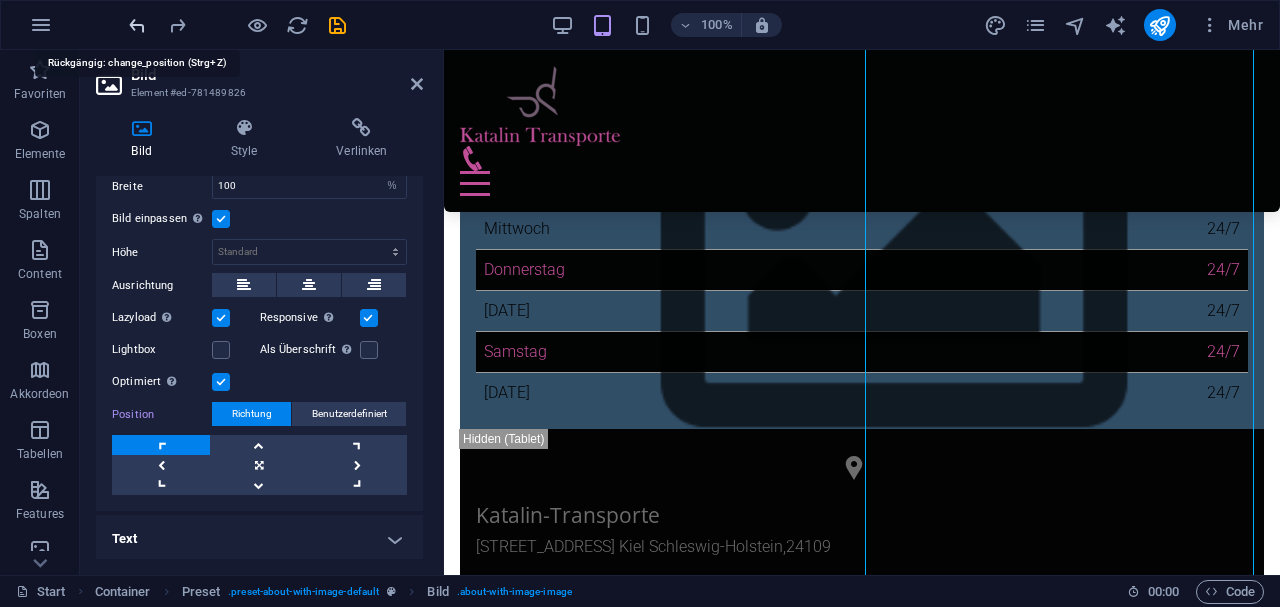 click at bounding box center [137, 25] 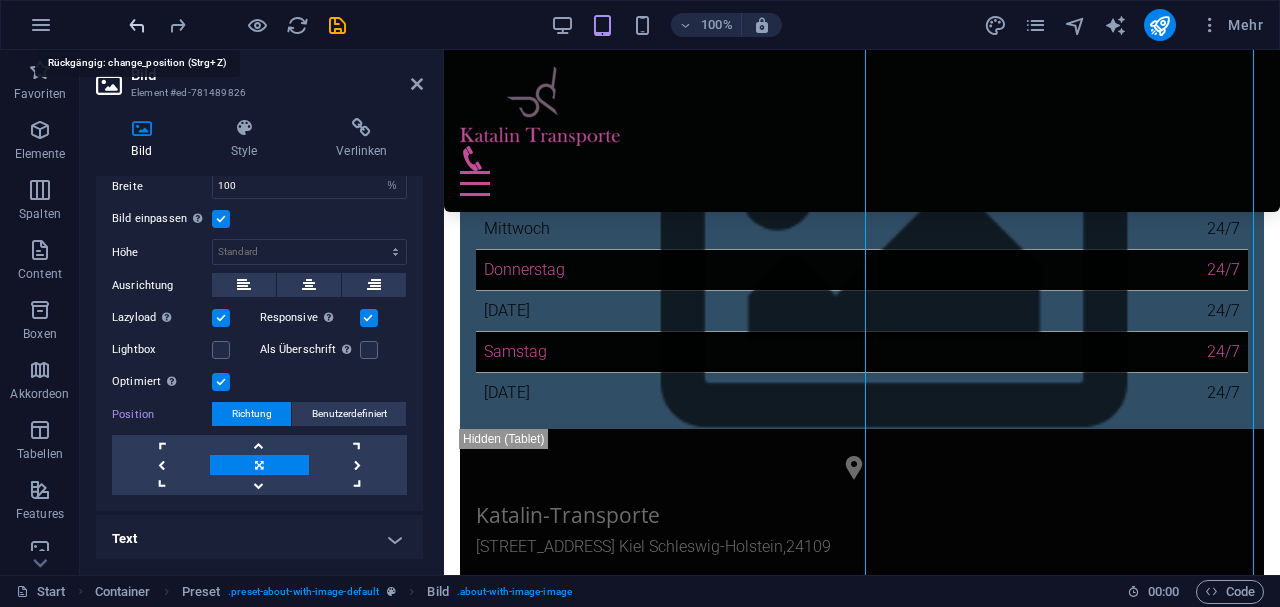click at bounding box center [137, 25] 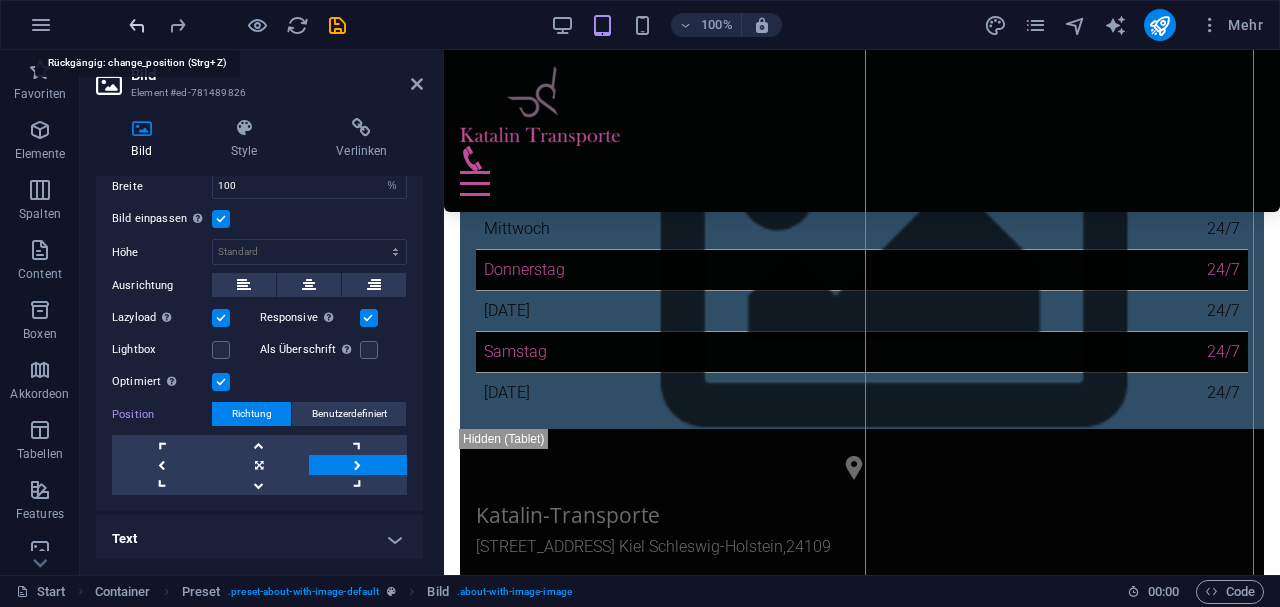 click at bounding box center [137, 25] 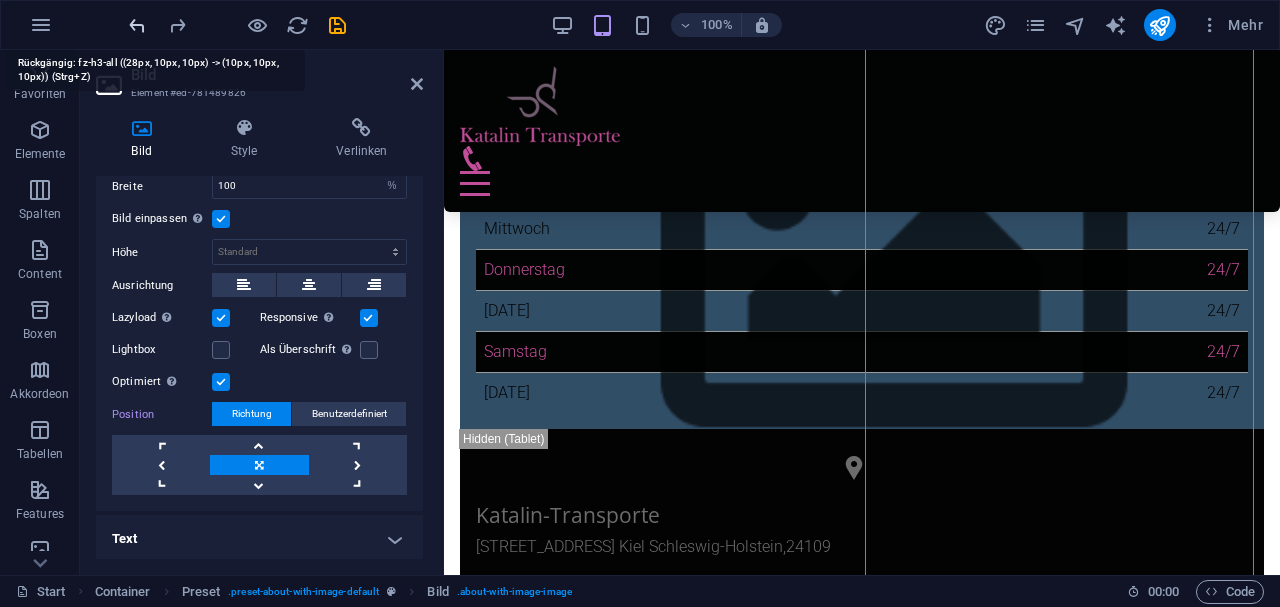 click at bounding box center (137, 25) 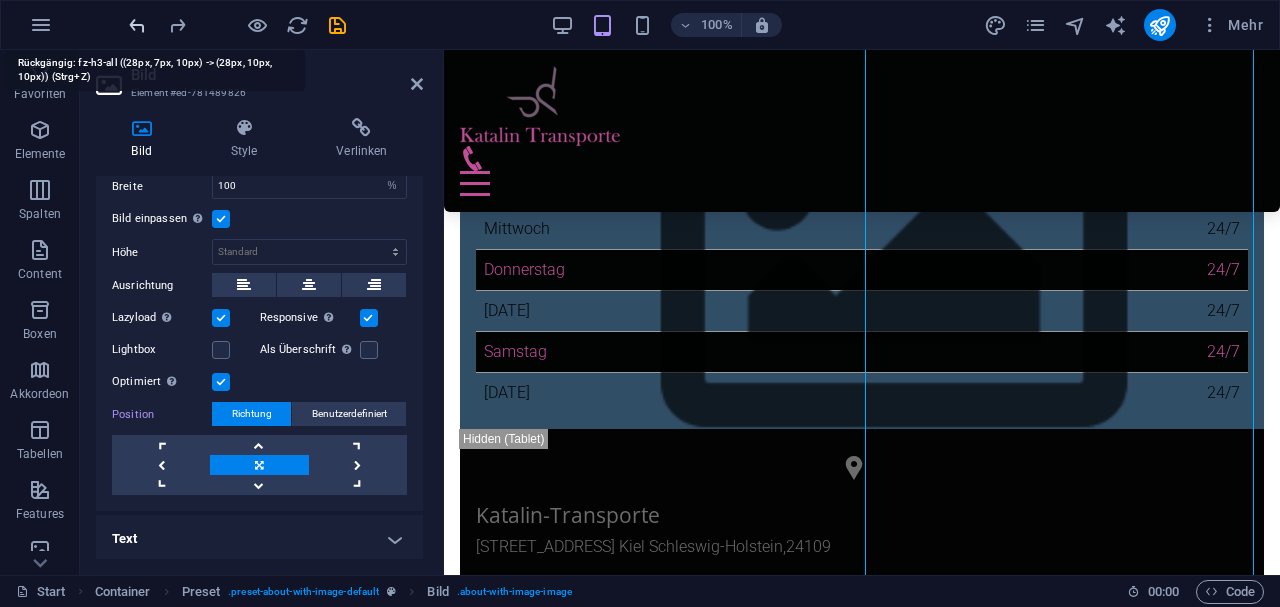 click at bounding box center [137, 25] 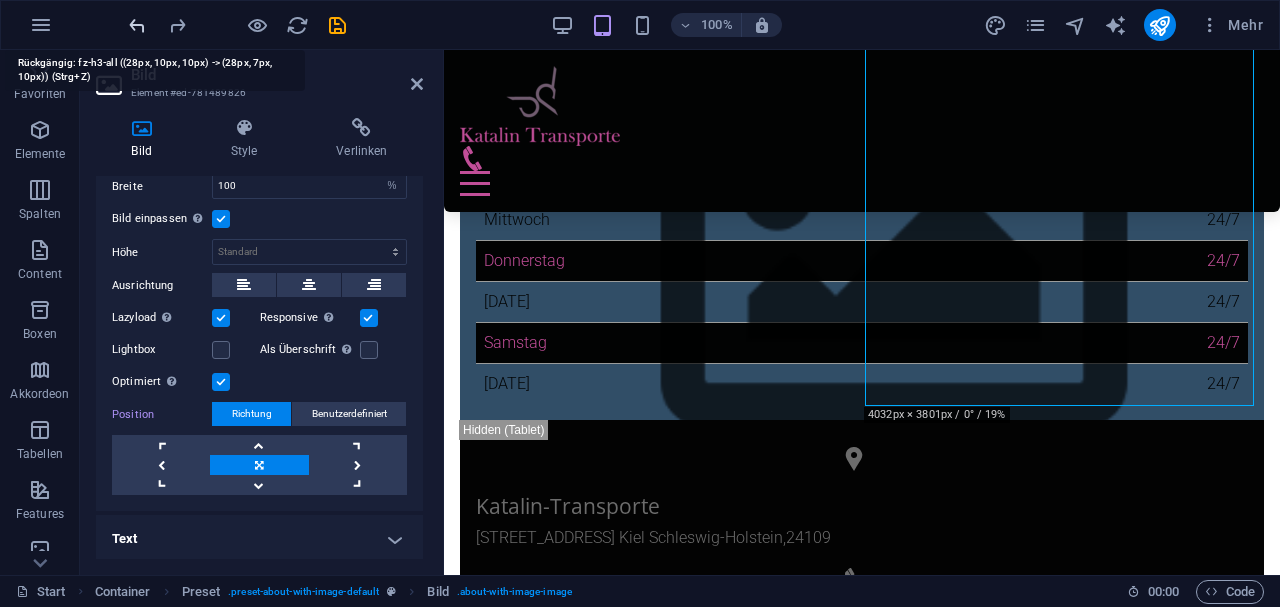 scroll, scrollTop: 880, scrollLeft: 0, axis: vertical 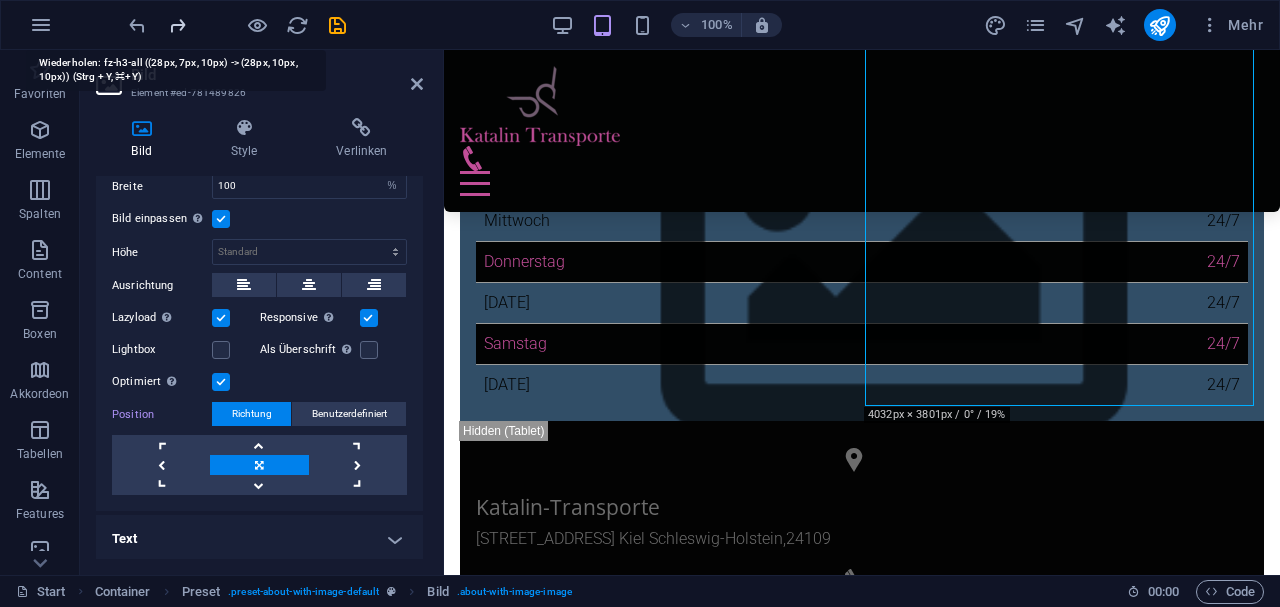 click at bounding box center (177, 25) 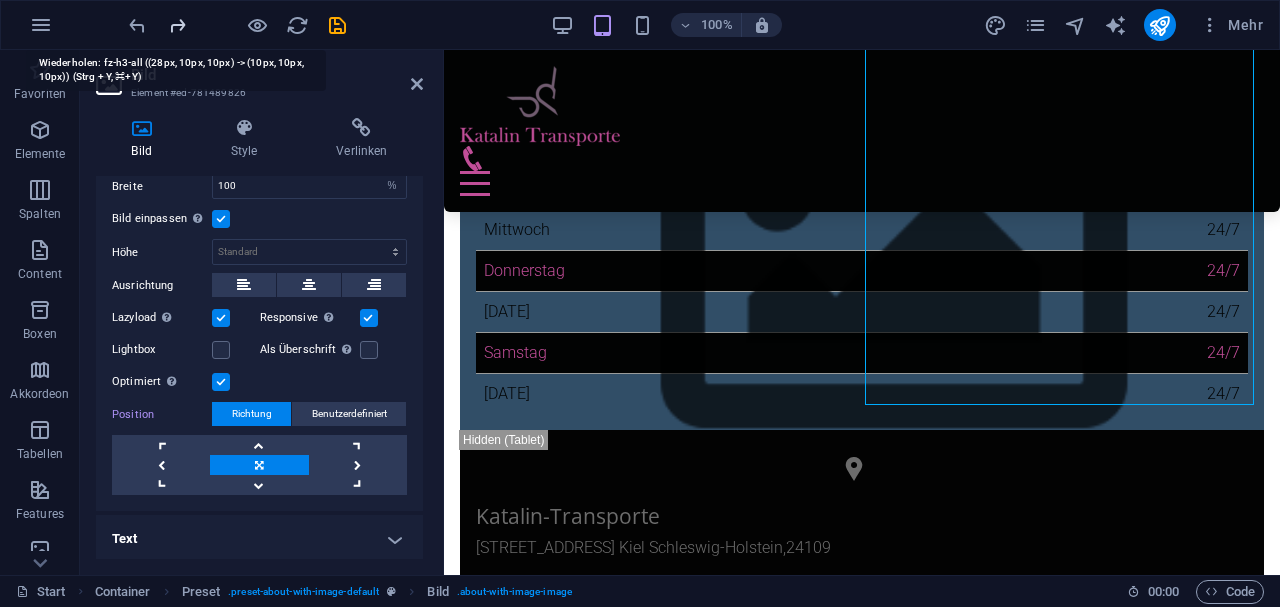 scroll, scrollTop: 881, scrollLeft: 0, axis: vertical 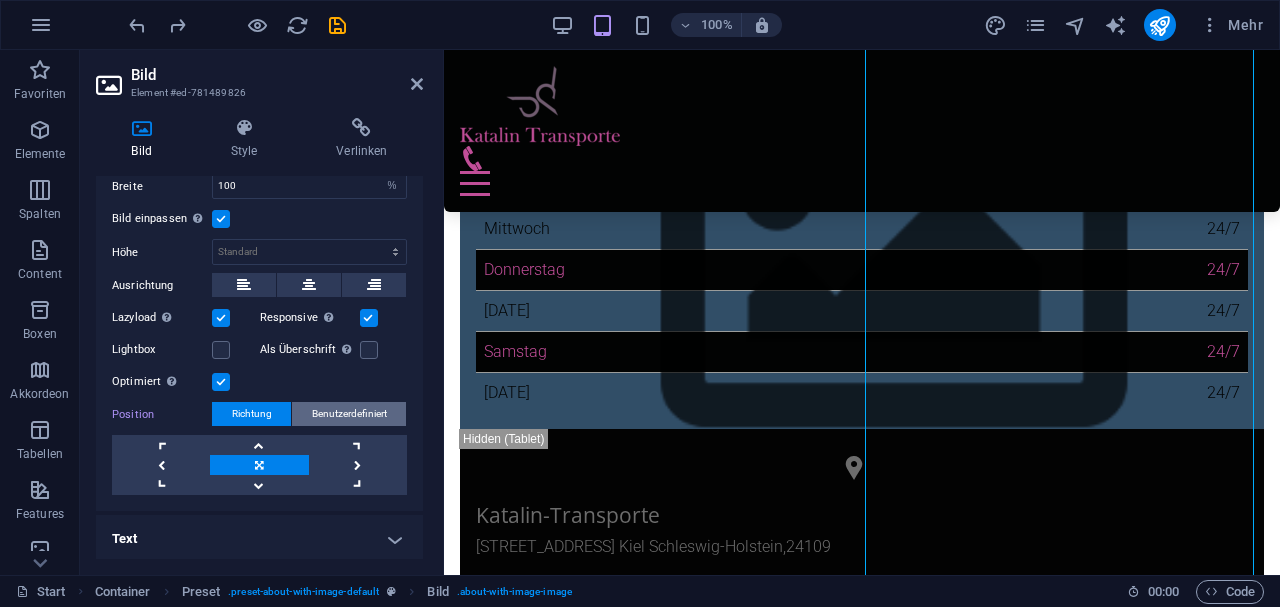 click on "Benutzerdefiniert" at bounding box center (349, 414) 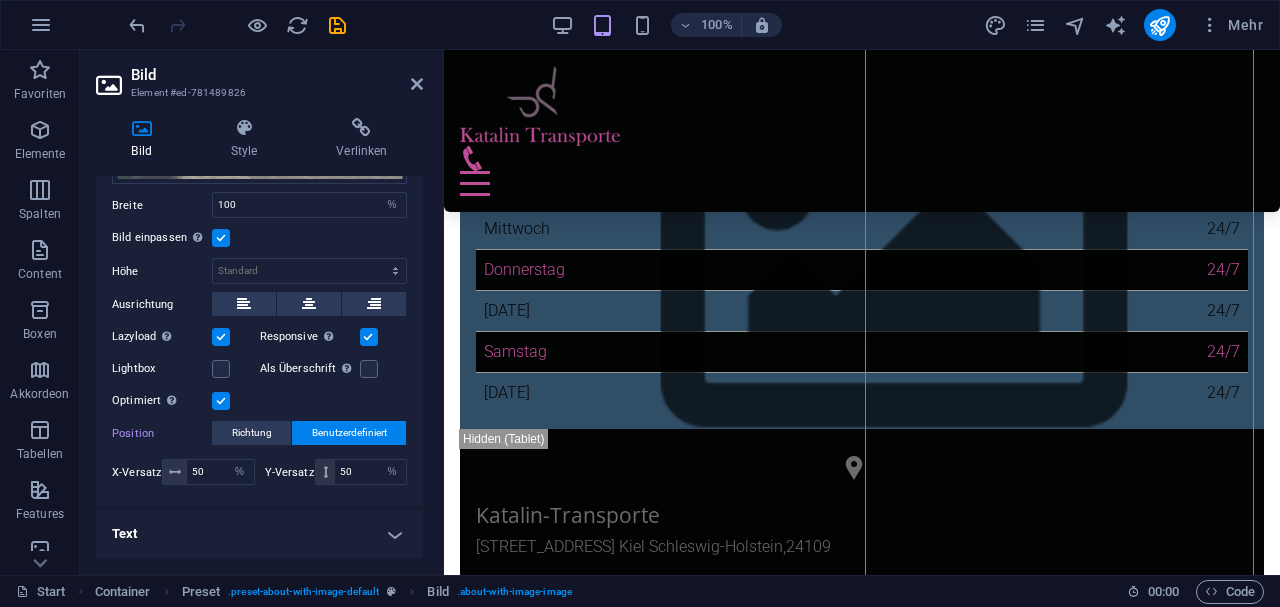 scroll, scrollTop: 261, scrollLeft: 0, axis: vertical 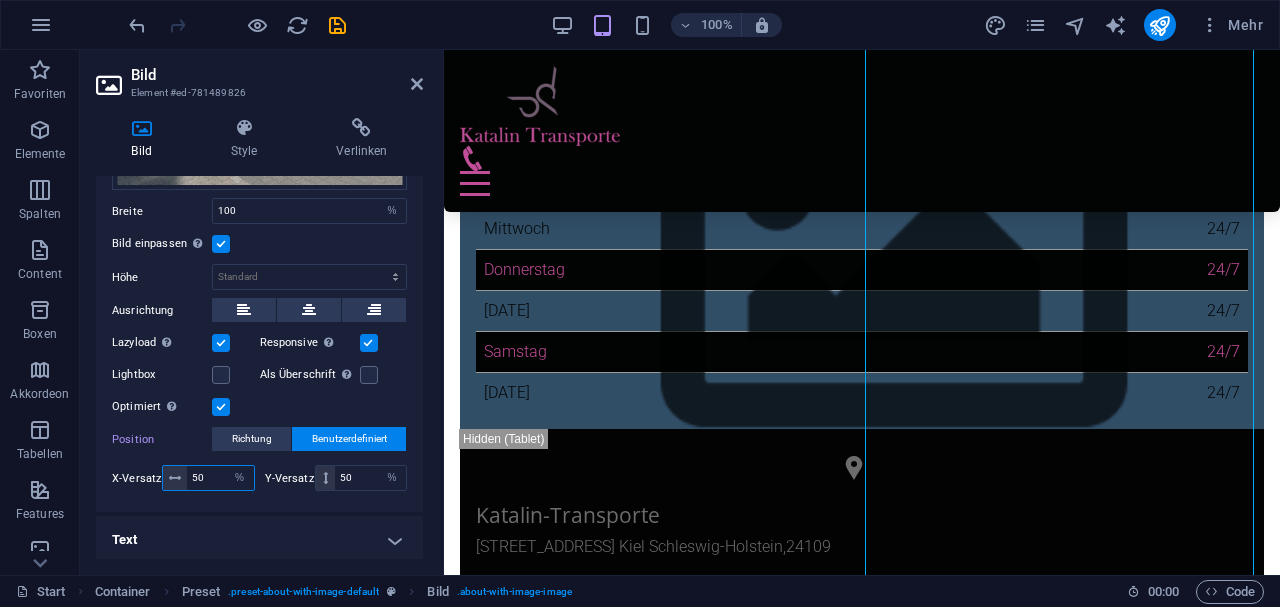 click on "50" at bounding box center (220, 478) 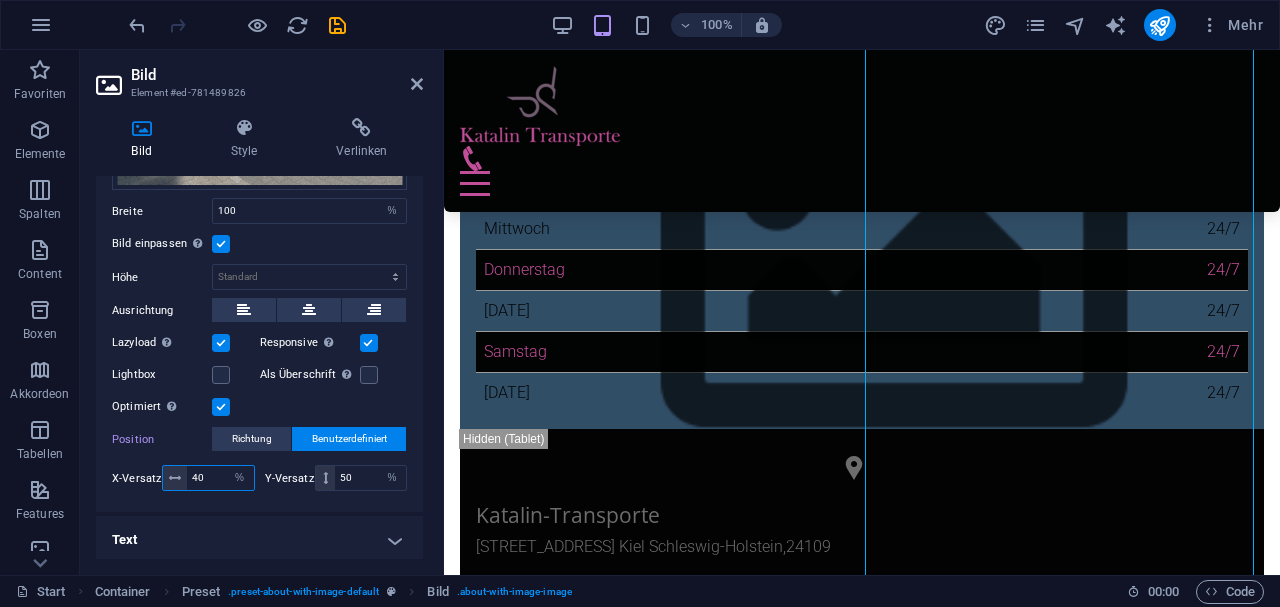 click on "40" at bounding box center [220, 478] 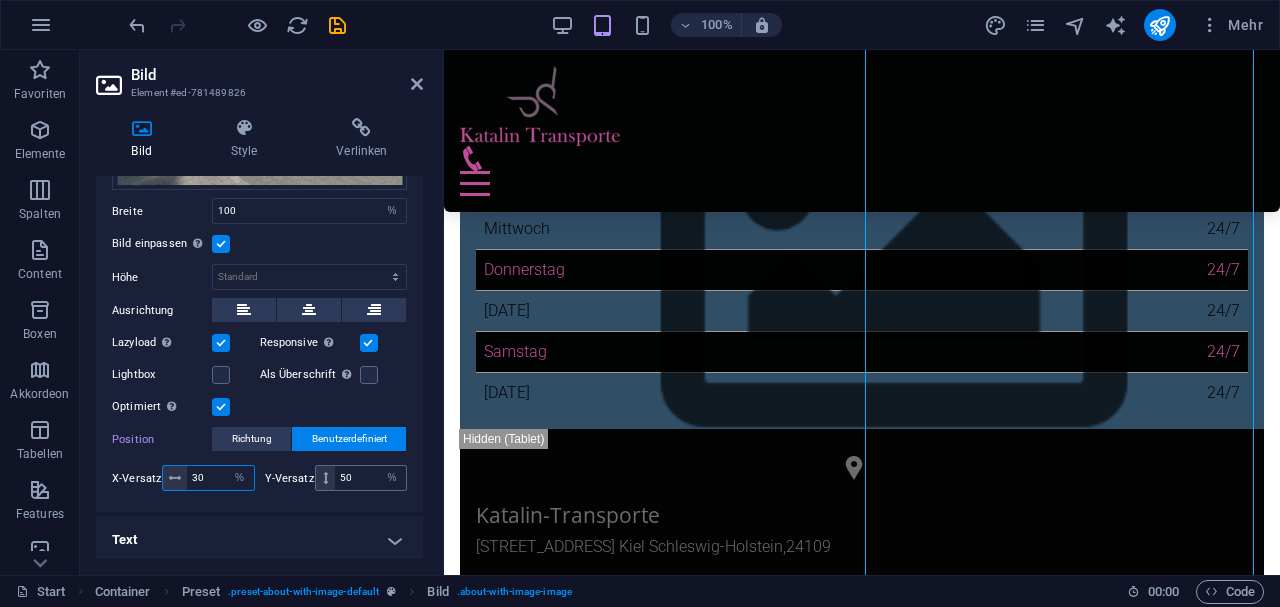 type on "30" 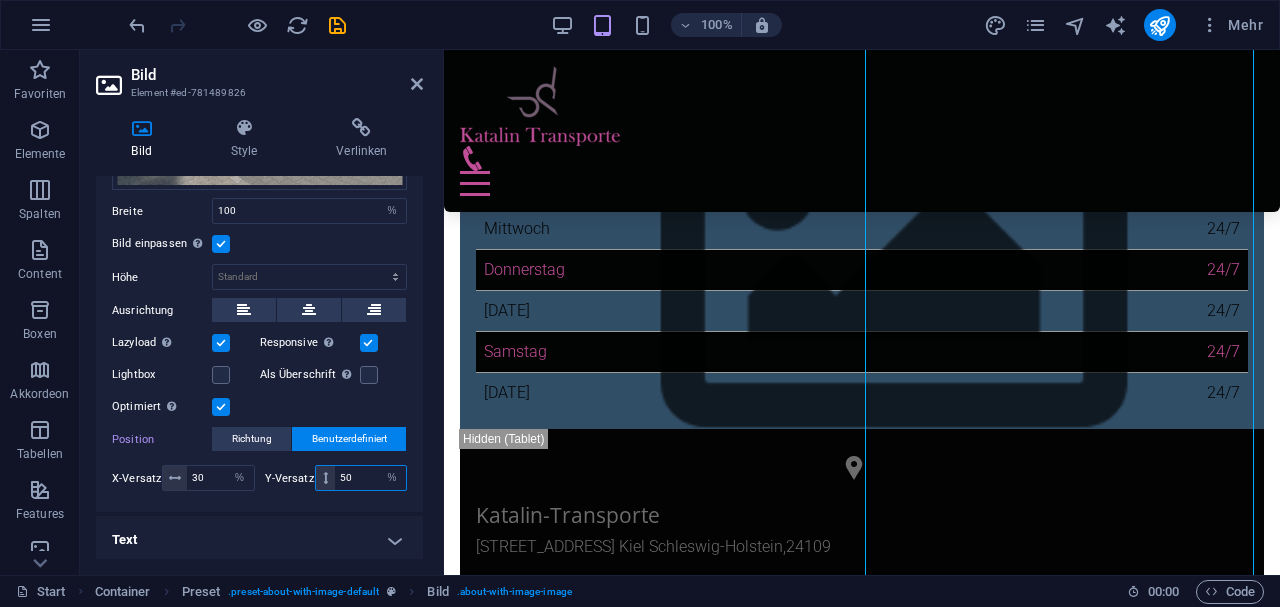 drag, startPoint x: 364, startPoint y: 473, endPoint x: 336, endPoint y: 475, distance: 28.071337 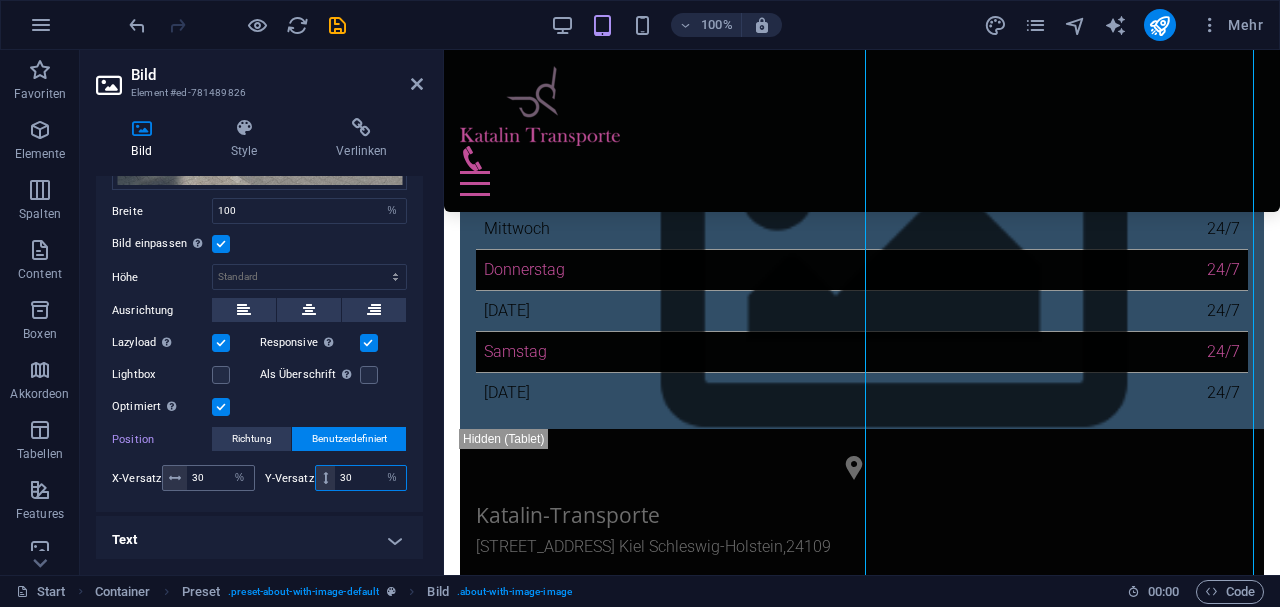 type on "30" 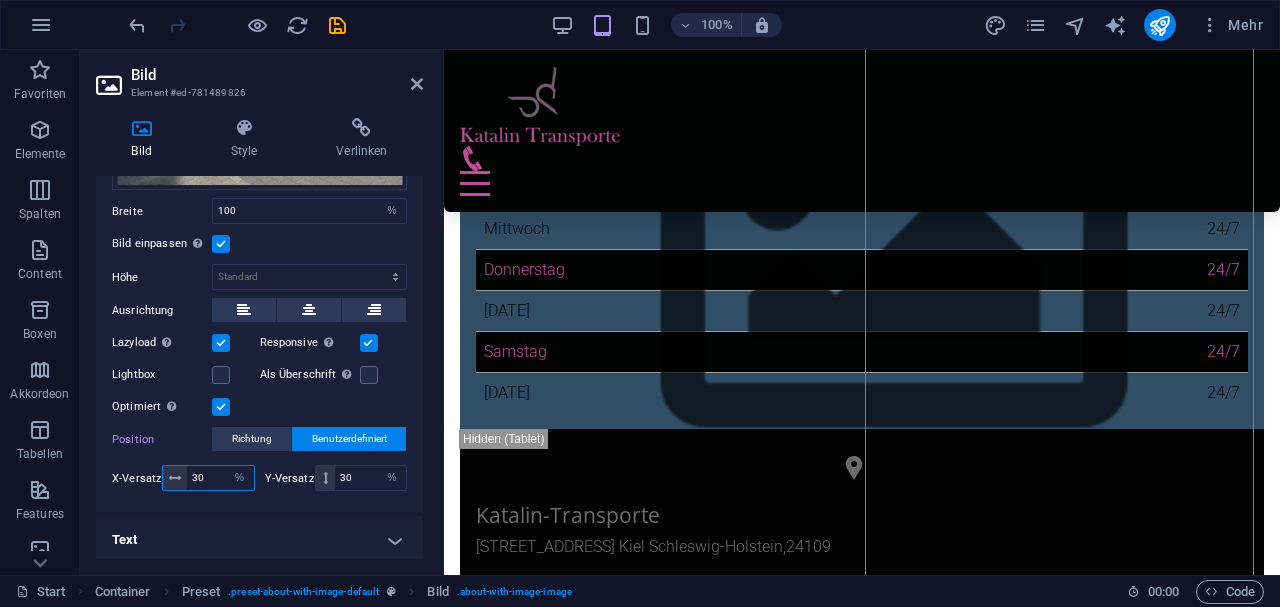 drag, startPoint x: 203, startPoint y: 474, endPoint x: 181, endPoint y: 467, distance: 23.086792 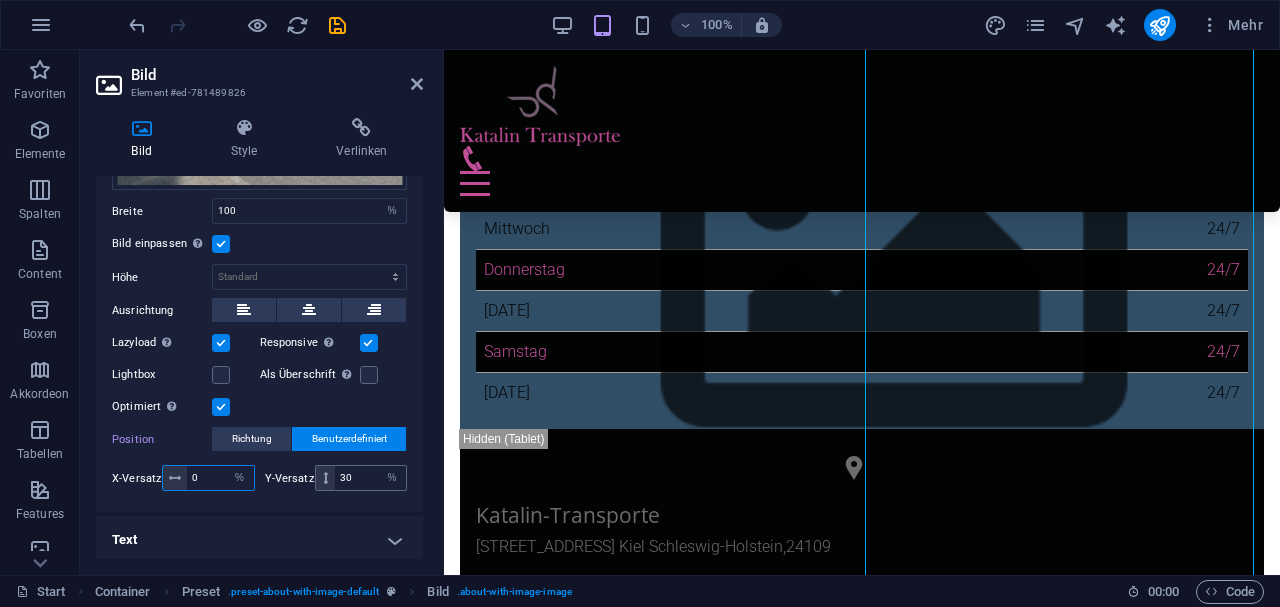 type on "0" 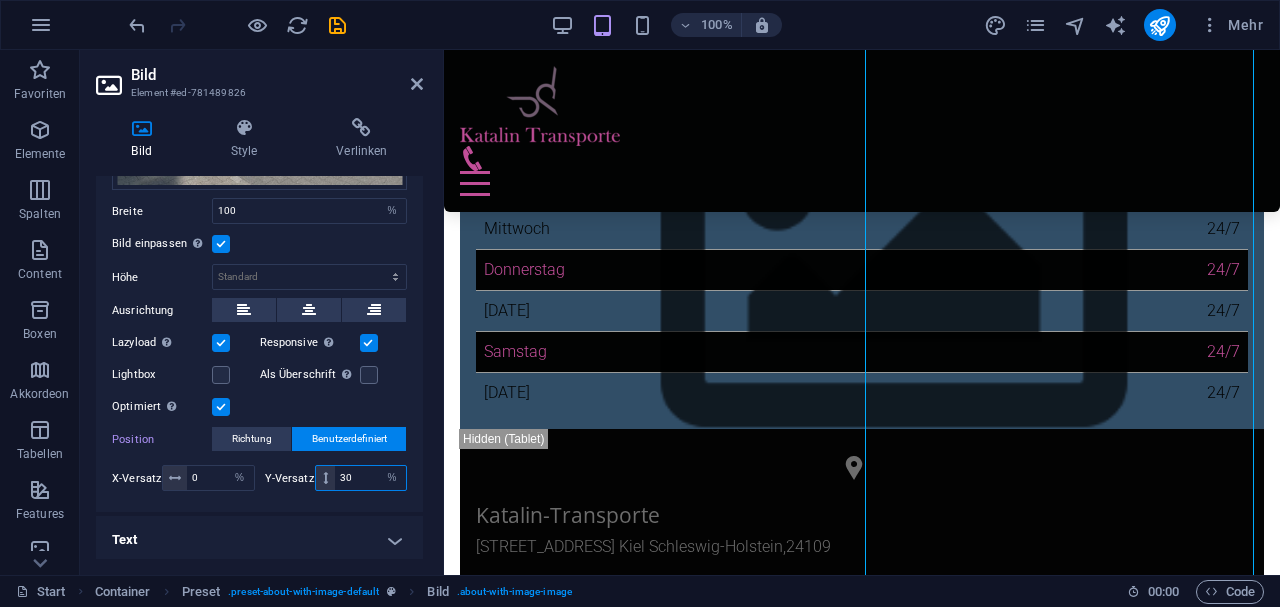 drag, startPoint x: 366, startPoint y: 471, endPoint x: 328, endPoint y: 465, distance: 38.470768 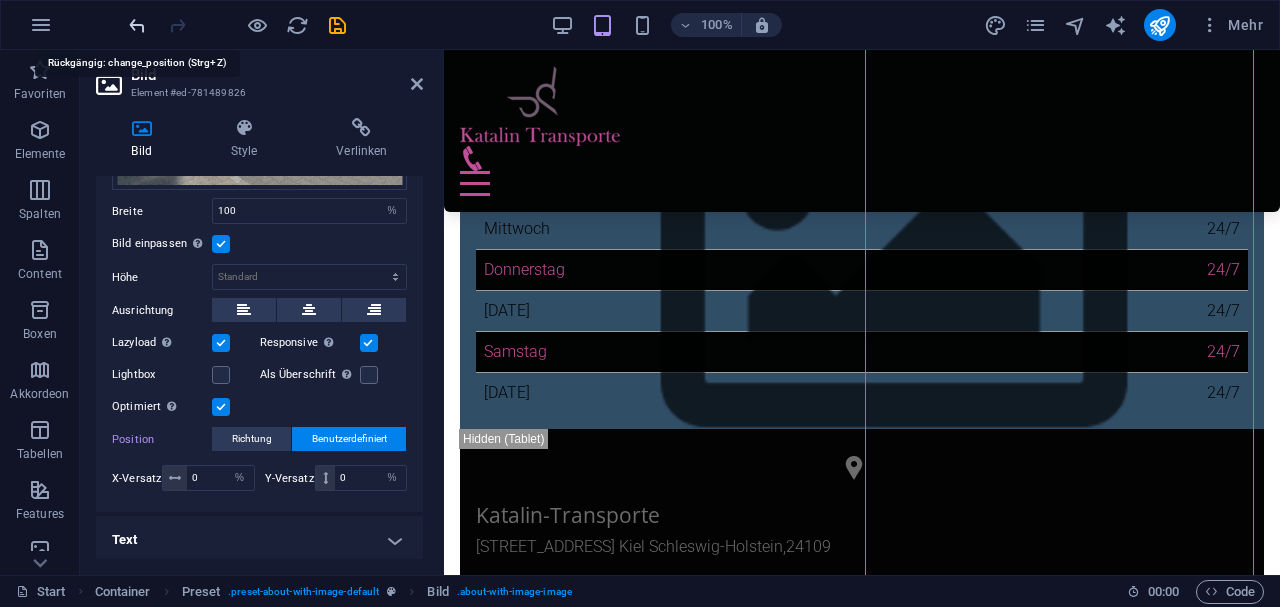 click at bounding box center (137, 25) 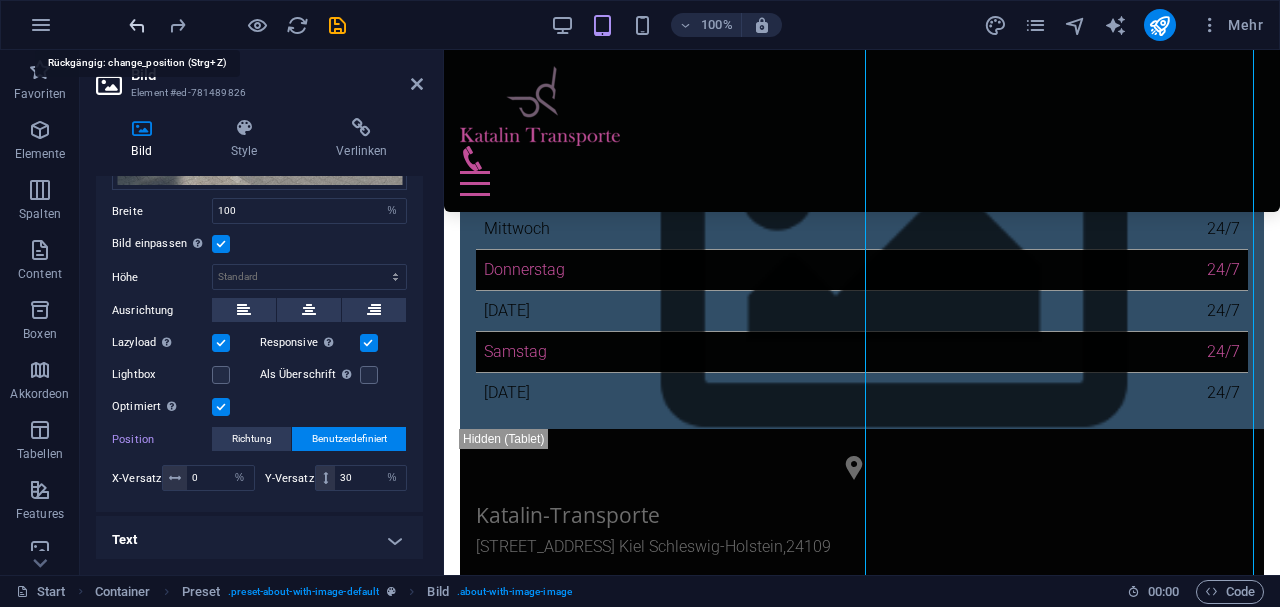 click at bounding box center (137, 25) 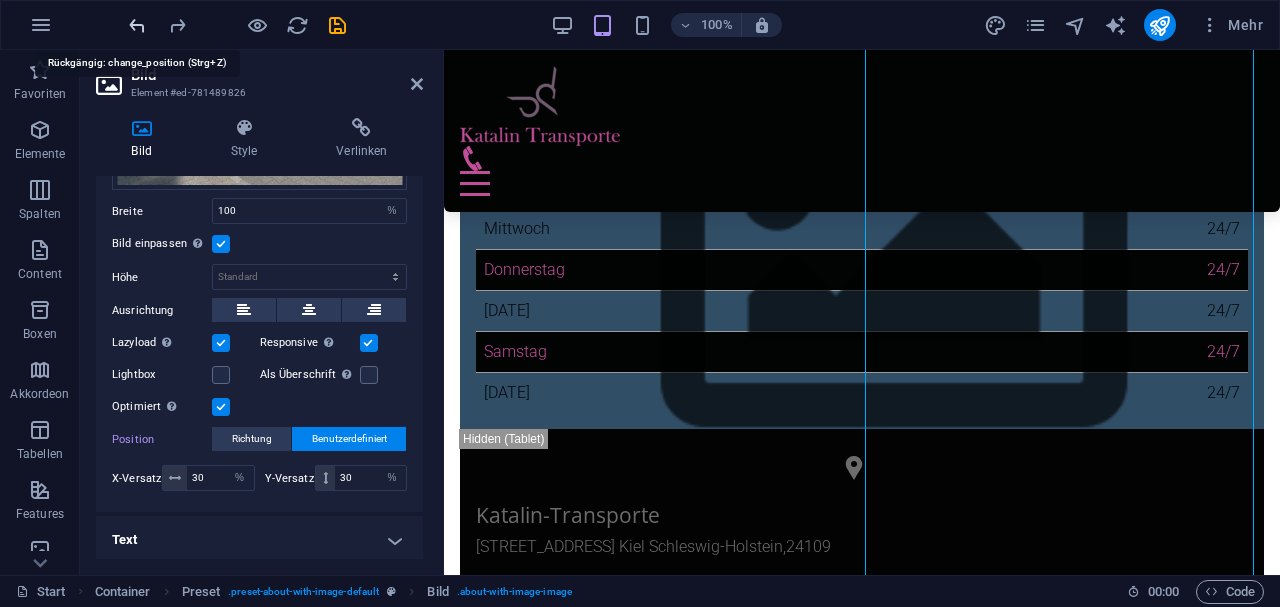 click at bounding box center (137, 25) 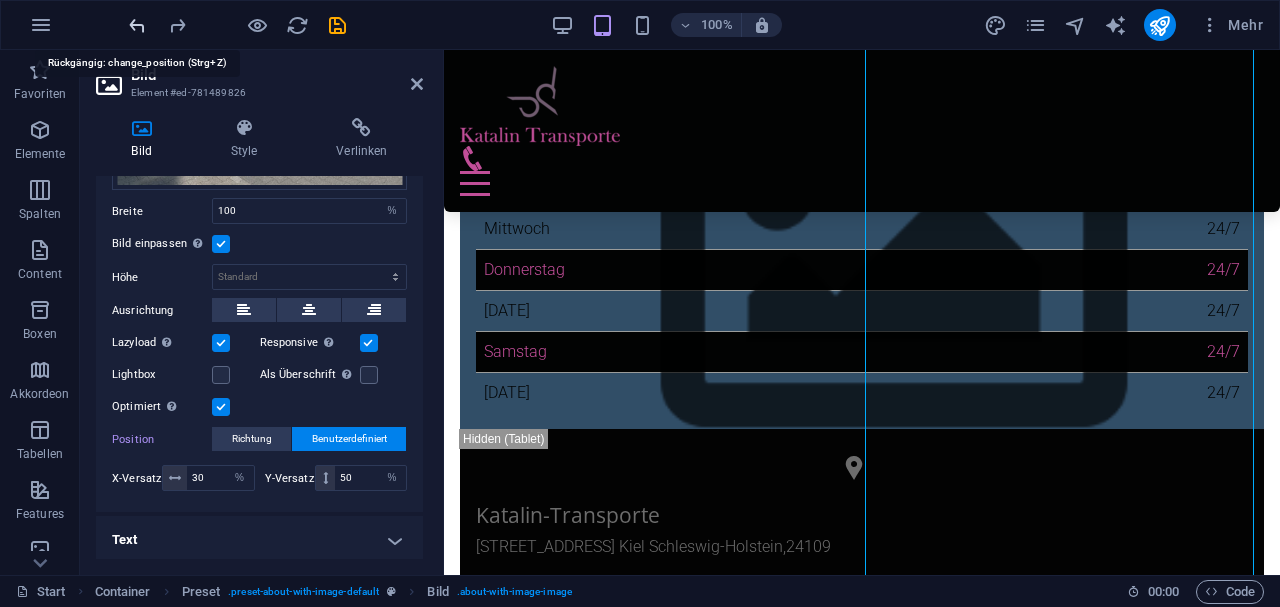 click at bounding box center (137, 25) 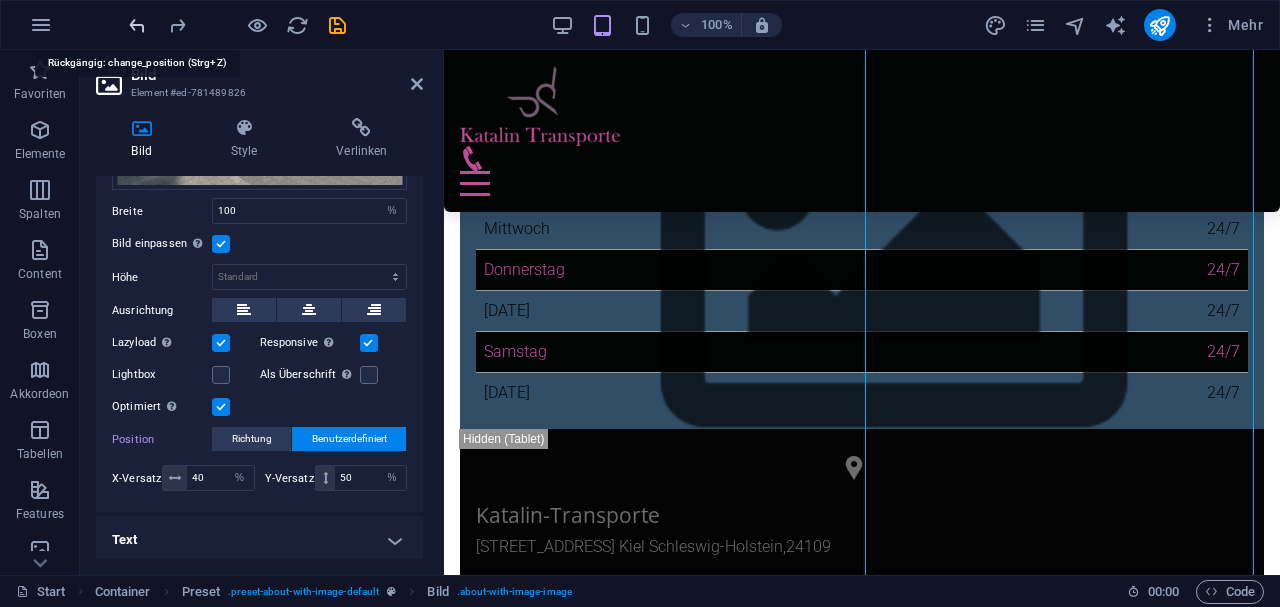 click at bounding box center (137, 25) 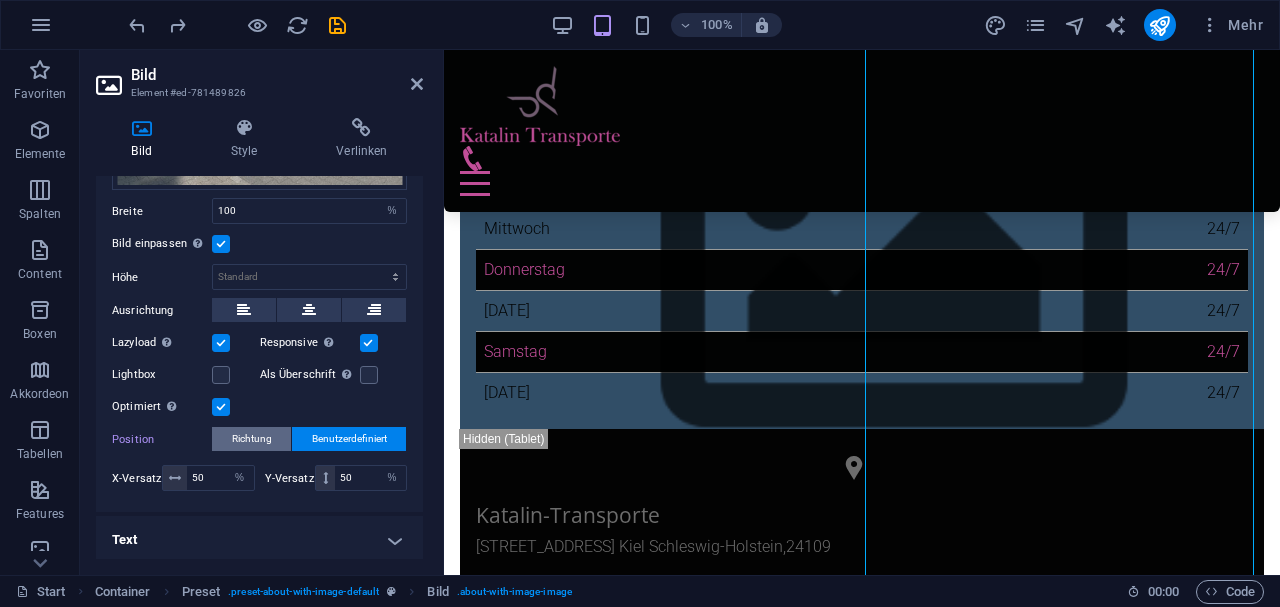 click on "Richtung" at bounding box center (252, 439) 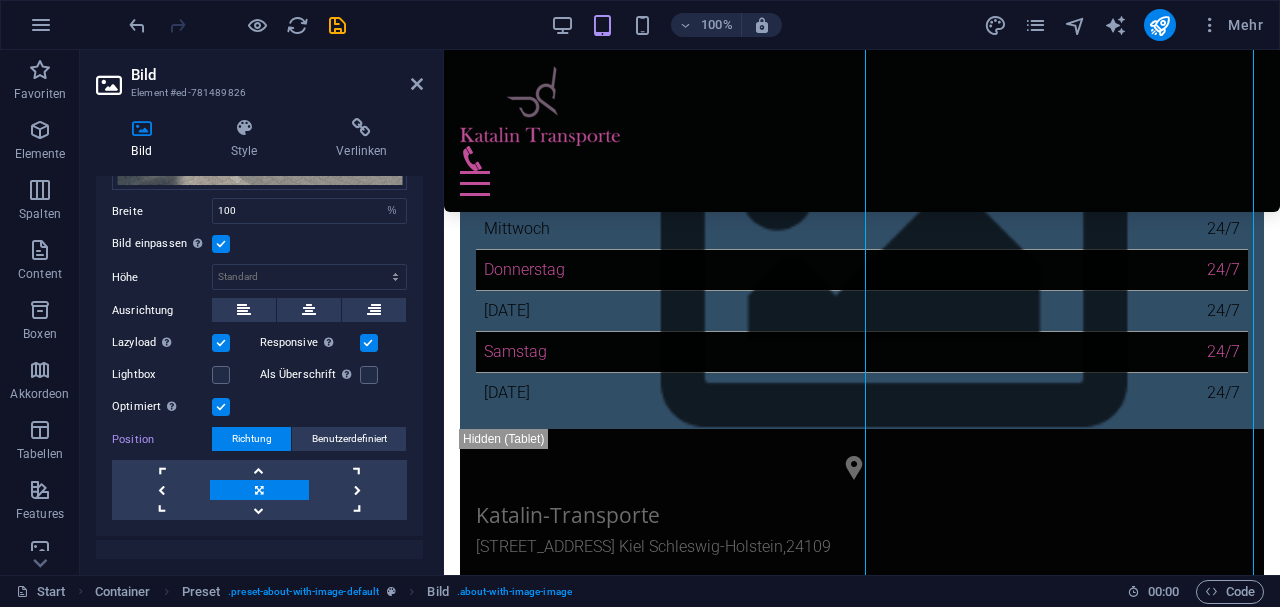 click at bounding box center (259, 490) 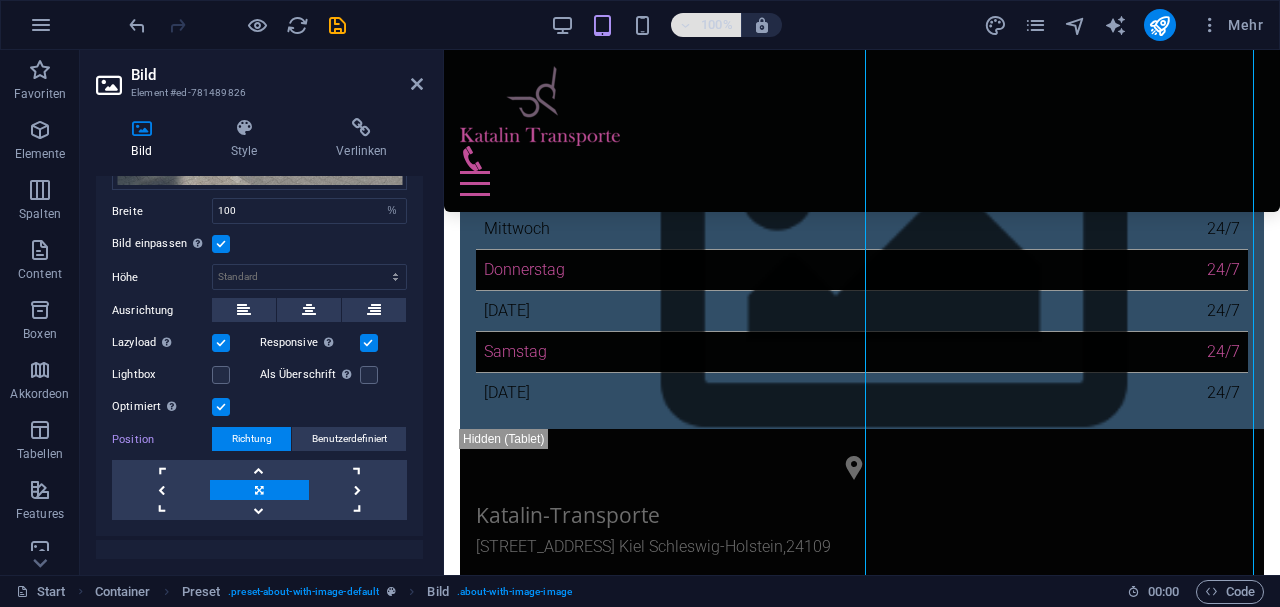 click at bounding box center (686, 25) 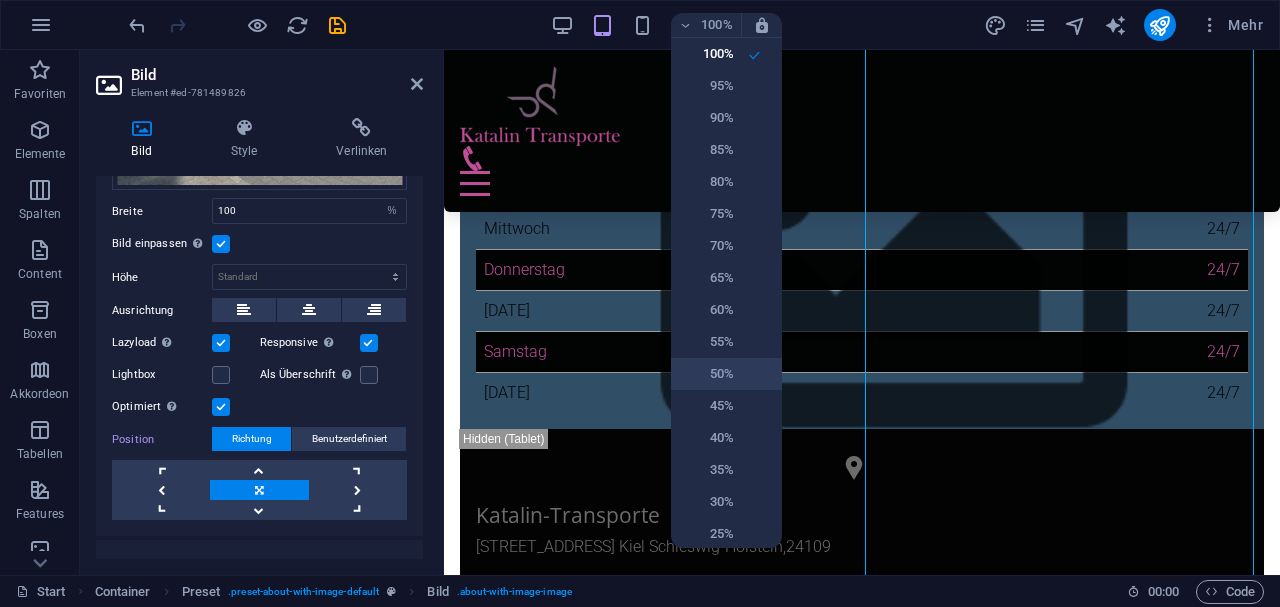 click on "50%" at bounding box center (708, 374) 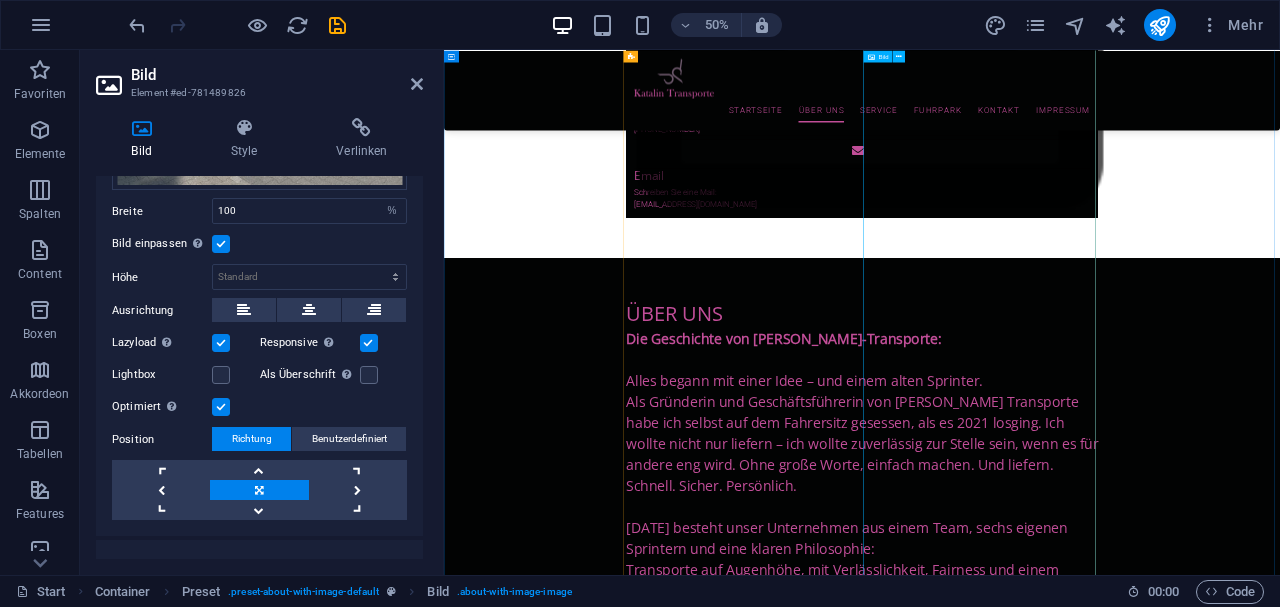 scroll, scrollTop: 1672, scrollLeft: 0, axis: vertical 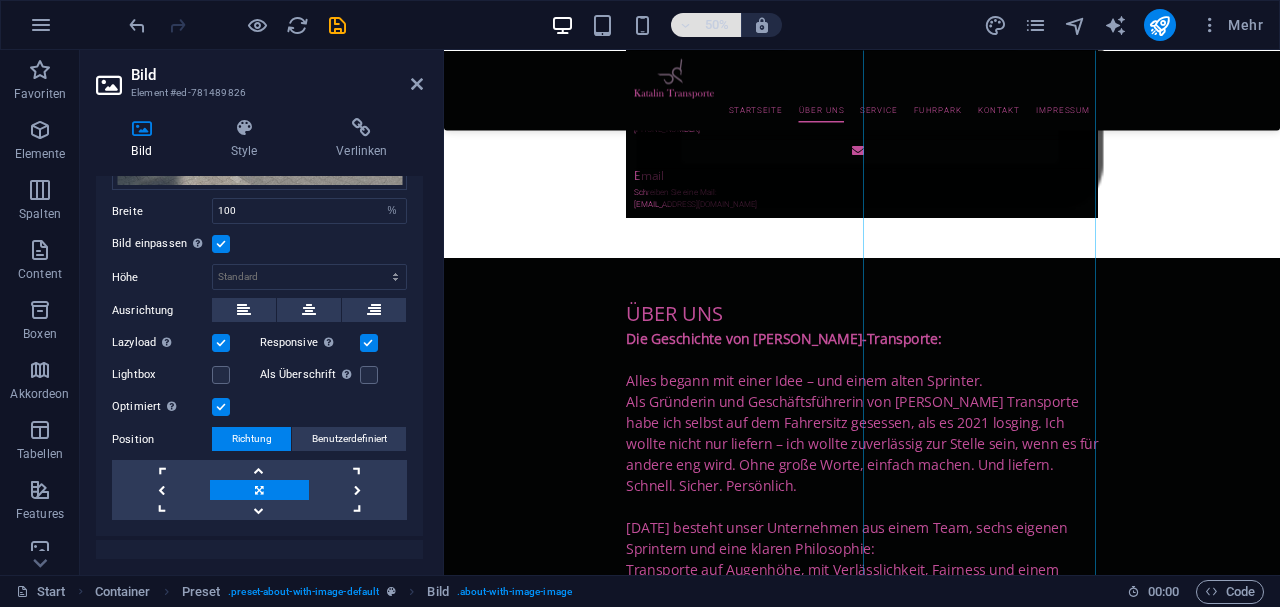 click on "50%" at bounding box center (706, 25) 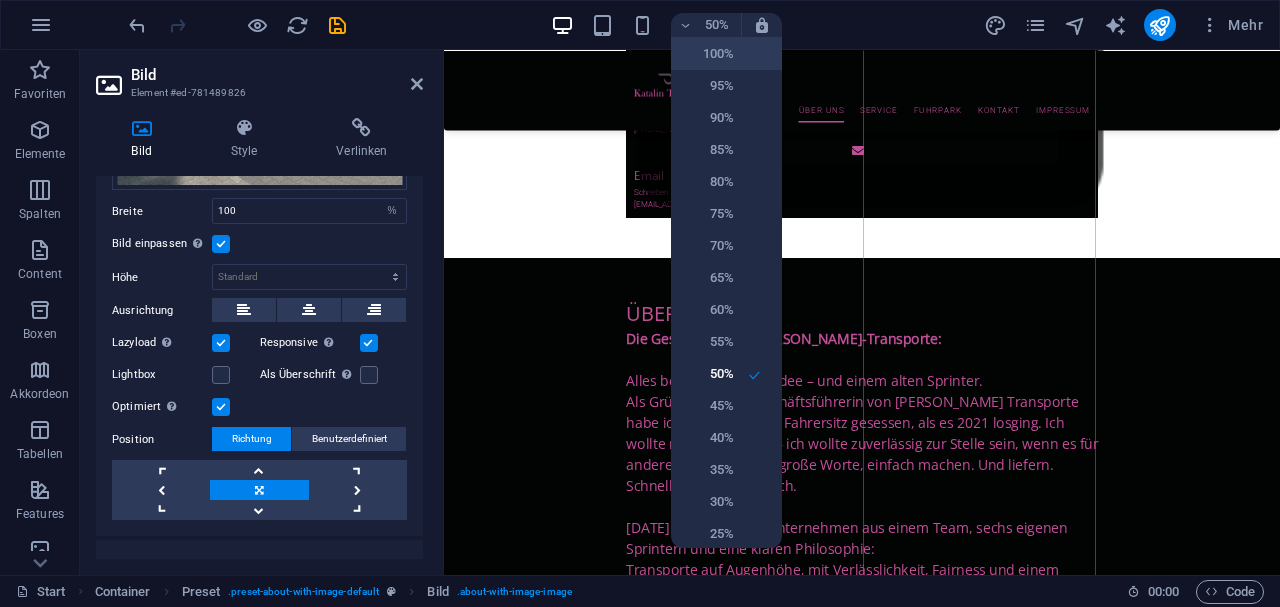 click on "100%" at bounding box center (708, 54) 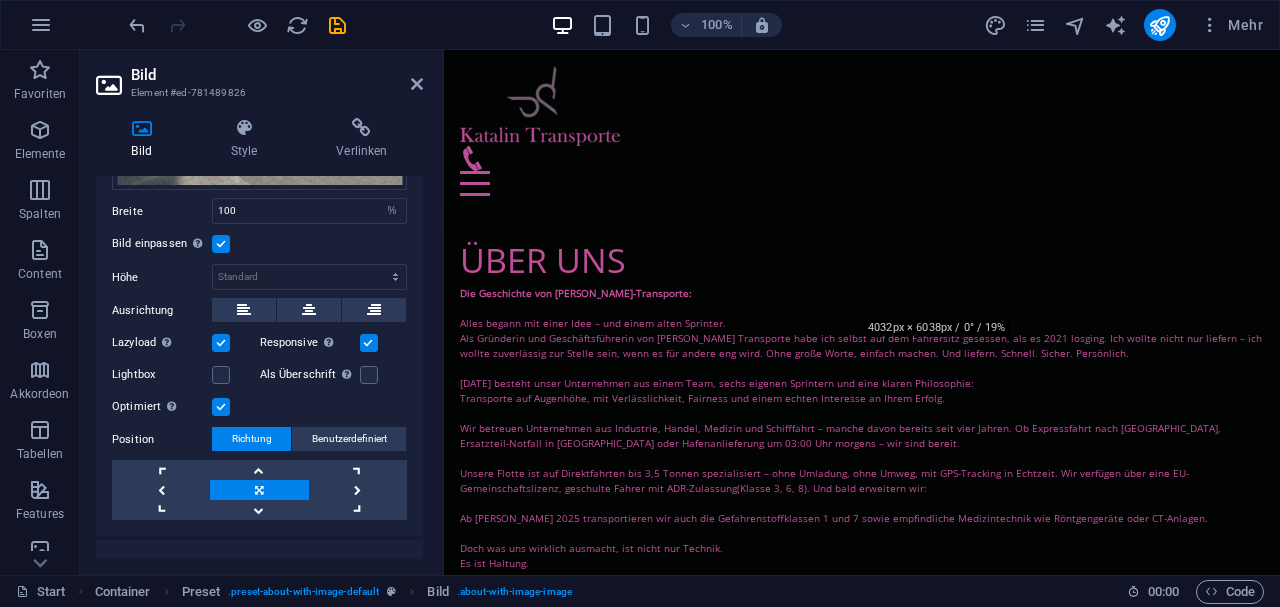 scroll, scrollTop: 1183, scrollLeft: 0, axis: vertical 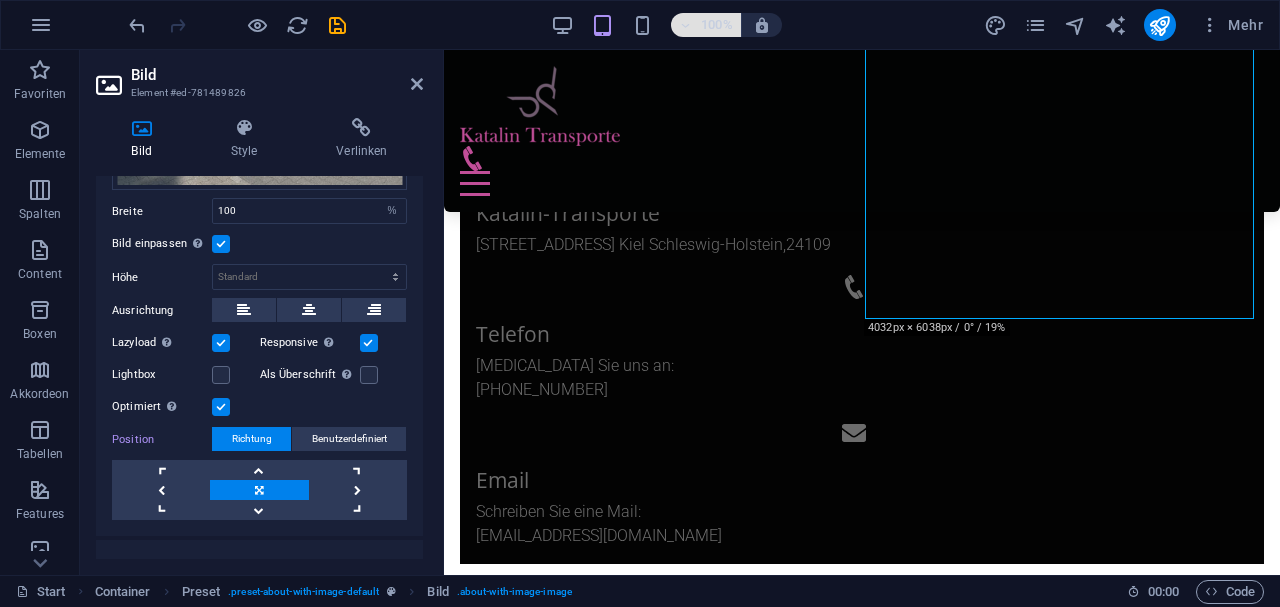 click at bounding box center [686, 25] 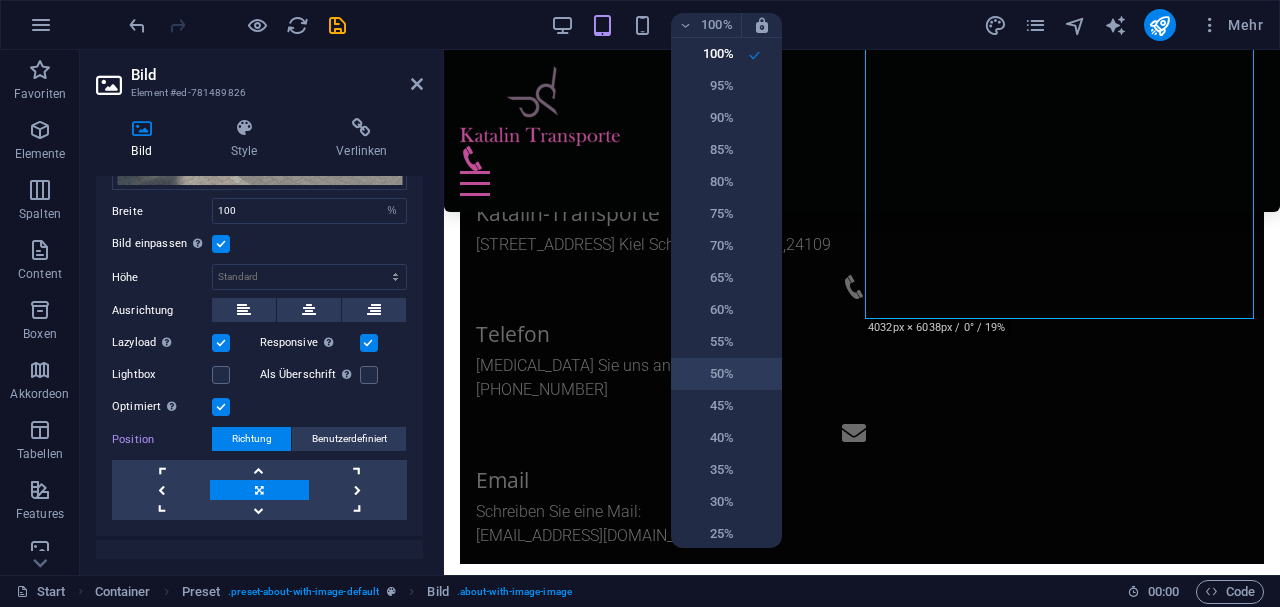 click on "50%" at bounding box center (726, 374) 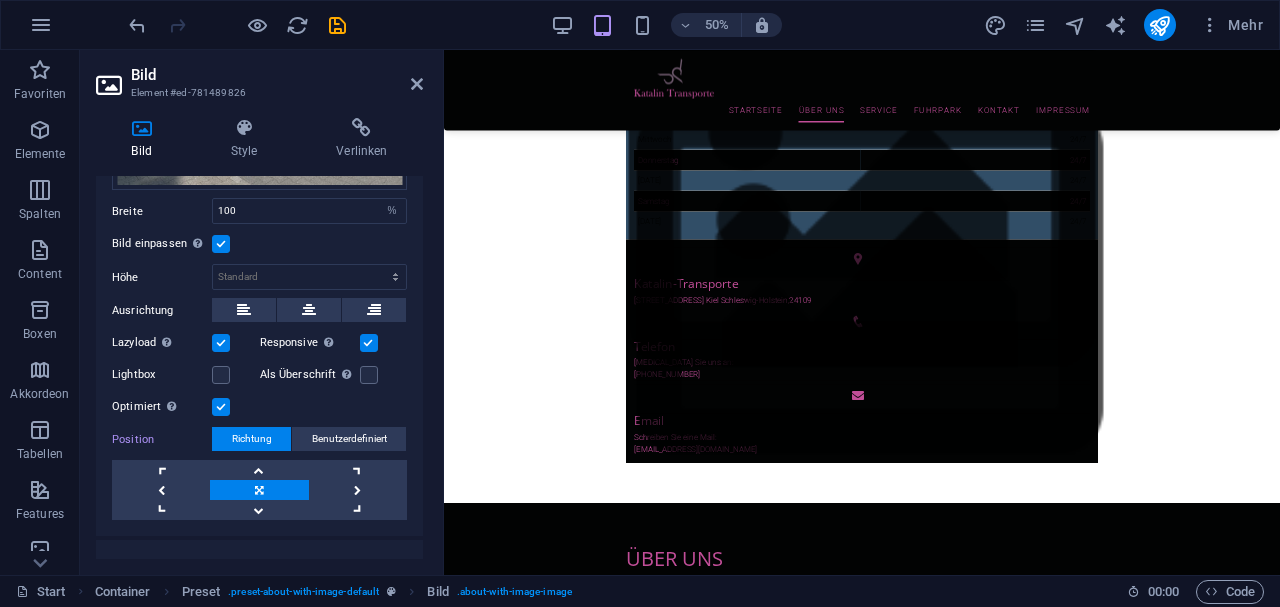 scroll, scrollTop: 1672, scrollLeft: 0, axis: vertical 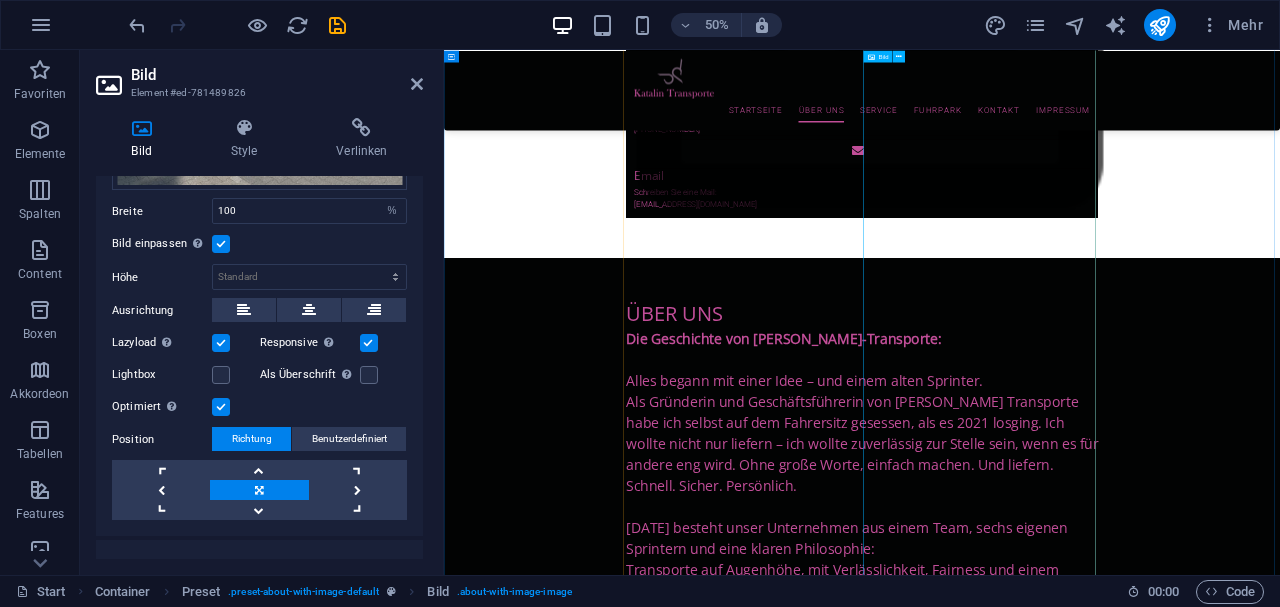 click at bounding box center [952, 2292] 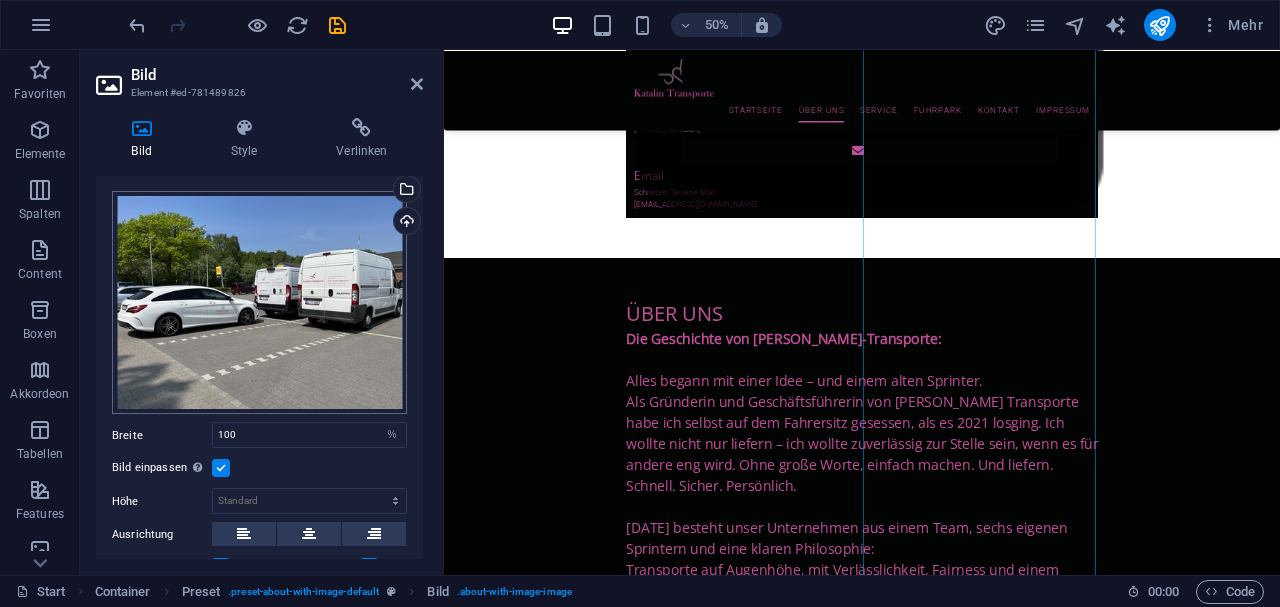 scroll, scrollTop: 66, scrollLeft: 0, axis: vertical 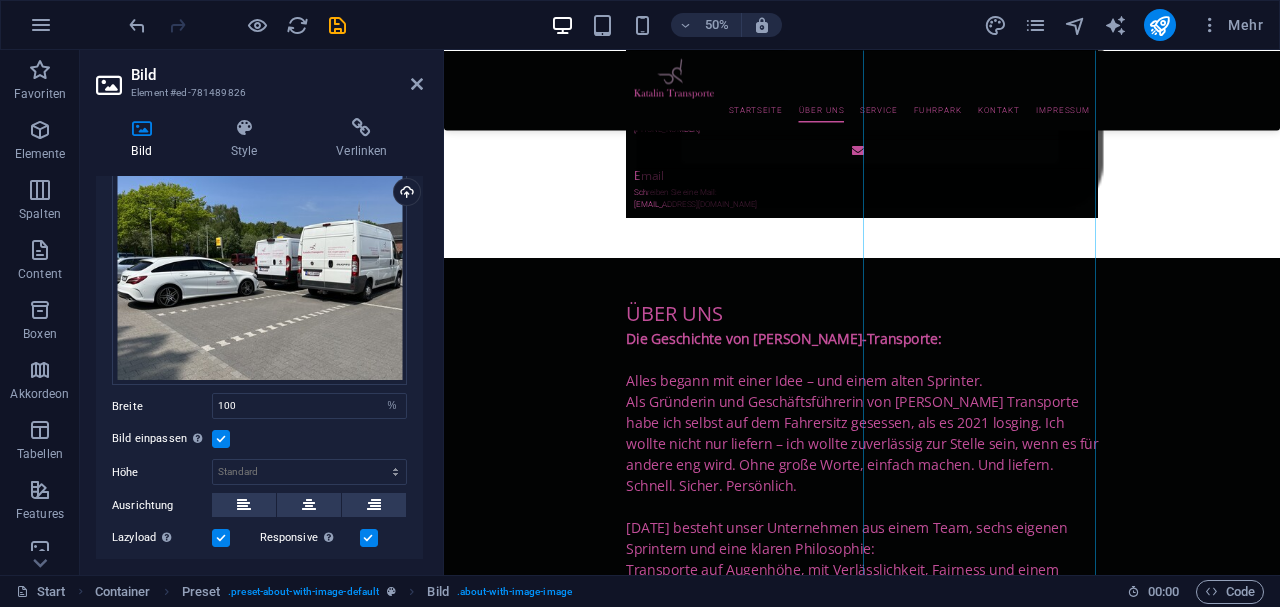 click at bounding box center (221, 439) 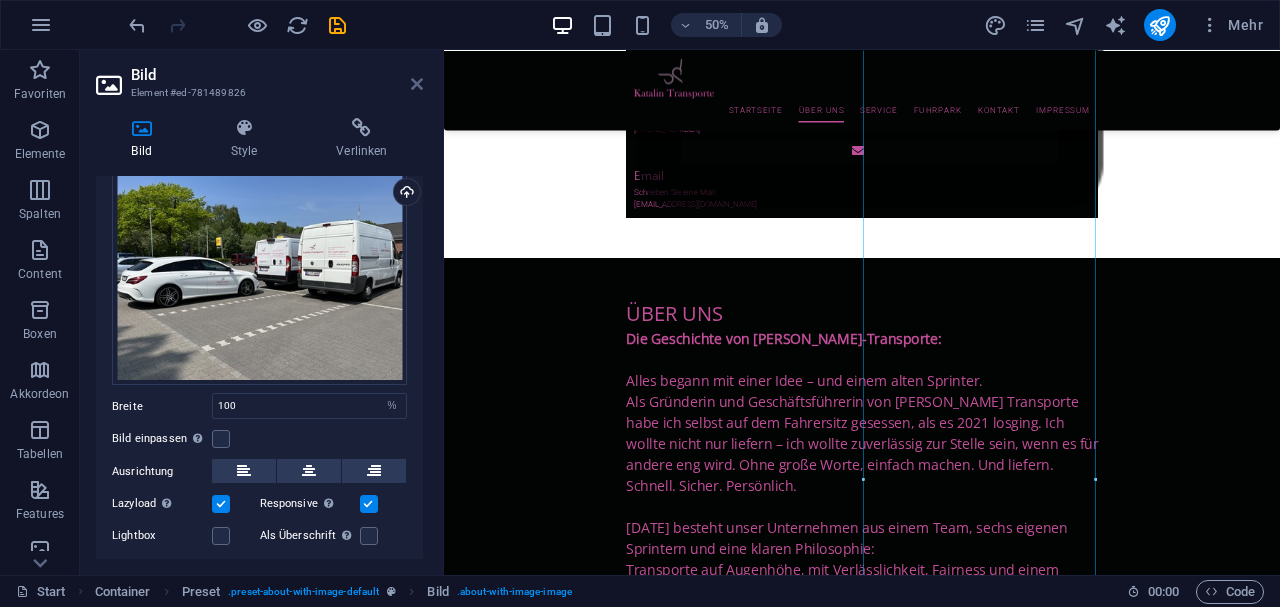 click at bounding box center [417, 84] 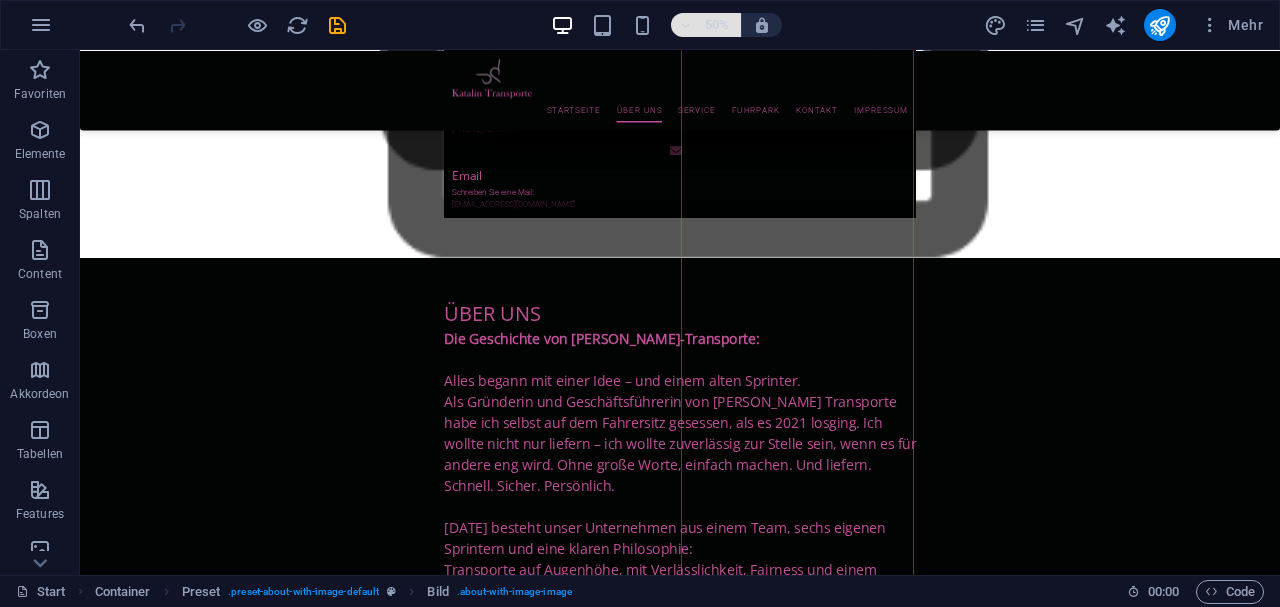 click on "50%" at bounding box center [717, 25] 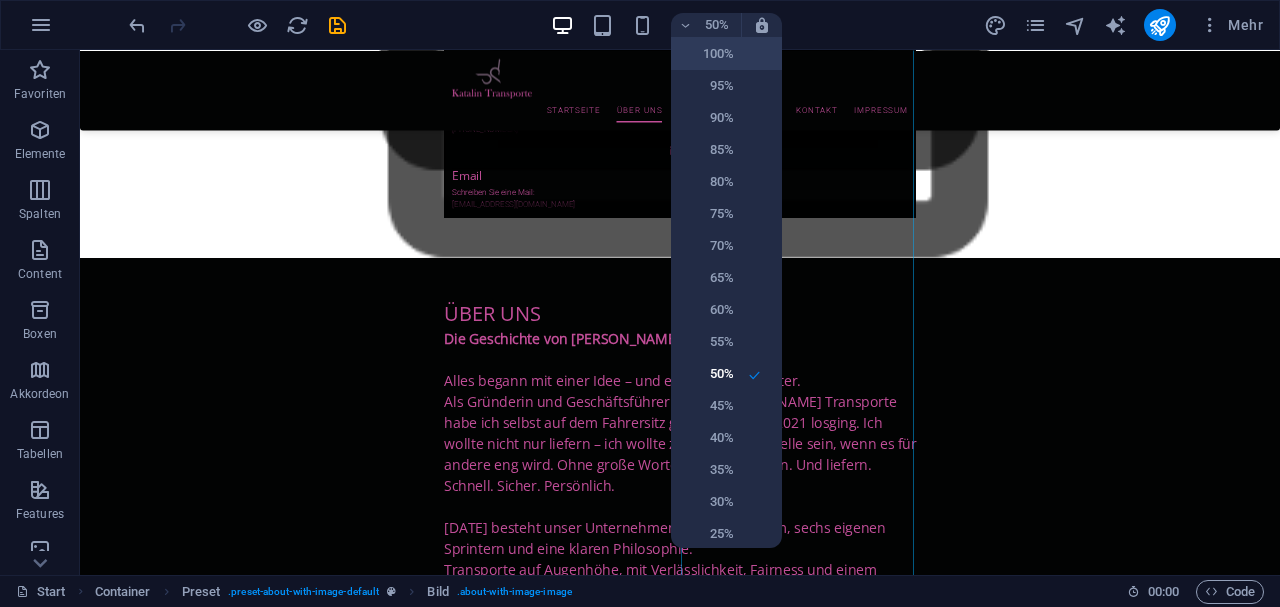 click on "100%" at bounding box center (708, 54) 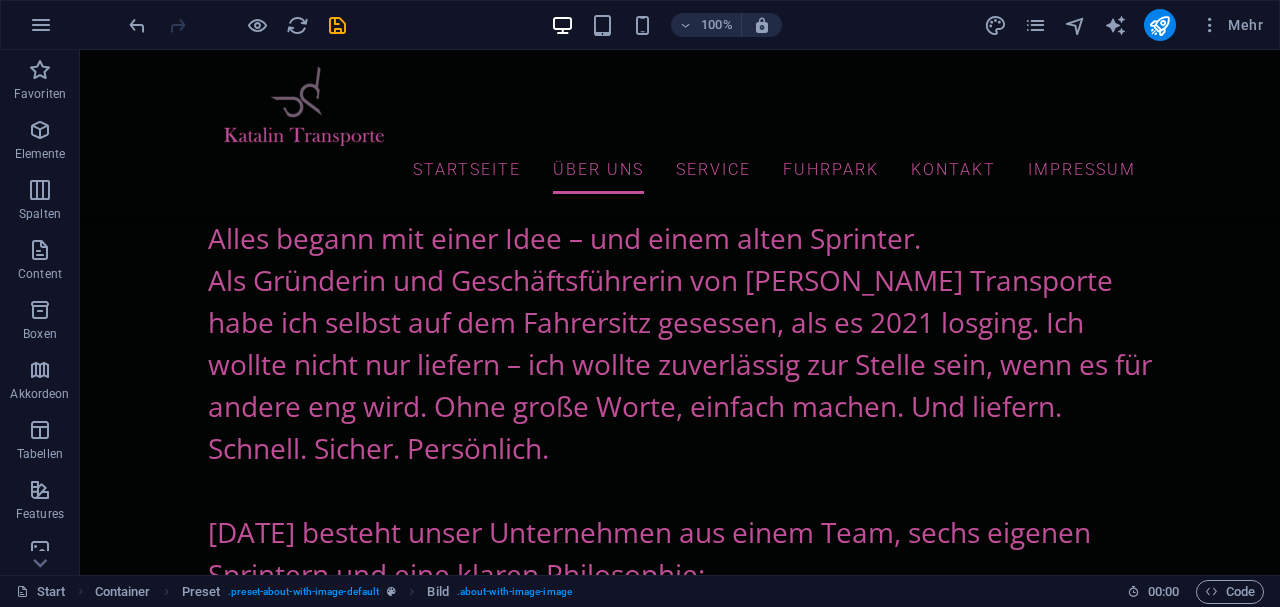scroll, scrollTop: 1252, scrollLeft: 0, axis: vertical 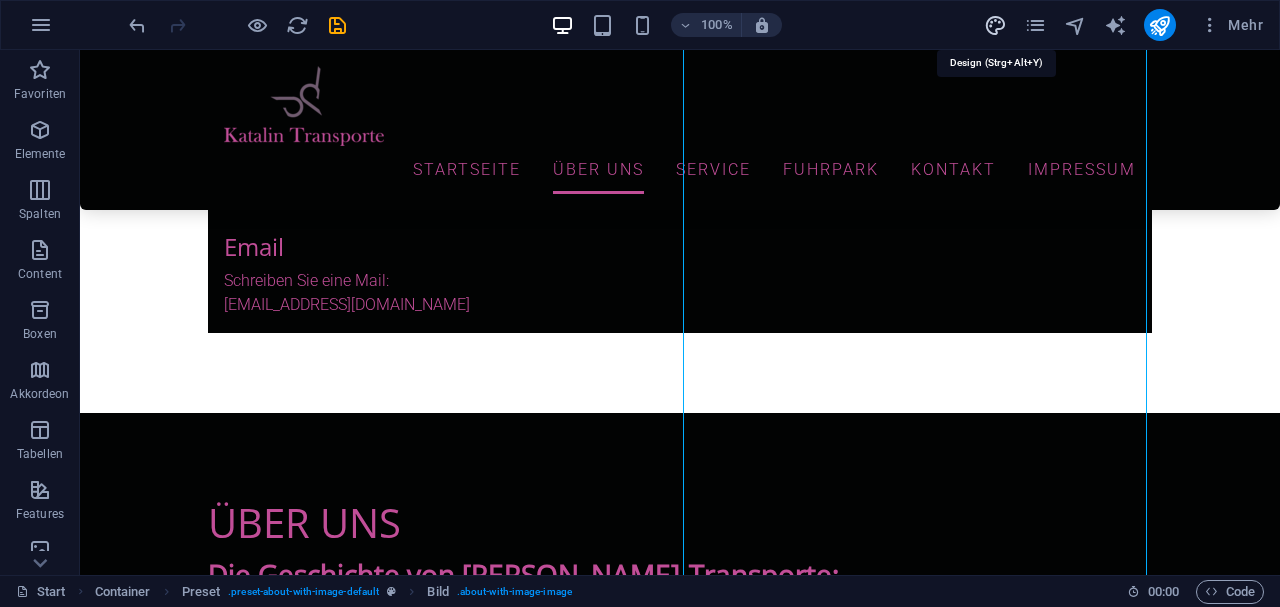 click at bounding box center [995, 25] 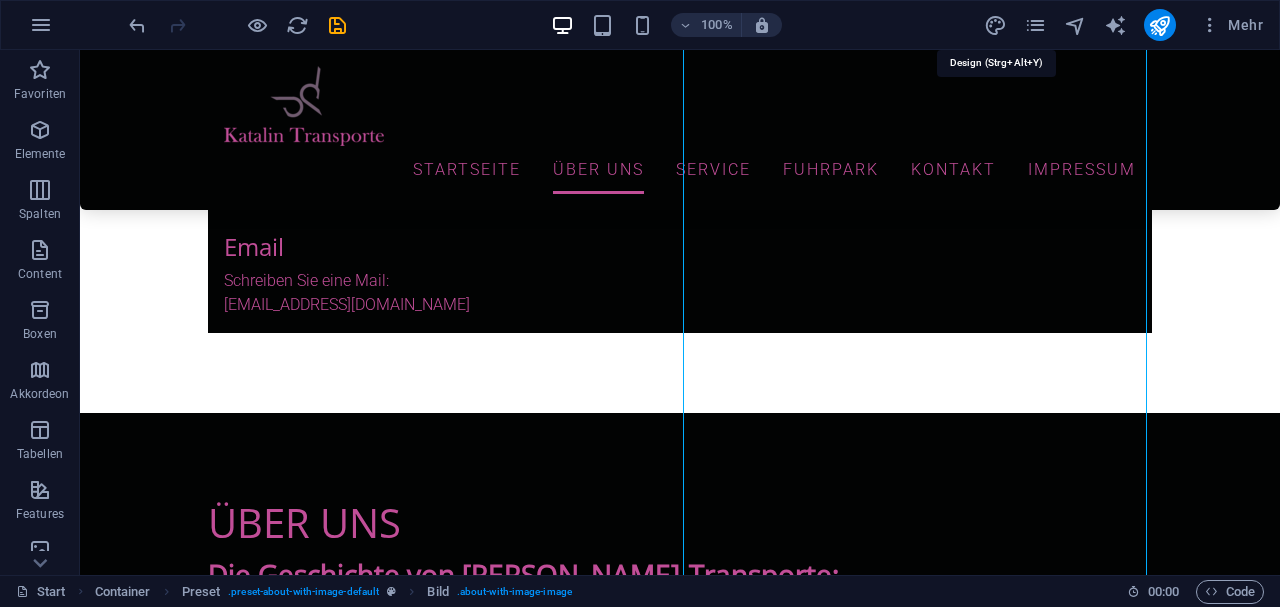 select on "700" 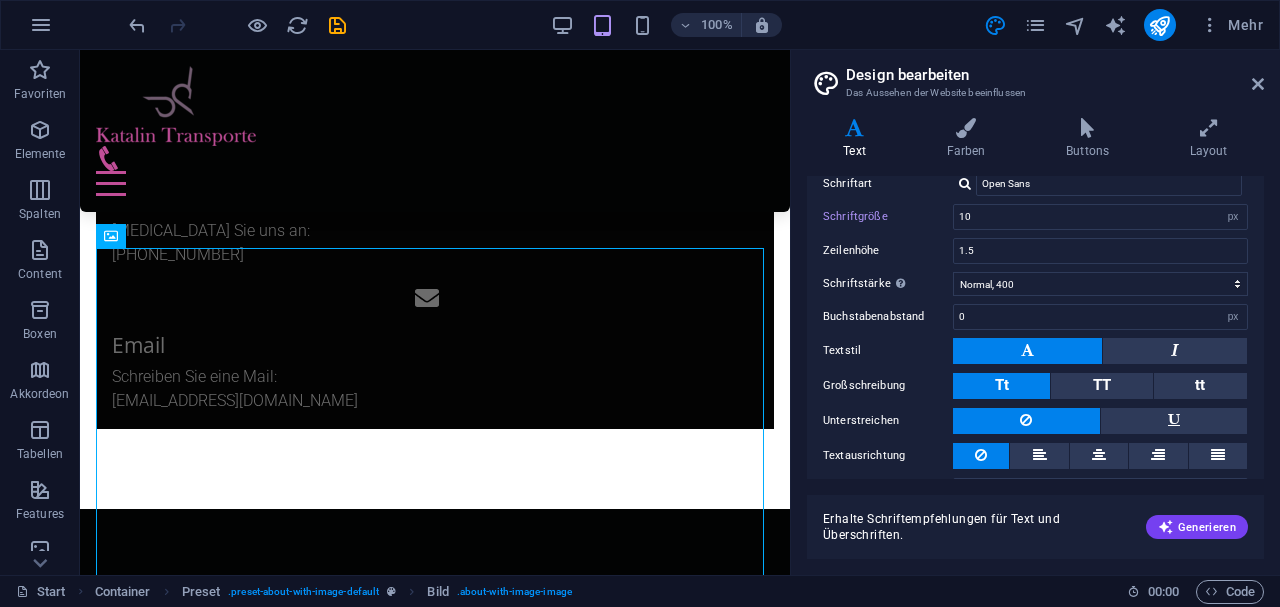 scroll, scrollTop: 266, scrollLeft: 0, axis: vertical 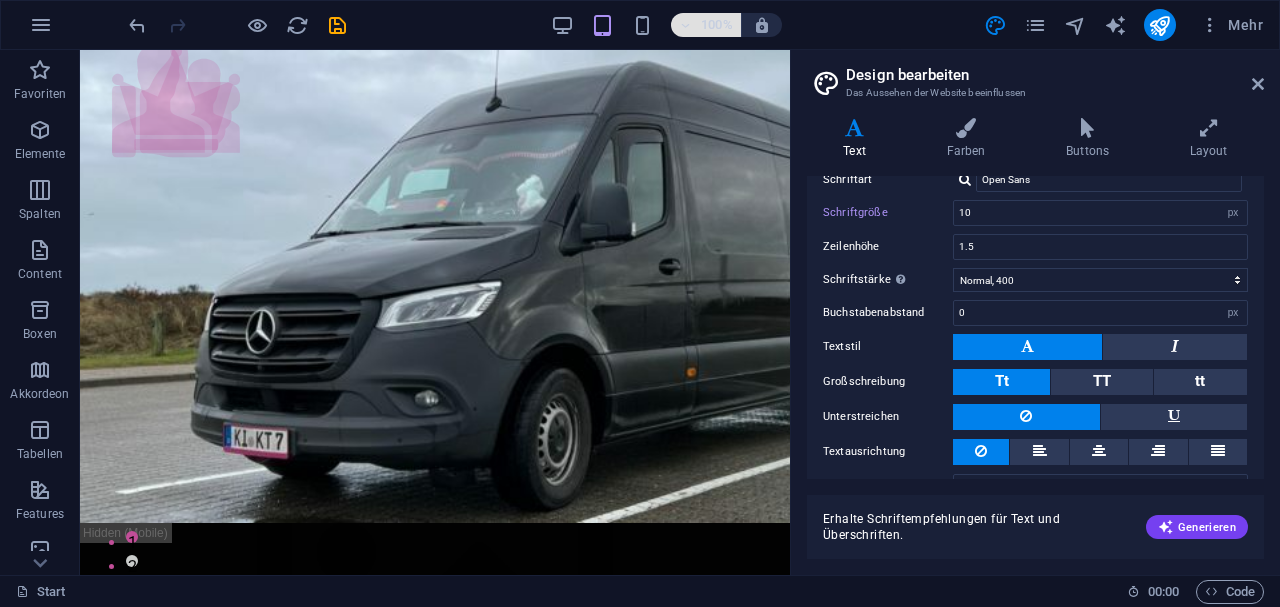 click on "100%" at bounding box center (706, 25) 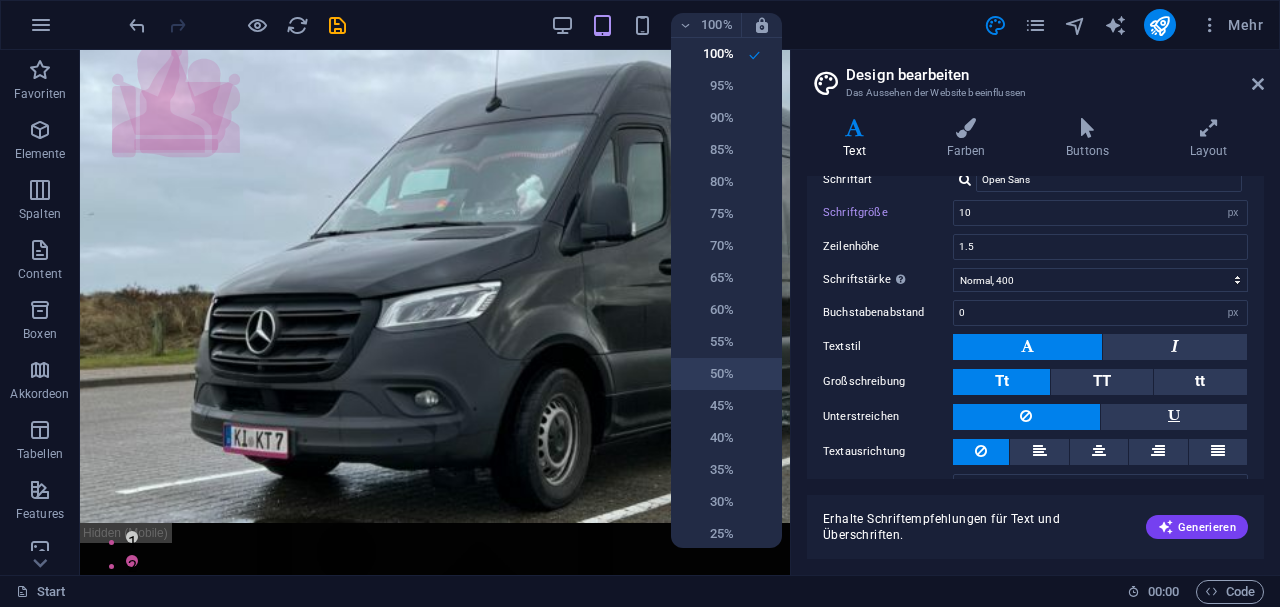 click on "50%" at bounding box center [726, 374] 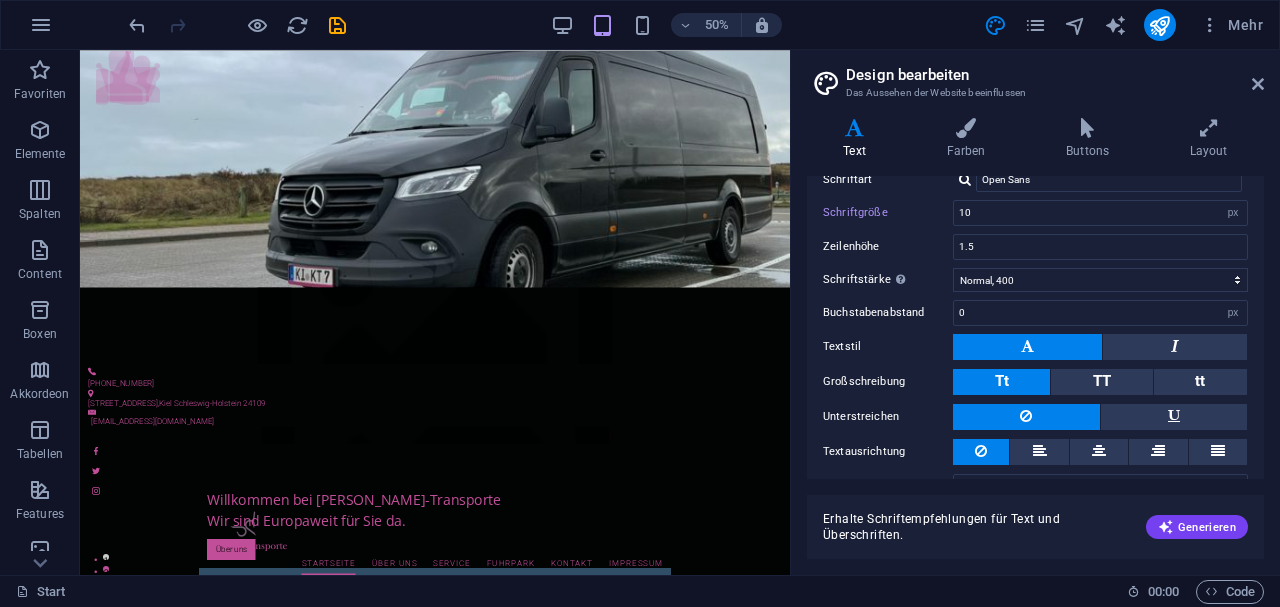 type on "28" 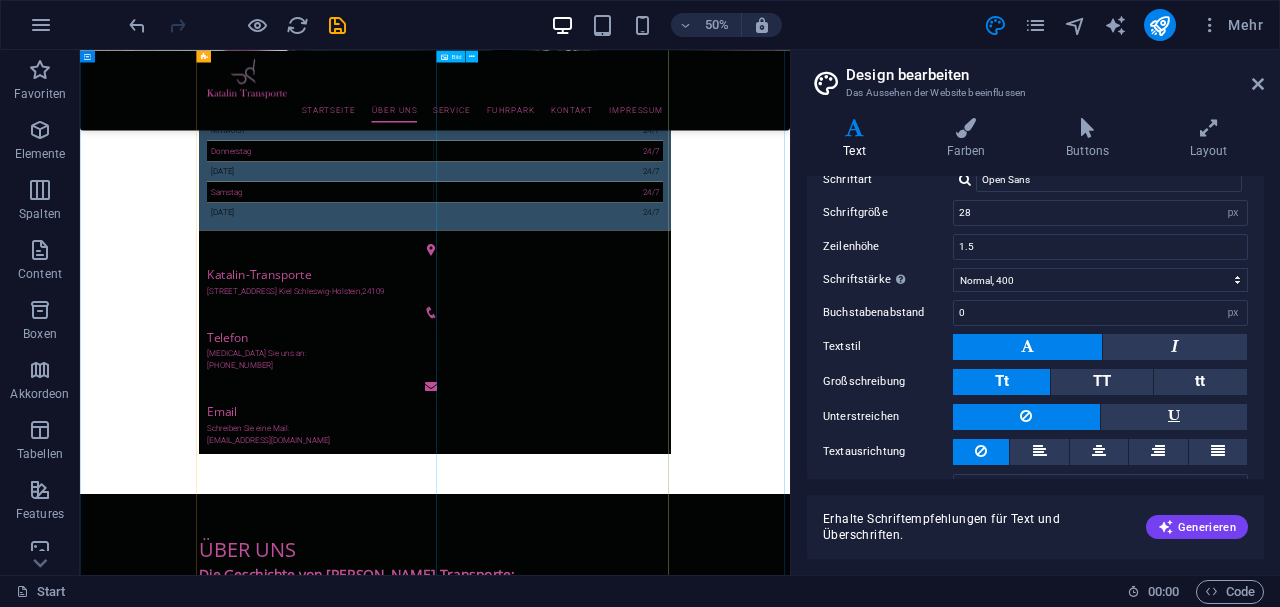 scroll, scrollTop: 1400, scrollLeft: 0, axis: vertical 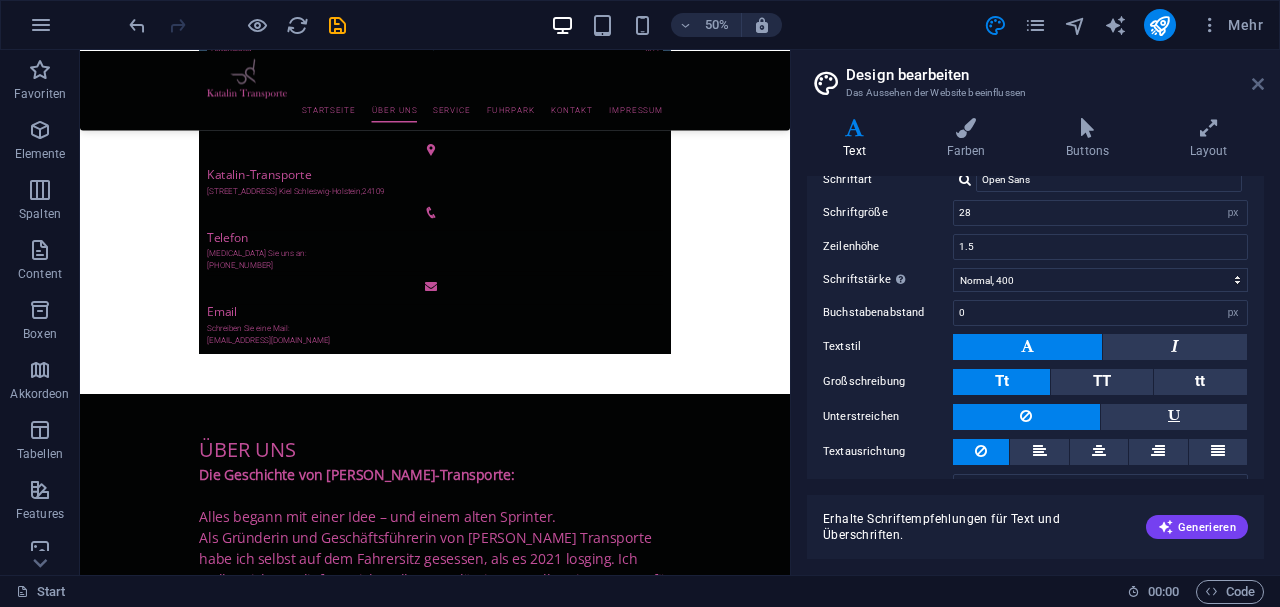 drag, startPoint x: 1254, startPoint y: 88, endPoint x: 2348, endPoint y: 77, distance: 1094.0553 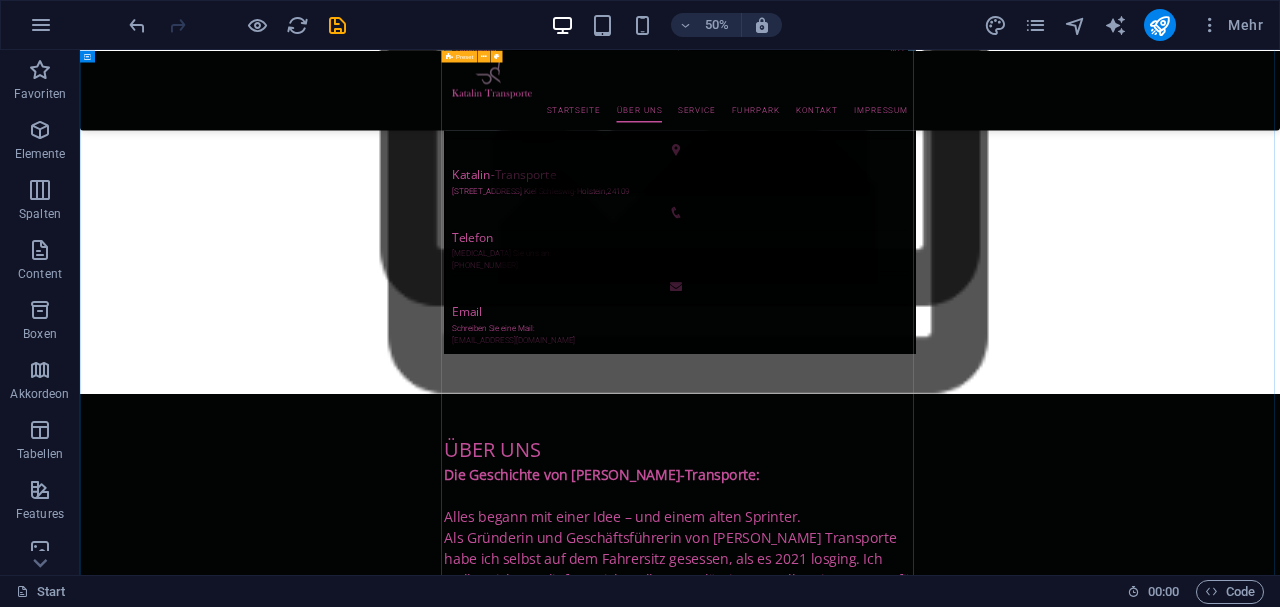 scroll, scrollTop: 1200, scrollLeft: 0, axis: vertical 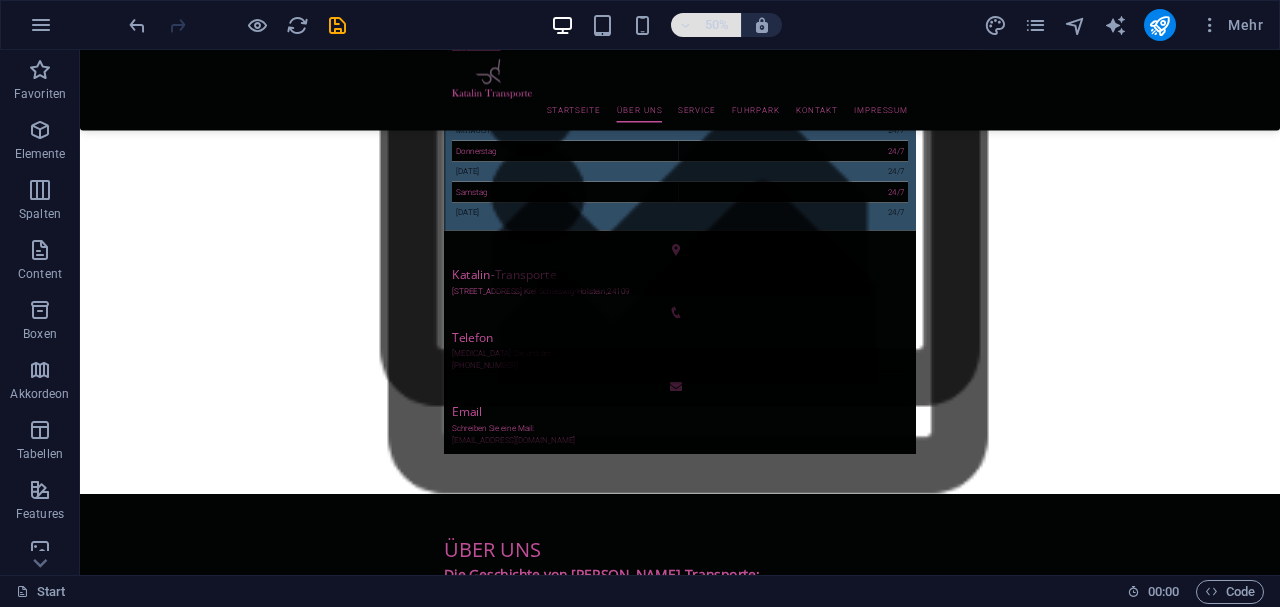click on "50%" at bounding box center (717, 25) 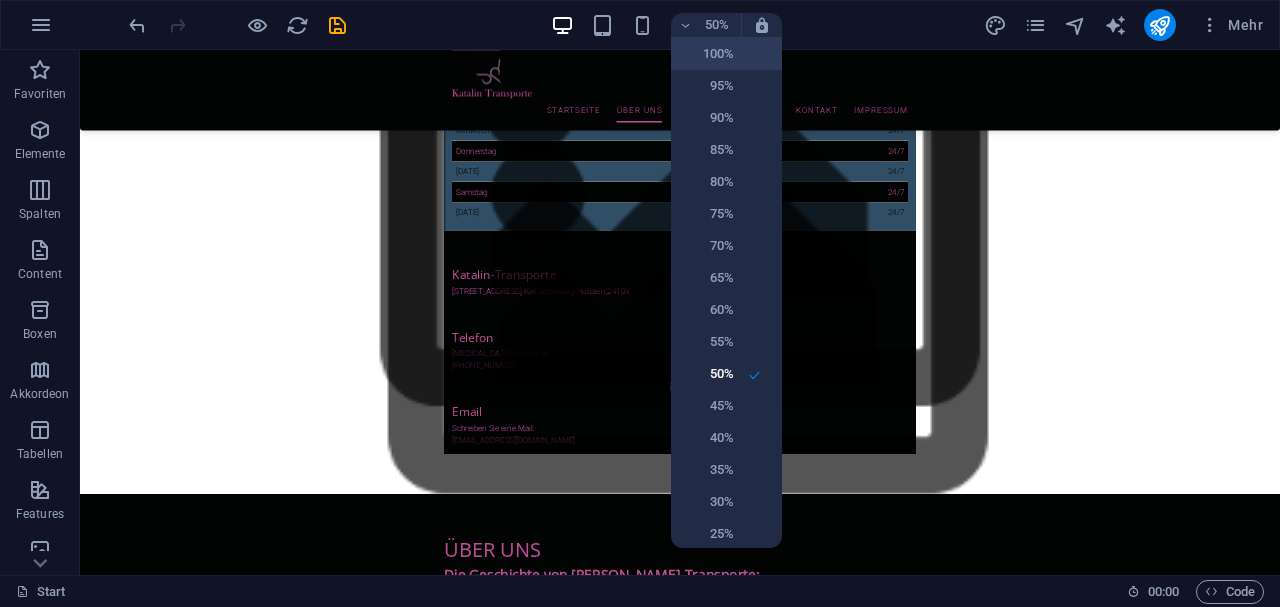 click on "100%" at bounding box center [726, 54] 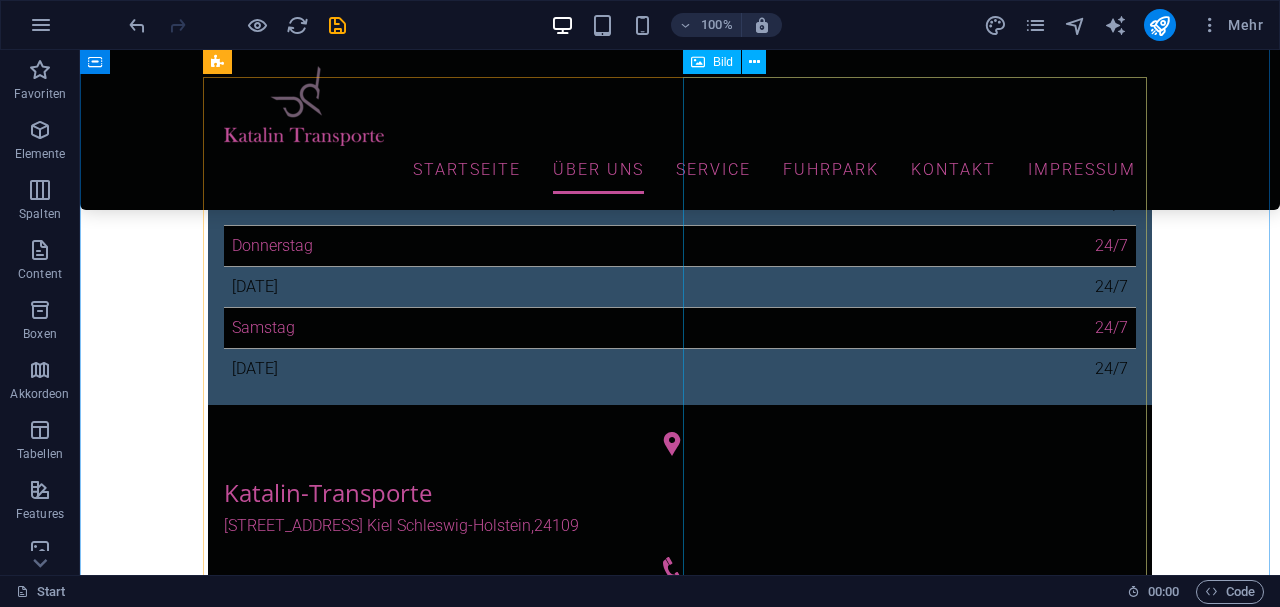 scroll, scrollTop: 666, scrollLeft: 0, axis: vertical 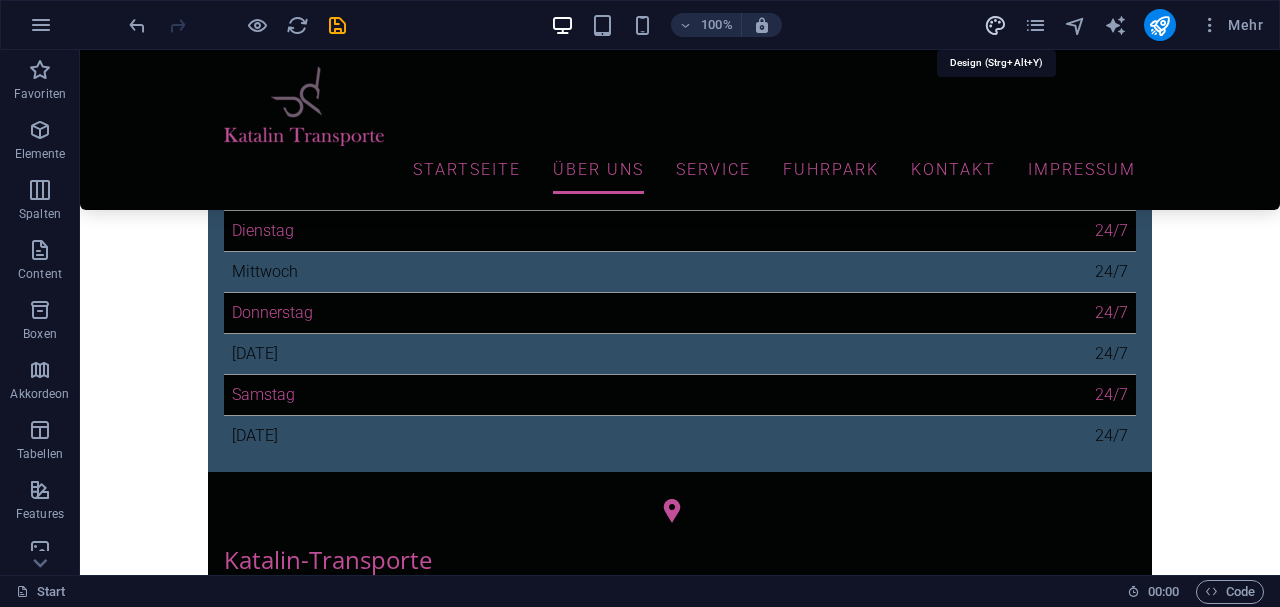 click at bounding box center [995, 25] 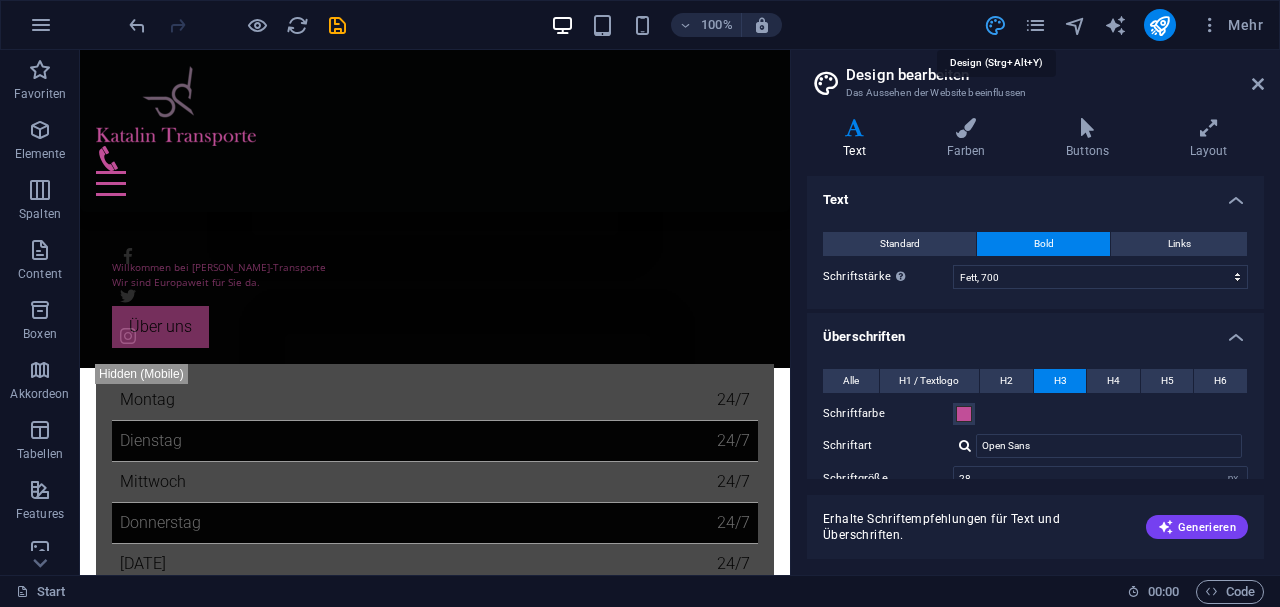 scroll, scrollTop: 858, scrollLeft: 0, axis: vertical 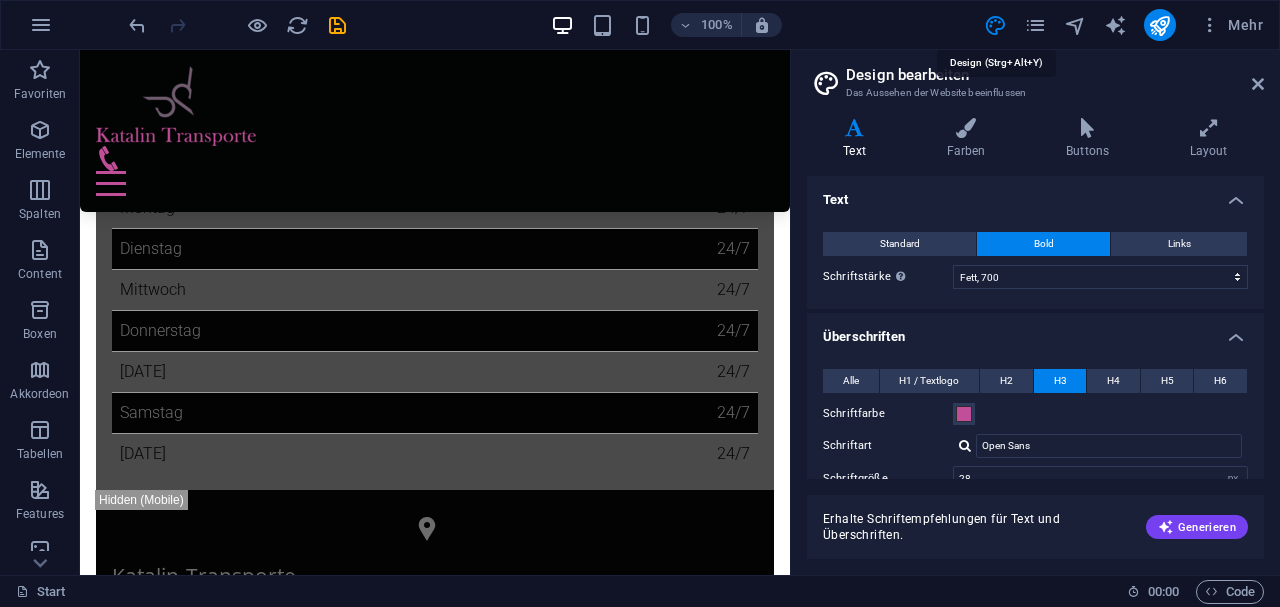 type on "10" 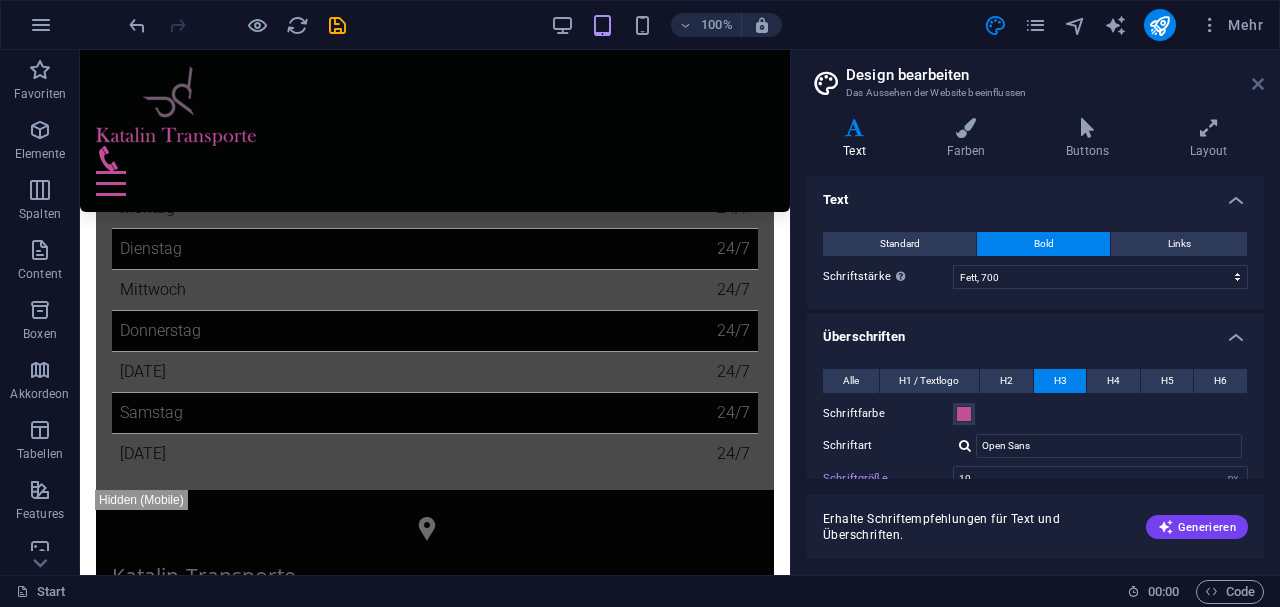 click at bounding box center [1258, 84] 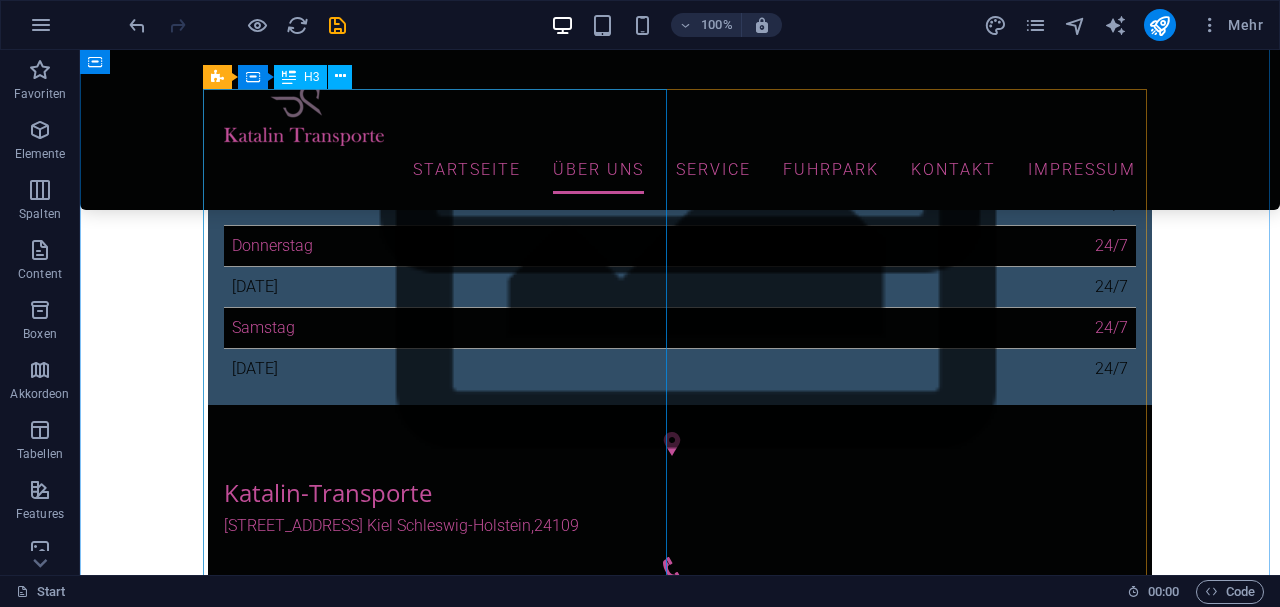 scroll, scrollTop: 1000, scrollLeft: 0, axis: vertical 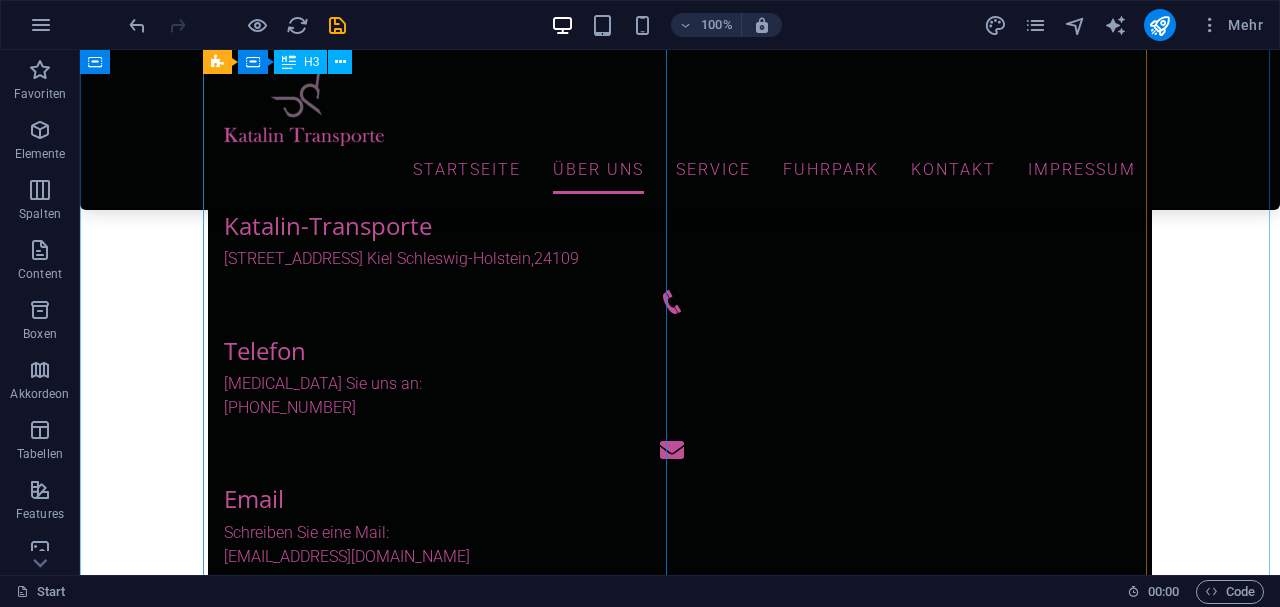 click on "Die Geschichte von Katalin-Transporte:  Alles begann mit einer Idee – und einem alten Sprinter. Als Gründerin und Geschäftsführerin von Katalin Transporte habe ich selbst auf dem Fahrersitz gesessen, als es 2021 losging. Ich wollte nicht nur liefern – ich wollte zuverlässig zur Stelle sein, wenn es für andere eng wird. Ohne große Worte, einfach machen. Und liefern. Schnell. Sicher. Persönlich. Heute besteht unser Unternehmen aus einem Team, sechs eigenen Sprintern und eine klaren Philosophie: Transporte auf Augenhöhe, mit Verlässlichkeit, Fairness und einem echten Interesse an Ihrem Erfolg. Wir betreuen Unternehmen aus Industrie, Handel, Medizin und Schifffahrt – manche davon bereits seit vier Jahren. Ob Expressfahrt nach Stuttgart, Ersatzteil-Notfall in Oslo oder Hafenanlieferung um 03:00 Uhr morgens – wir sind bereit. Ab Herbst 2025 transportieren wir auch die Gefahrenstoffklassen 1 und 7 sowie empfindliche Medizintechnik wie Röntgengeräte oder CT-Anlagen. Es ist Haltung." at bounding box center [680, 1582] 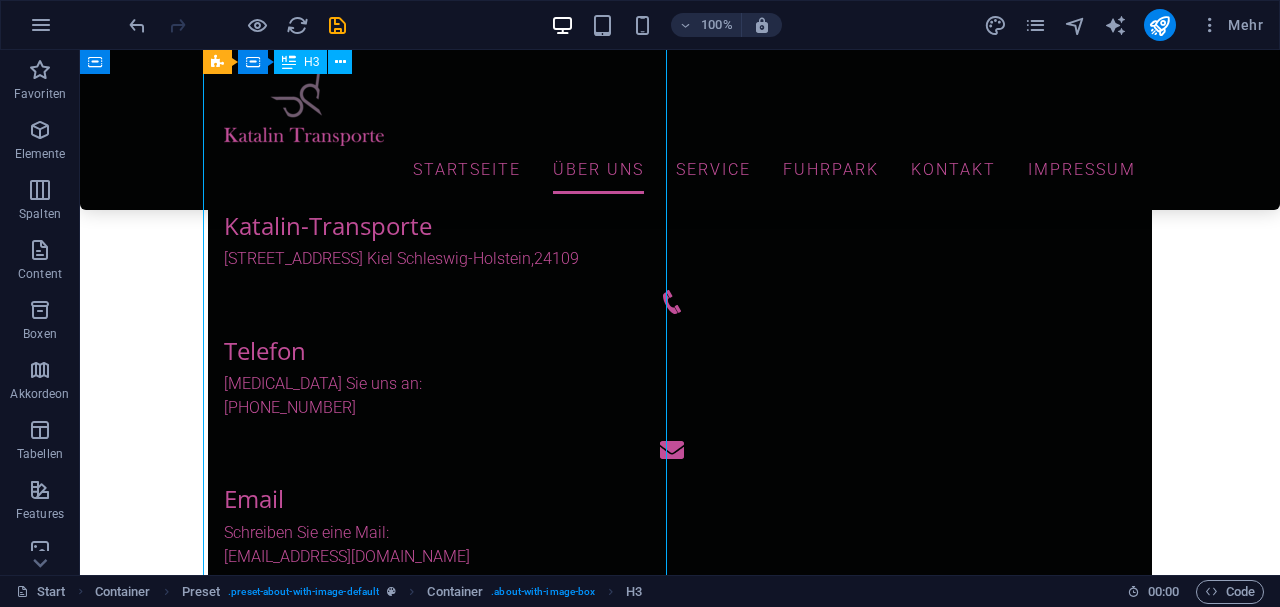 click on "Die Geschichte von Katalin-Transporte:  Alles begann mit einer Idee – und einem alten Sprinter. Als Gründerin und Geschäftsführerin von Katalin Transporte habe ich selbst auf dem Fahrersitz gesessen, als es 2021 losging. Ich wollte nicht nur liefern – ich wollte zuverlässig zur Stelle sein, wenn es für andere eng wird. Ohne große Worte, einfach machen. Und liefern. Schnell. Sicher. Persönlich. Heute besteht unser Unternehmen aus einem Team, sechs eigenen Sprintern und eine klaren Philosophie: Transporte auf Augenhöhe, mit Verlässlichkeit, Fairness und einem echten Interesse an Ihrem Erfolg. Wir betreuen Unternehmen aus Industrie, Handel, Medizin und Schifffahrt – manche davon bereits seit vier Jahren. Ob Expressfahrt nach Stuttgart, Ersatzteil-Notfall in Oslo oder Hafenanlieferung um 03:00 Uhr morgens – wir sind bereit. Ab Herbst 2025 transportieren wir auch die Gefahrenstoffklassen 1 und 7 sowie empfindliche Medizintechnik wie Röntgengeräte oder CT-Anlagen. Es ist Haltung." at bounding box center (680, 1582) 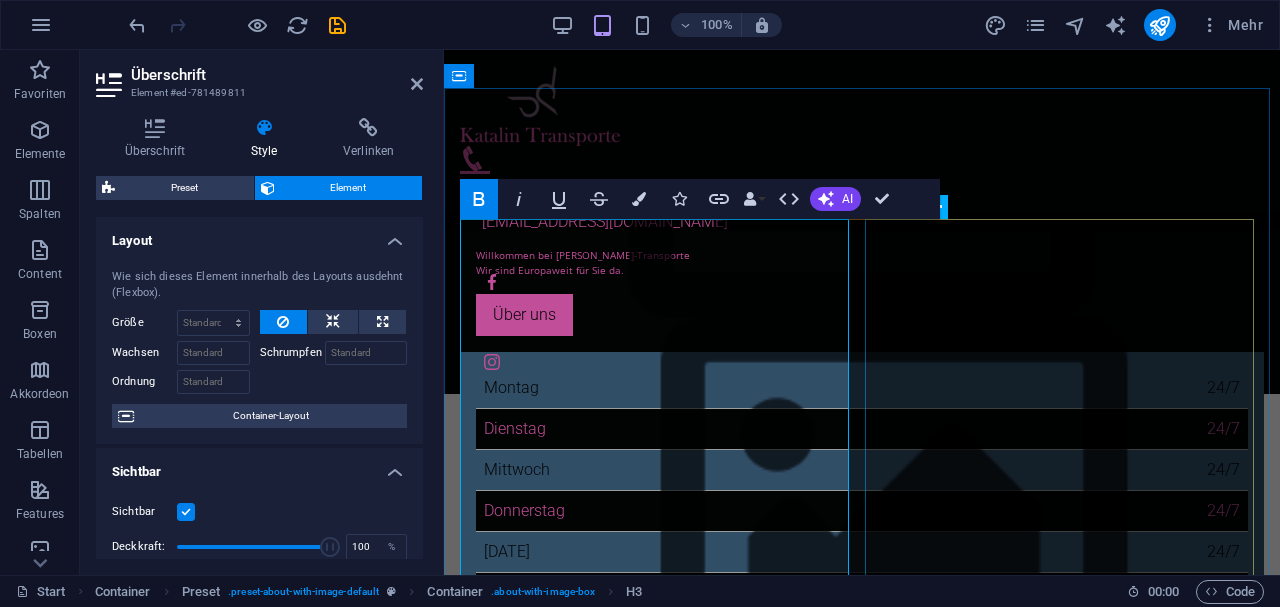 scroll, scrollTop: 814, scrollLeft: 0, axis: vertical 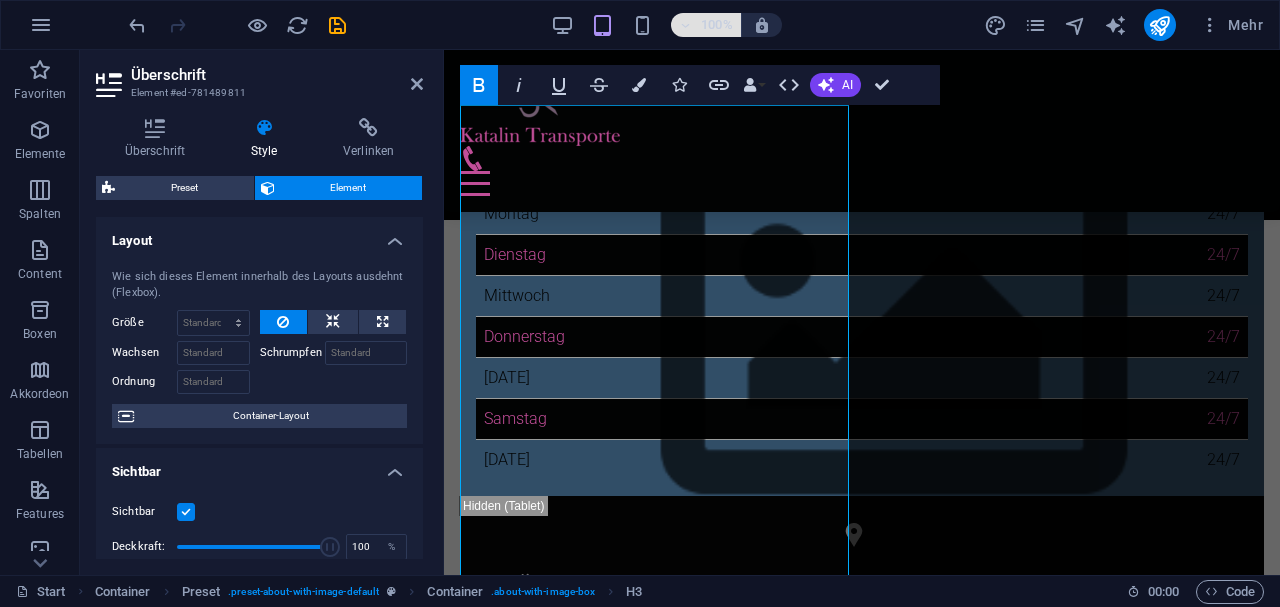 click on "100%" at bounding box center [717, 25] 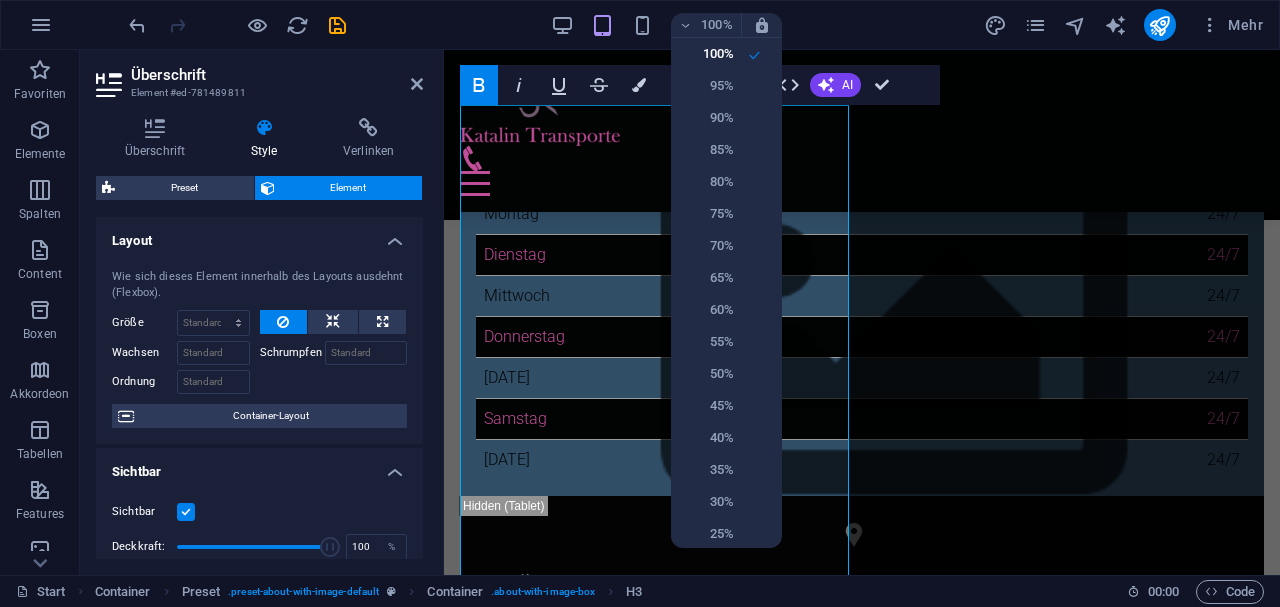 click on "50%" at bounding box center (708, 374) 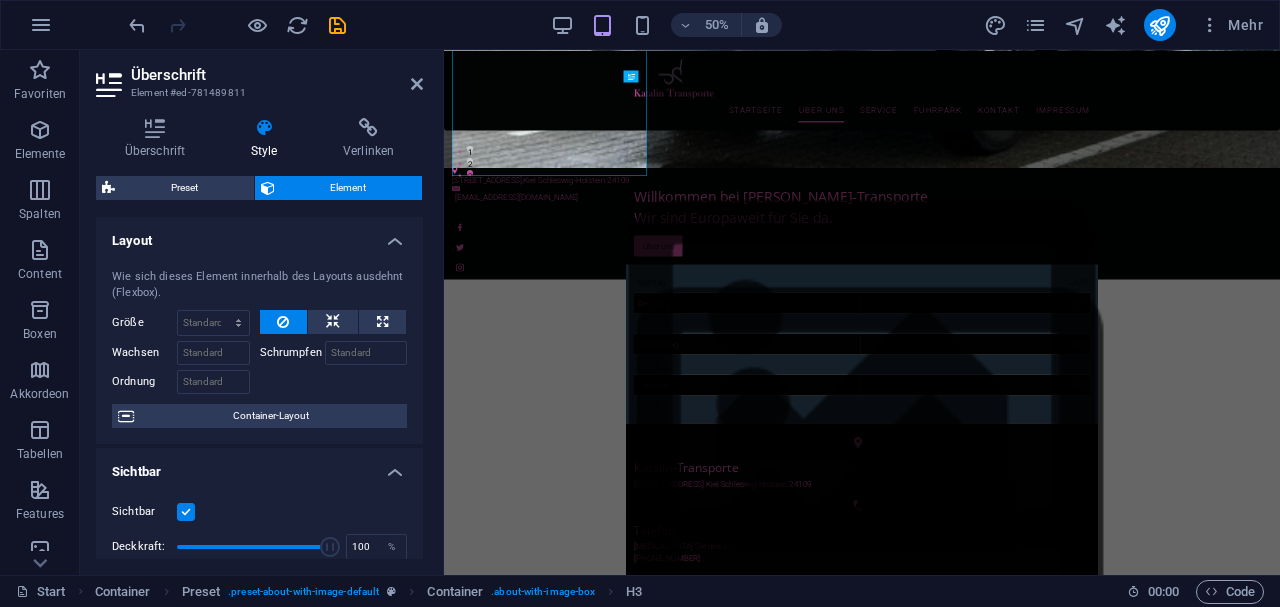 scroll, scrollTop: 1128, scrollLeft: 0, axis: vertical 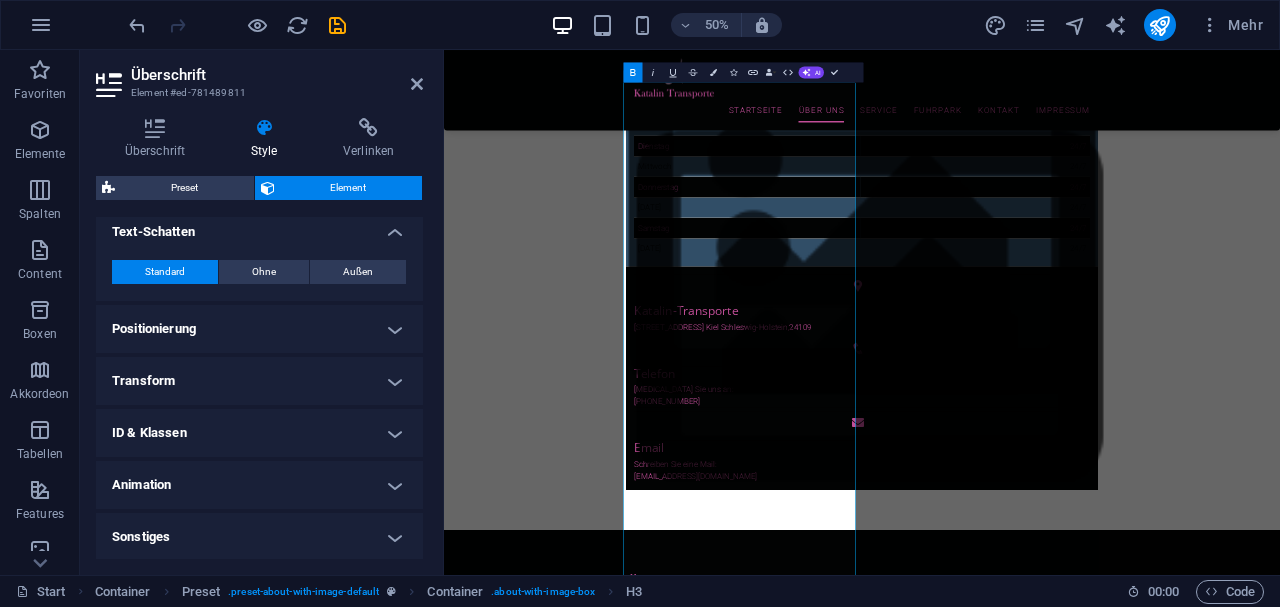 click on "Animation" at bounding box center (259, 485) 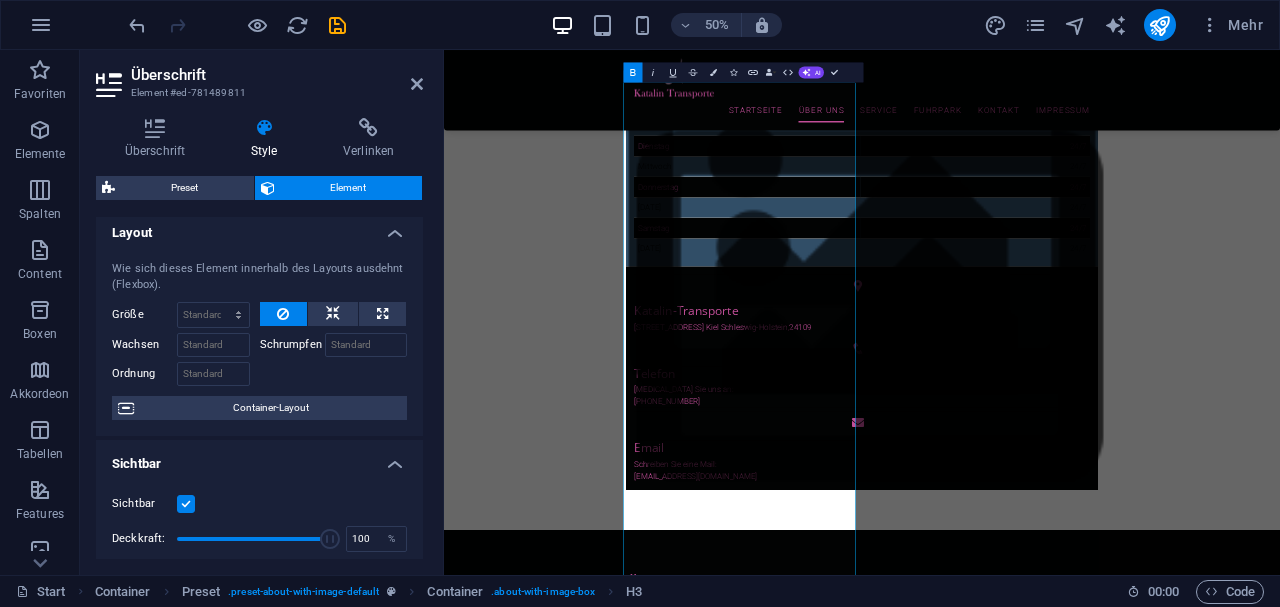 scroll, scrollTop: 0, scrollLeft: 0, axis: both 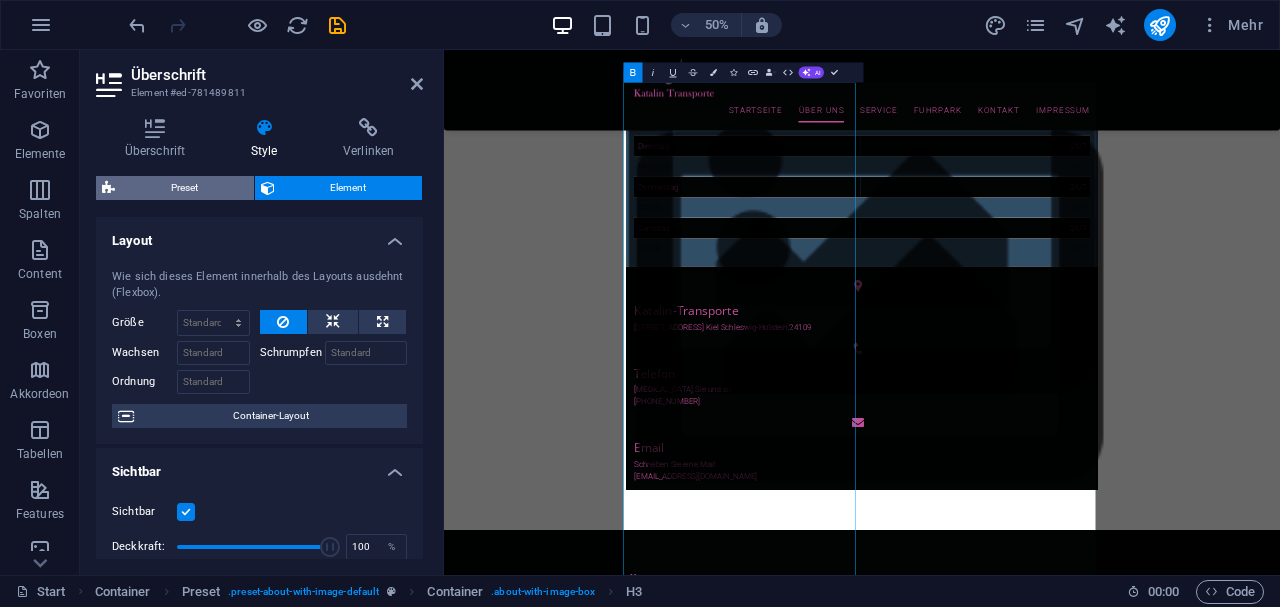 click on "Preset" at bounding box center (184, 188) 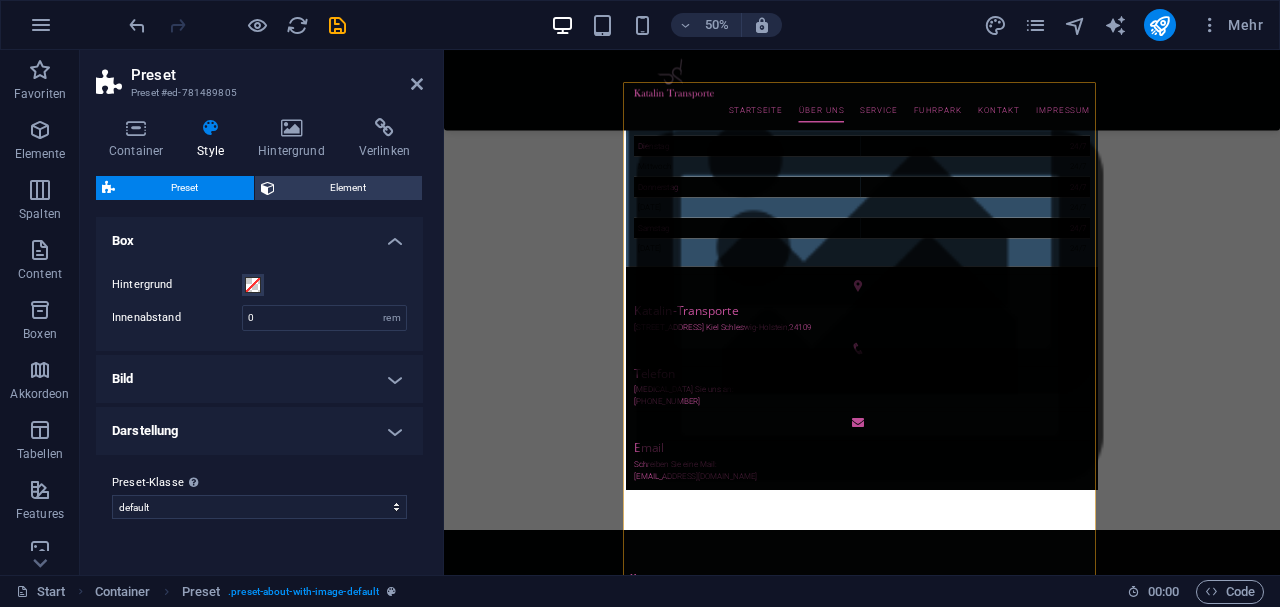 click on "Bild" at bounding box center (259, 379) 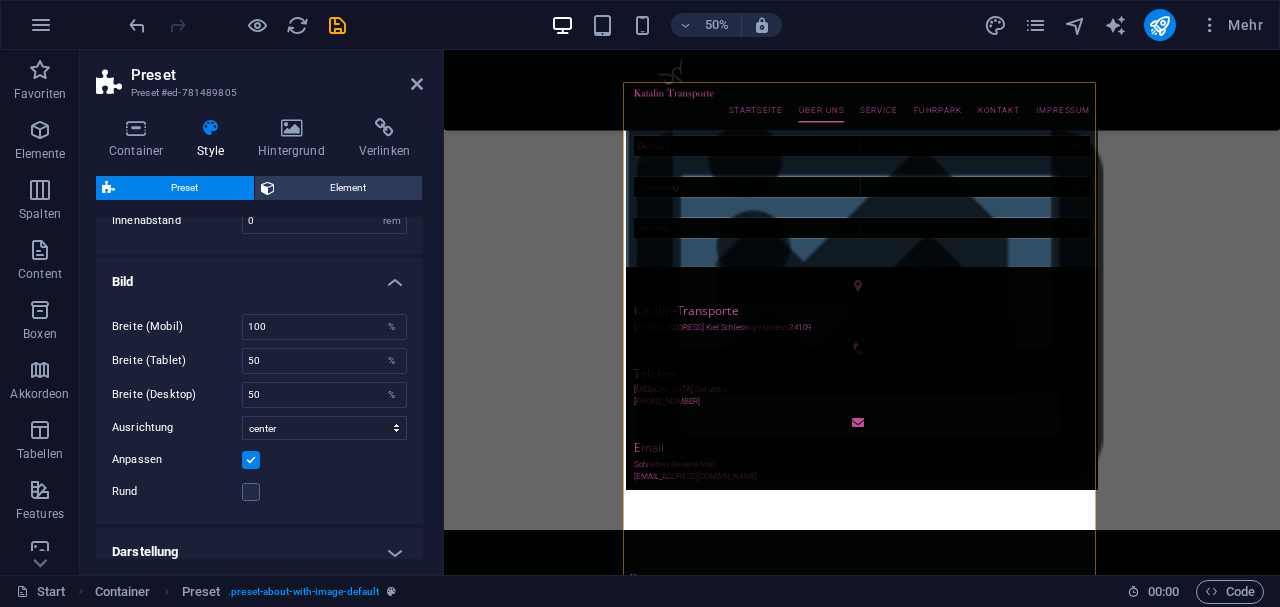 scroll, scrollTop: 133, scrollLeft: 0, axis: vertical 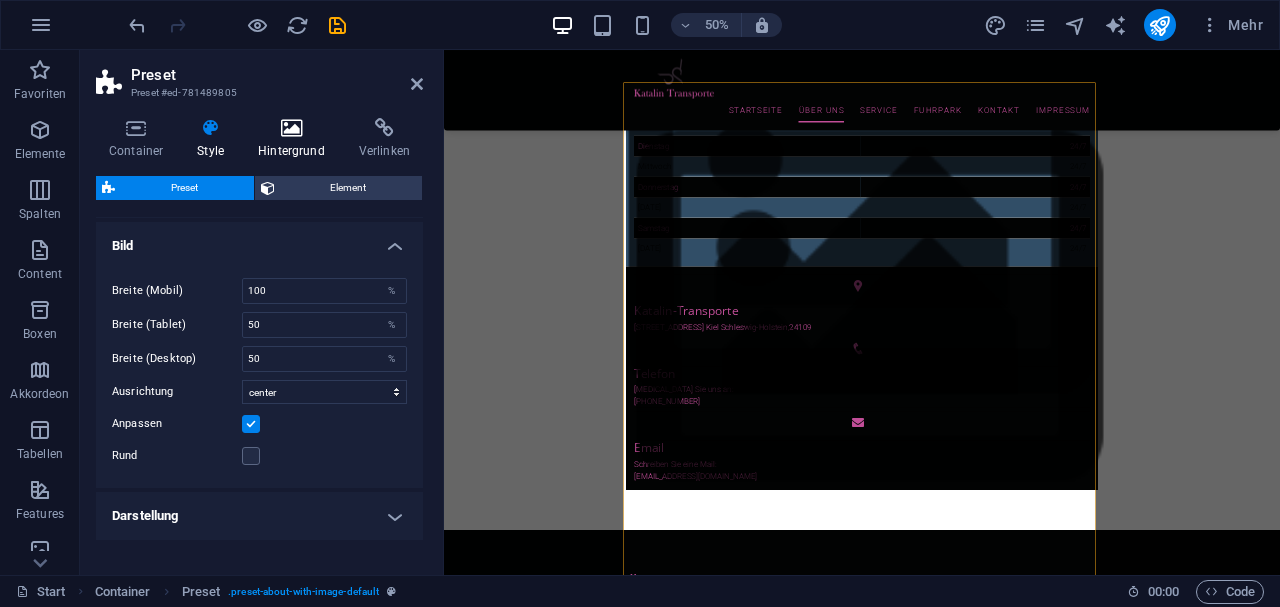 click on "Hintergrund" at bounding box center [295, 139] 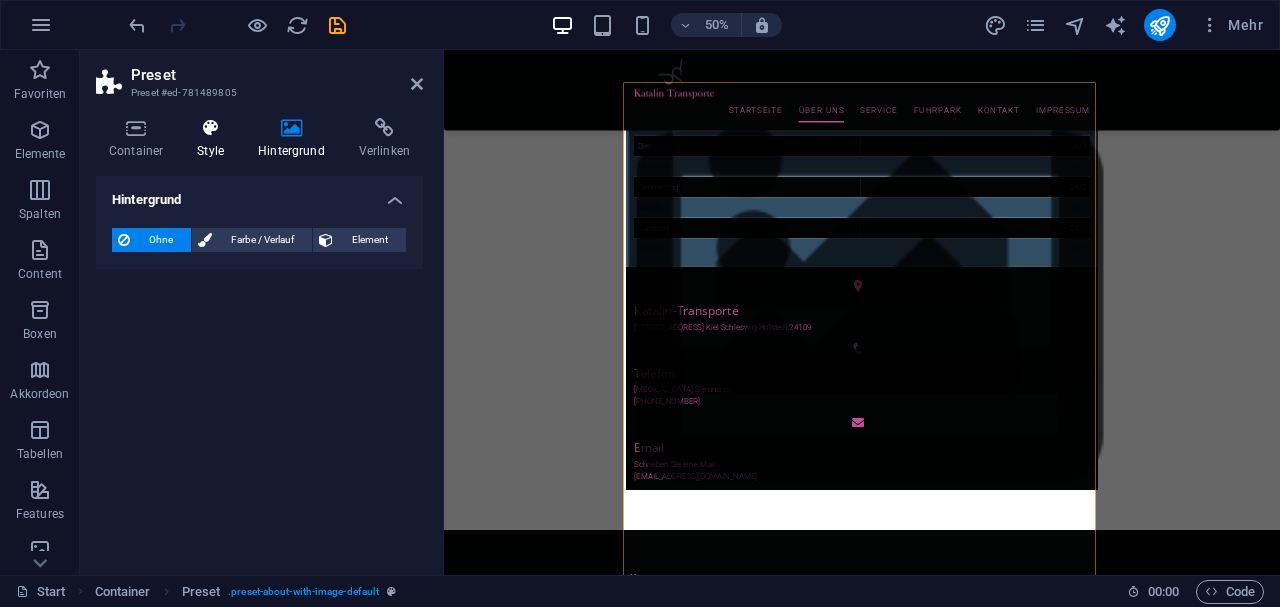click at bounding box center (210, 128) 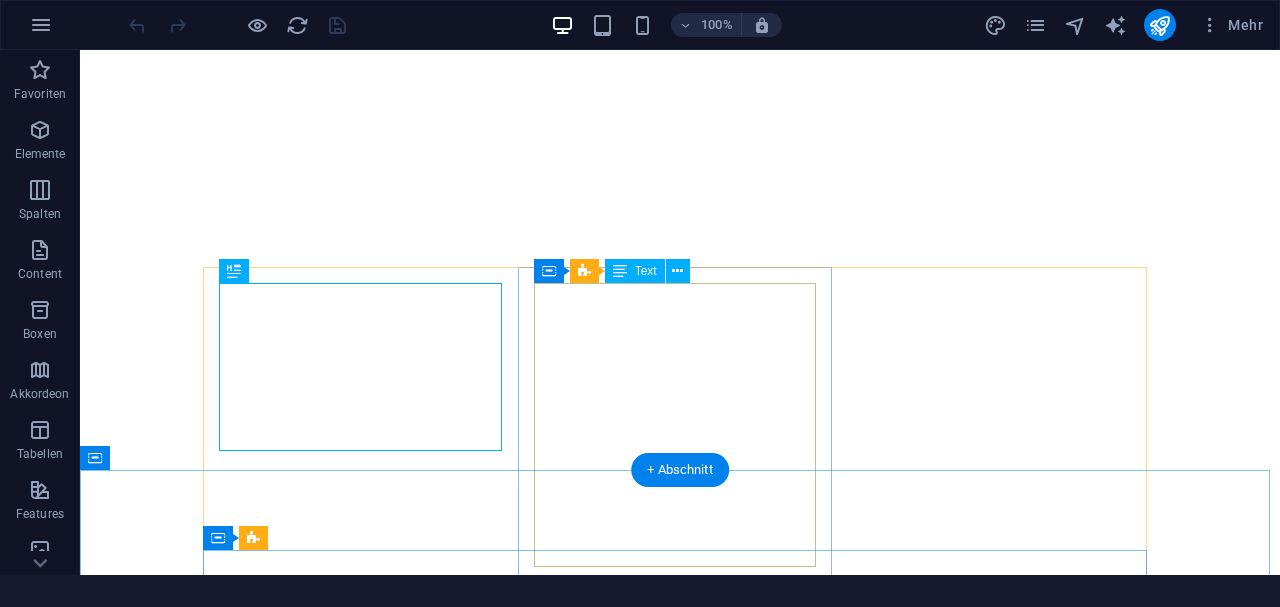 scroll, scrollTop: 0, scrollLeft: 0, axis: both 